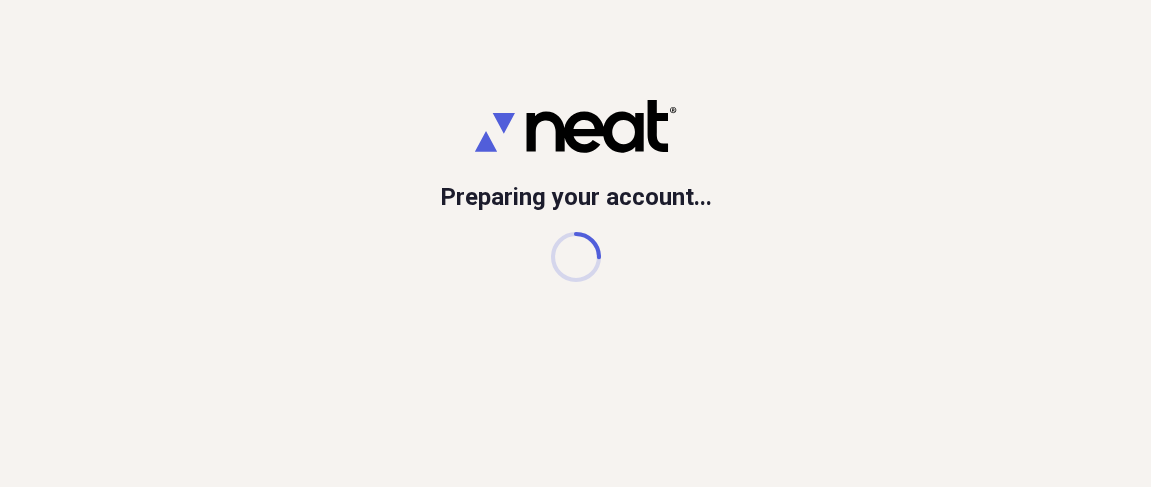 scroll, scrollTop: 0, scrollLeft: 0, axis: both 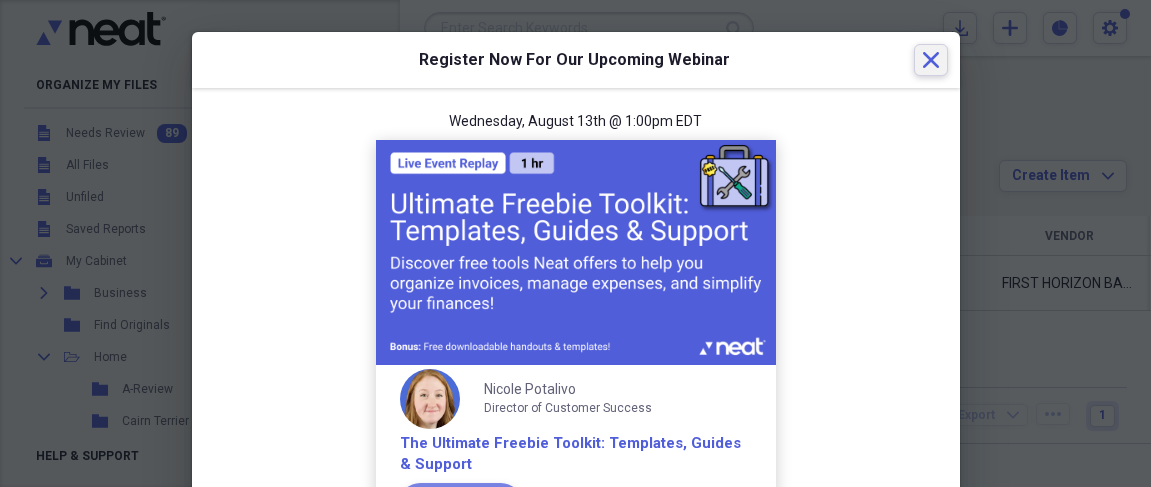 click on "Close" 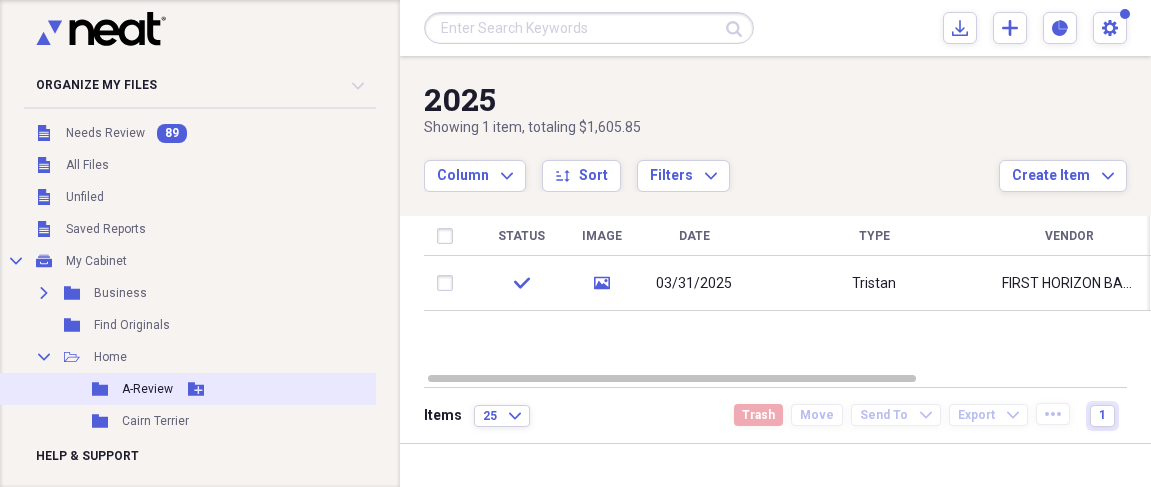 click on "Folder A-Review Add Folder" at bounding box center [196, 389] 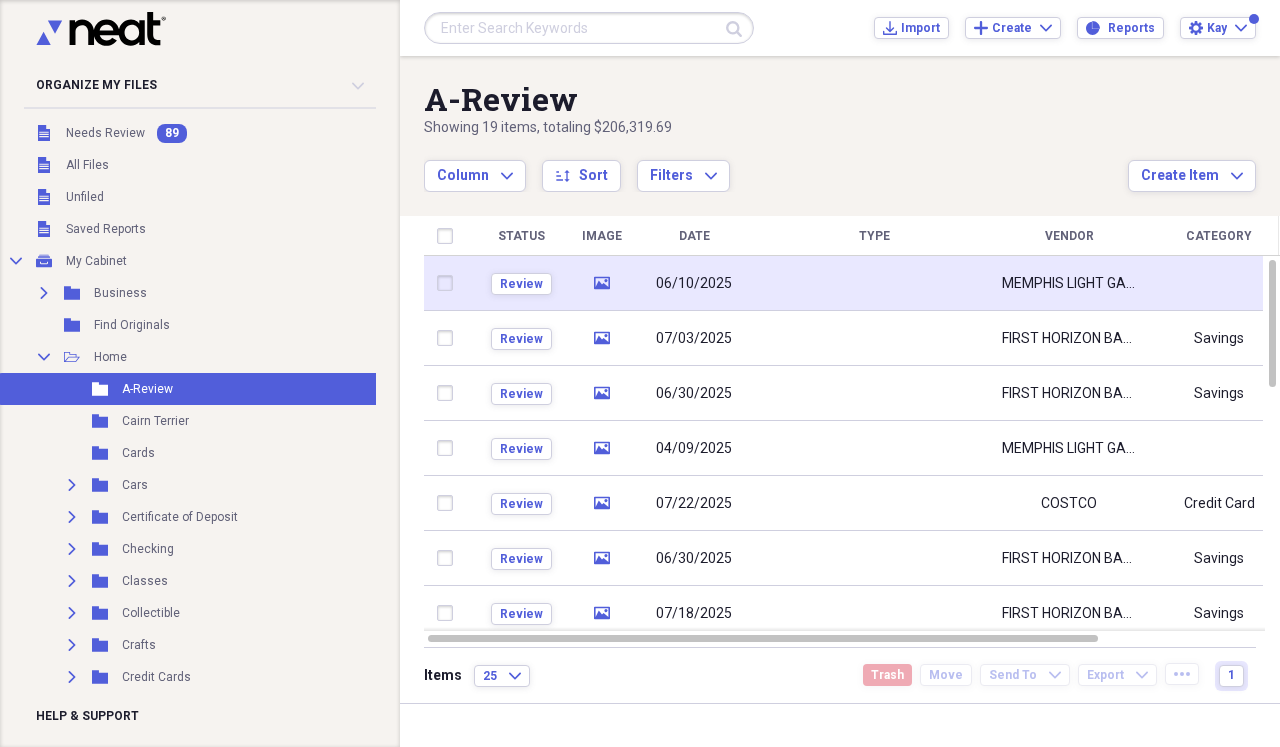 click at bounding box center [874, 283] 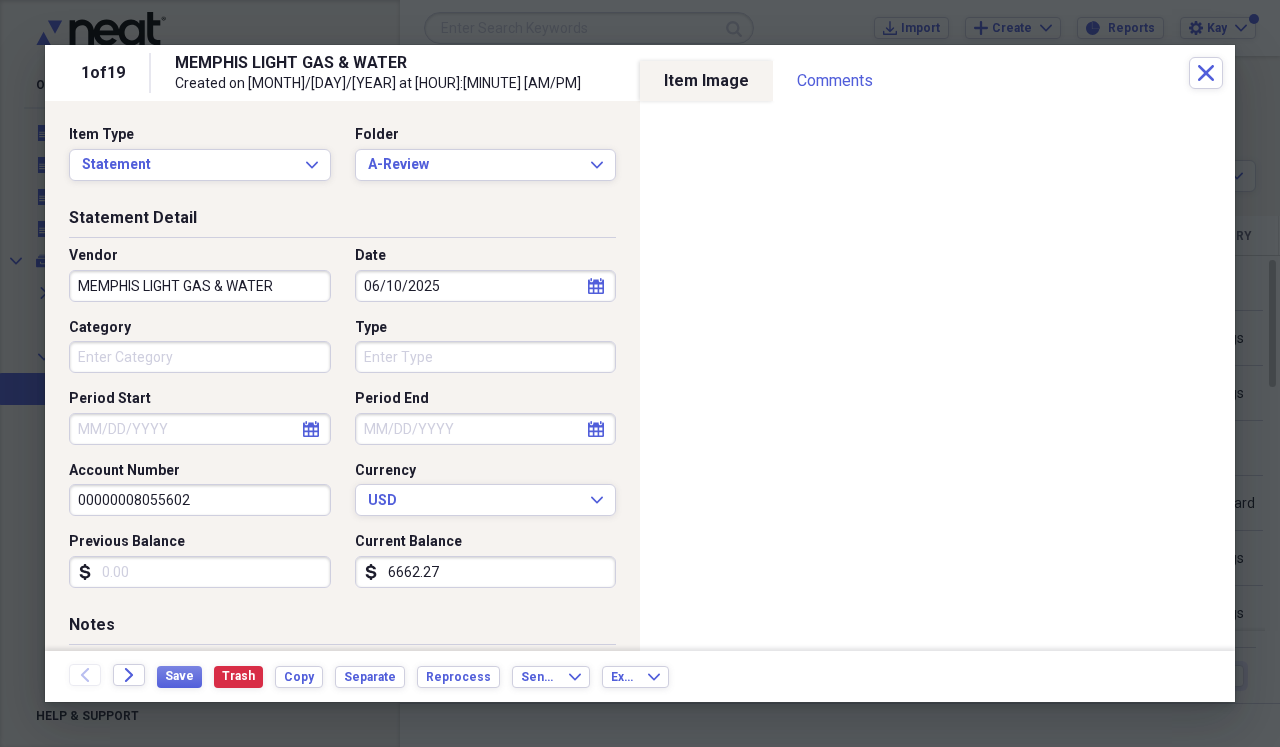 click on "MEMPHIS LIGHT GAS & WATER" at bounding box center [200, 286] 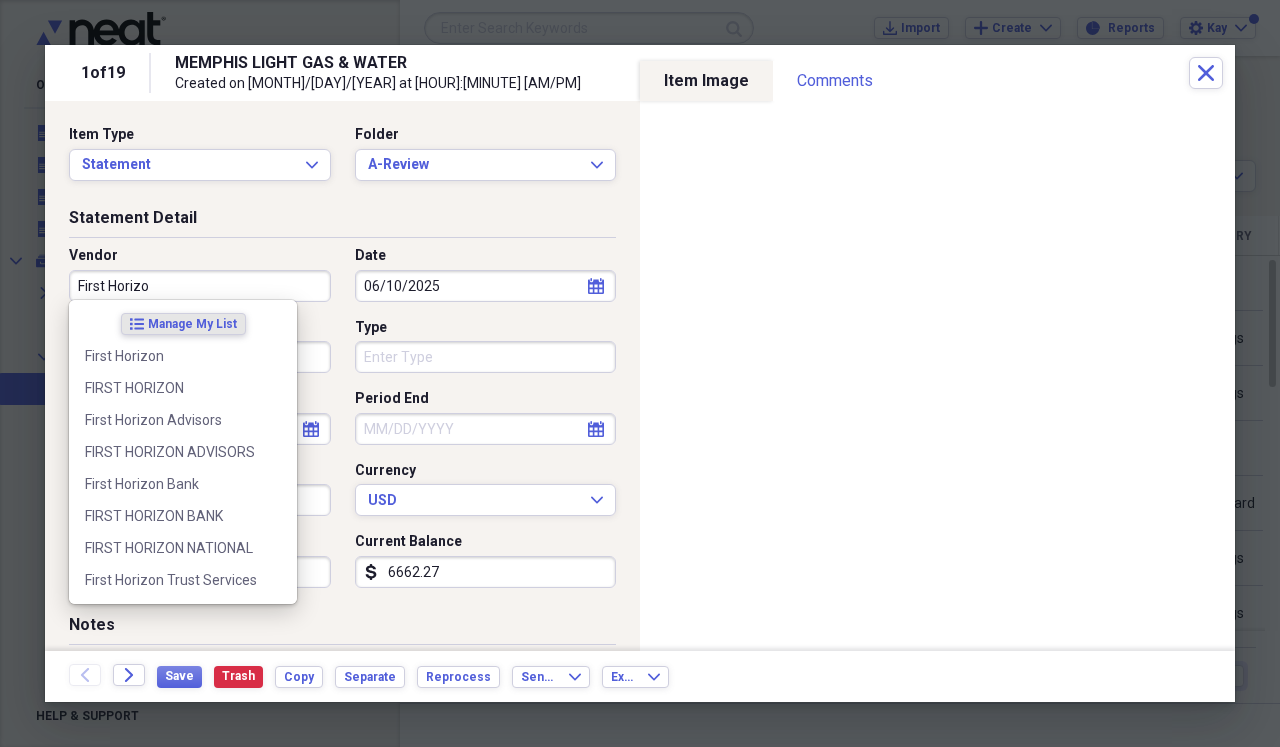 type on "First Horizon" 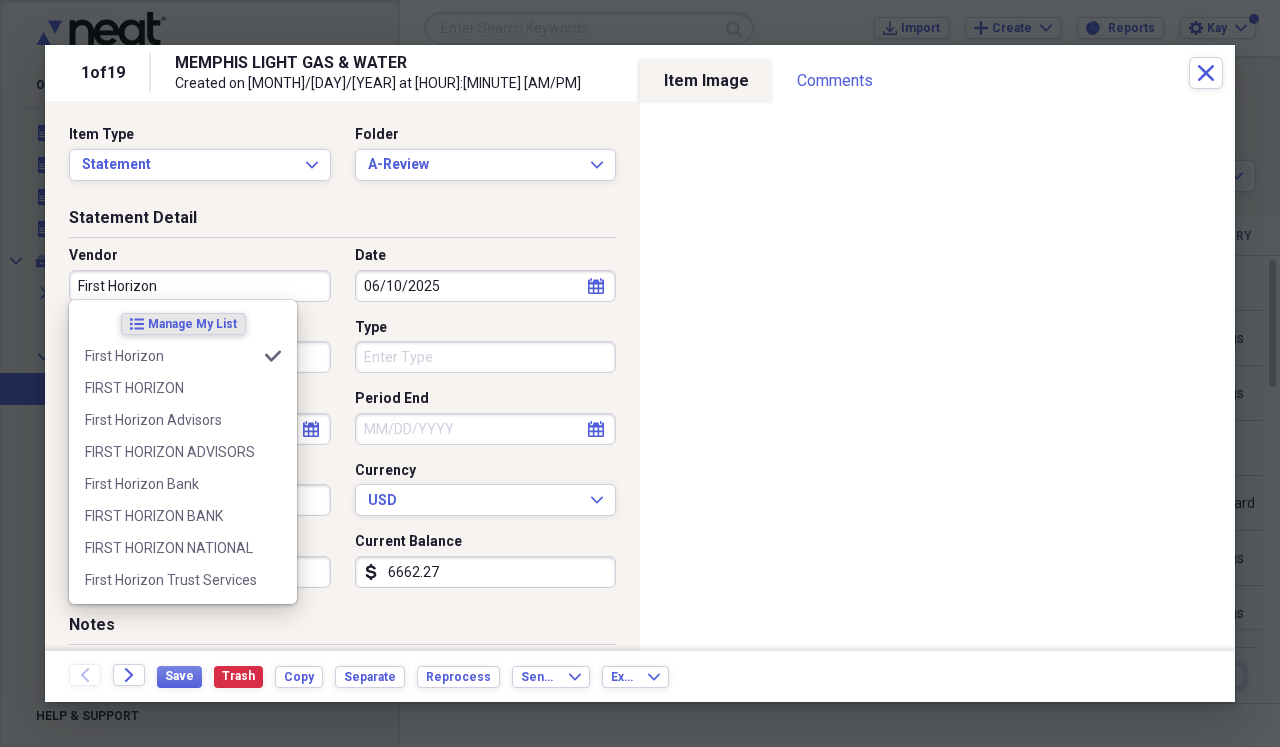 type on "Checking" 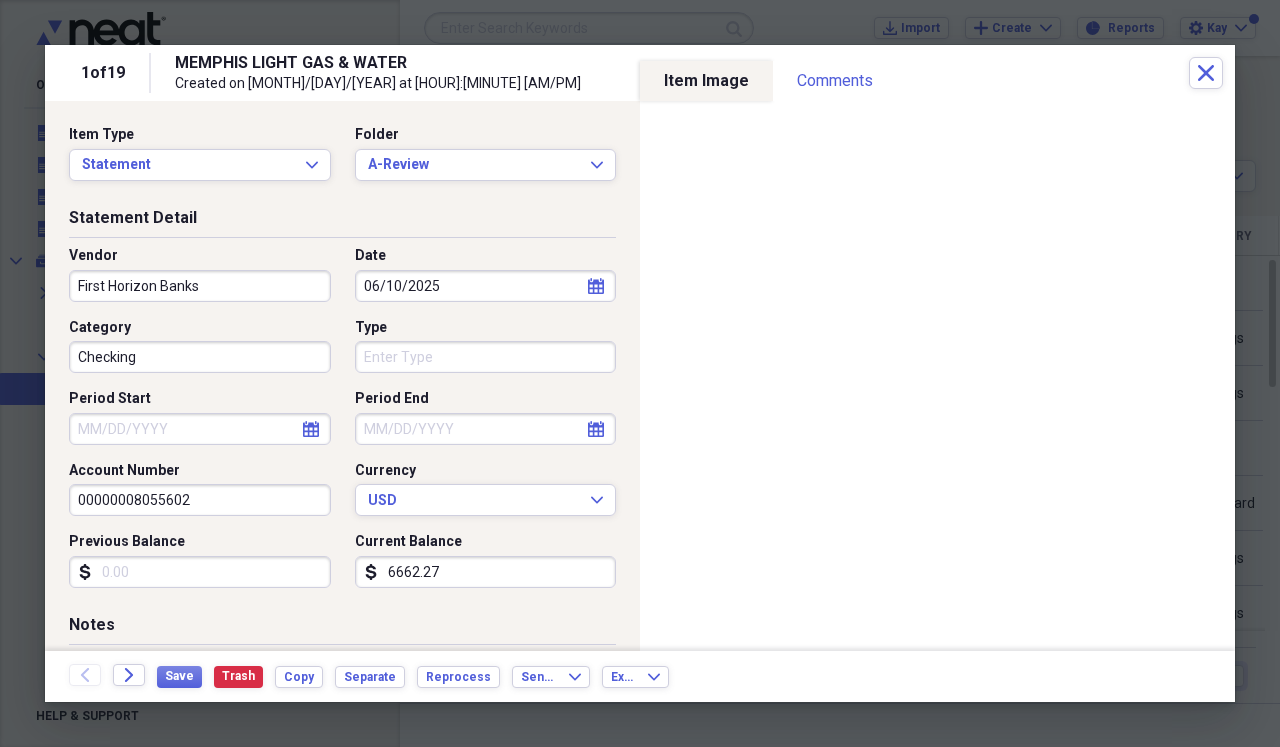 type on "First Horizon Banks" 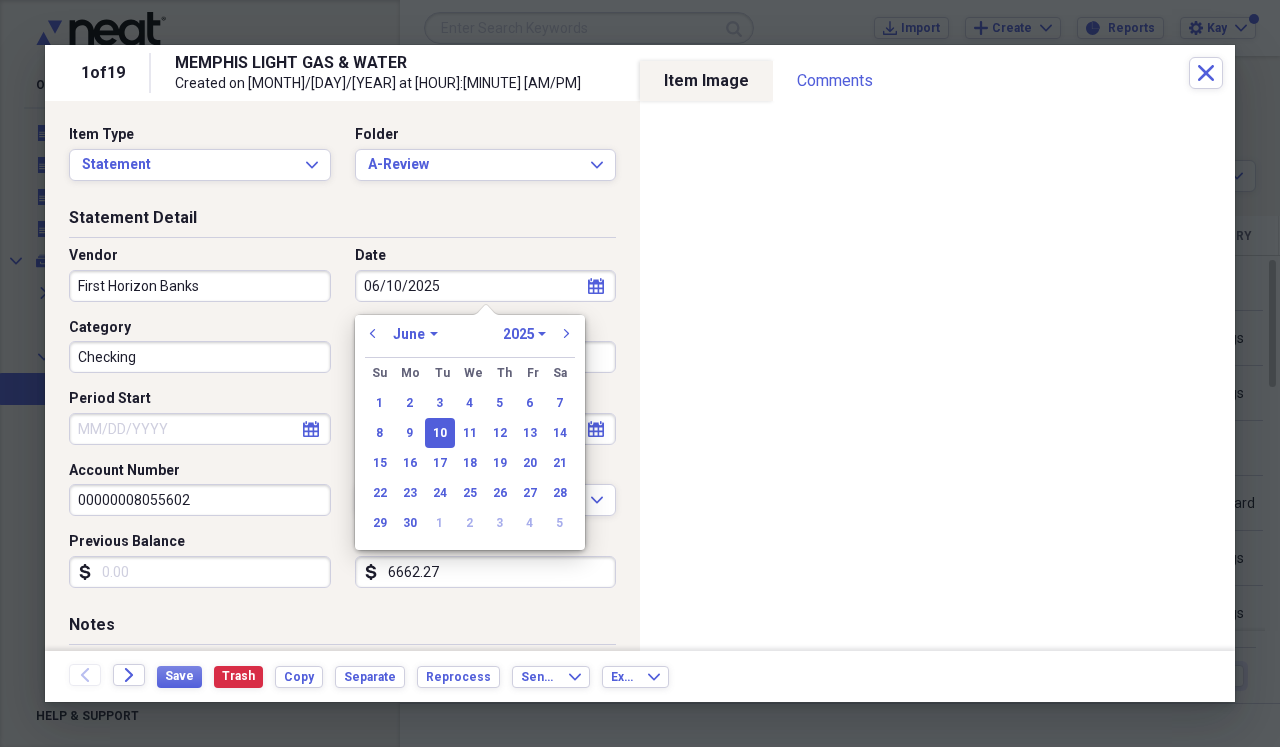 click on "Checking" at bounding box center (200, 357) 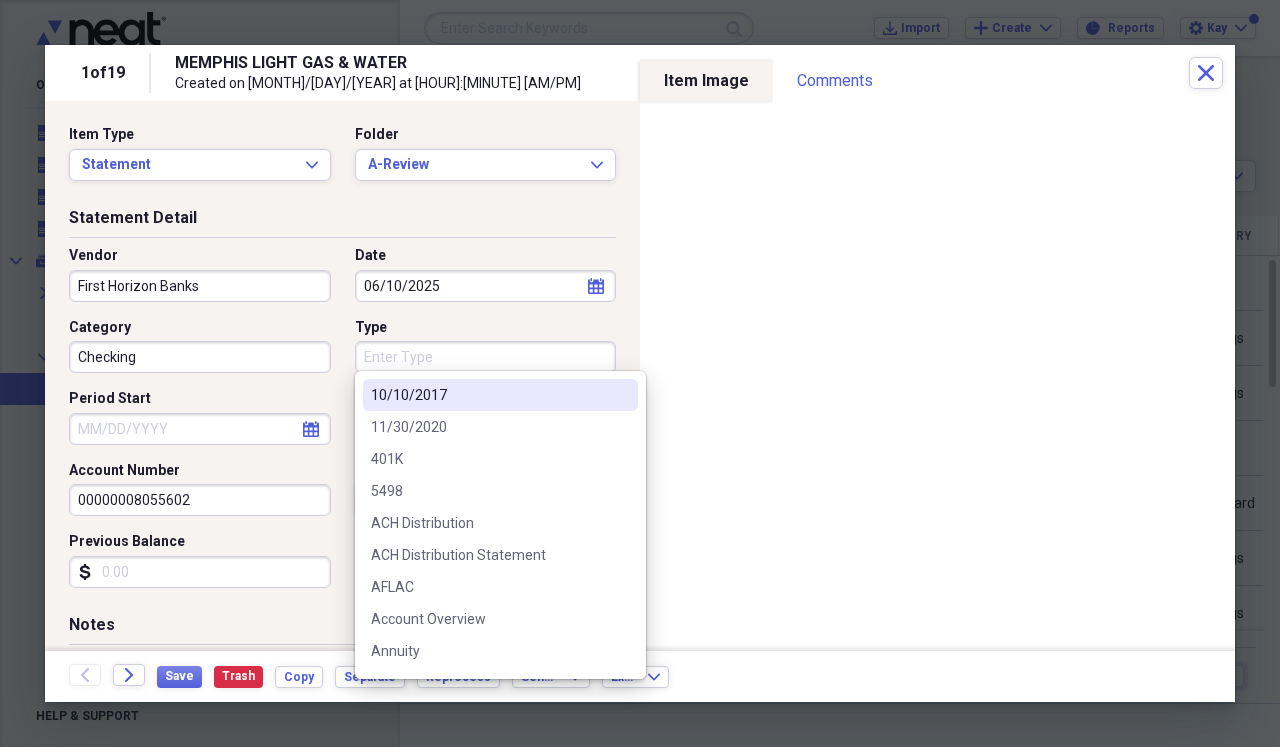 click on "Type" at bounding box center [486, 357] 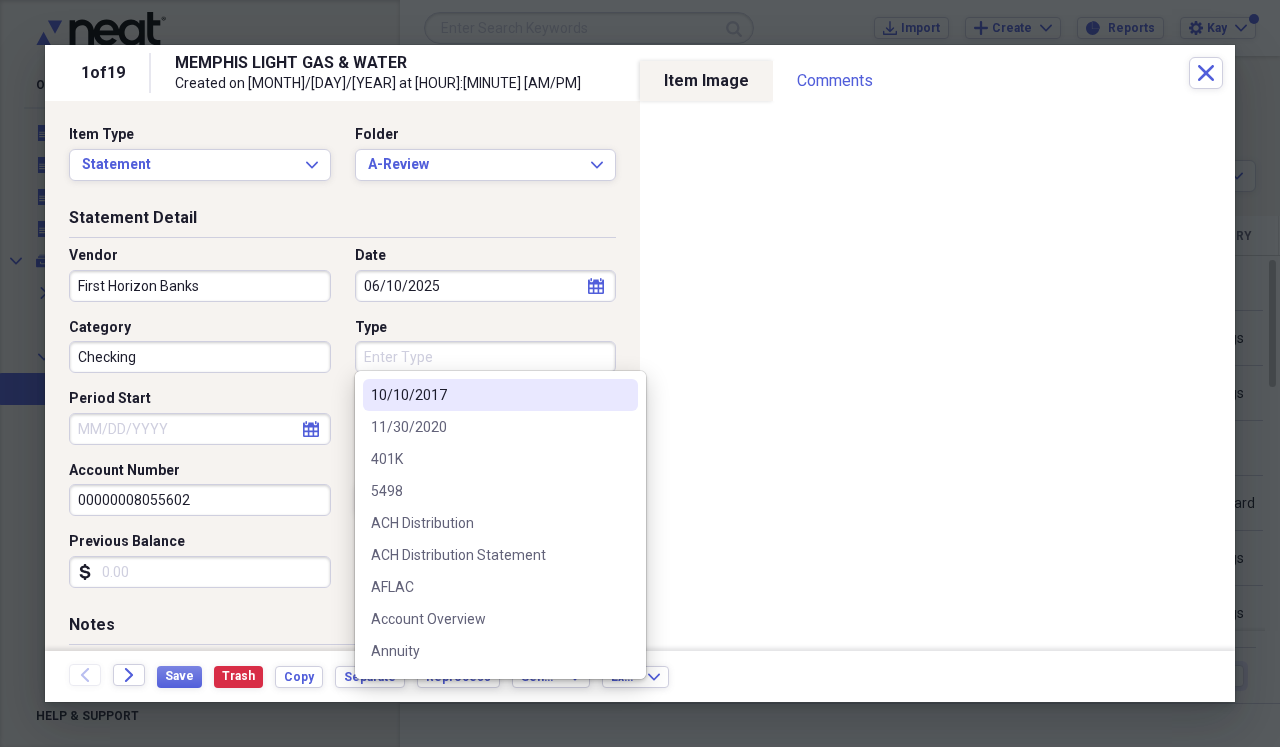 click on "Period Start" at bounding box center (200, 429) 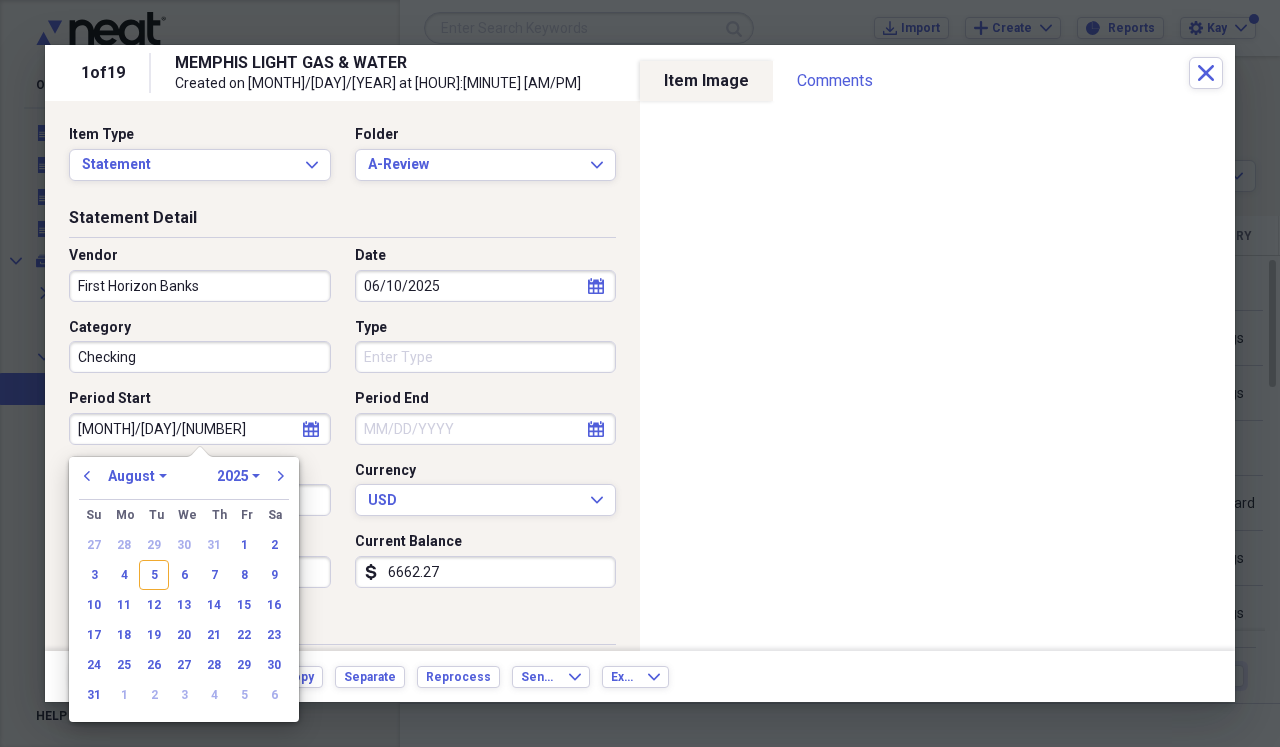 type on "[MONTH]/[DAY]/[NUMBER]" 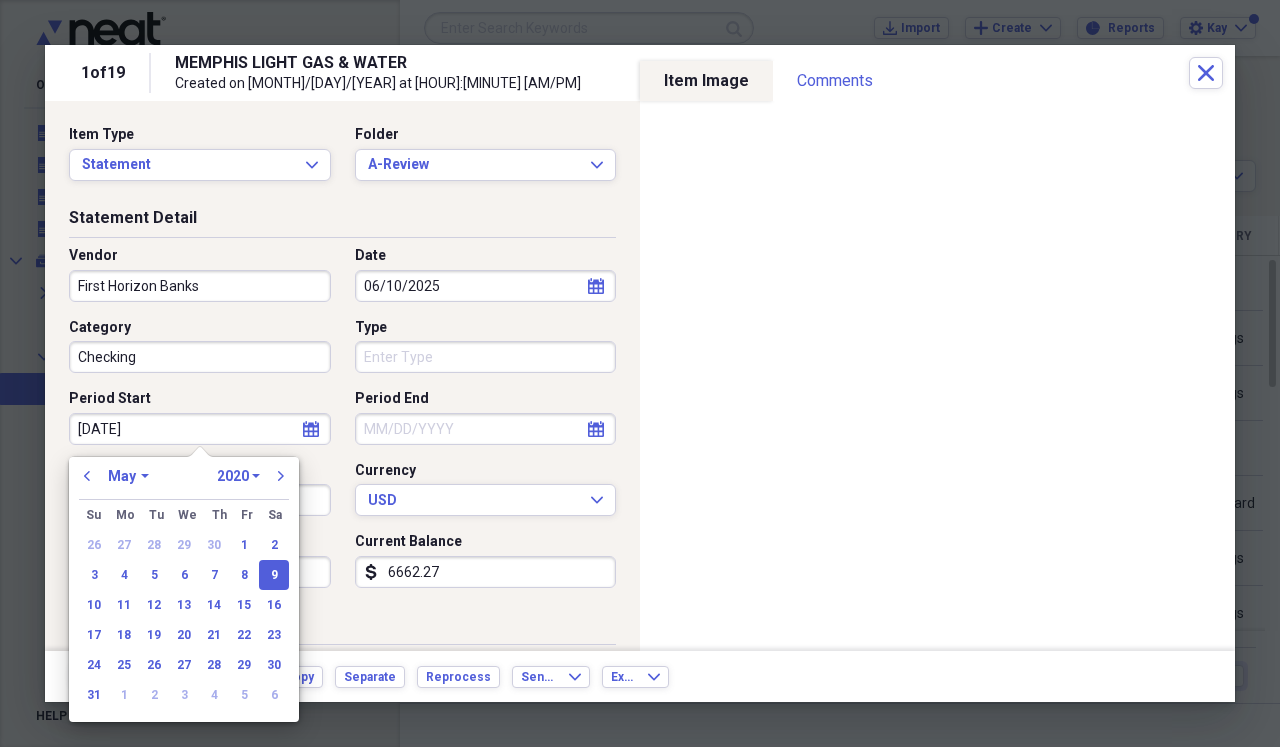 type on "5/9/2025" 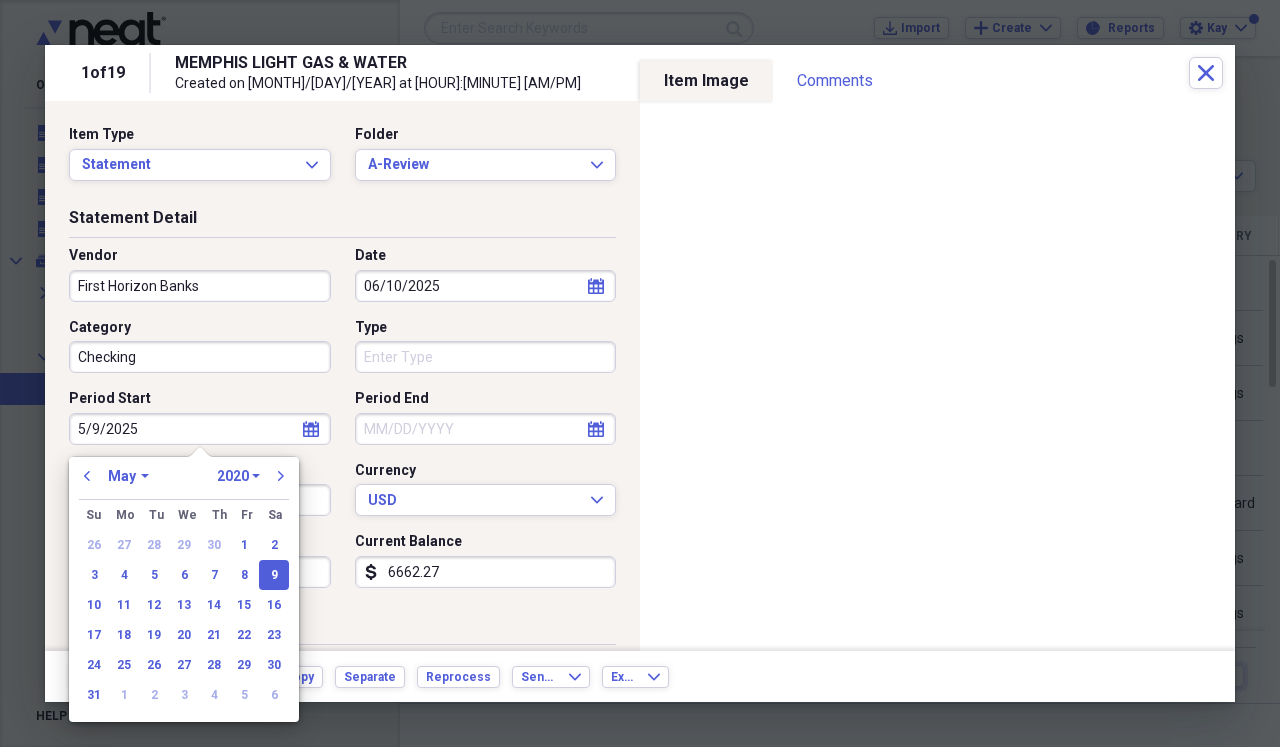 select on "2025" 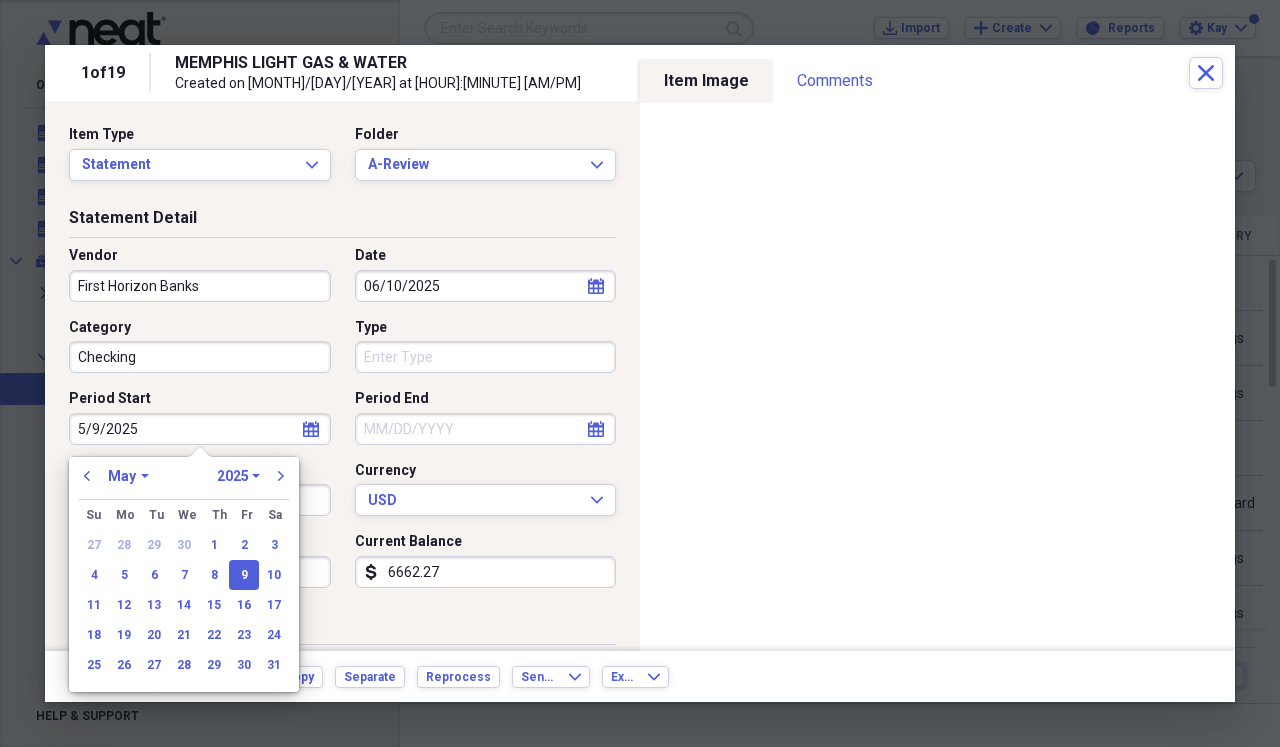 type on "05/09/2025" 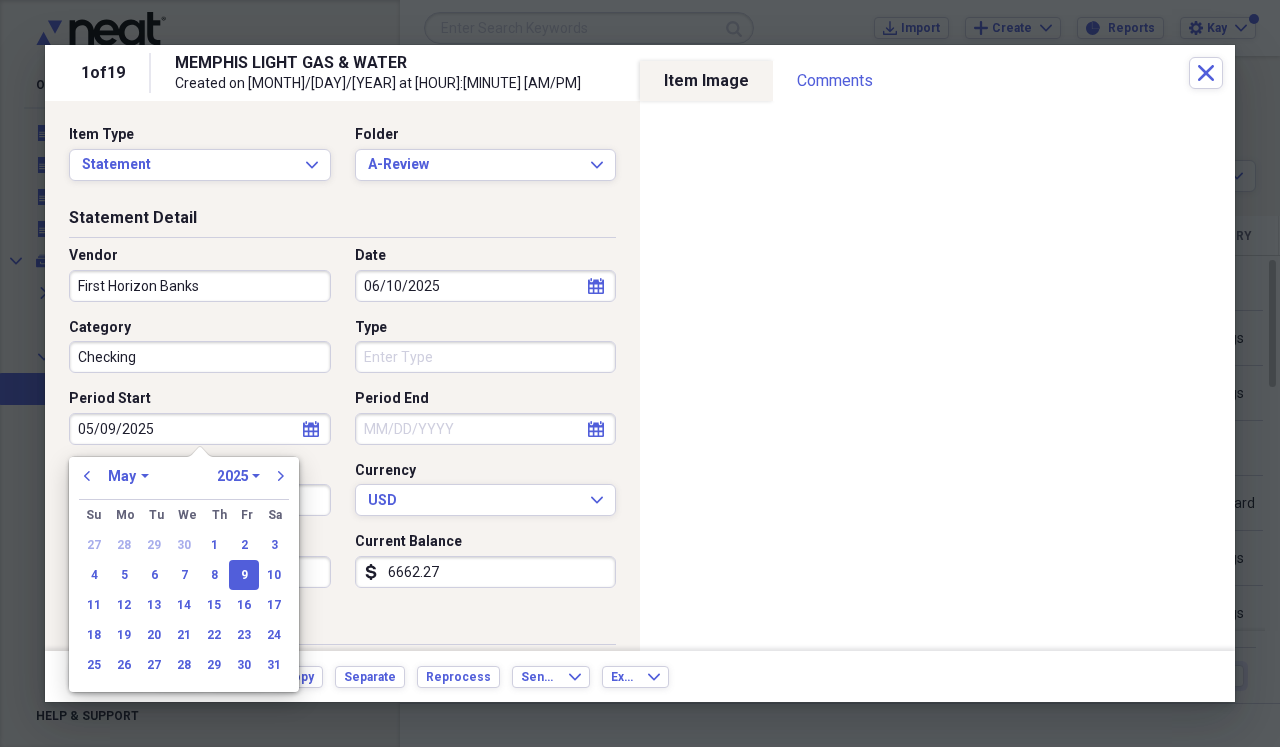 click on "Period End" at bounding box center [486, 429] 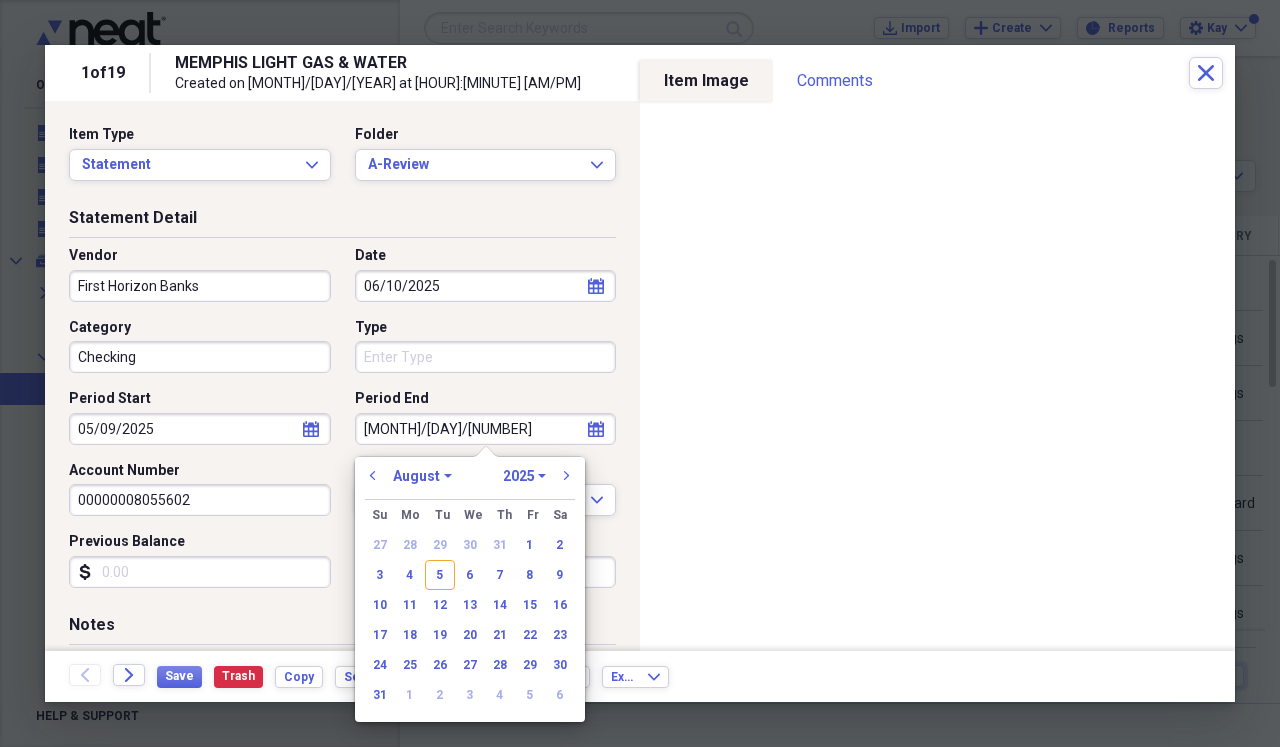 type on "[MONTH]/[DAY]/[NUMBER]" 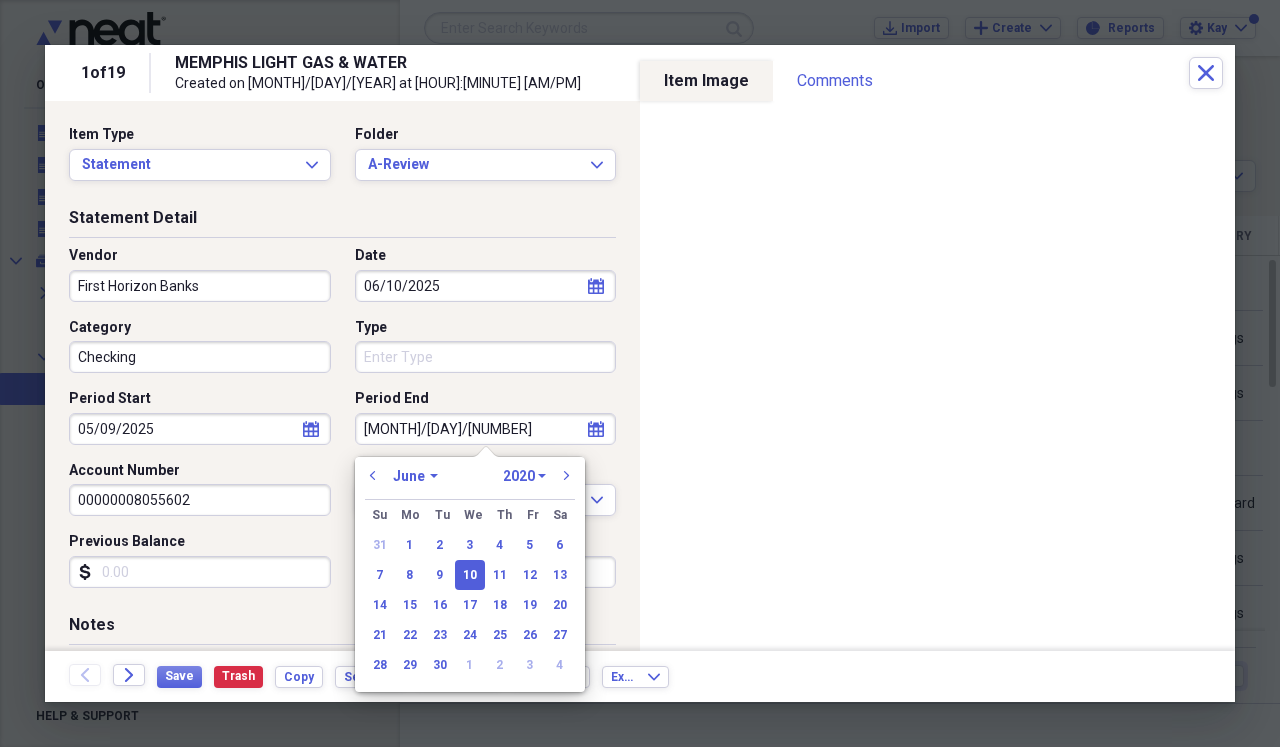 type on "[MONTH]/[DAY]/[YEAR]" 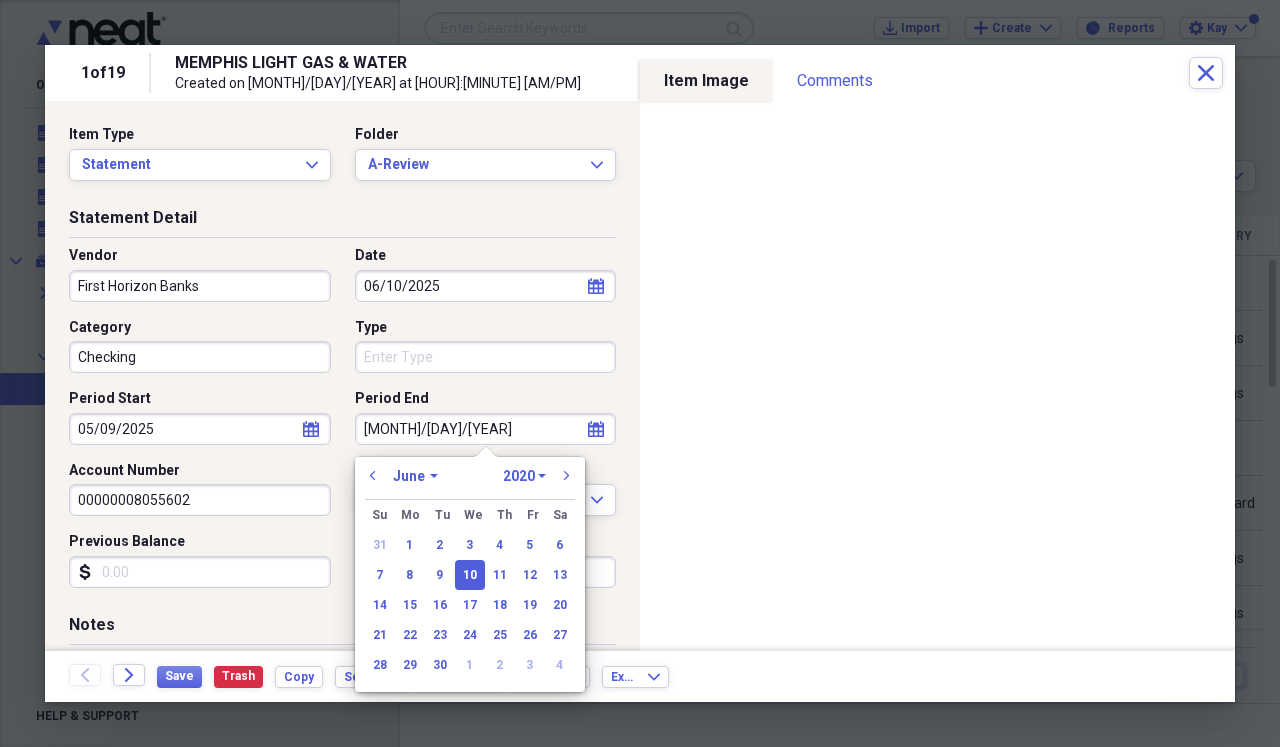 select on "2025" 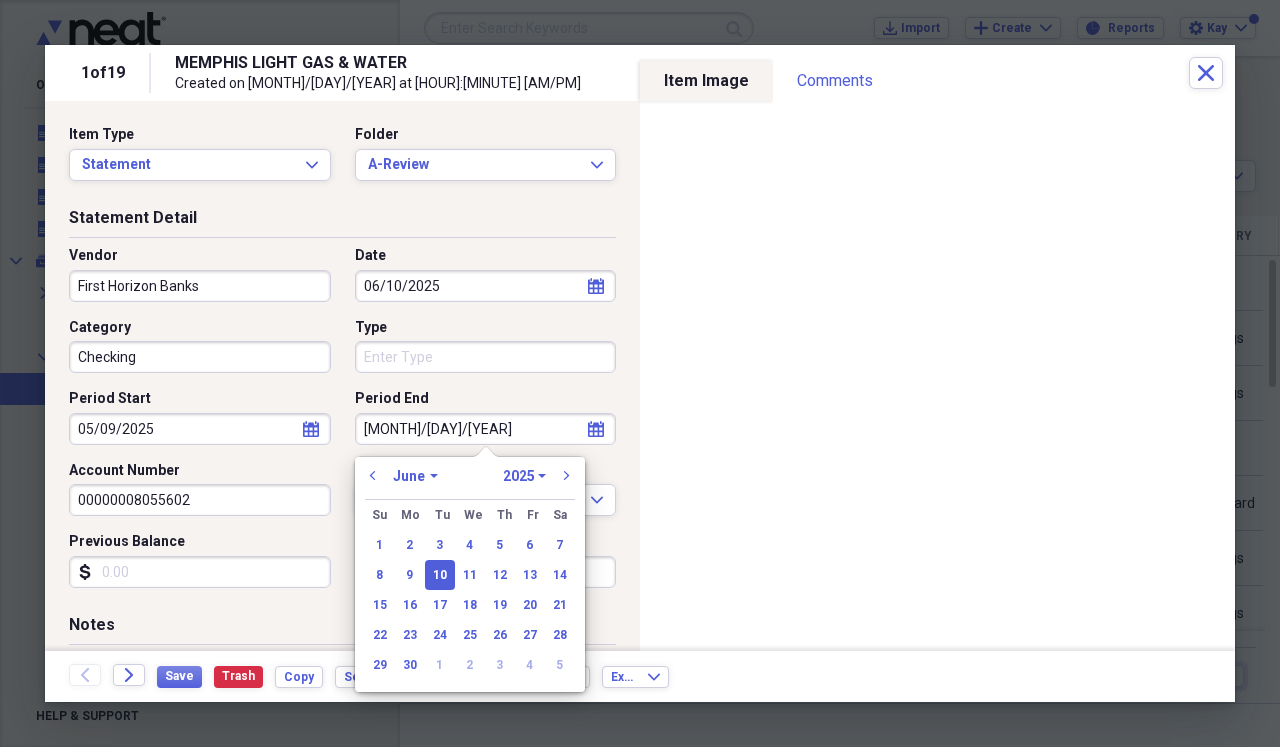 type on "06/10/2025" 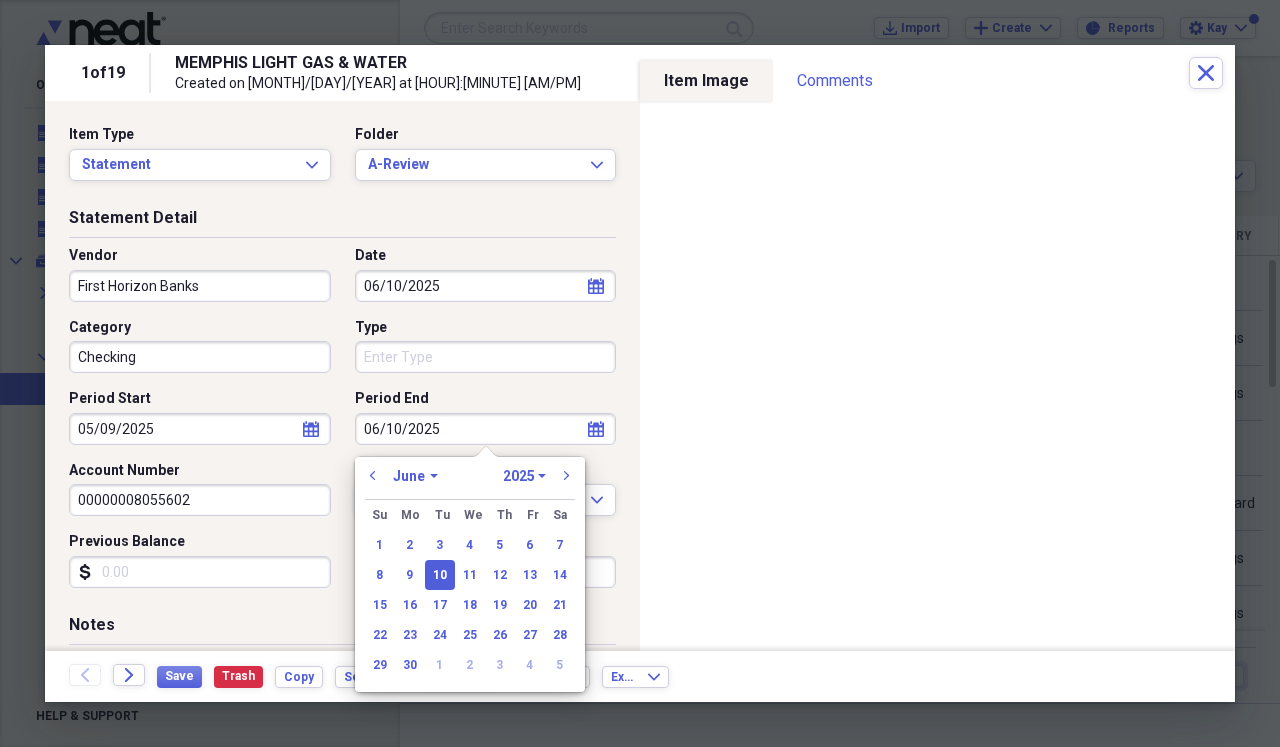 click on "00000008055602" at bounding box center [200, 500] 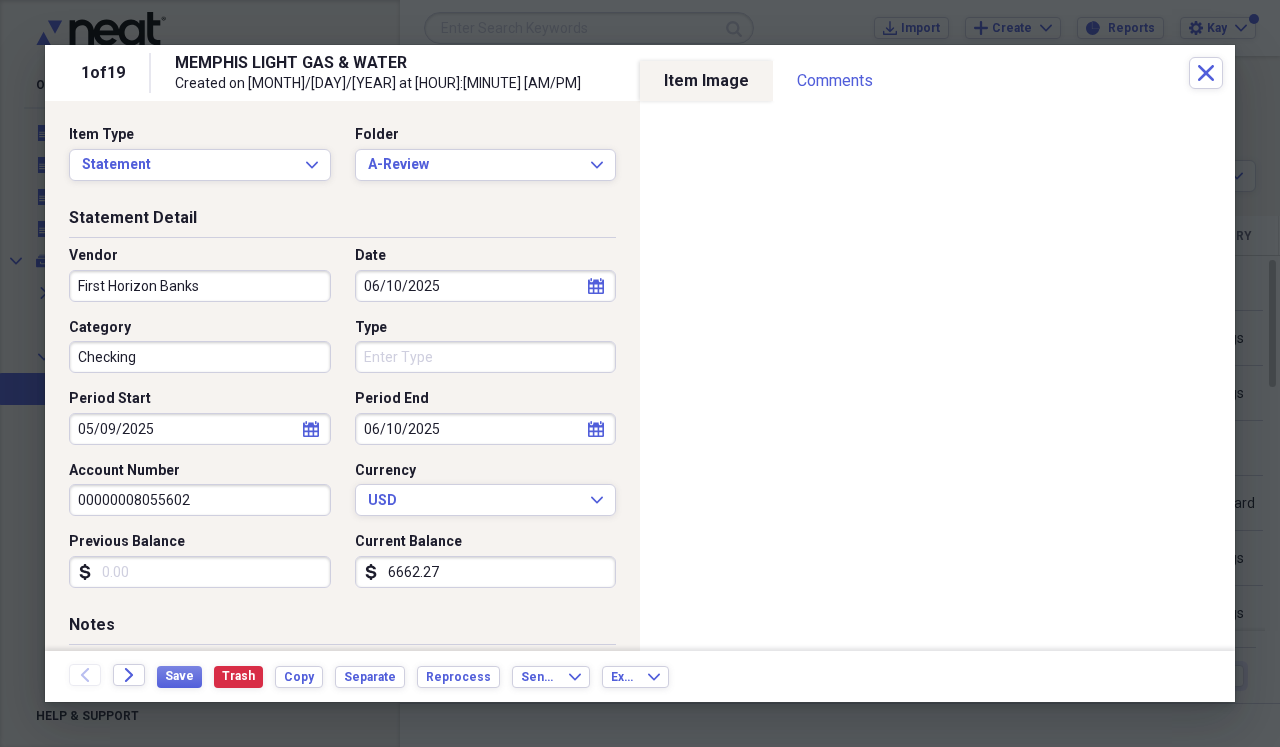 click on "Previous Balance" at bounding box center [200, 572] 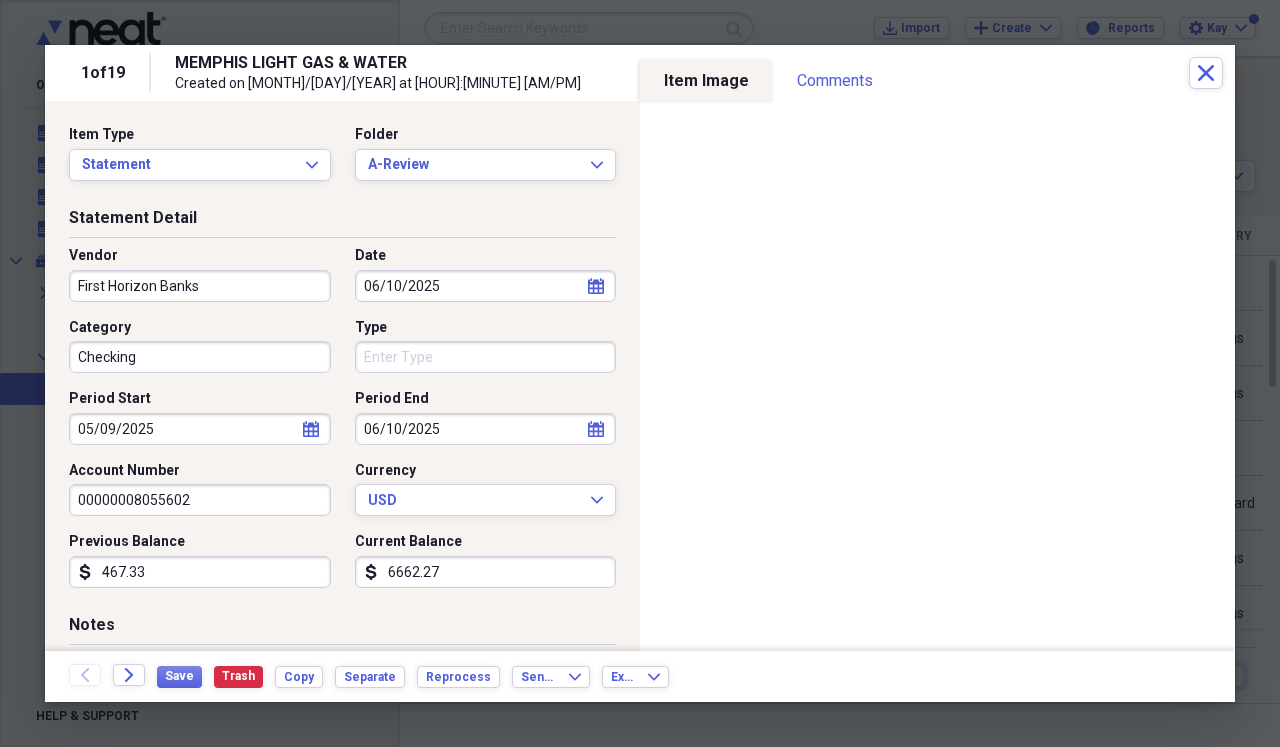 type on "4673.32" 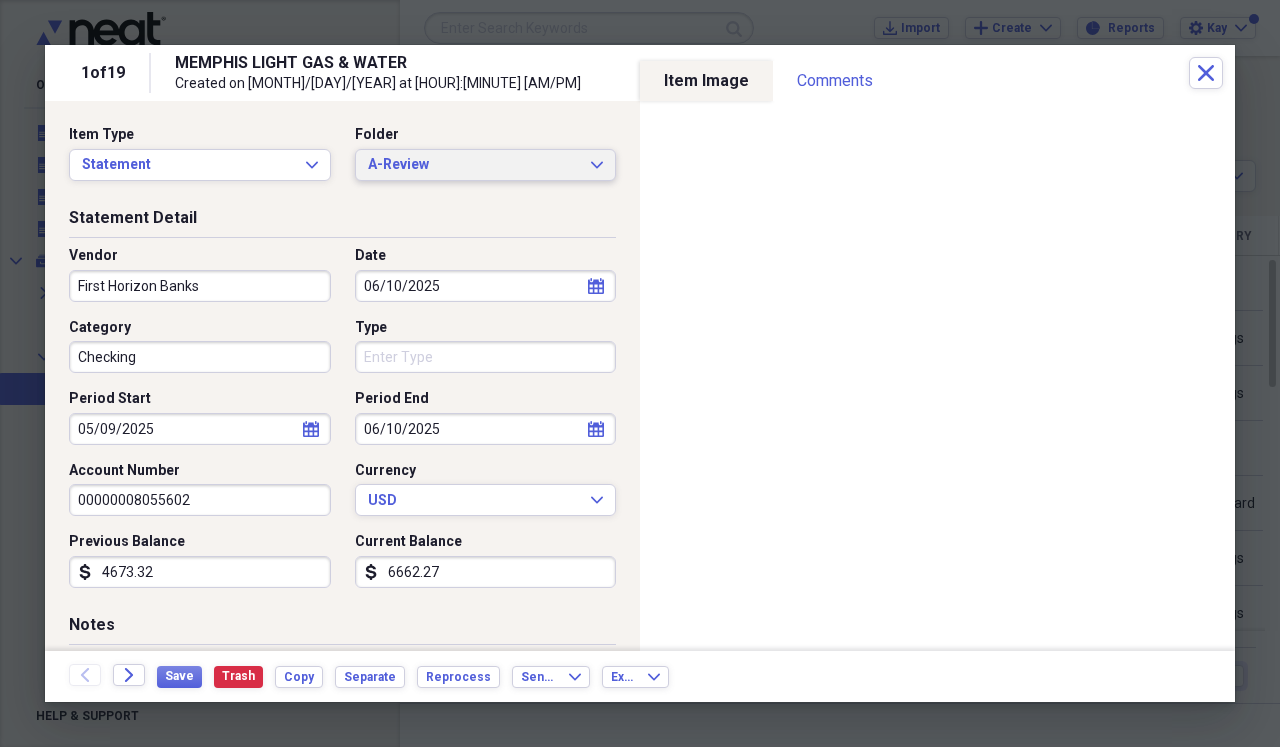 click on "Expand" 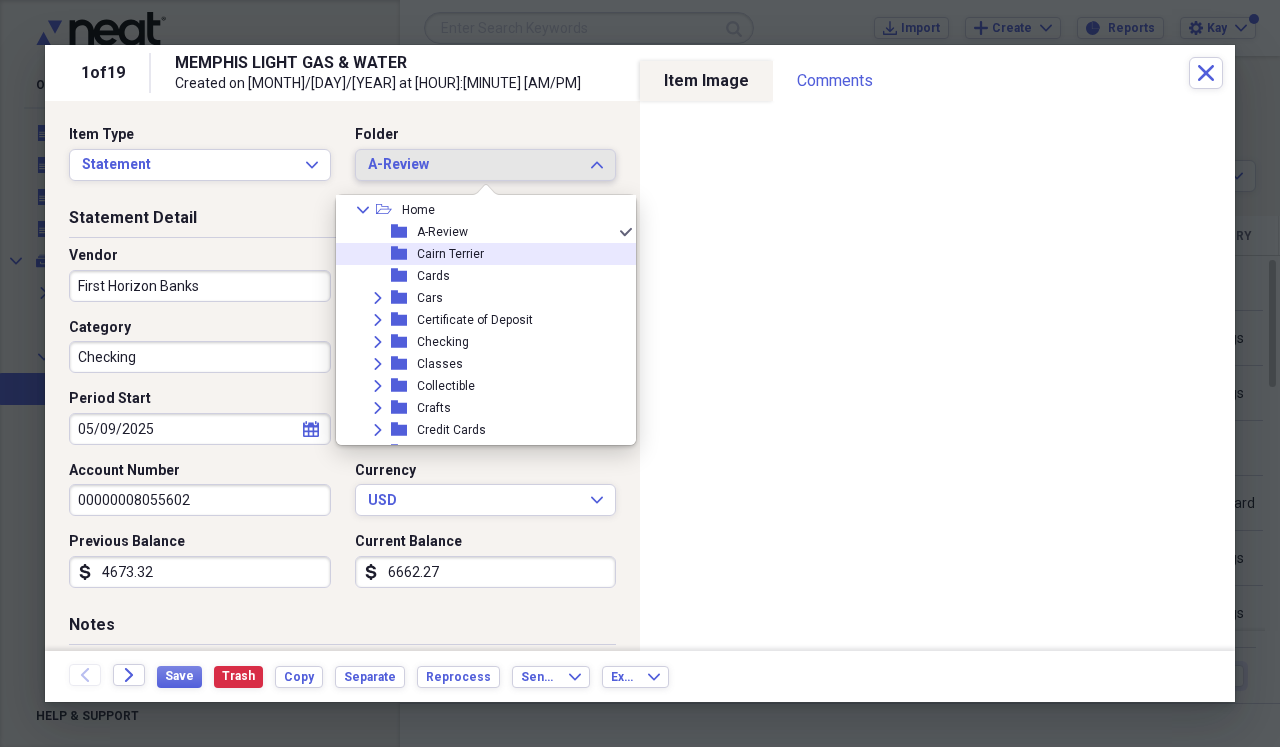 scroll, scrollTop: 102, scrollLeft: 0, axis: vertical 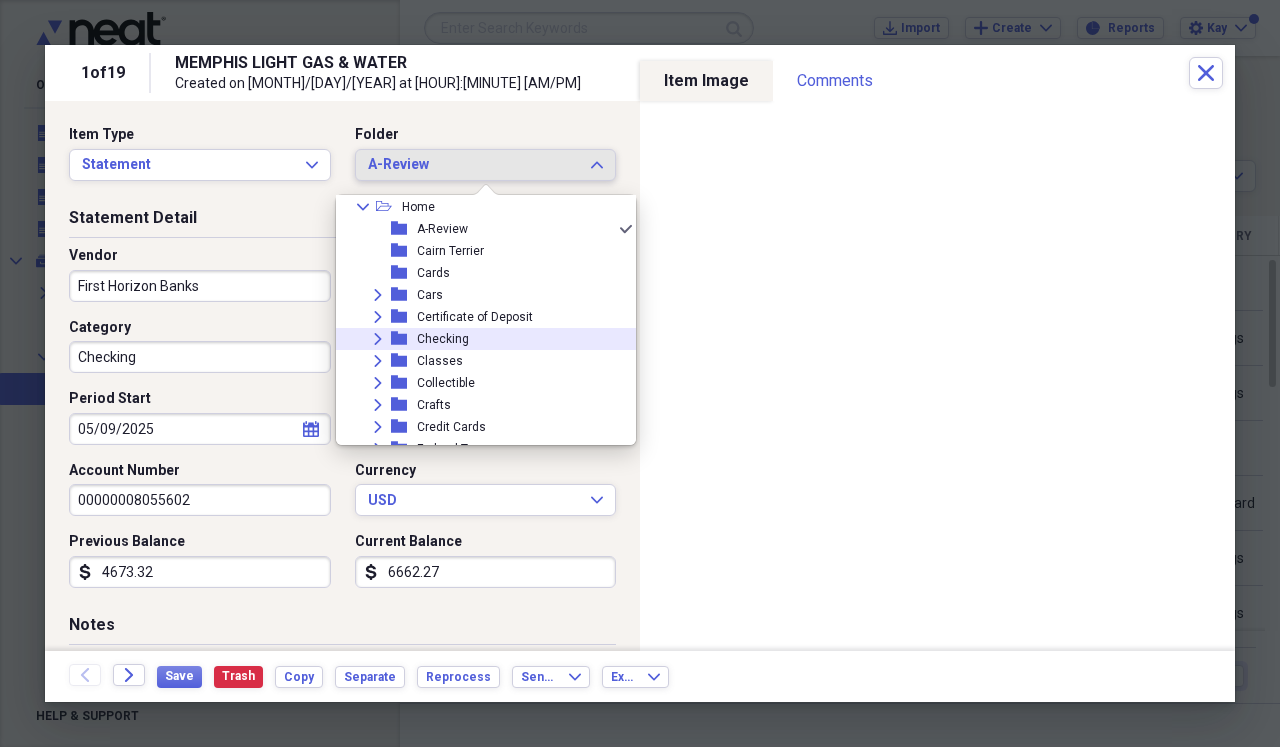 click on "Expand" 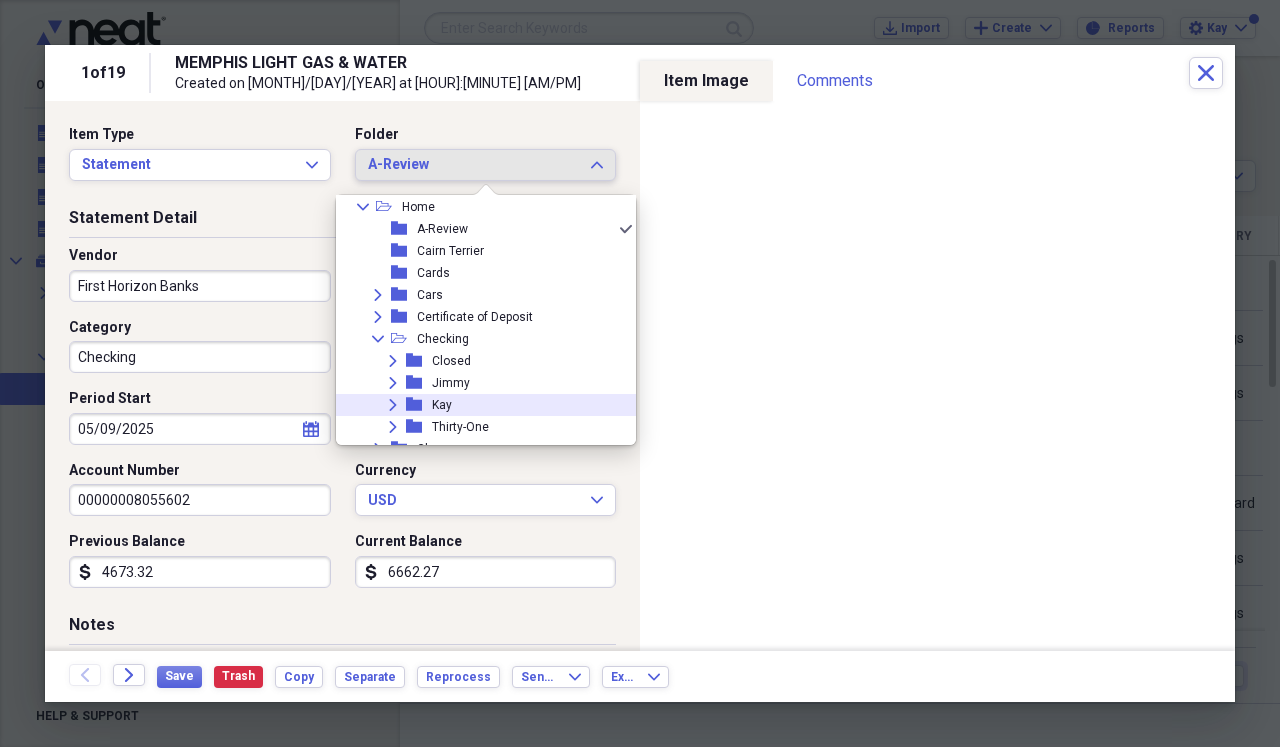click 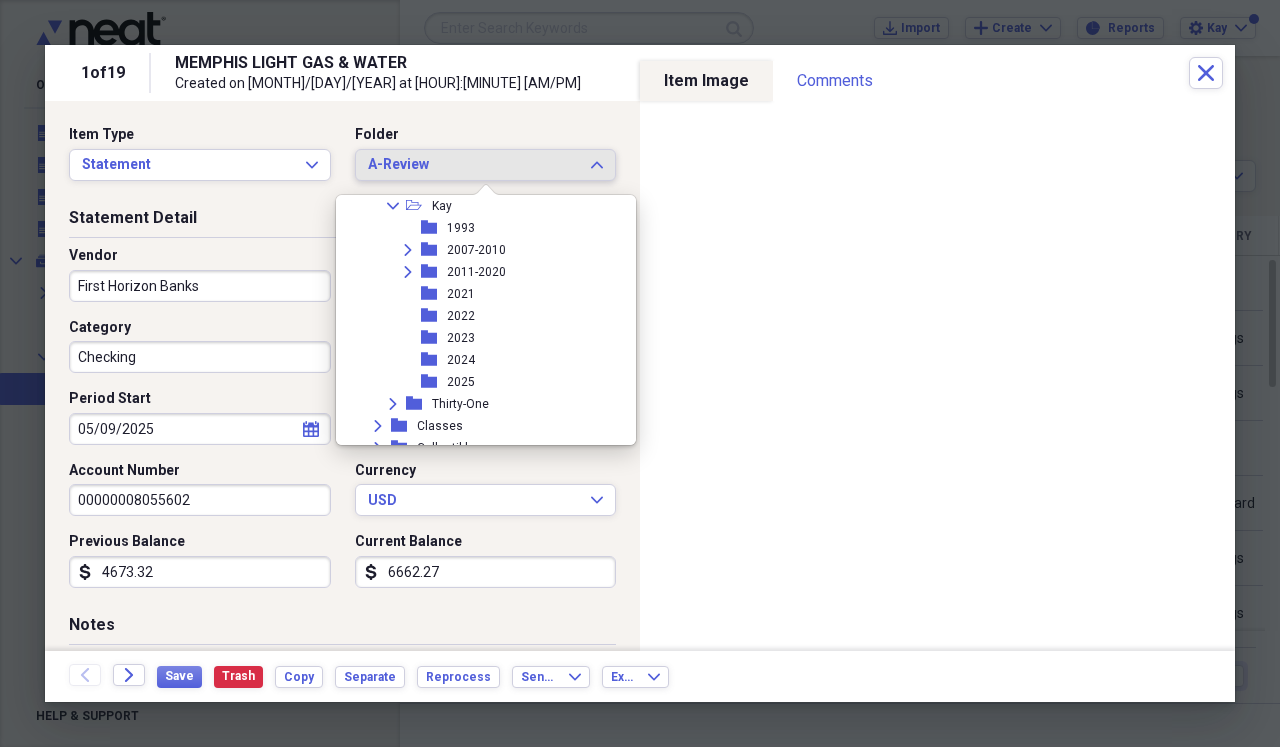 scroll, scrollTop: 306, scrollLeft: 0, axis: vertical 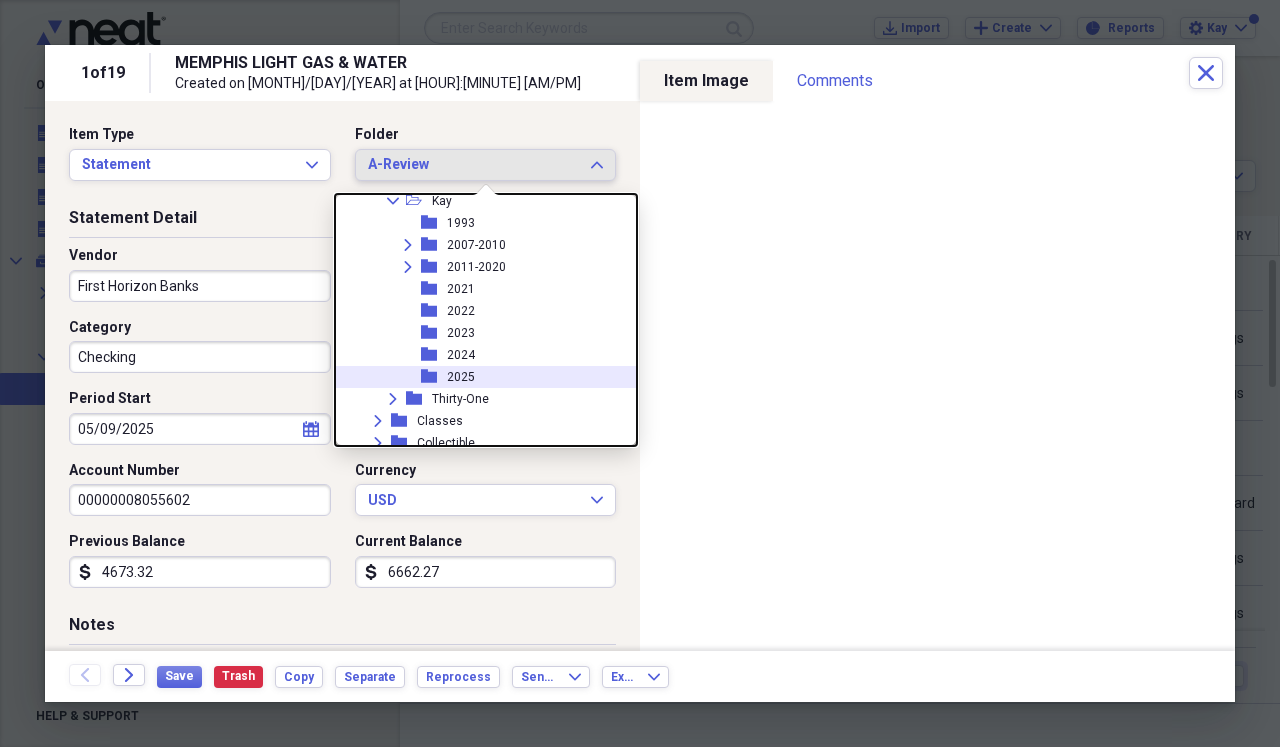 click on "2025" at bounding box center (461, 377) 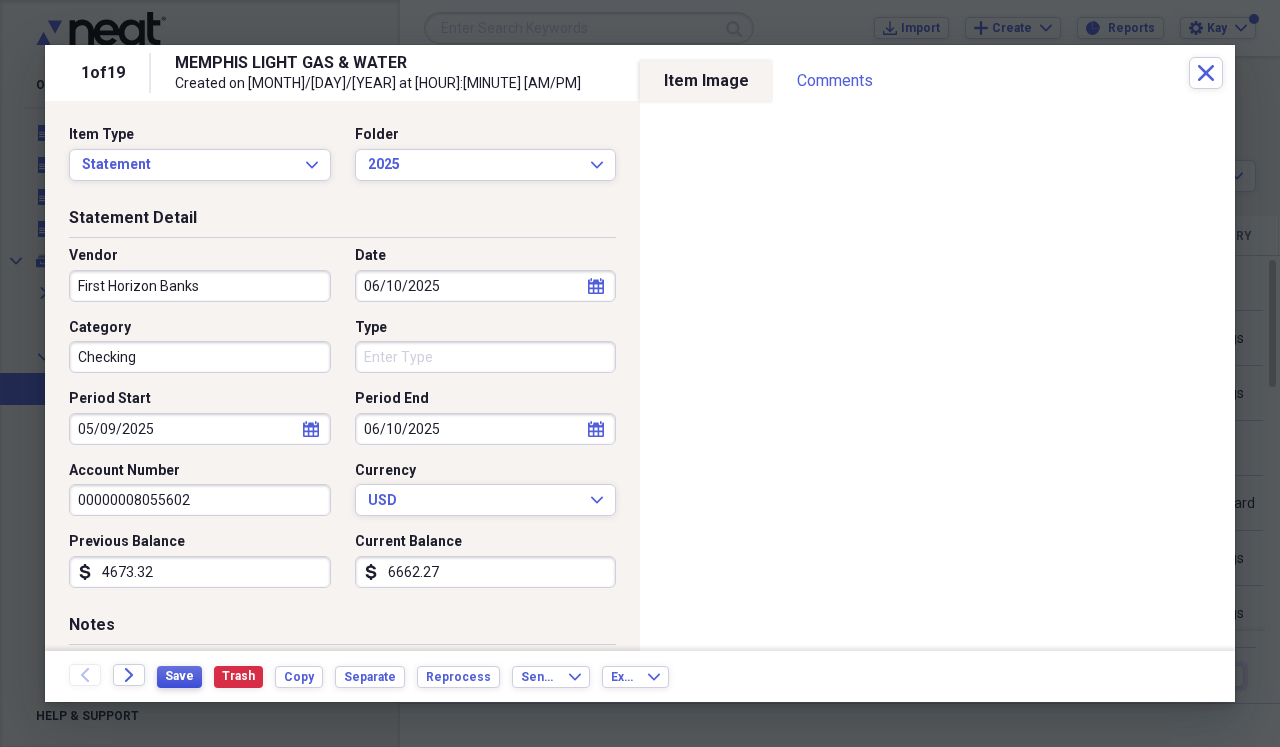 click on "Save" at bounding box center (179, 676) 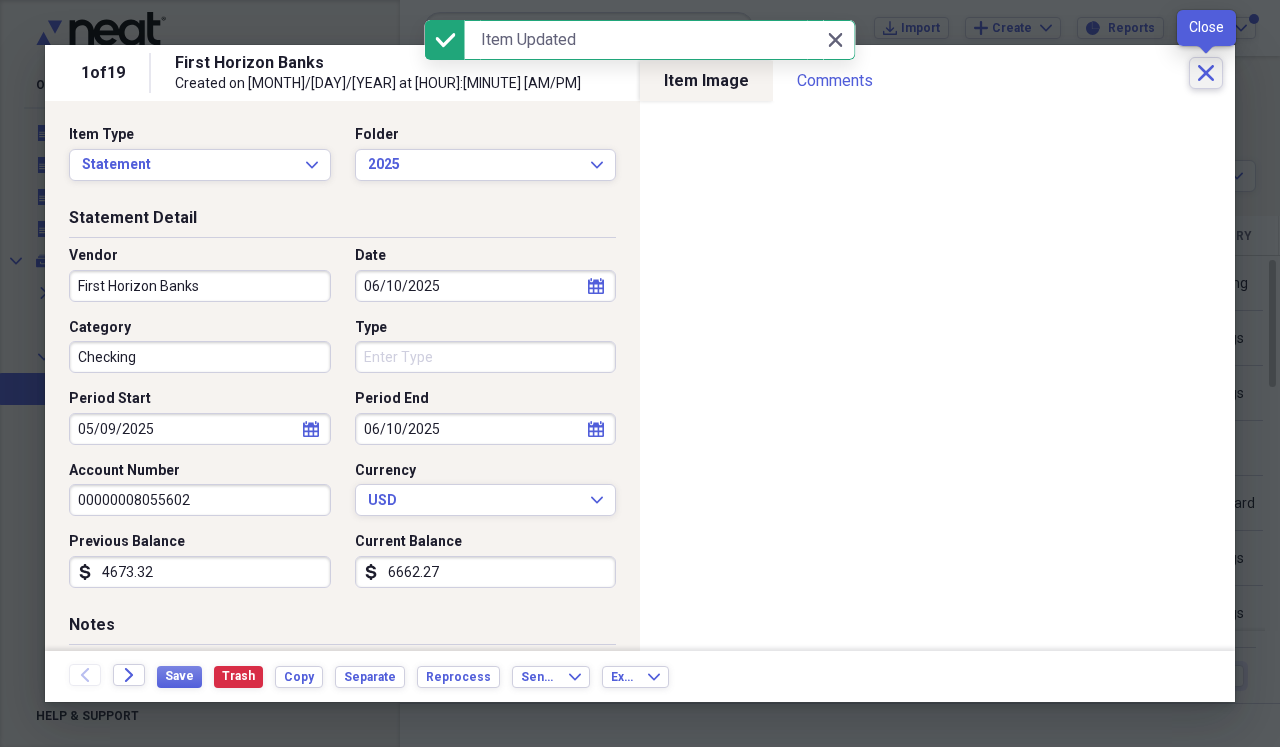 click 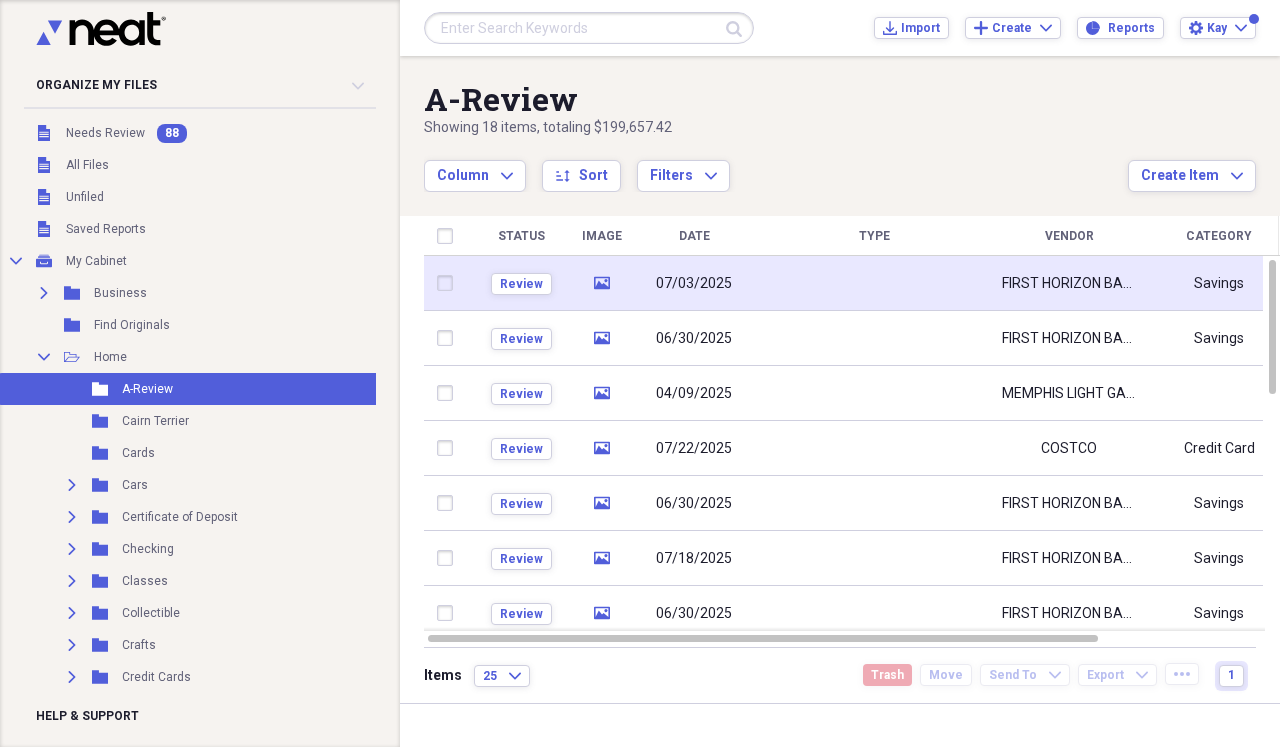 click at bounding box center [874, 283] 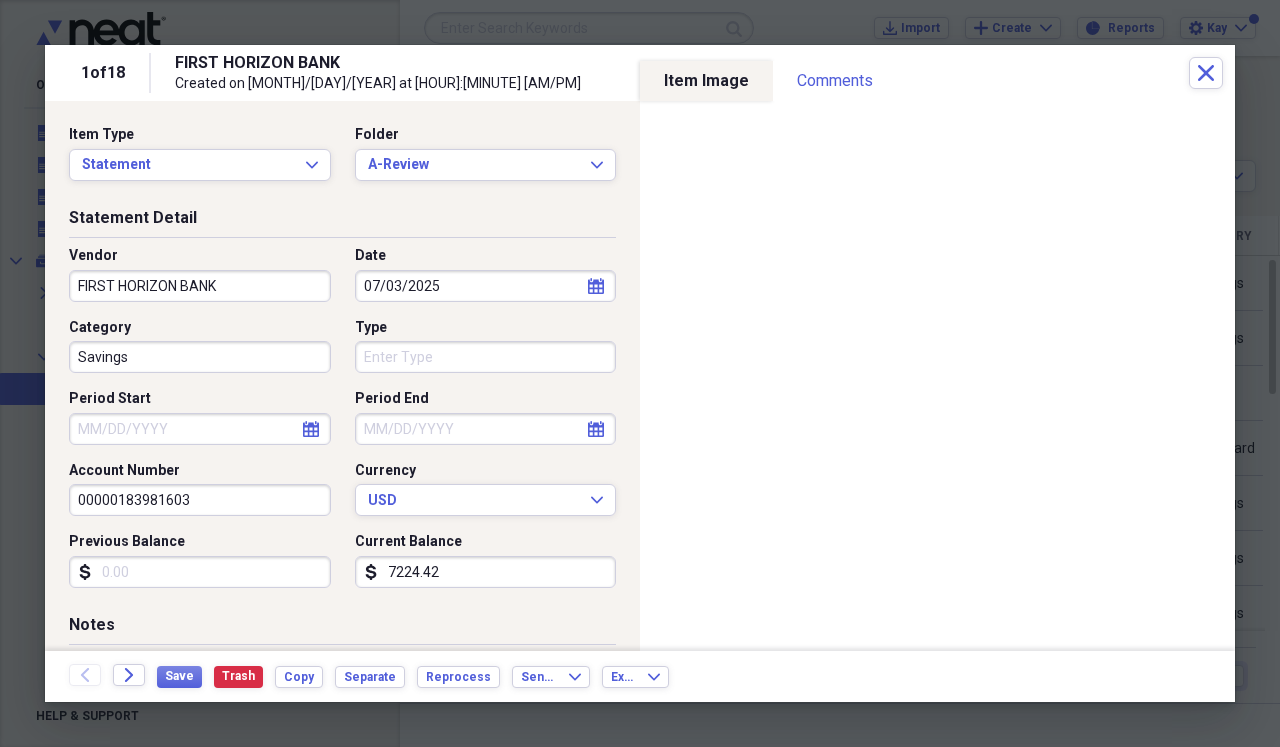 click on "FIRST HORIZON BANK" at bounding box center [200, 286] 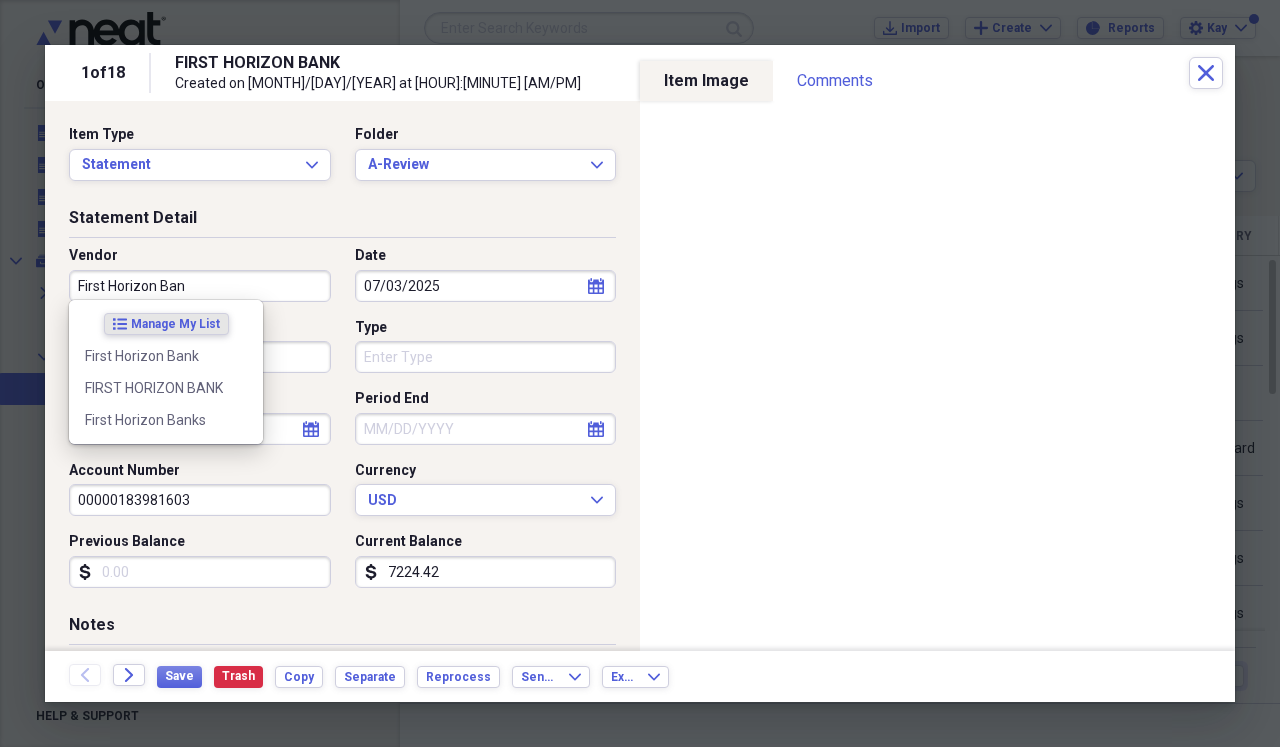 type on "First Horizon Bank" 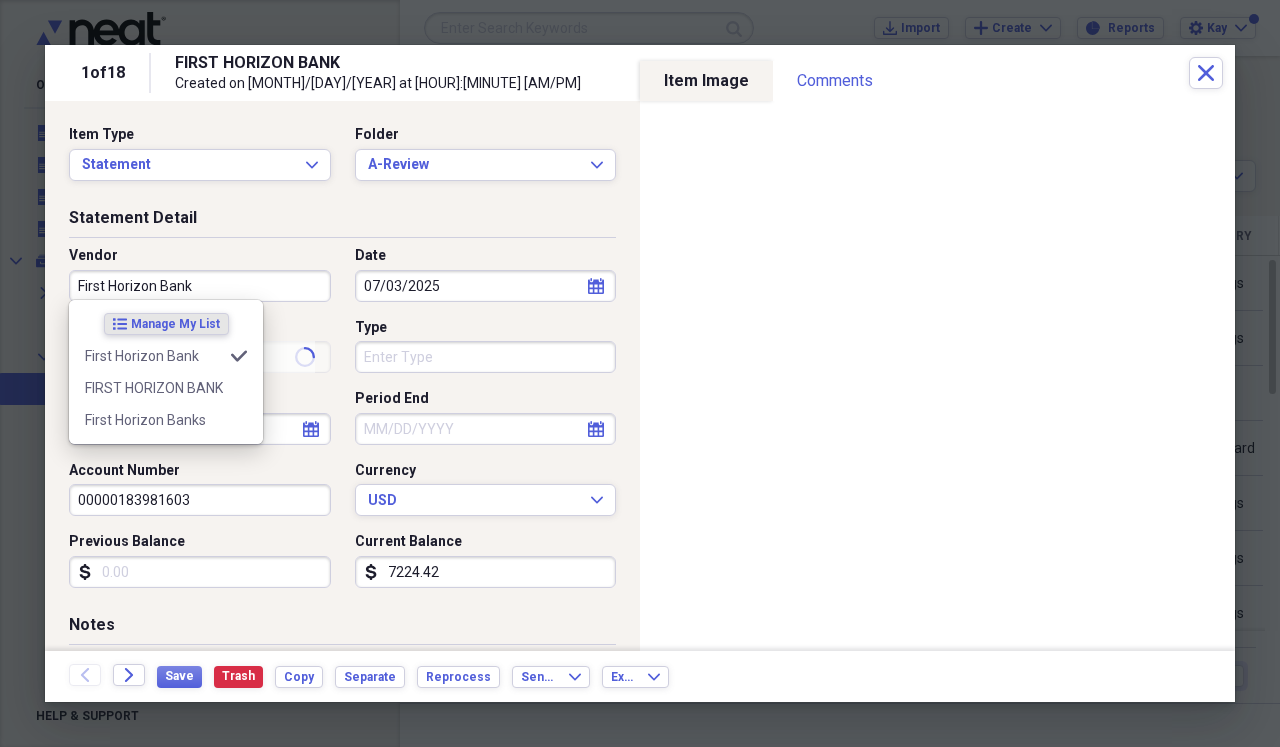 type on "Checking" 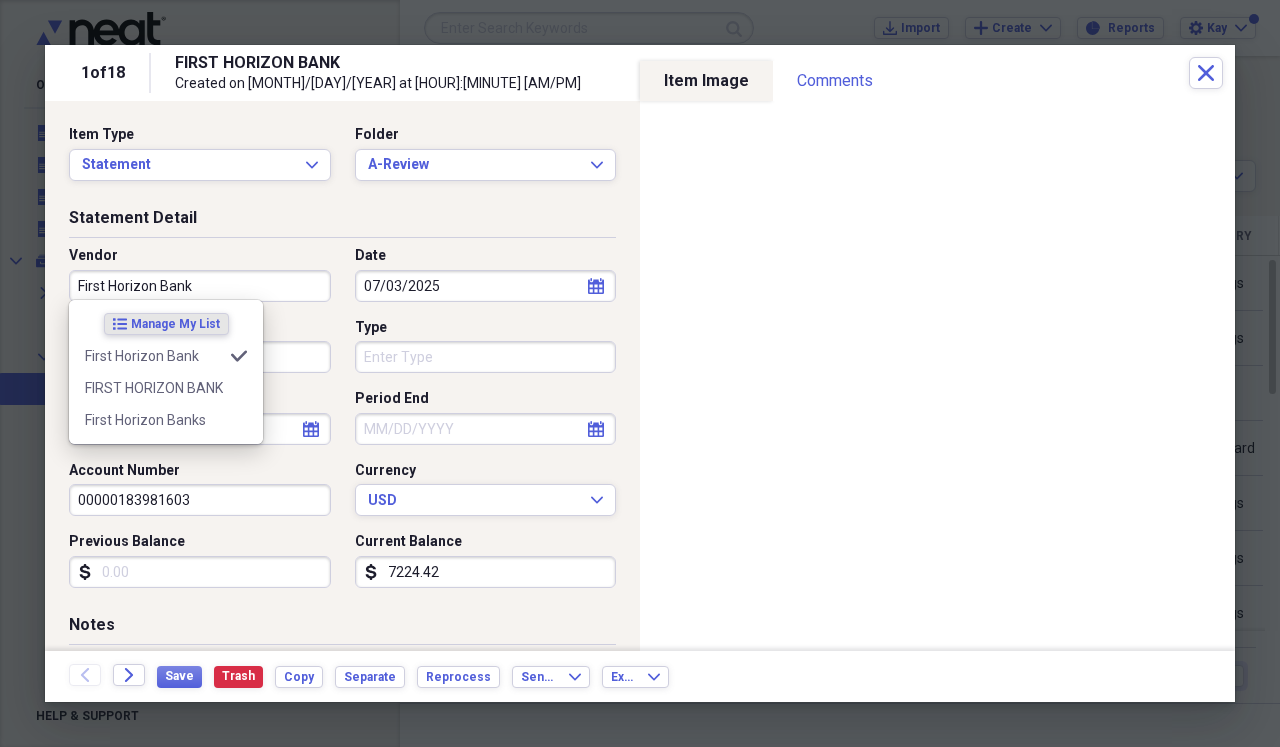 type on "First Horizon Bank" 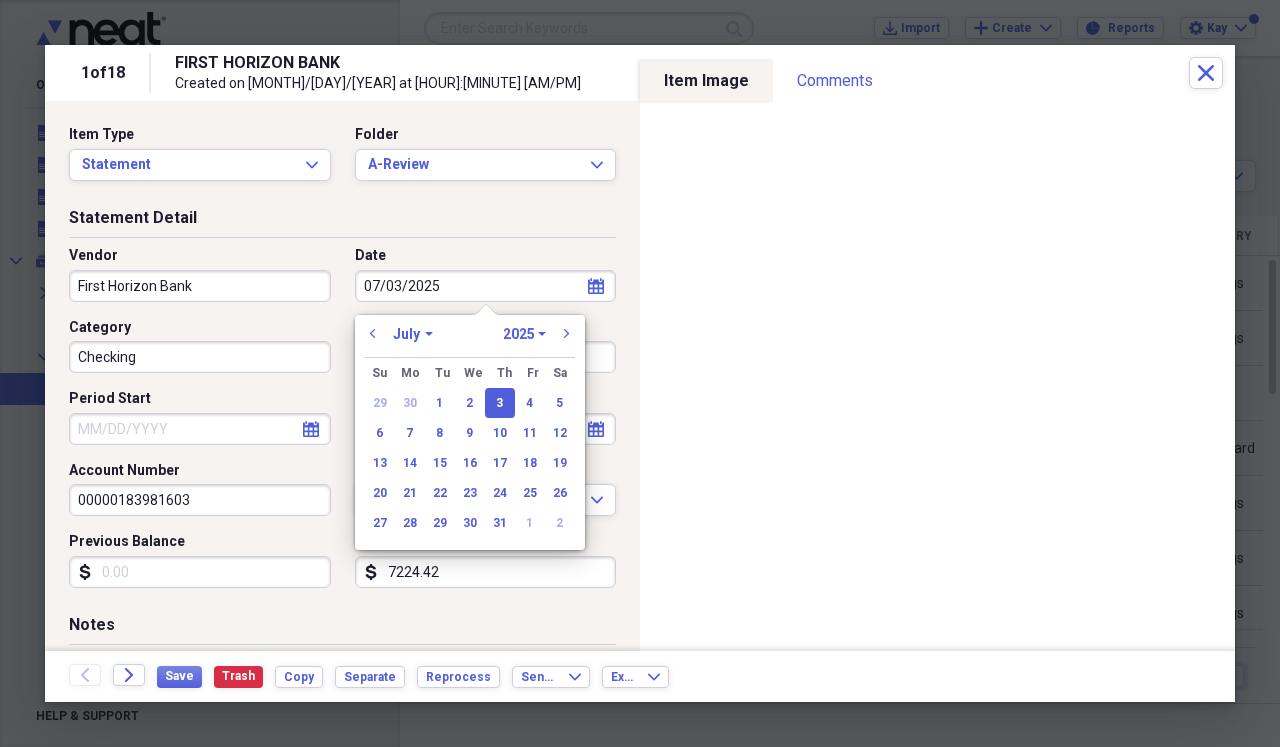 select on "7" 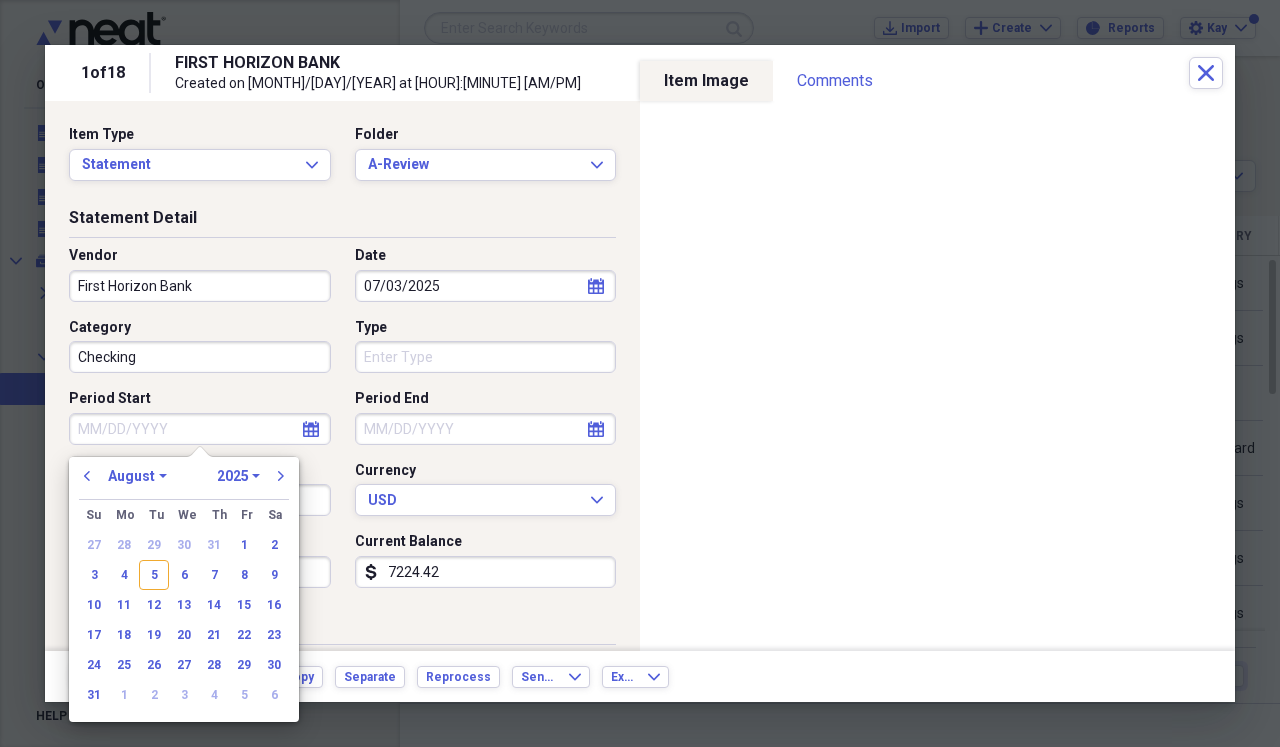 click on "Period Start" at bounding box center [200, 429] 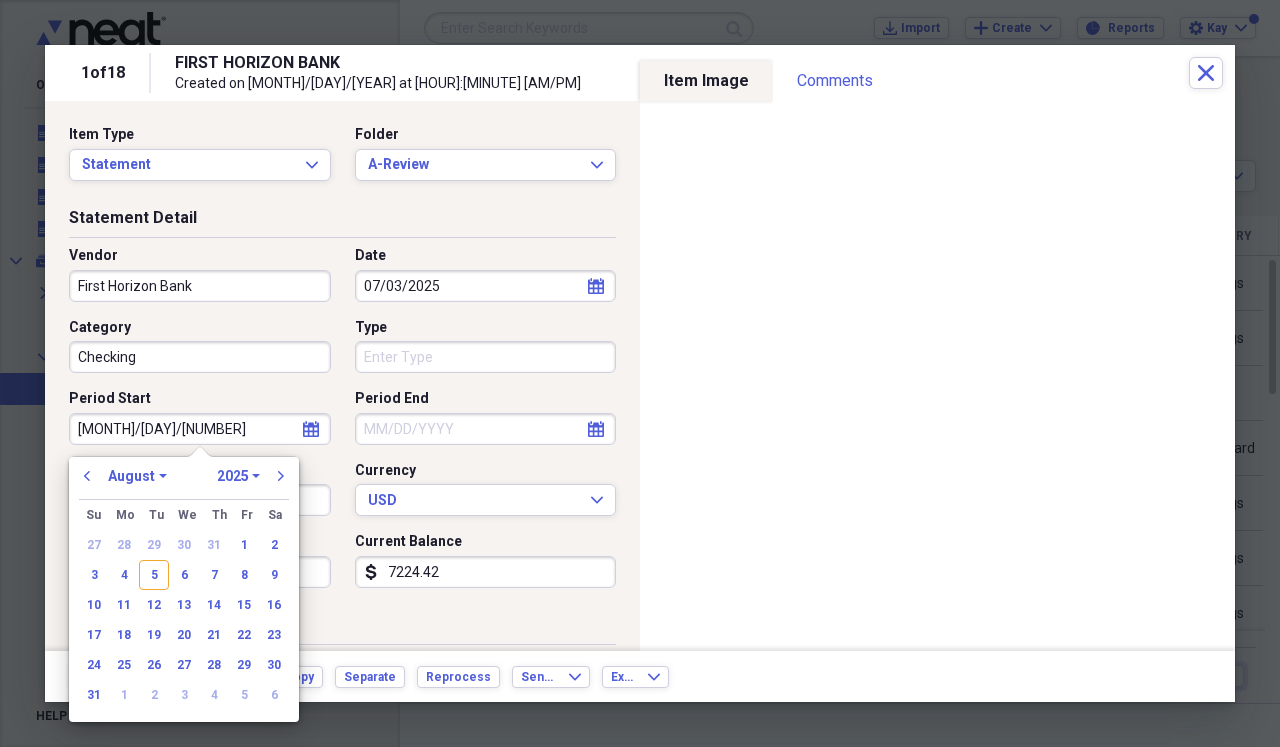 type on "[MONTH]/[DAY]/[NUMBER]" 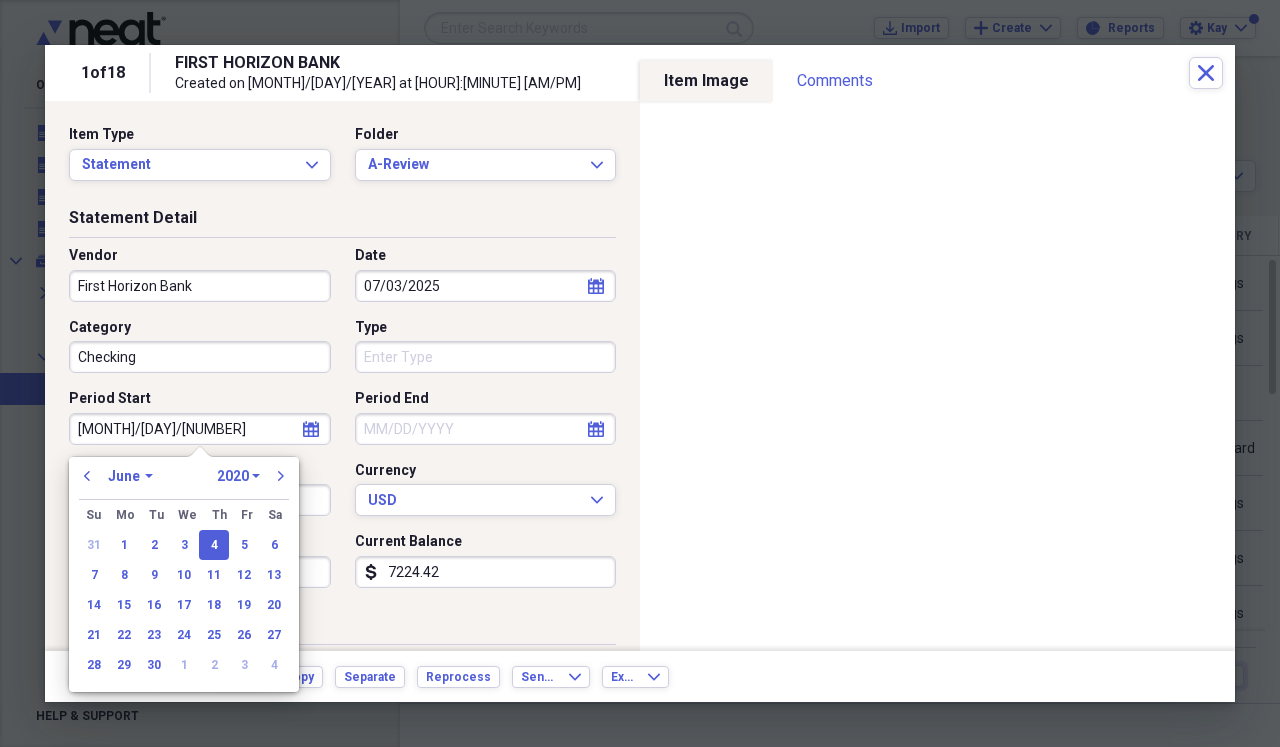 type on "[MONTH]/[DAY]/[YEAR]" 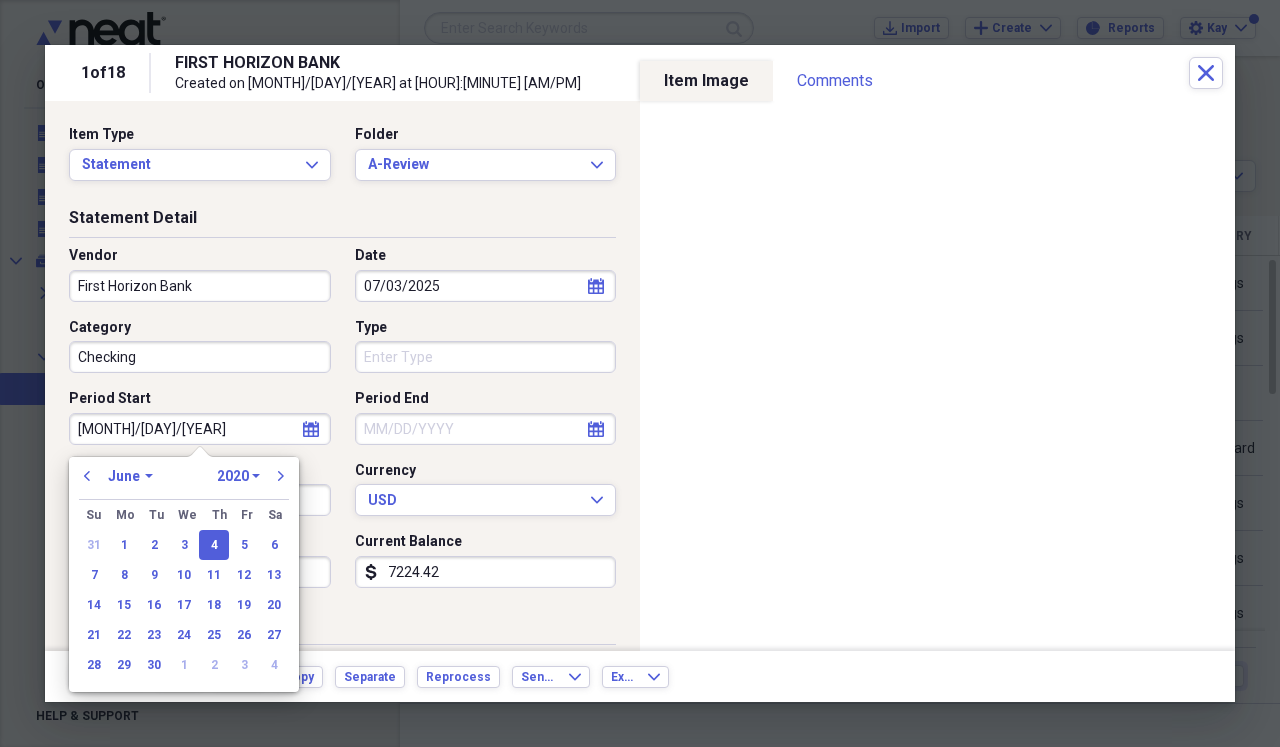select on "2025" 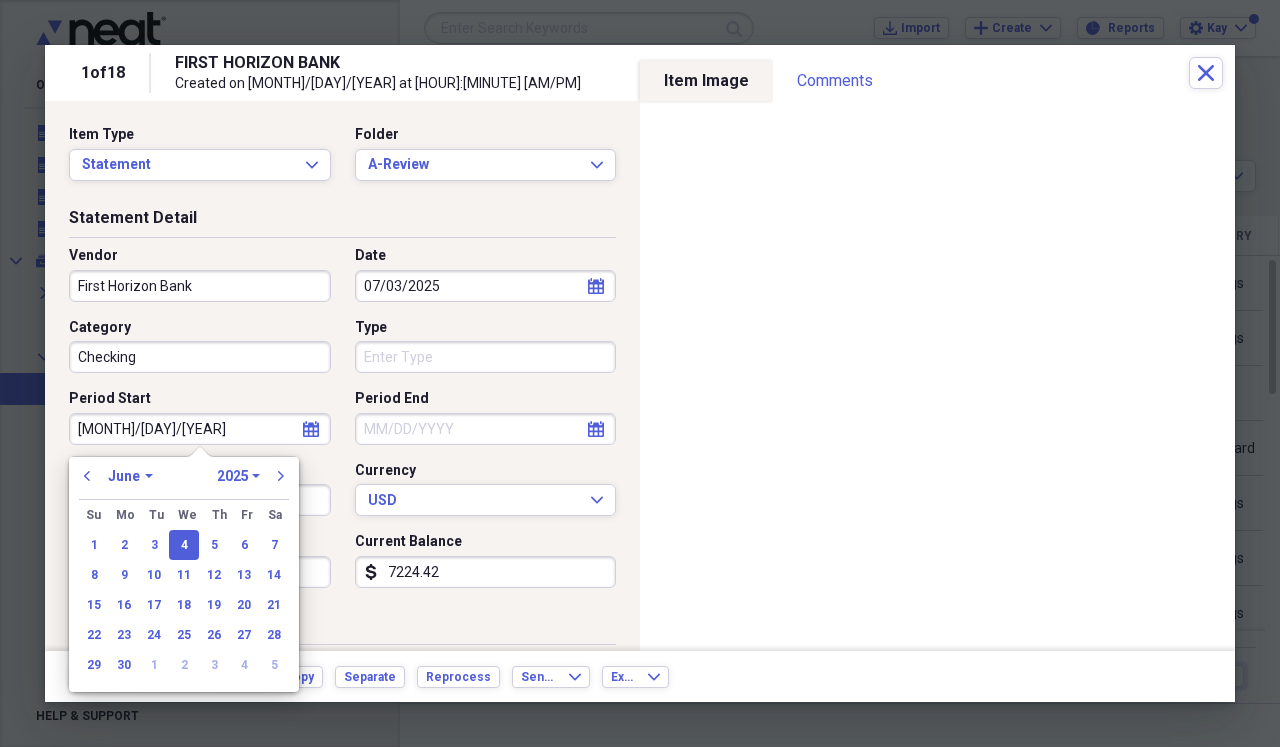 type on "06/04/2025" 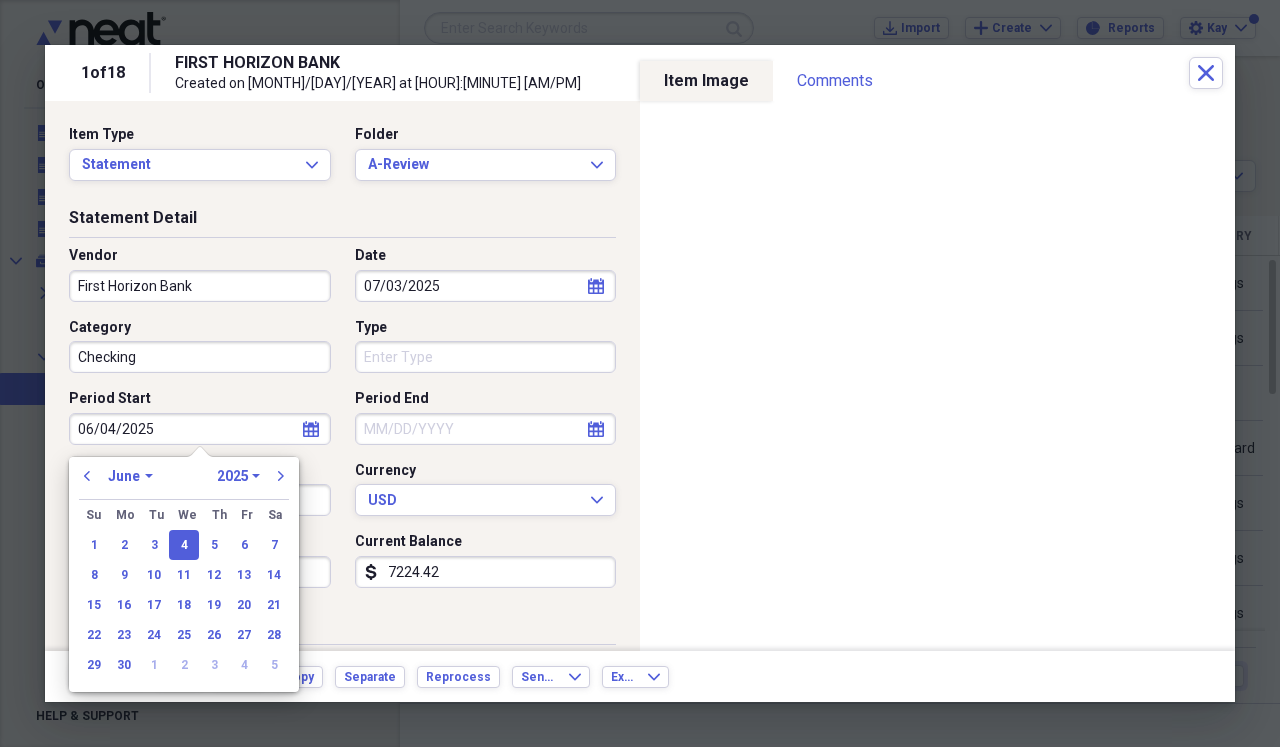 click on "Period End" at bounding box center [486, 429] 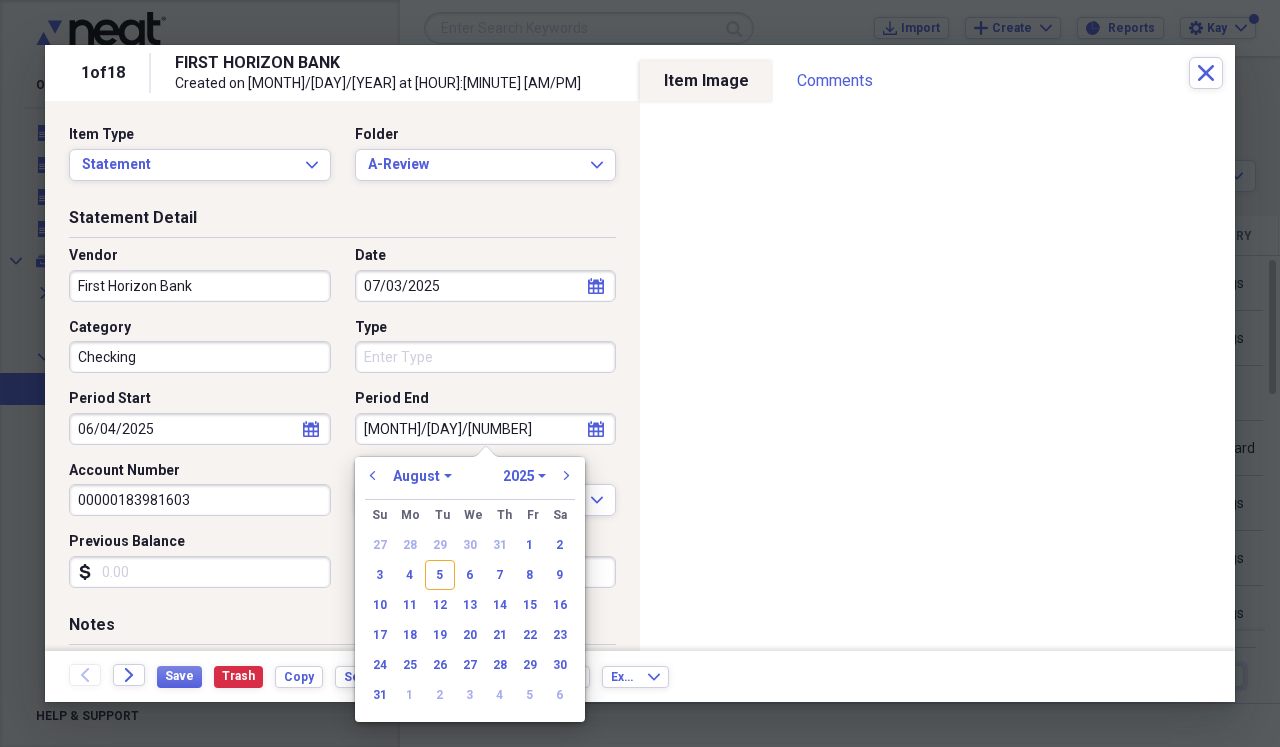 type on "[MONTH]/[DAY]/[NUMBER]" 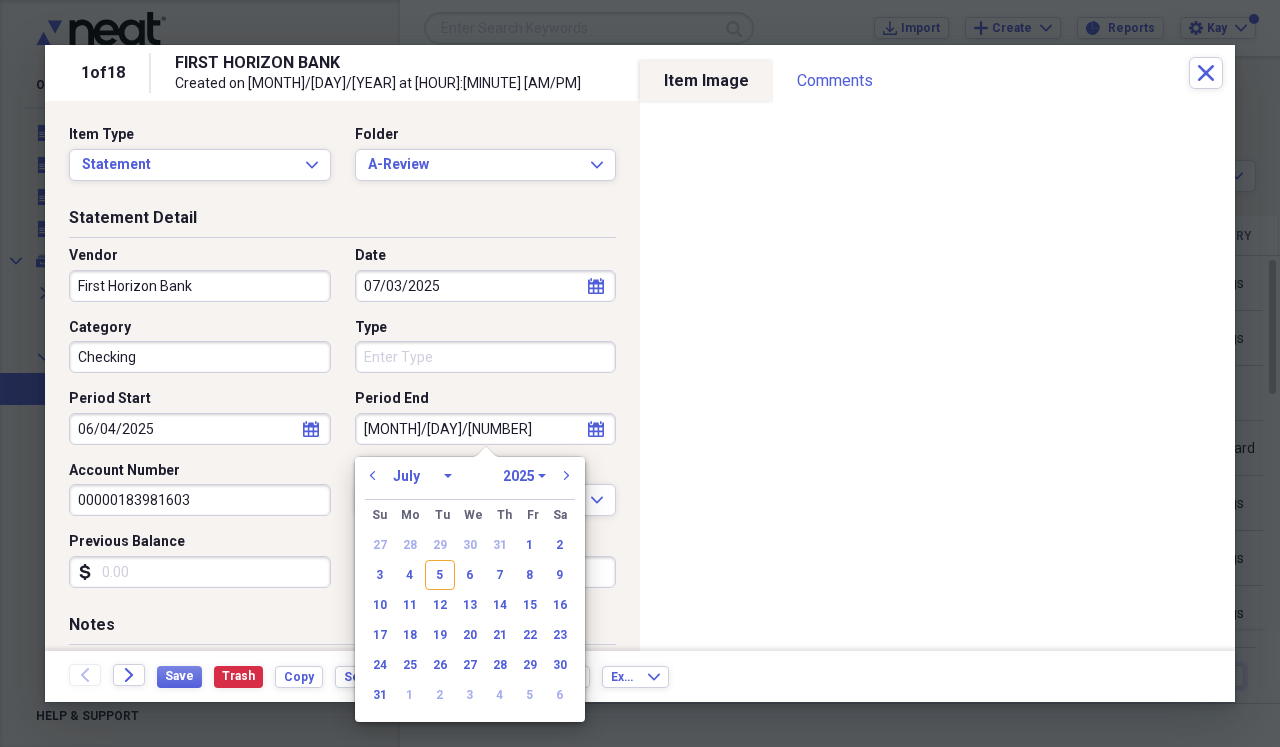 select on "2020" 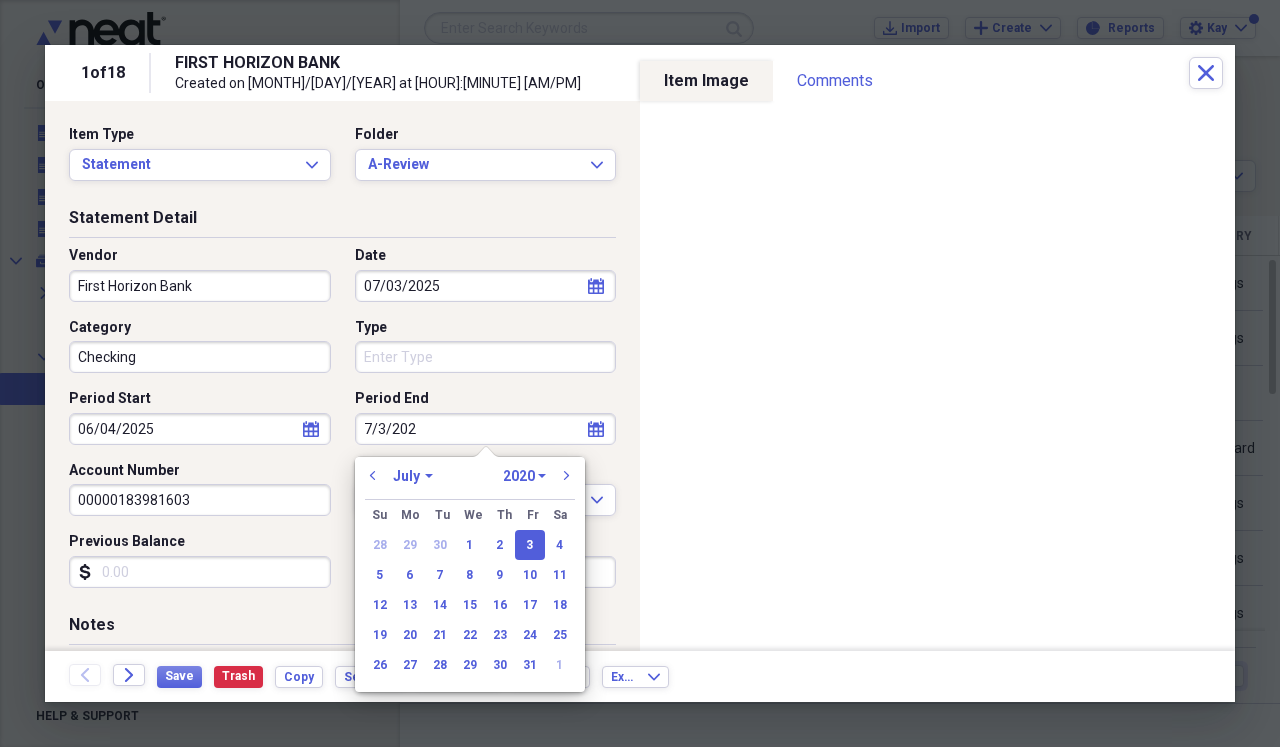 type on "7/3/2025" 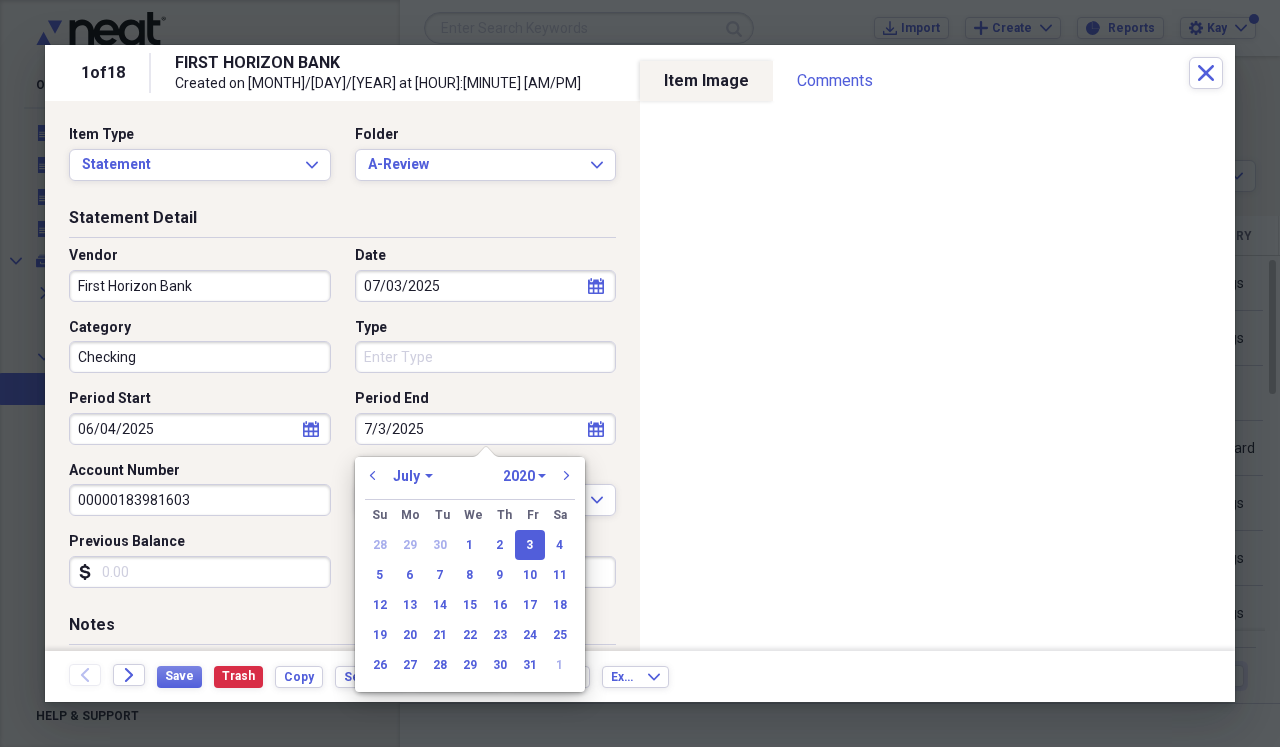 select on "2025" 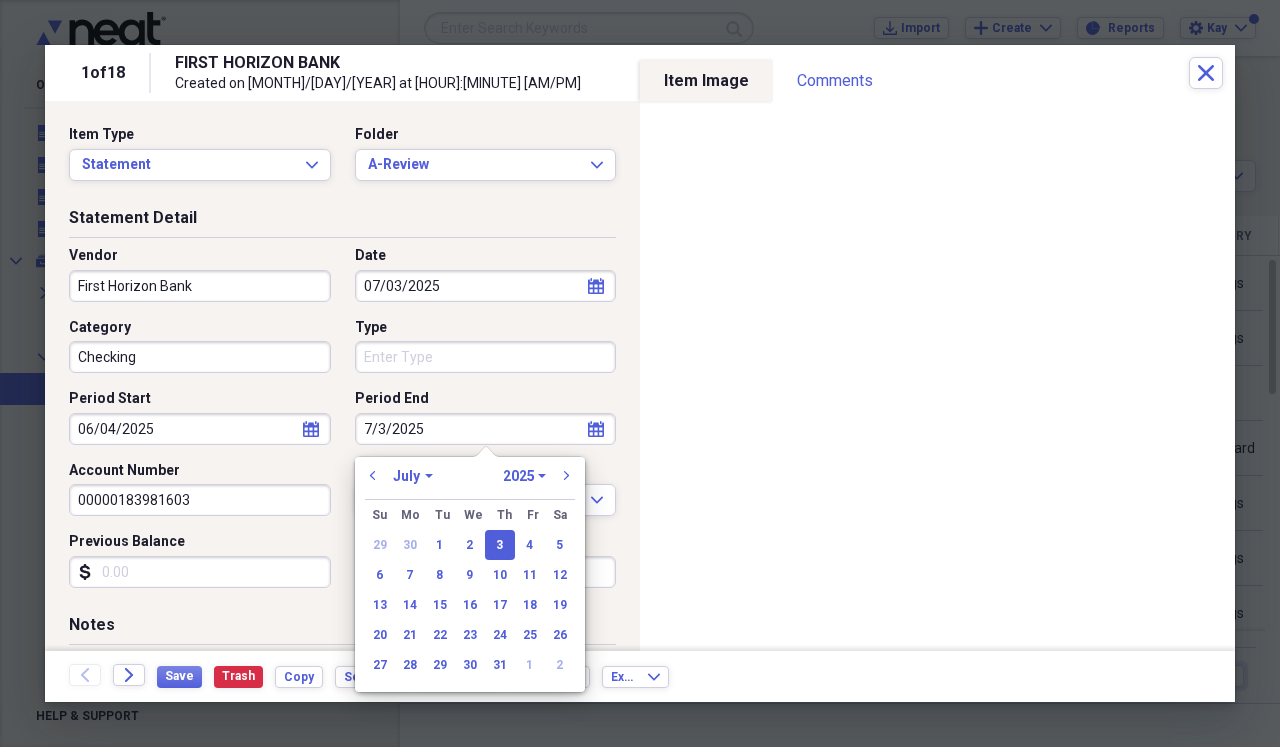 type on "07/03/2025" 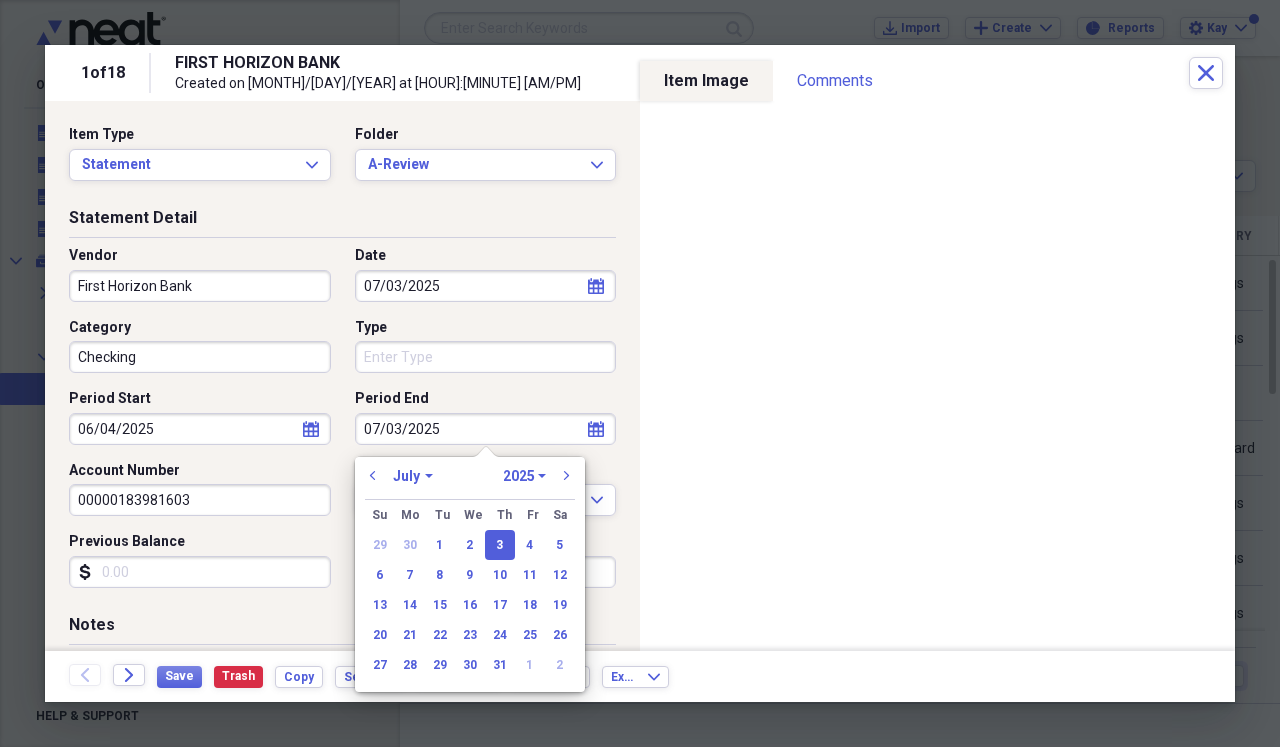 click on "Previous Balance" at bounding box center [200, 572] 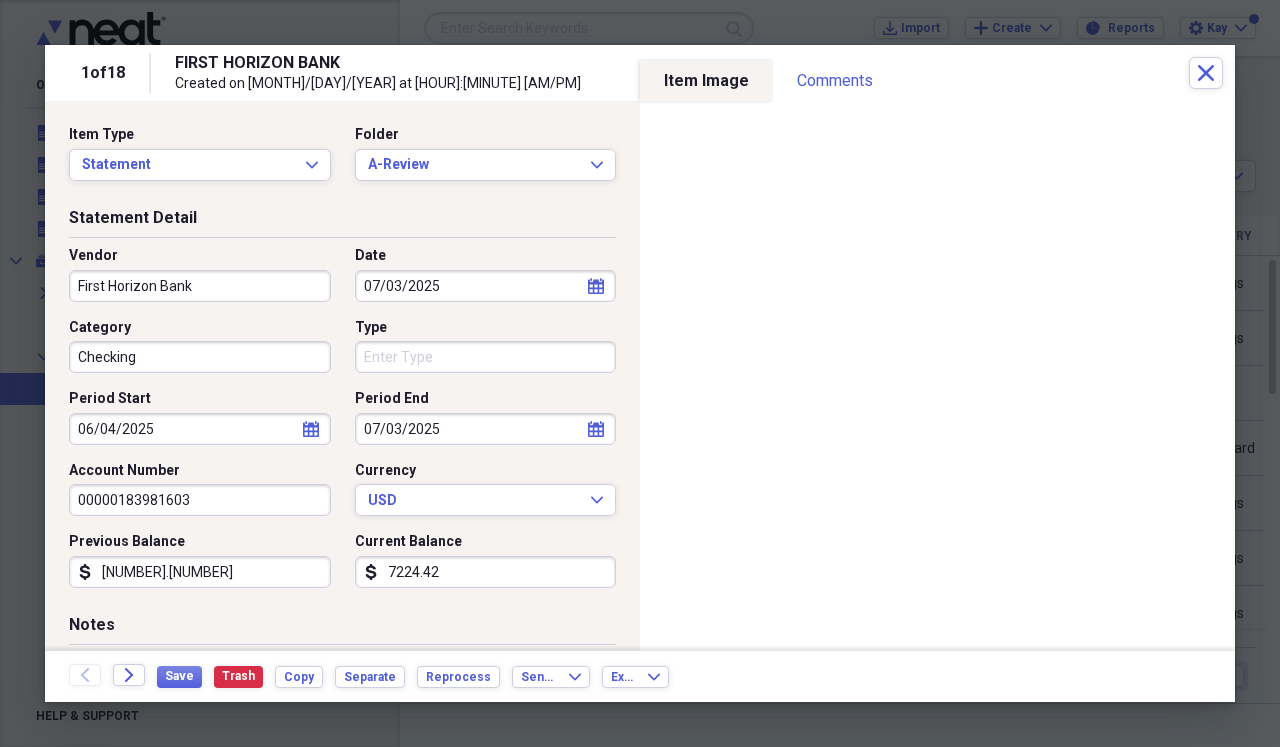type on "6689.28" 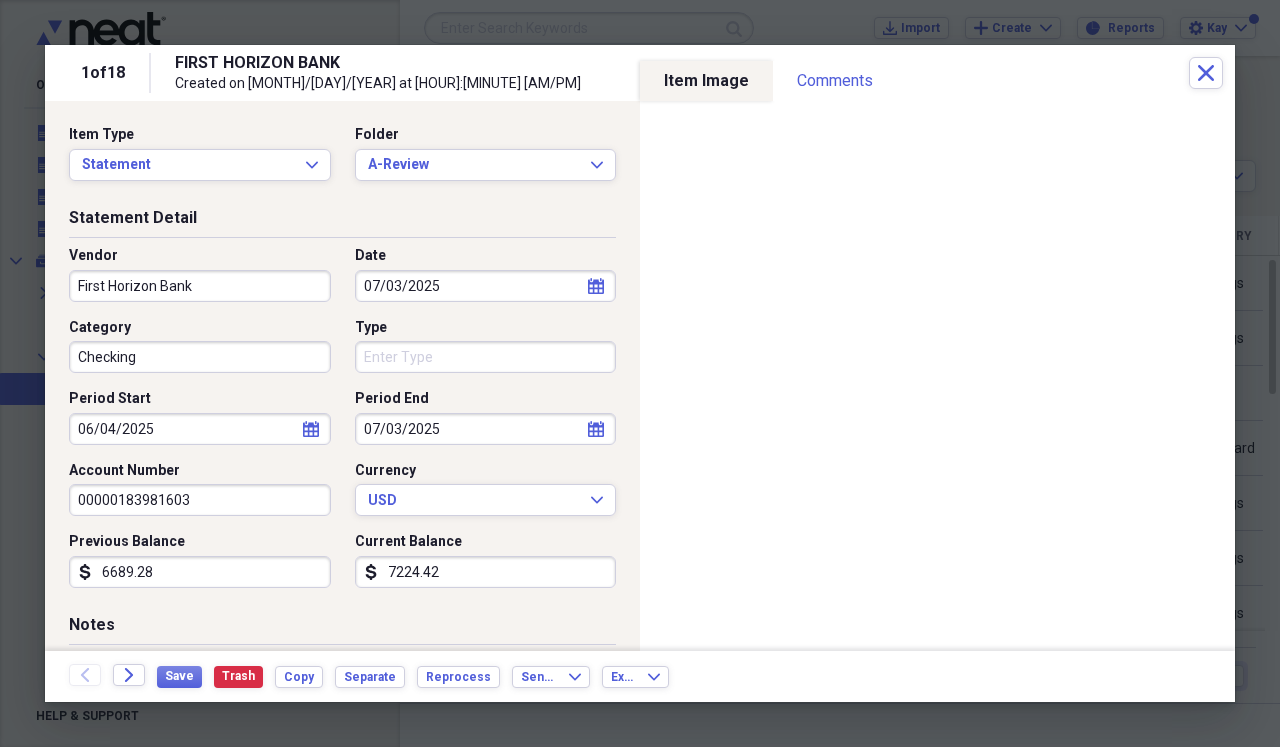 click on "7224.42" at bounding box center [486, 572] 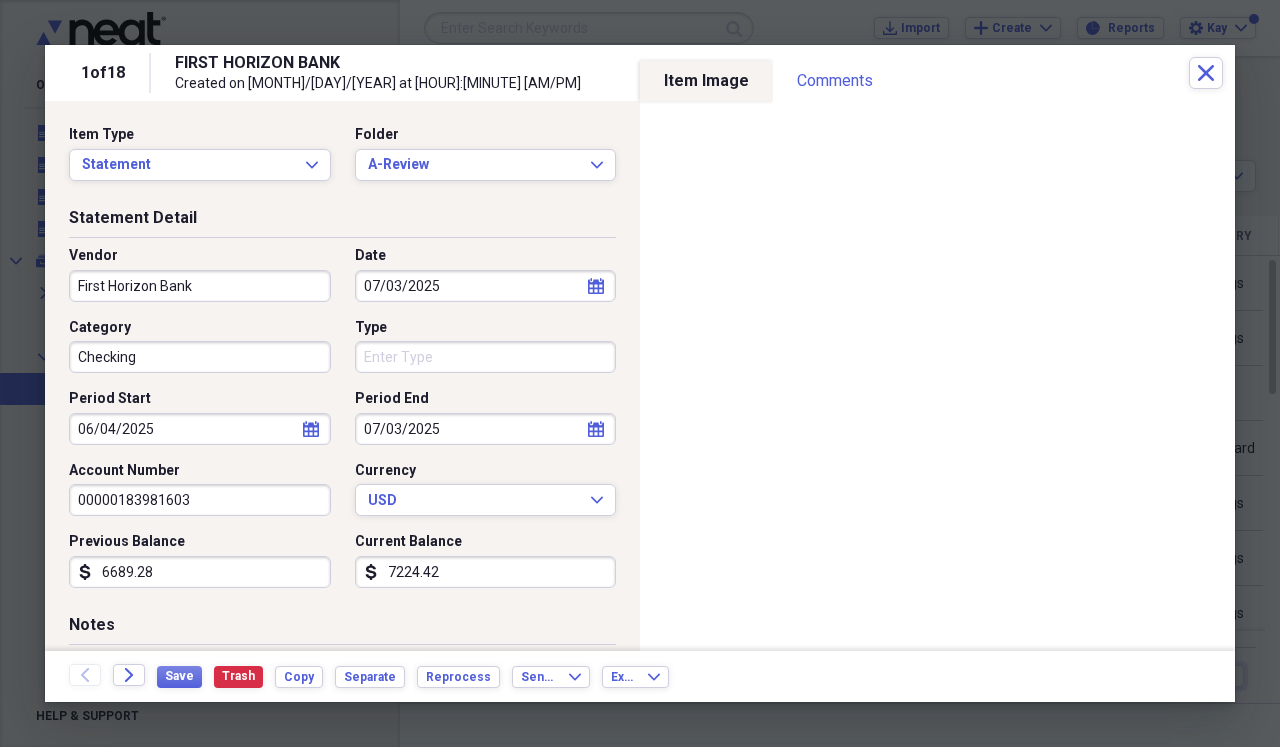click on "Statement Detail Vendor First Horizon Bank Date [MONTH]/[DAY]/[YEAR] calendar Calendar Category Checking Type Period Start [MONTH]/[DAY]/[YEAR] calendar Calendar Period End [MONTH]/[DAY]/[YEAR] calendar Calendar Account Number 00000183981603 Currency USD Expand Previous Balance dollar-sign 6689.28 Current Balance dollar-sign 7224.42" at bounding box center [342, 410] 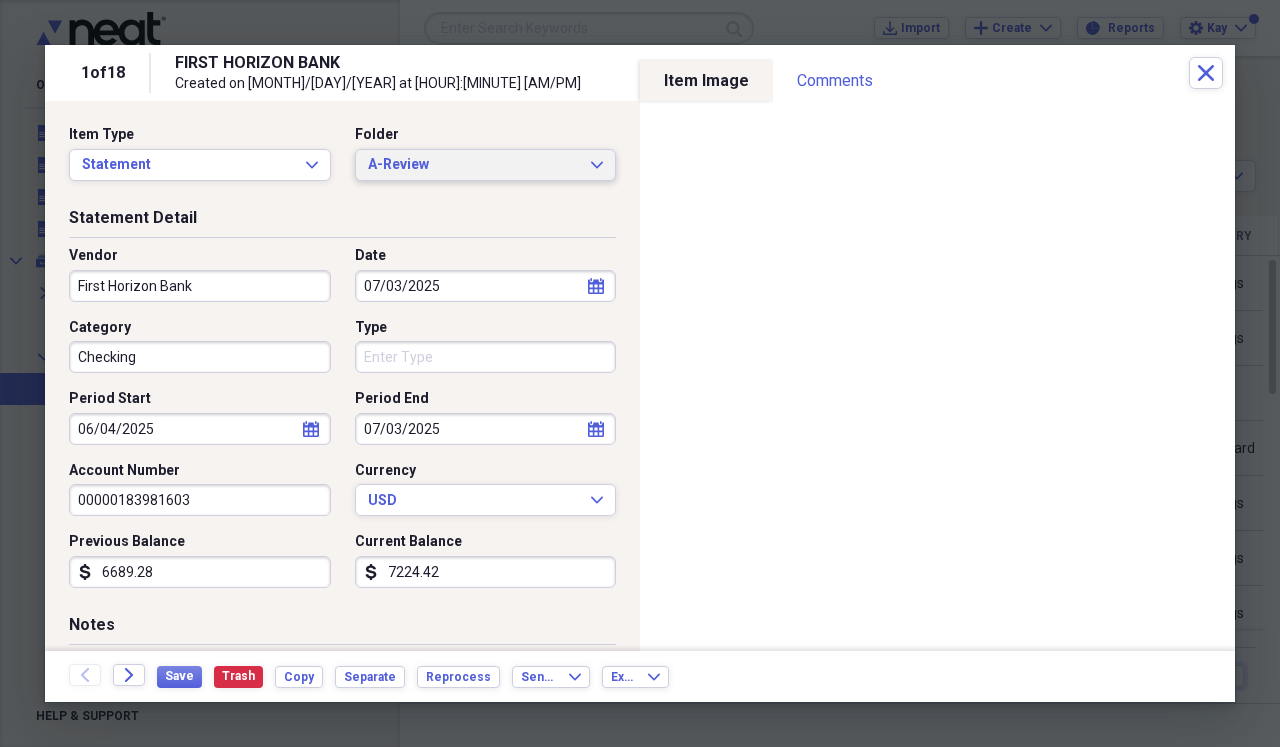 click on "Expand" 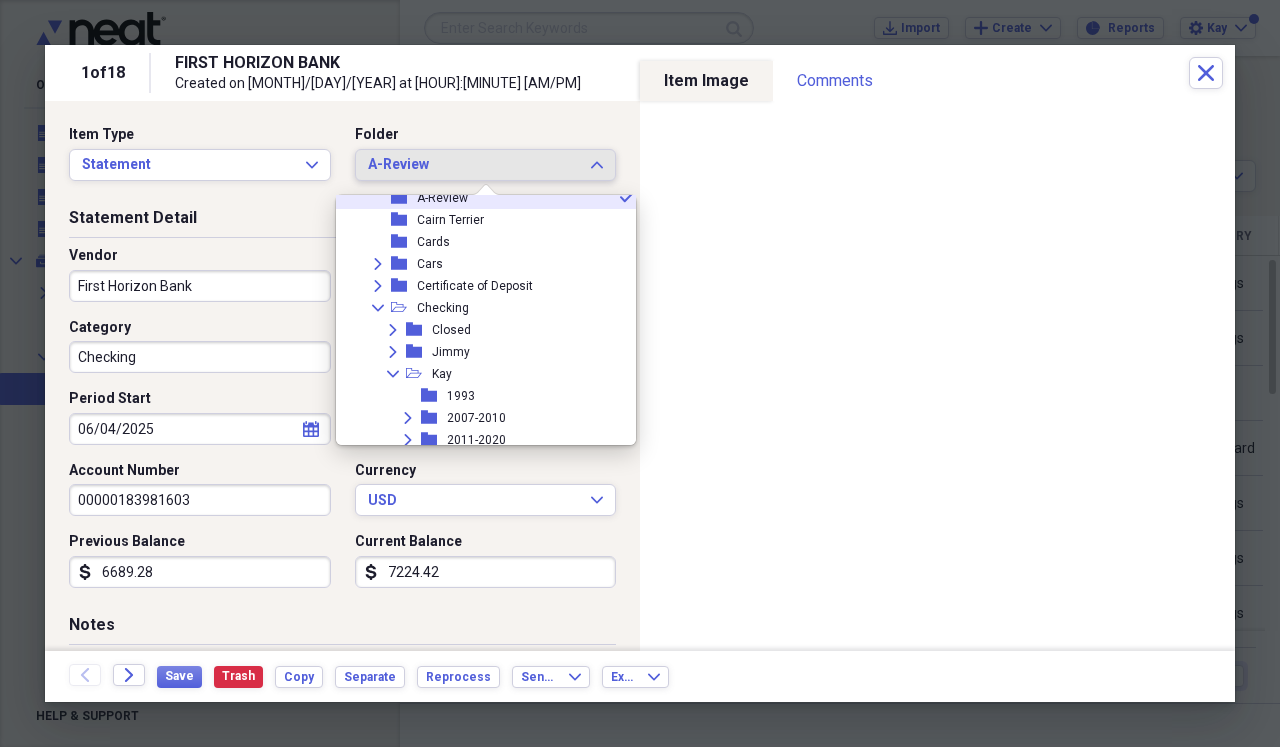 scroll, scrollTop: 145, scrollLeft: 0, axis: vertical 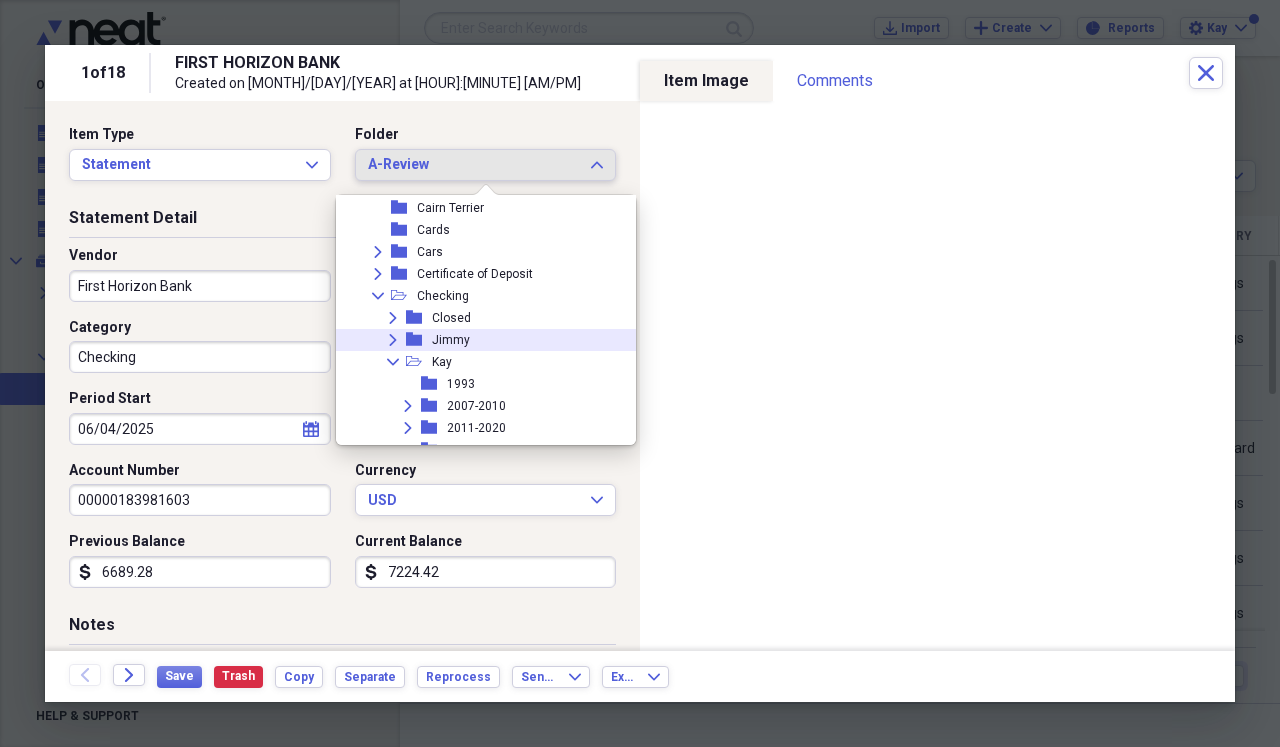 click on "Expand" 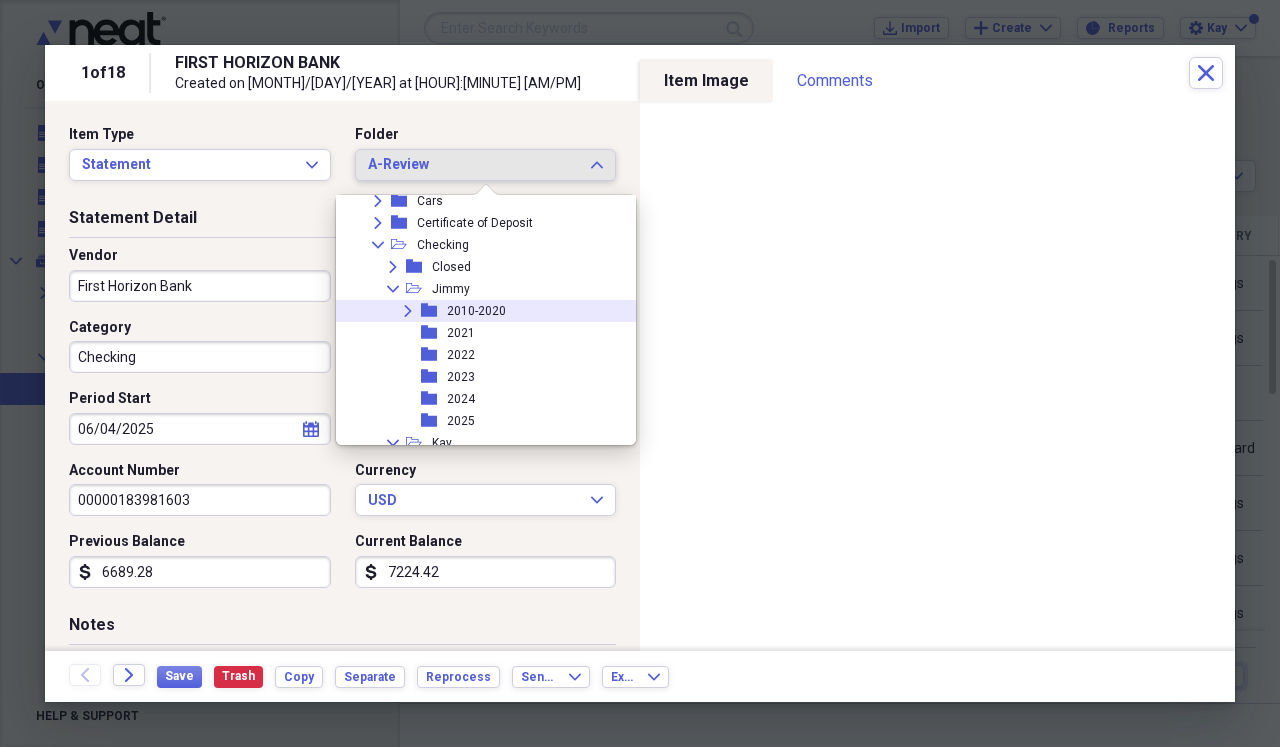 scroll, scrollTop: 230, scrollLeft: 0, axis: vertical 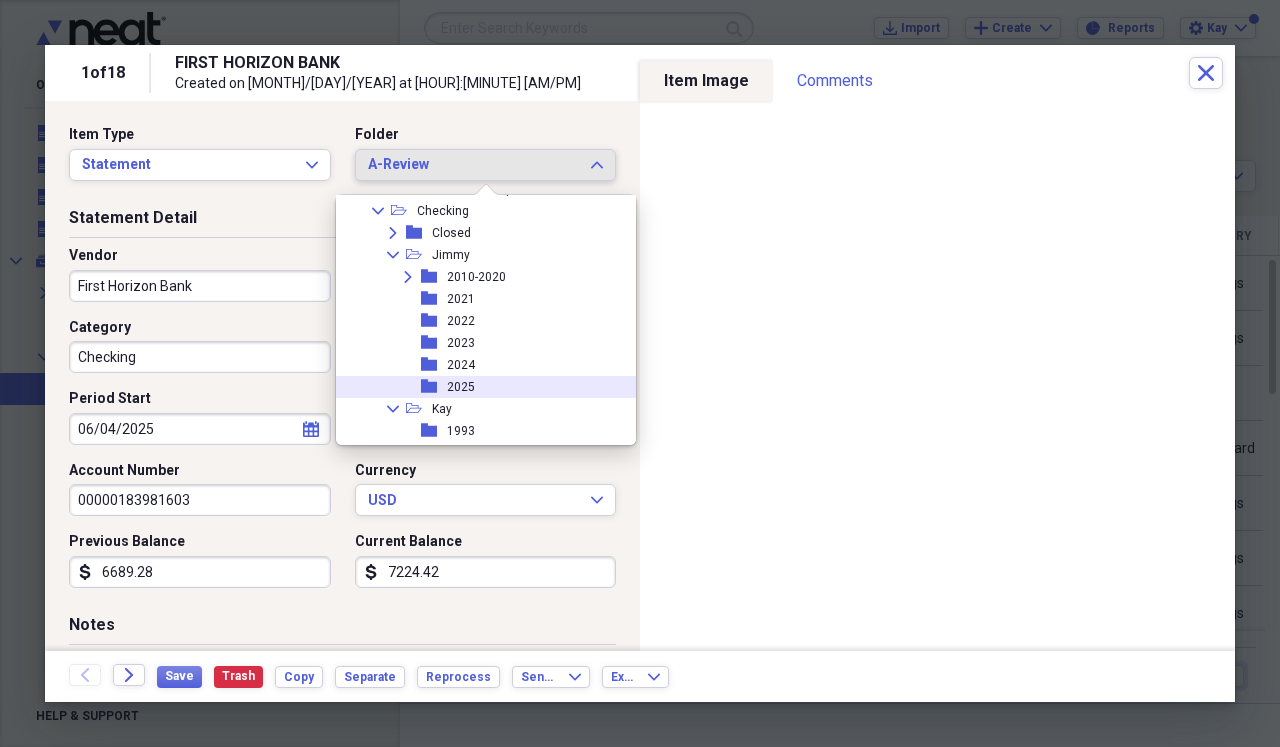 click on "2025" at bounding box center (461, 387) 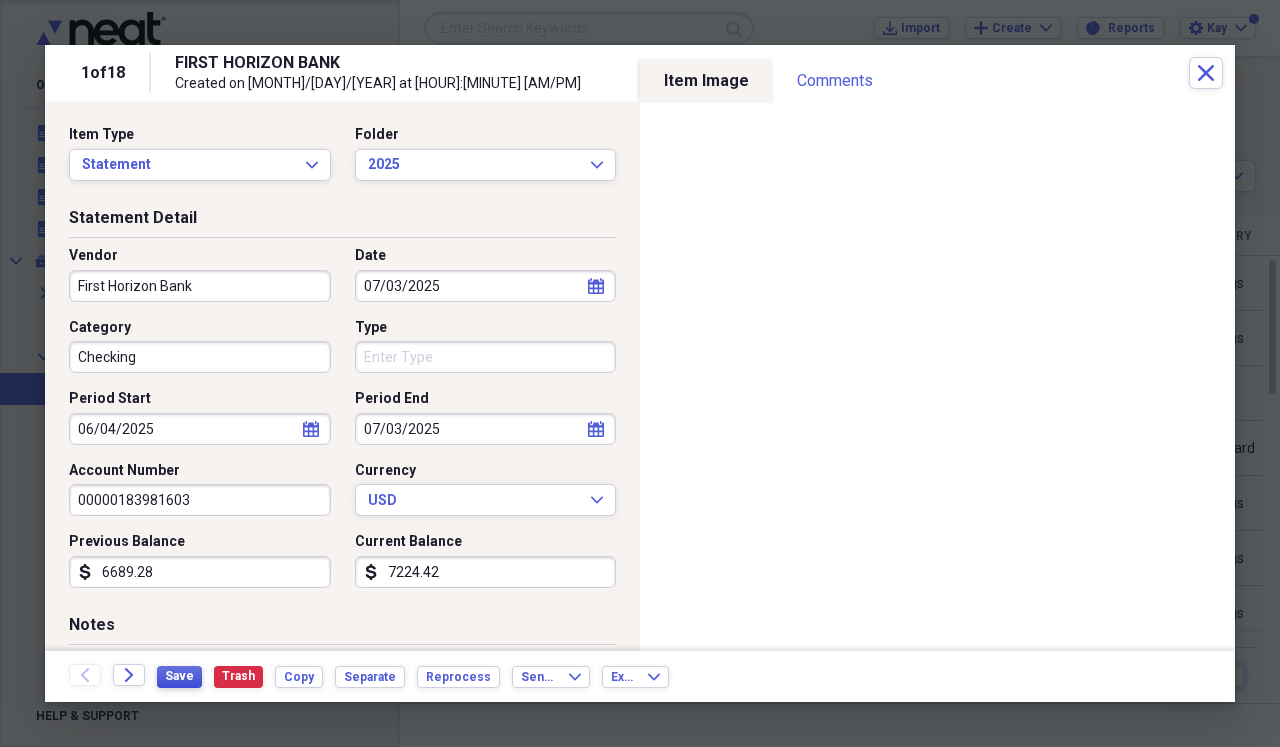 click on "Save" at bounding box center (179, 676) 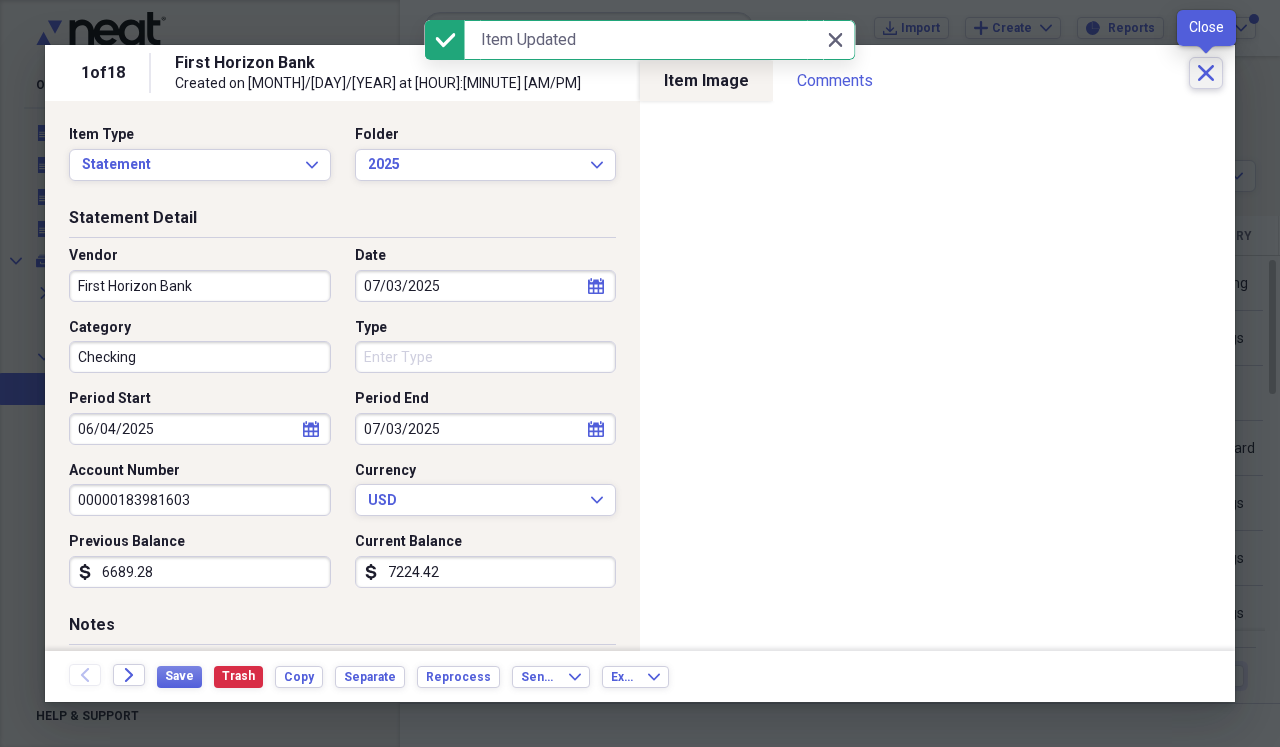 click on "Close" 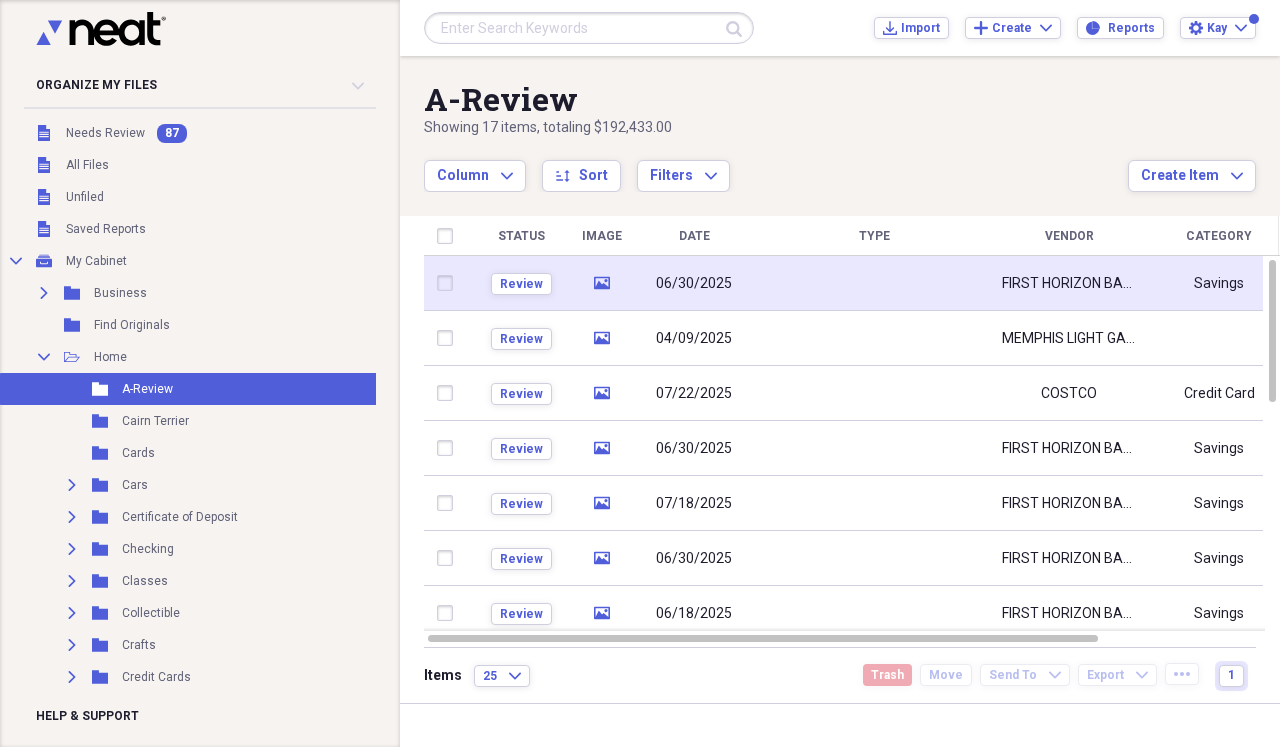 click at bounding box center [874, 283] 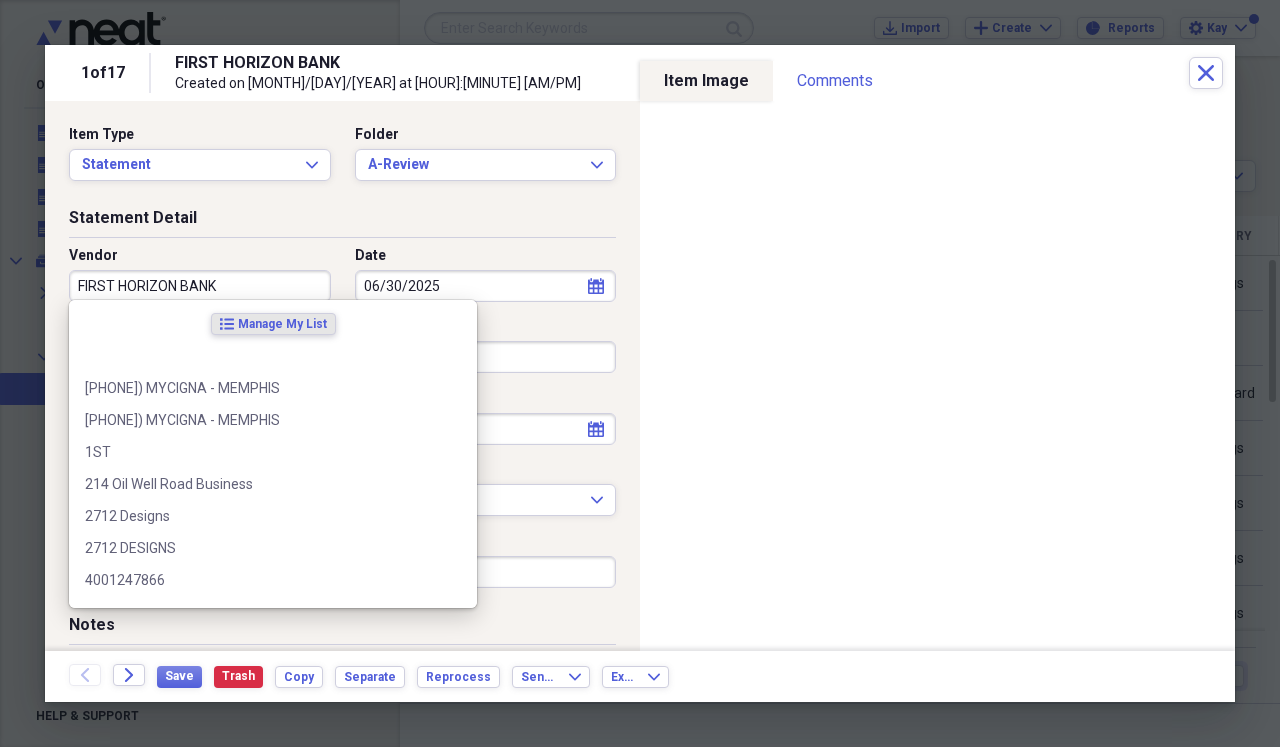 click on "FIRST HORIZON BANK" at bounding box center (200, 286) 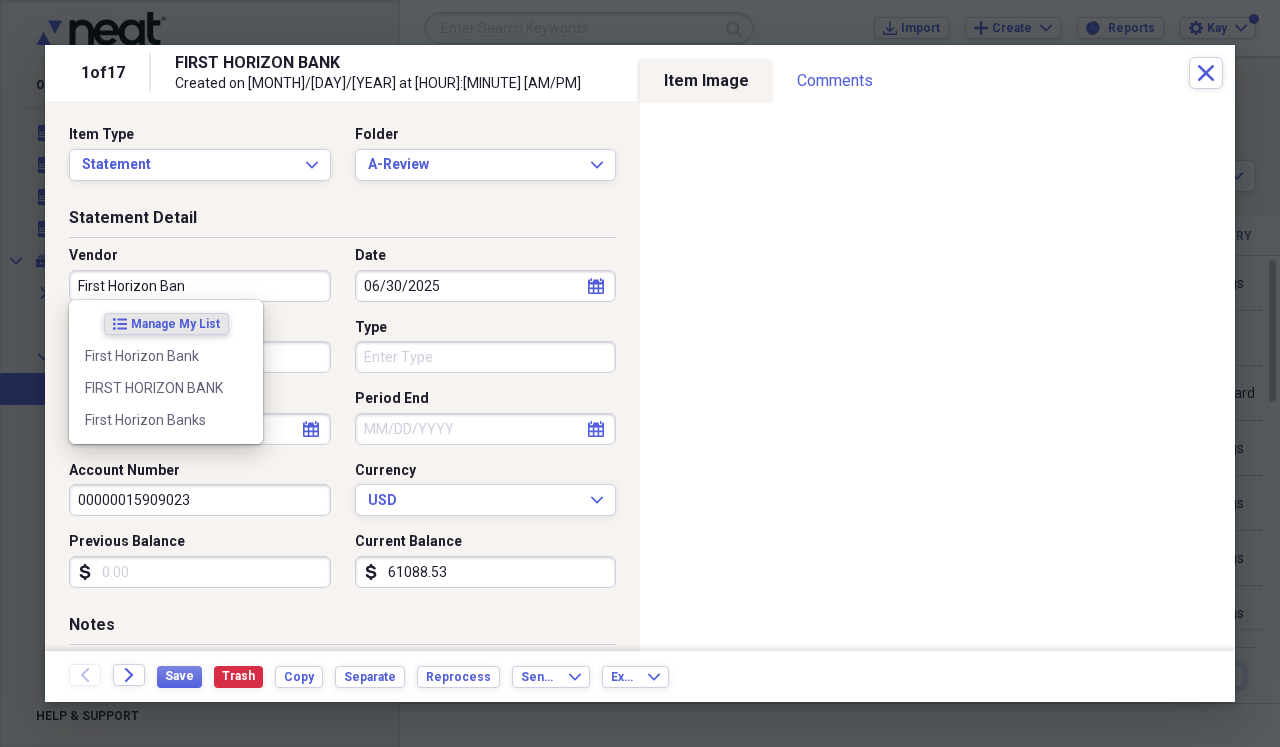 type on "First Horizon Bank" 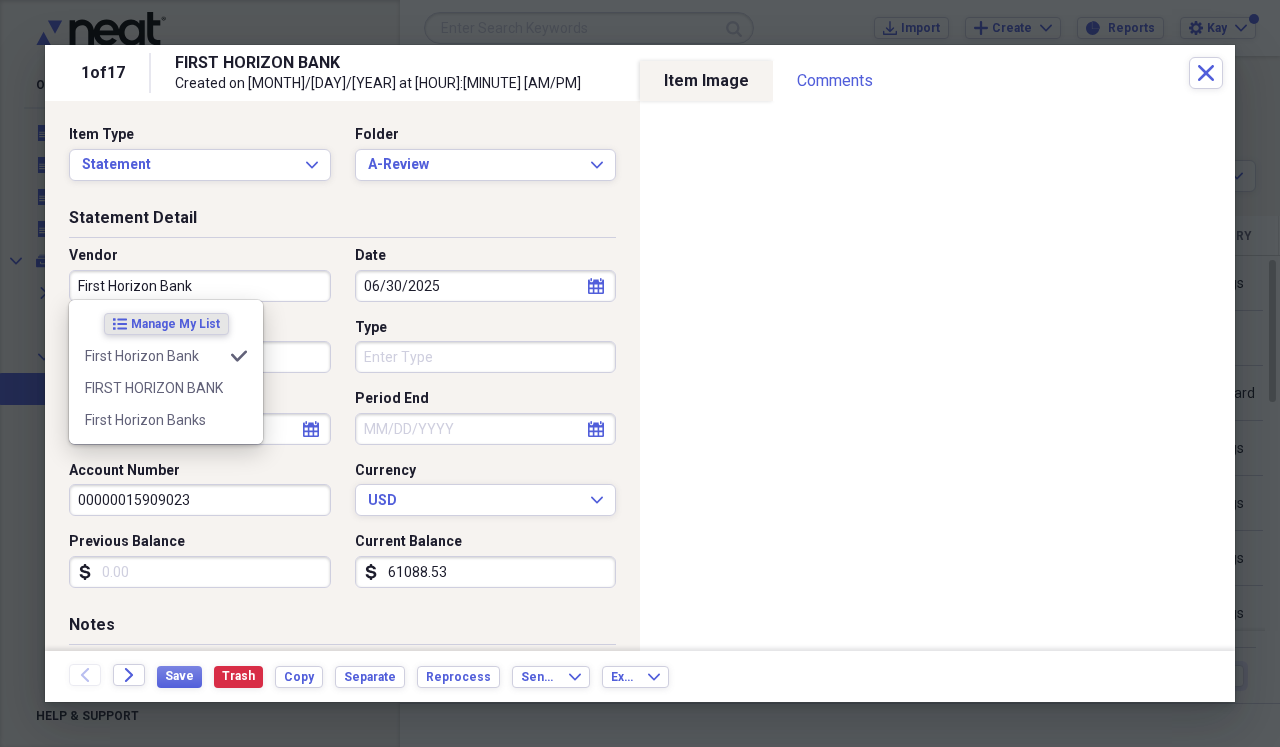 type on "Checking" 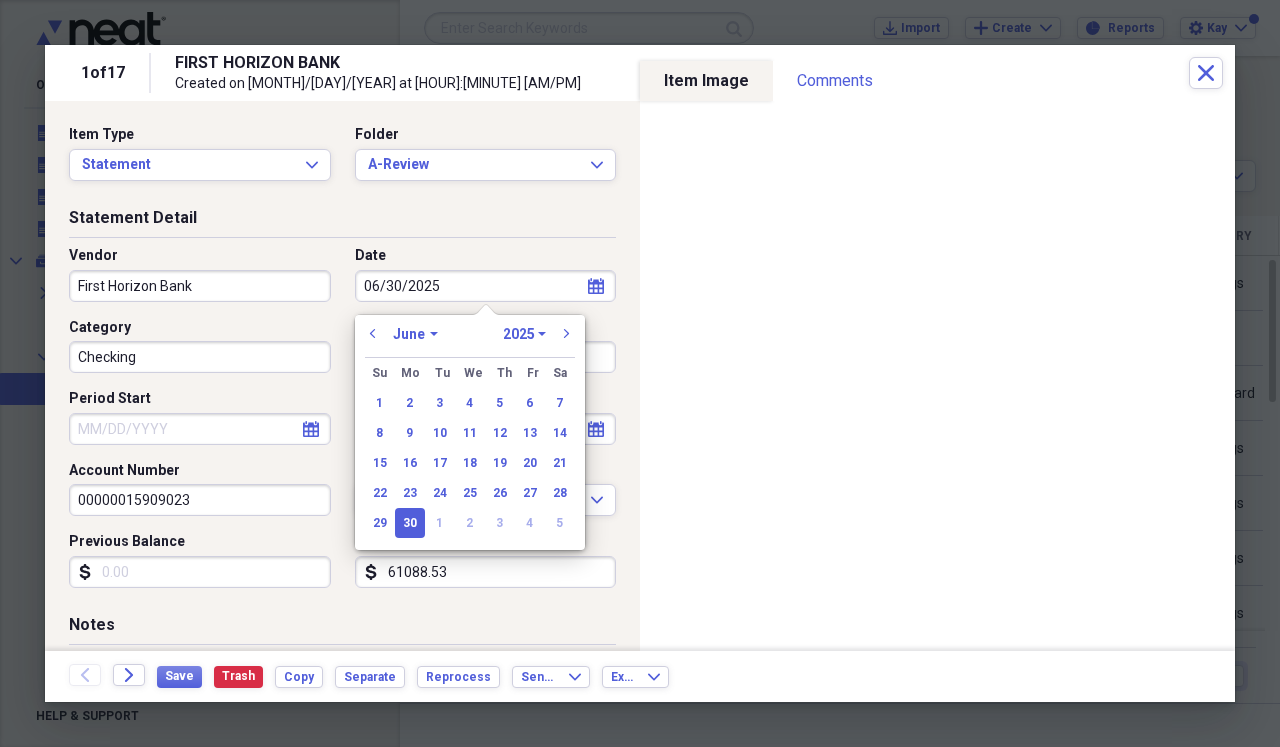 click on "Checking" at bounding box center [200, 357] 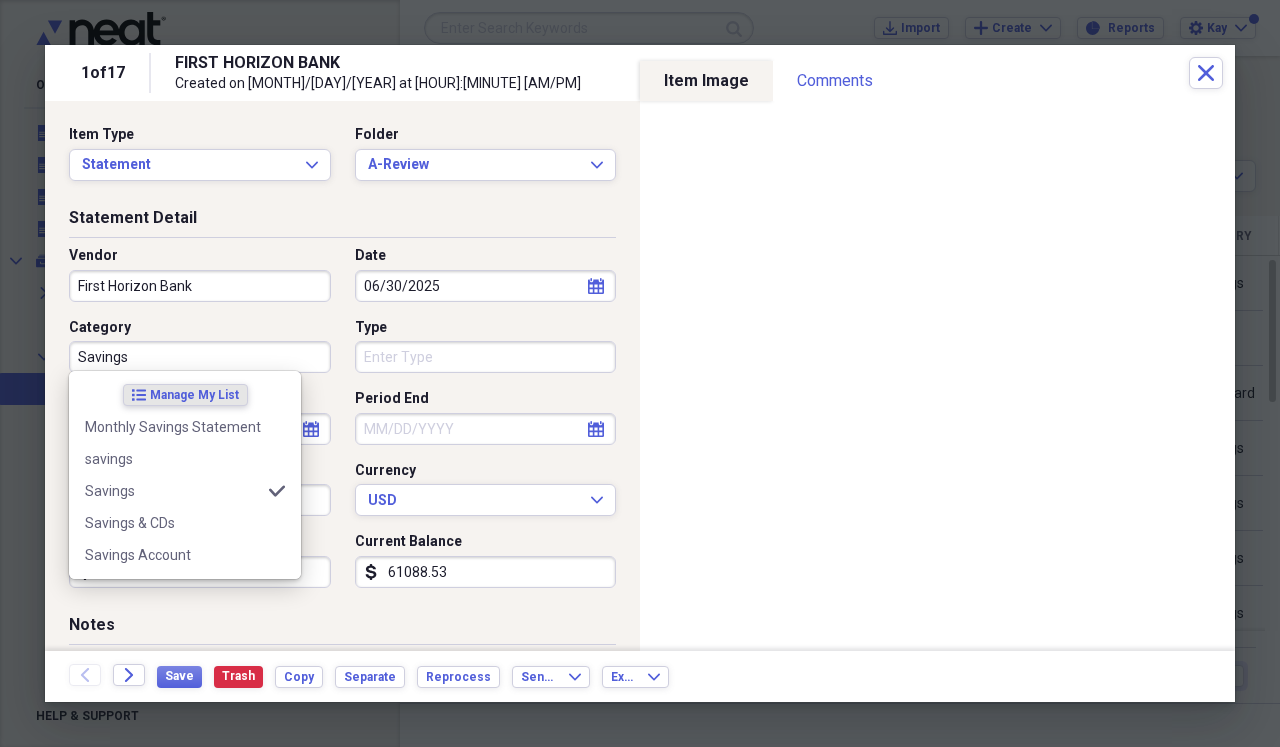 type on "Savings" 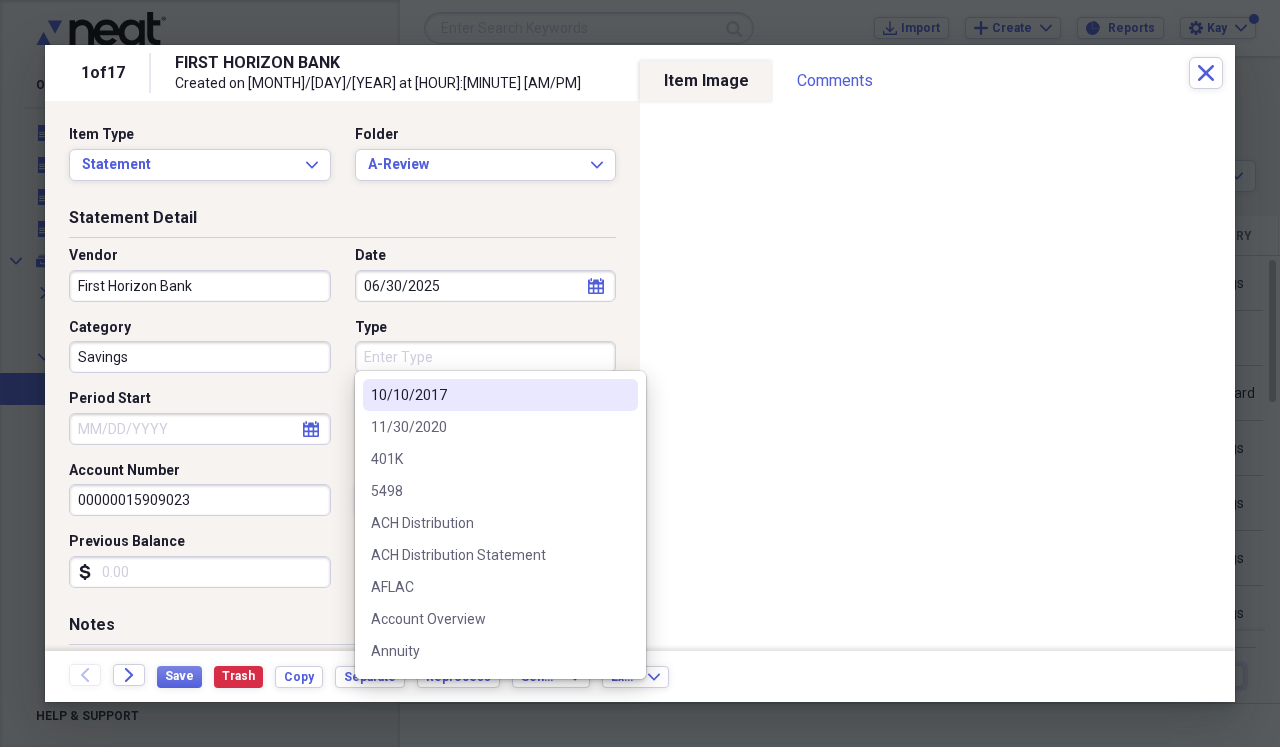 select on "7" 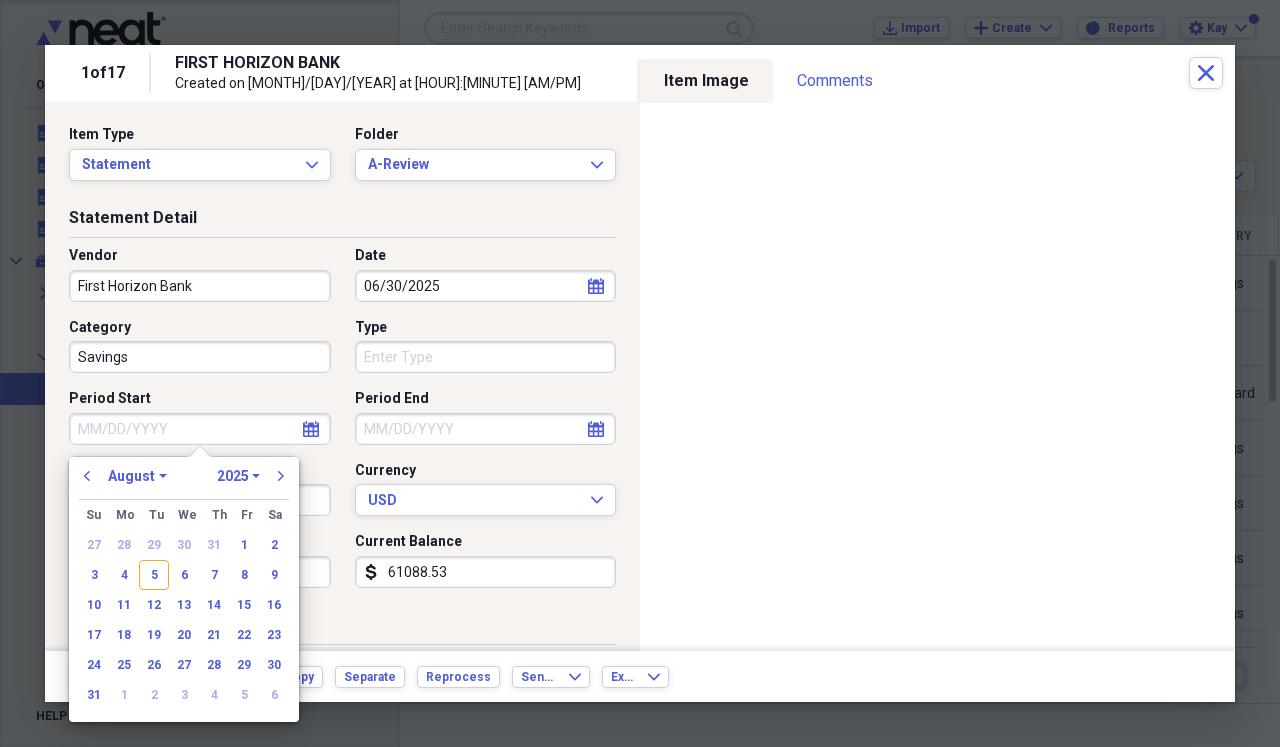 click on "Period Start" at bounding box center [200, 429] 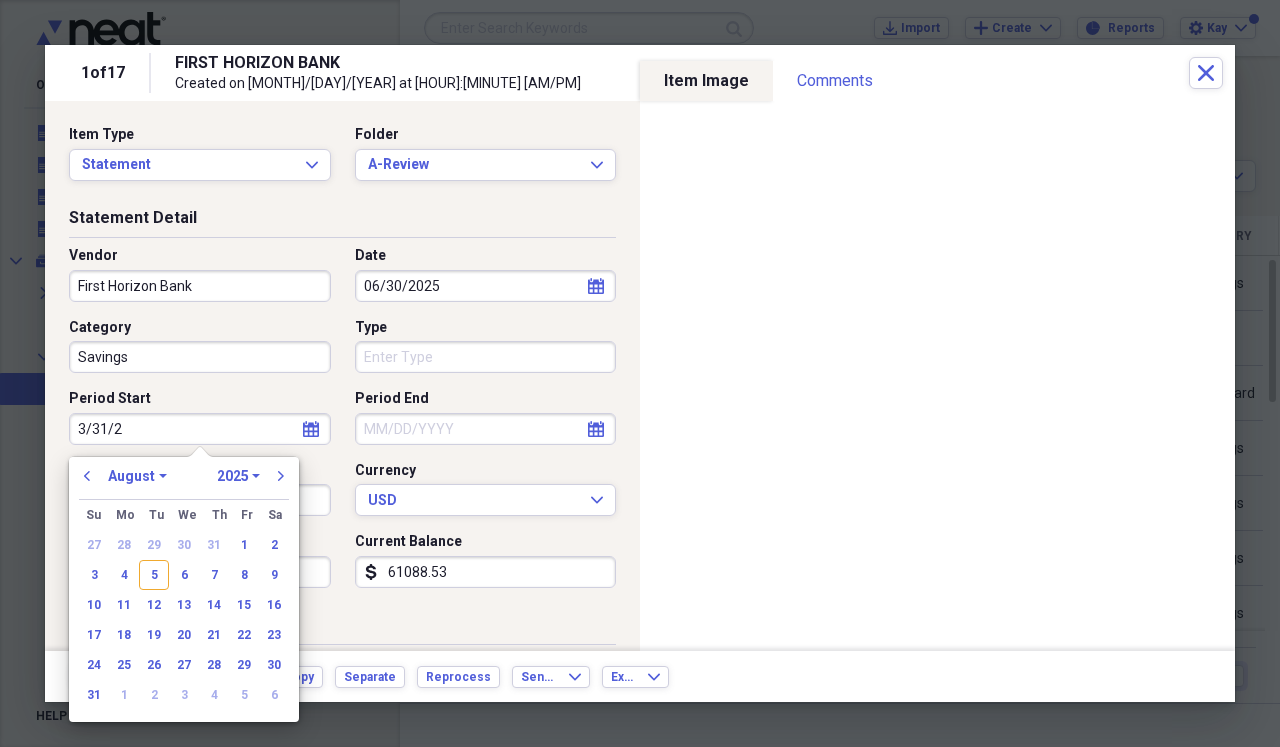 type on "[MONTH]/[DAY]/[NUMBER]" 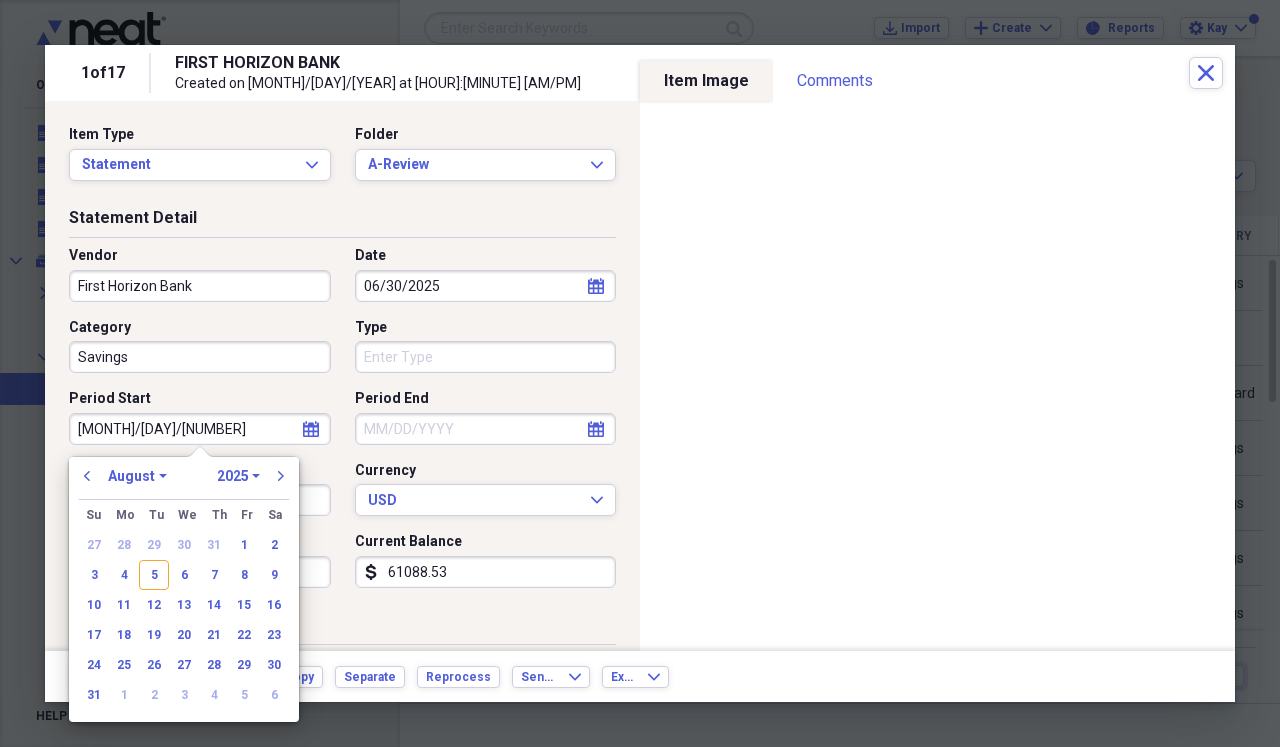 select on "2" 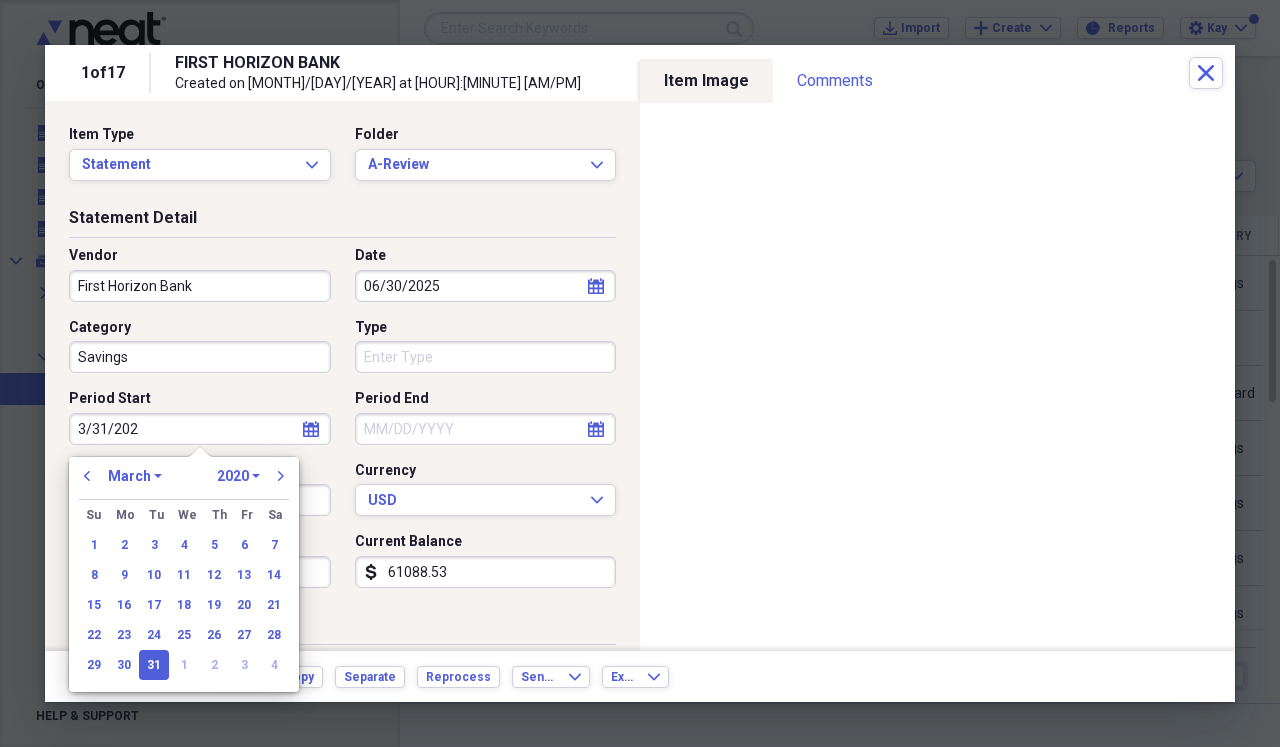 type on "[DATE]" 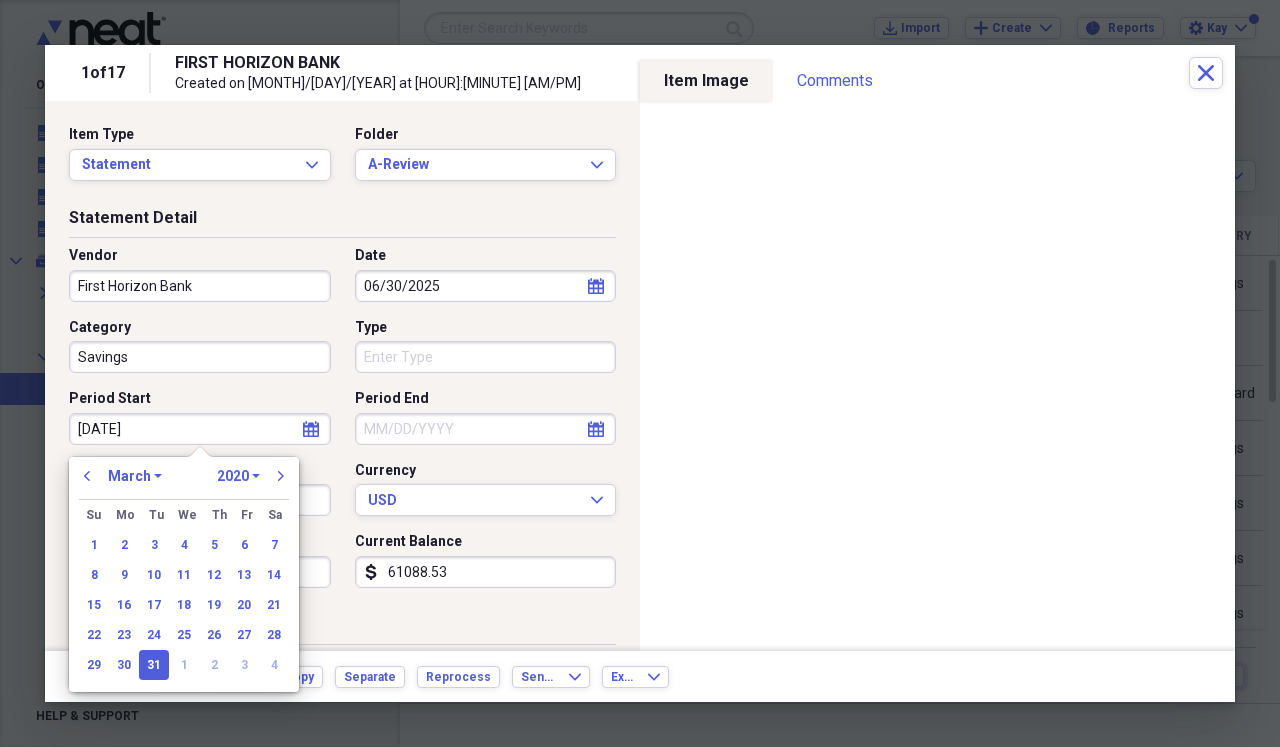 select on "2025" 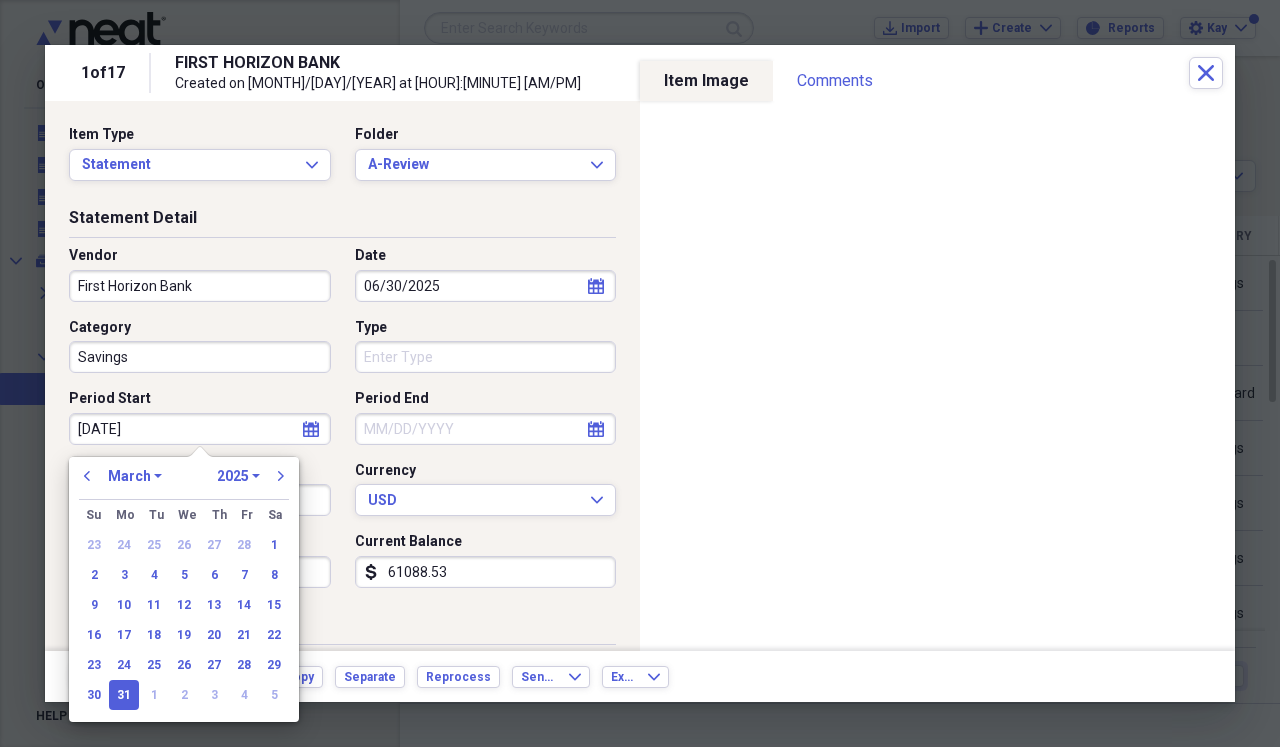 type on "03/31/2025" 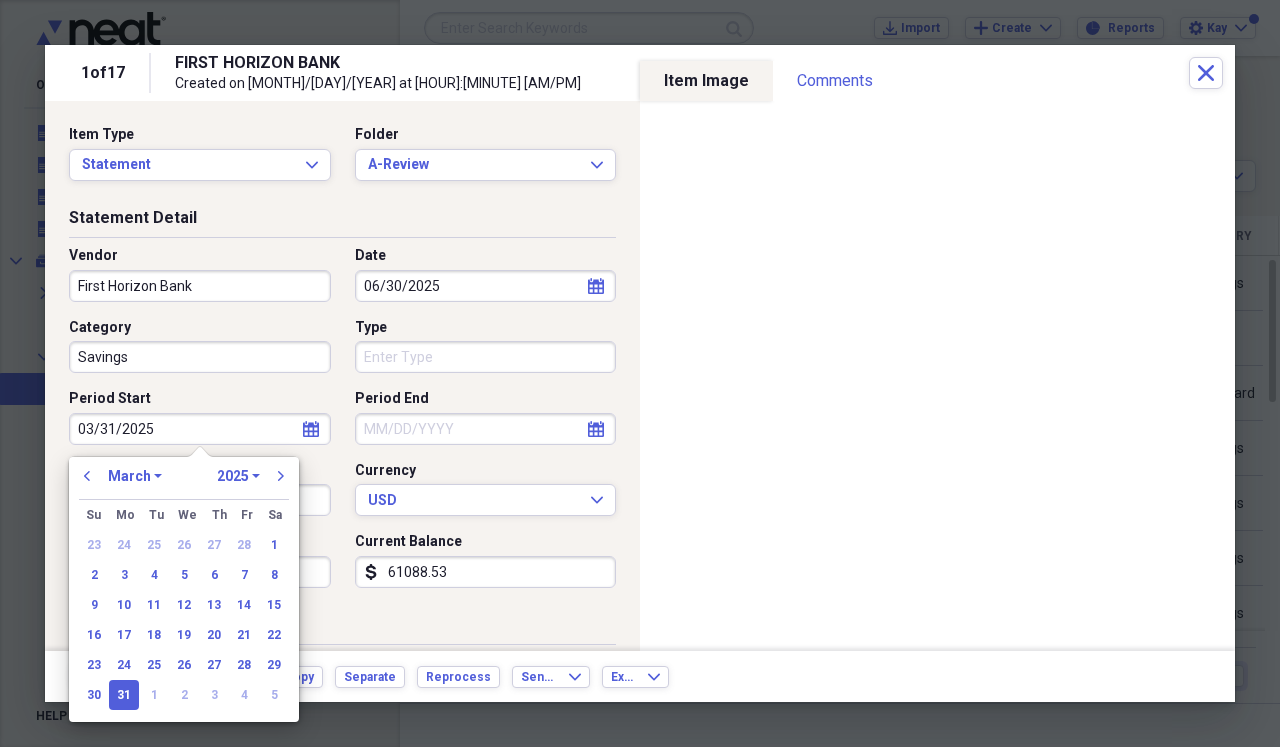 select on "7" 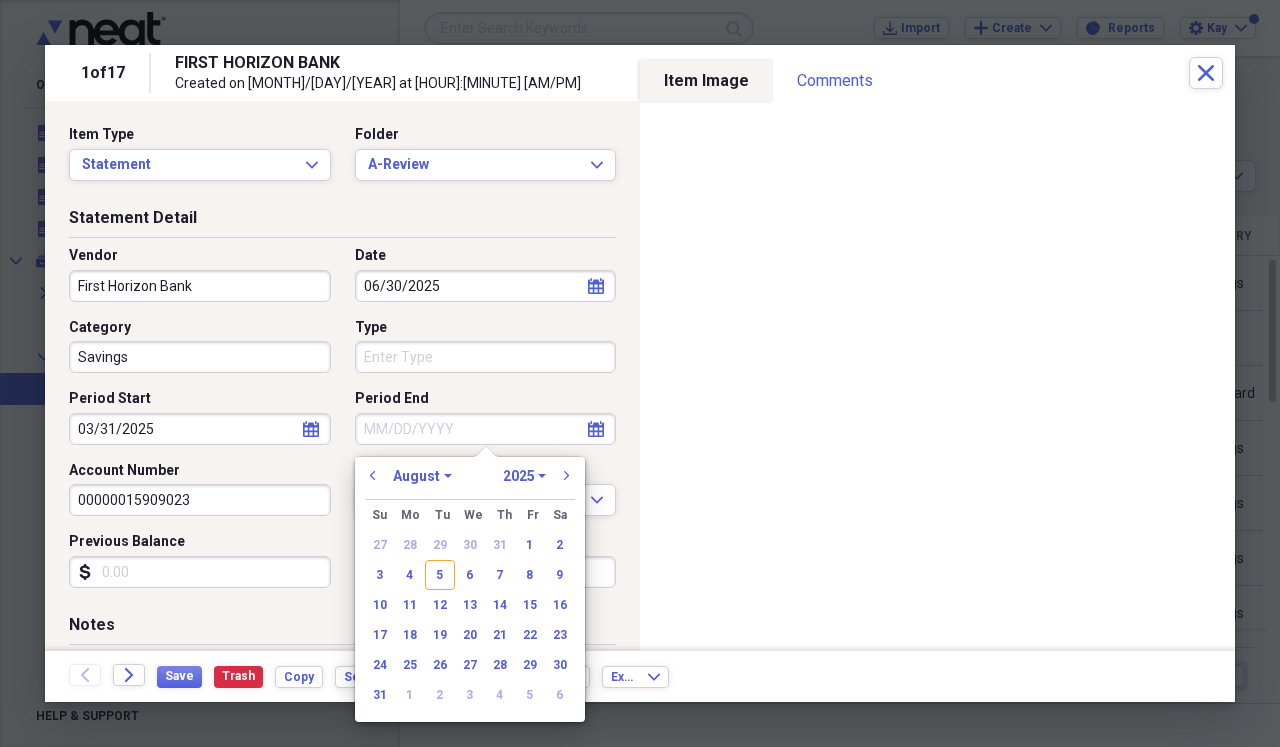 click on "Period End" at bounding box center [486, 429] 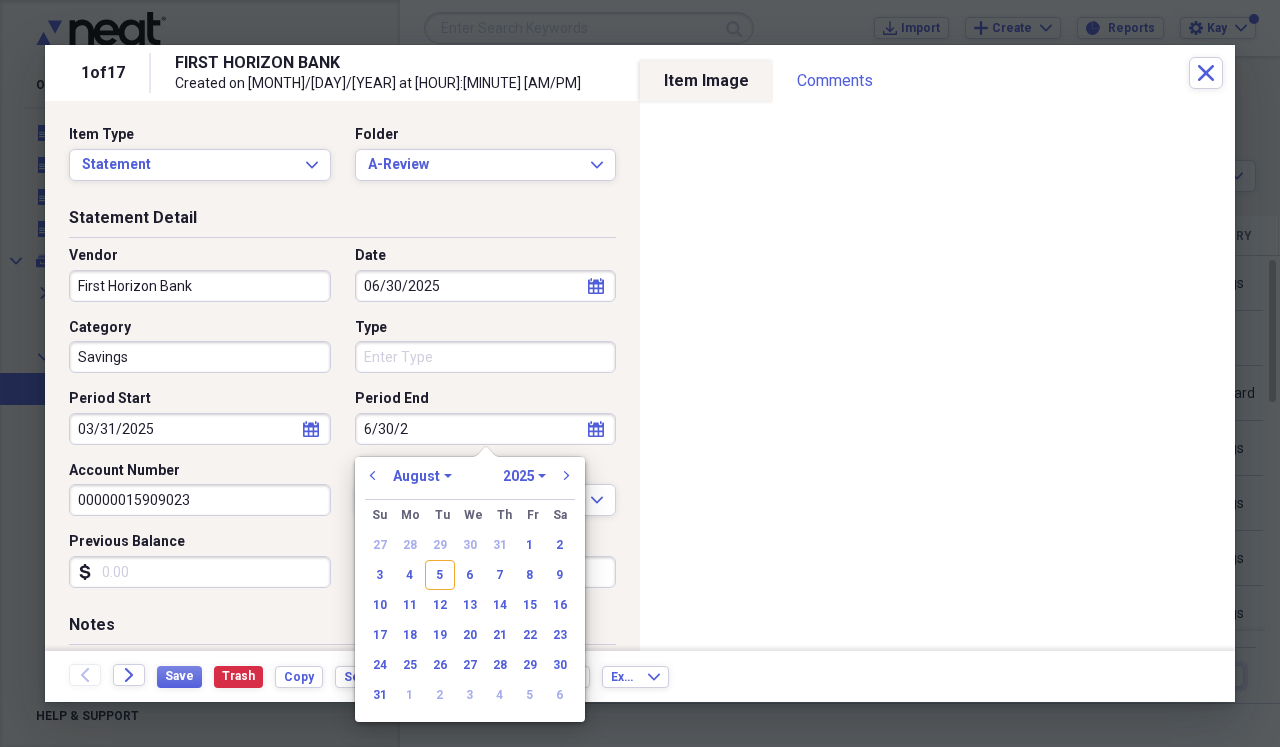 type on "[MONTH]/[DAY]/[NUMBER]" 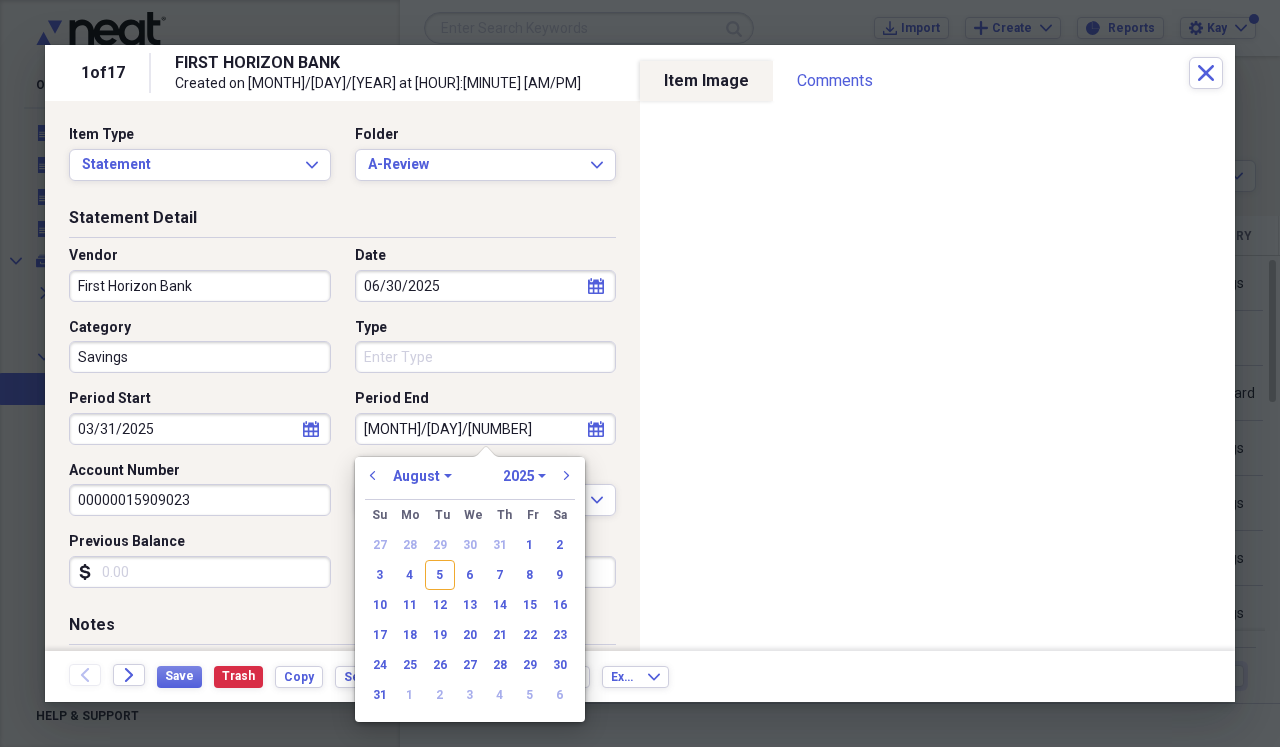 select on "5" 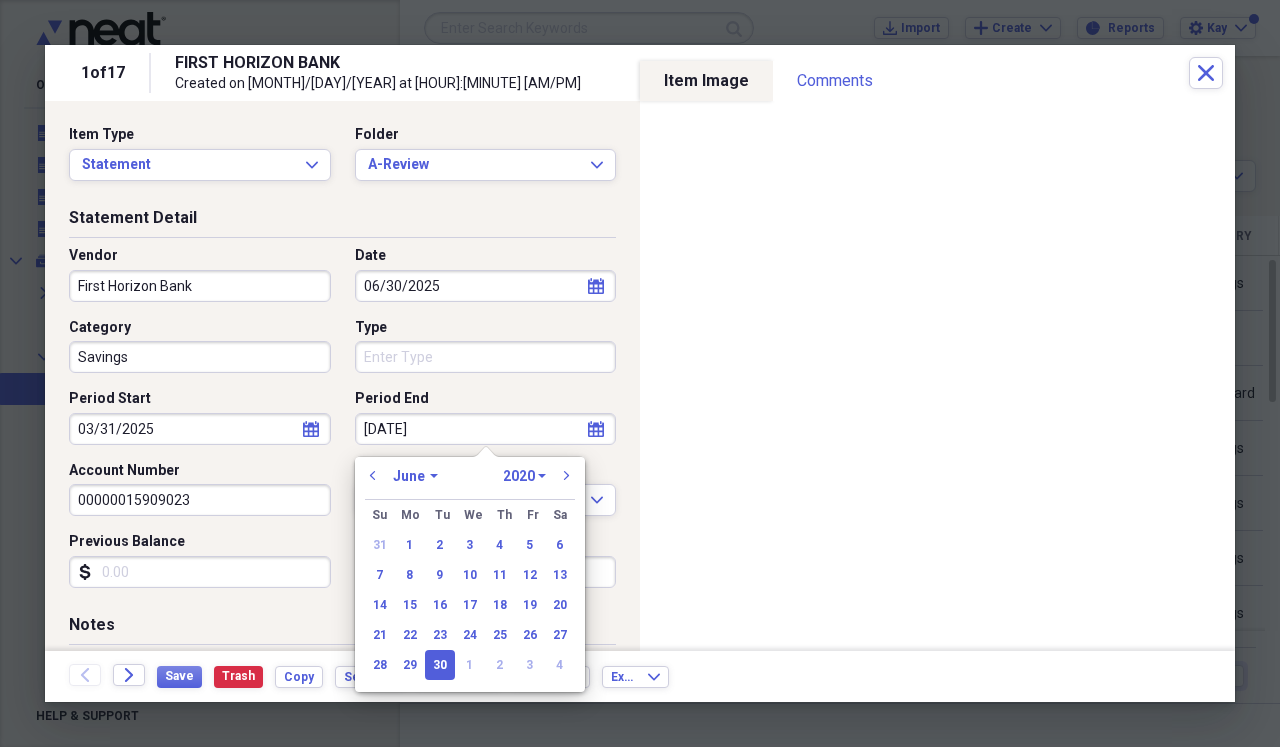 type on "[MONTH]/[DAY]/[YEAR]" 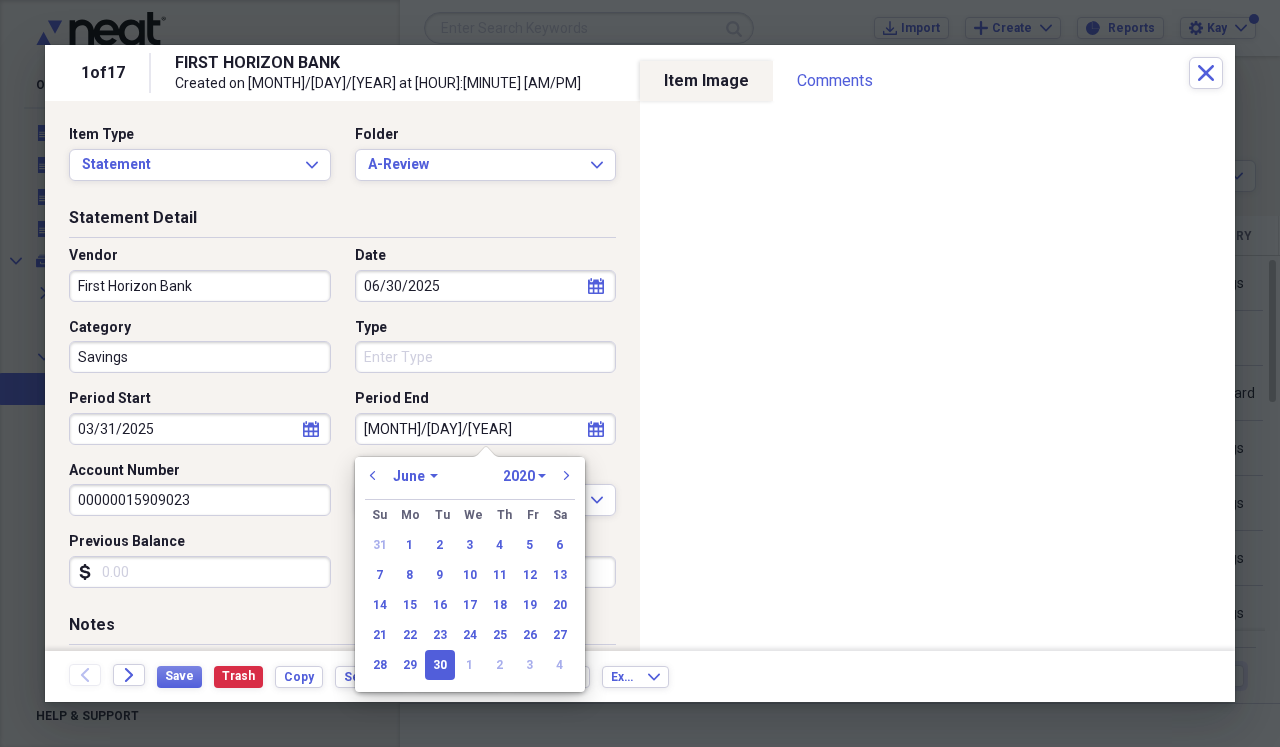 select on "2025" 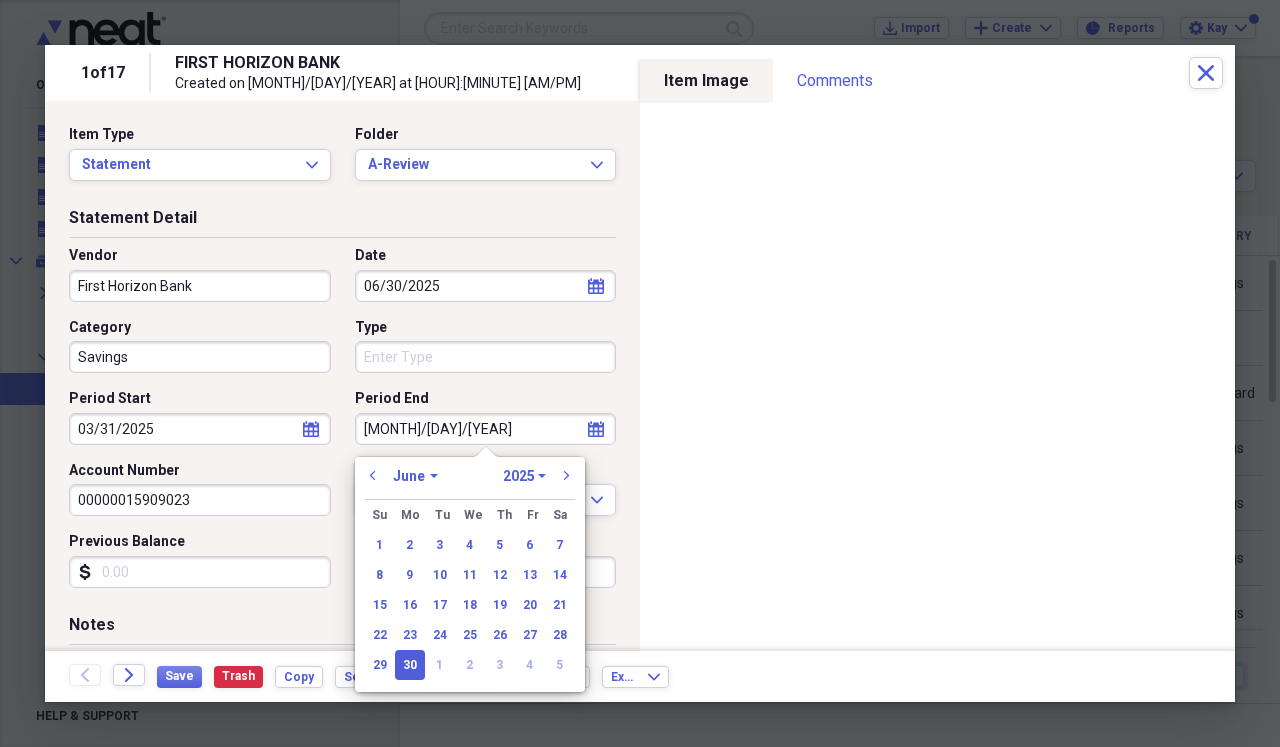type on "06/30/2025" 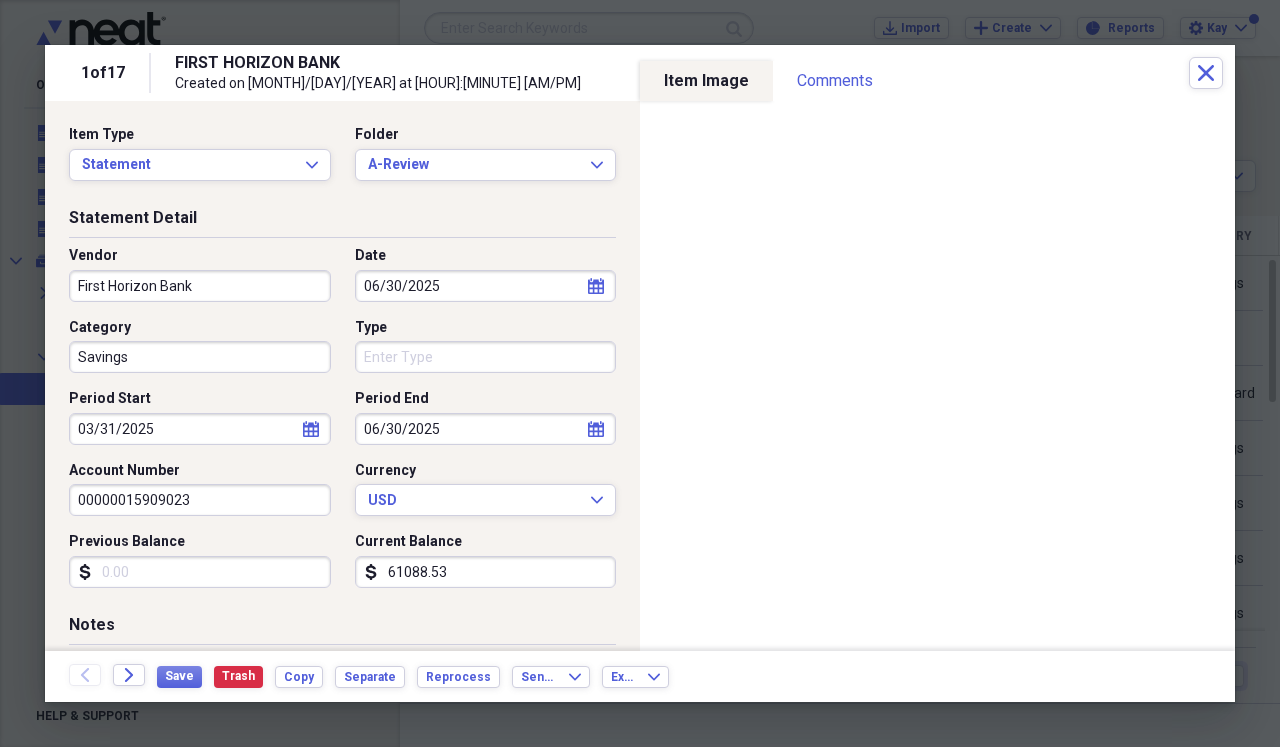 click on "Previous Balance" at bounding box center (200, 572) 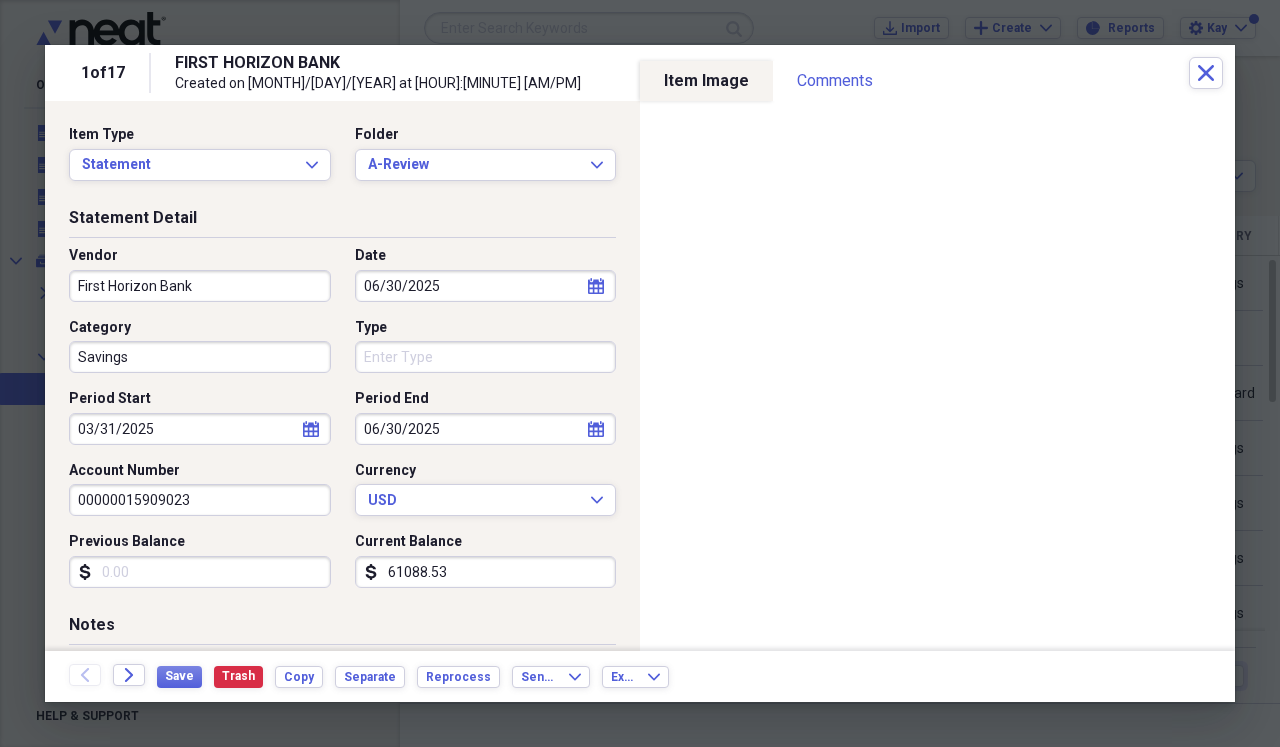 click on "Previous Balance" at bounding box center (200, 572) 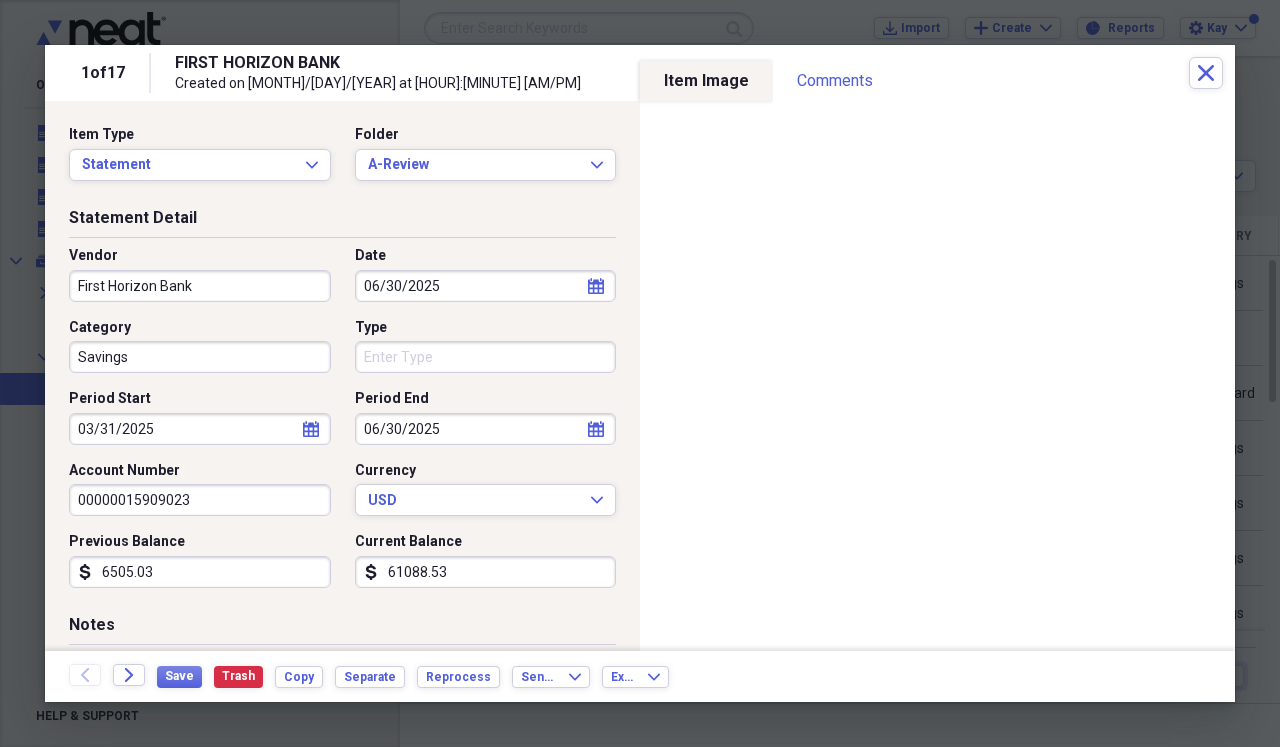 type on "65050.33" 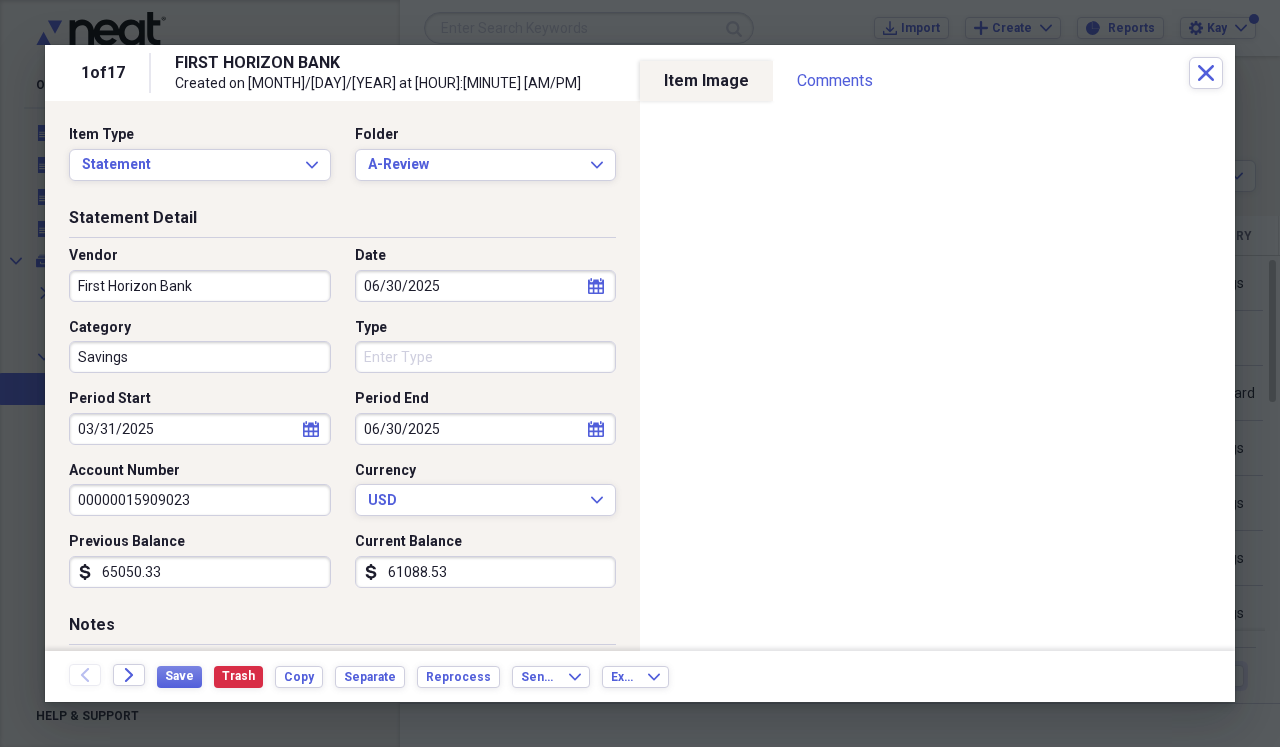 click on "61088.53" at bounding box center [486, 572] 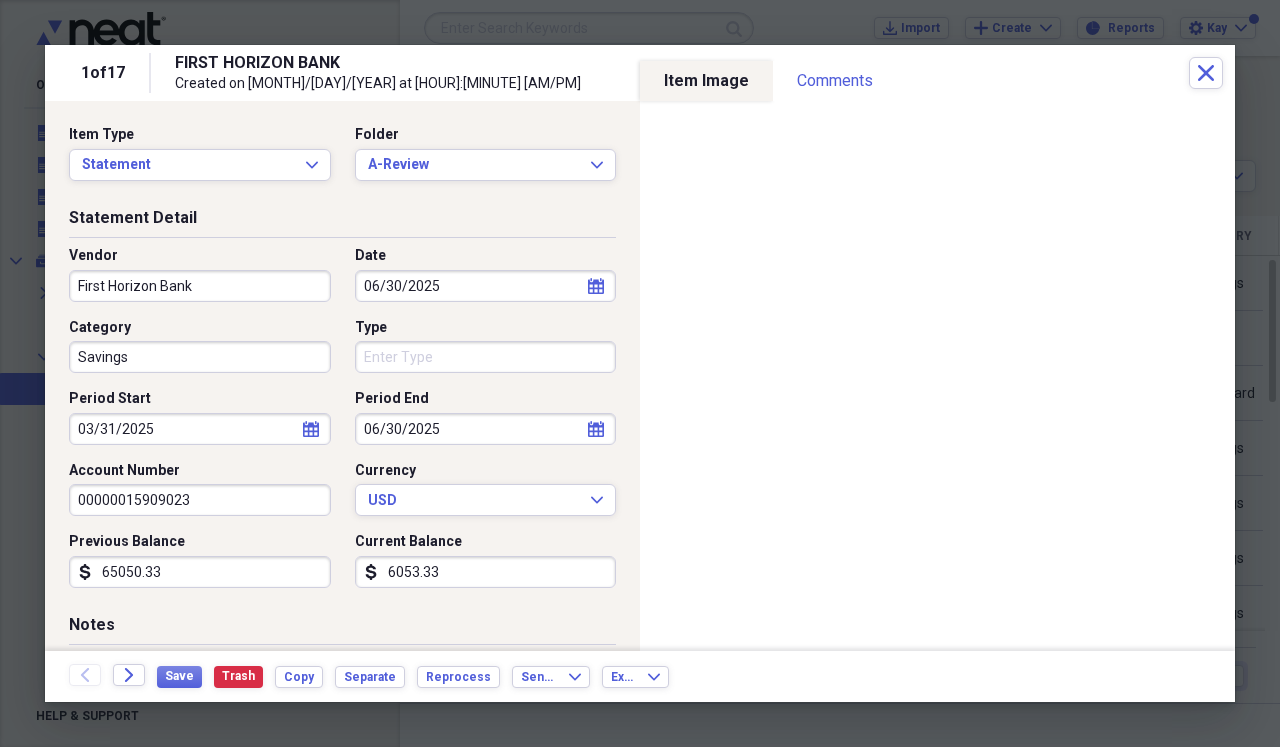 type on "60533.36" 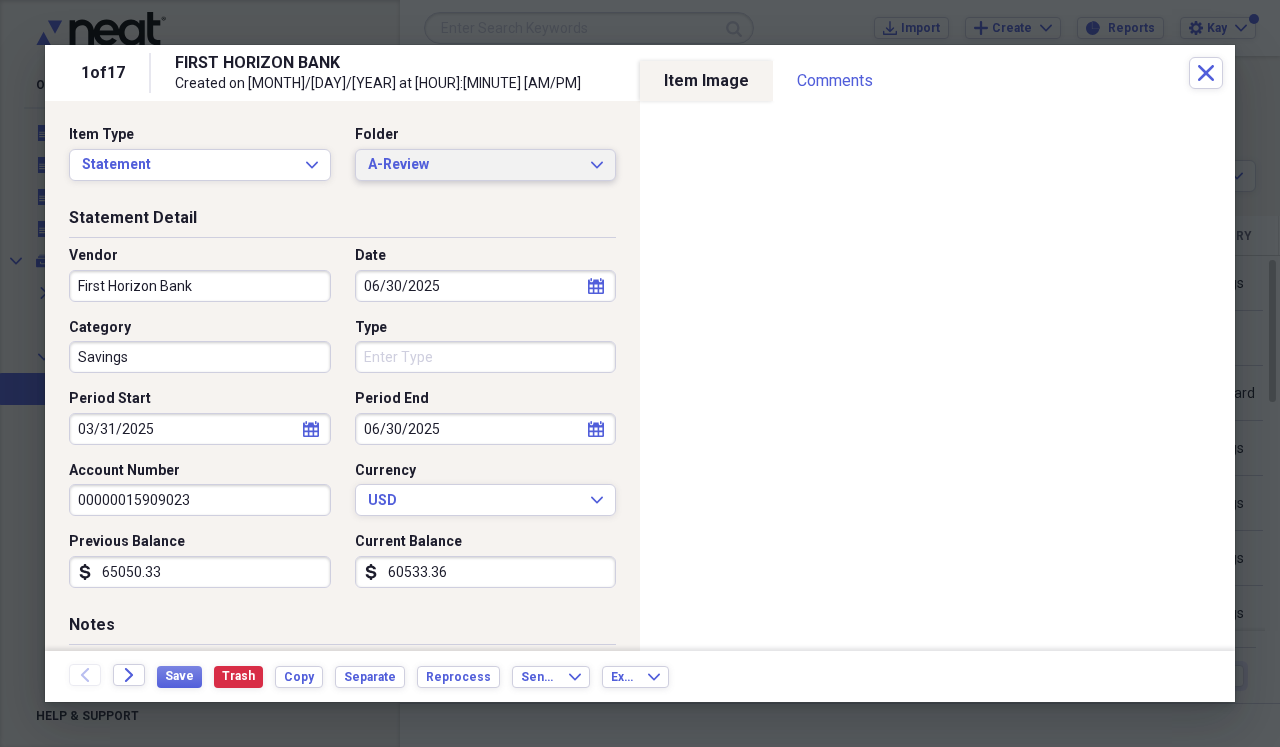 click on "Expand" 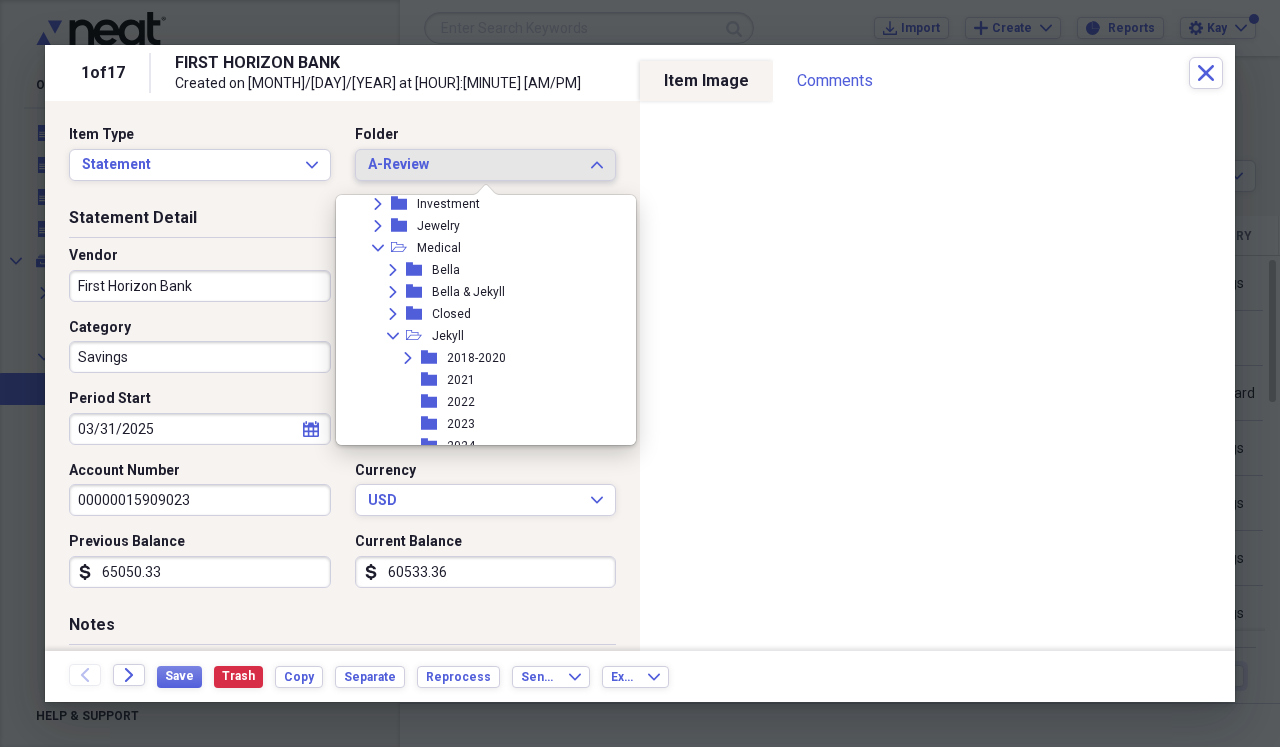 scroll, scrollTop: 920, scrollLeft: 0, axis: vertical 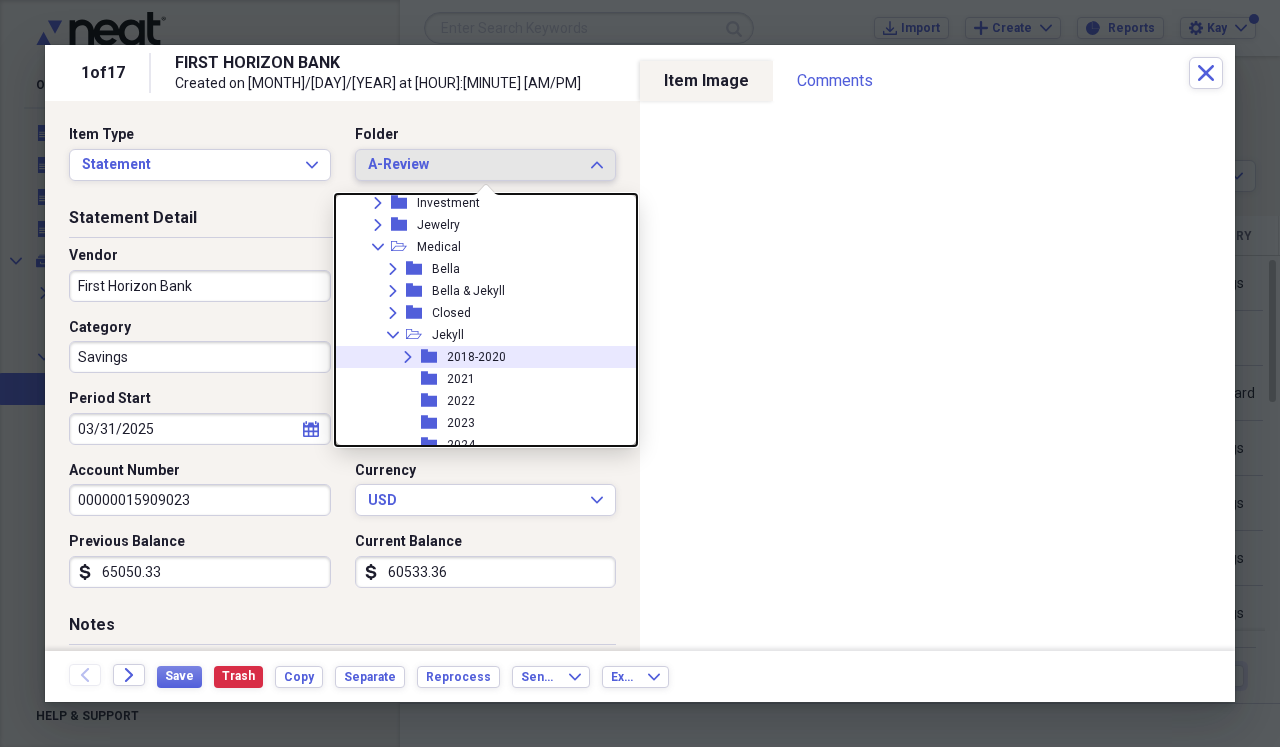 click on "Expand" 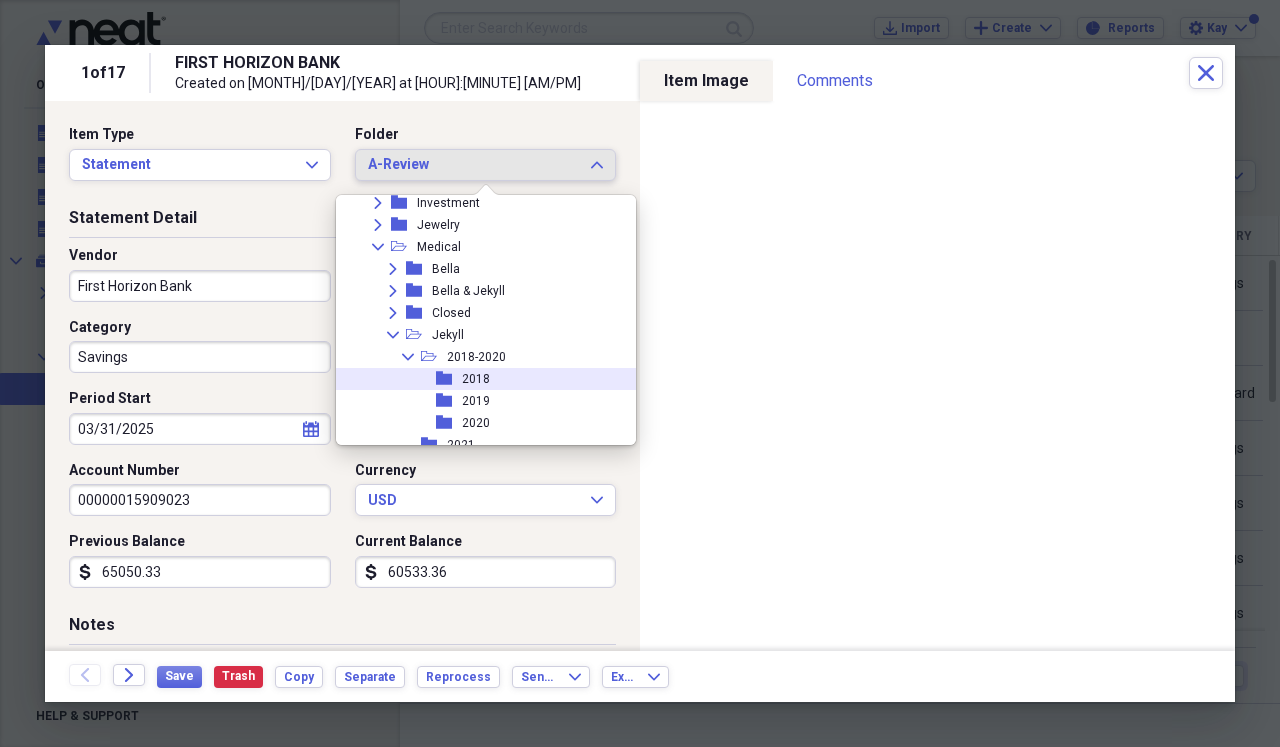 scroll, scrollTop: 957, scrollLeft: 0, axis: vertical 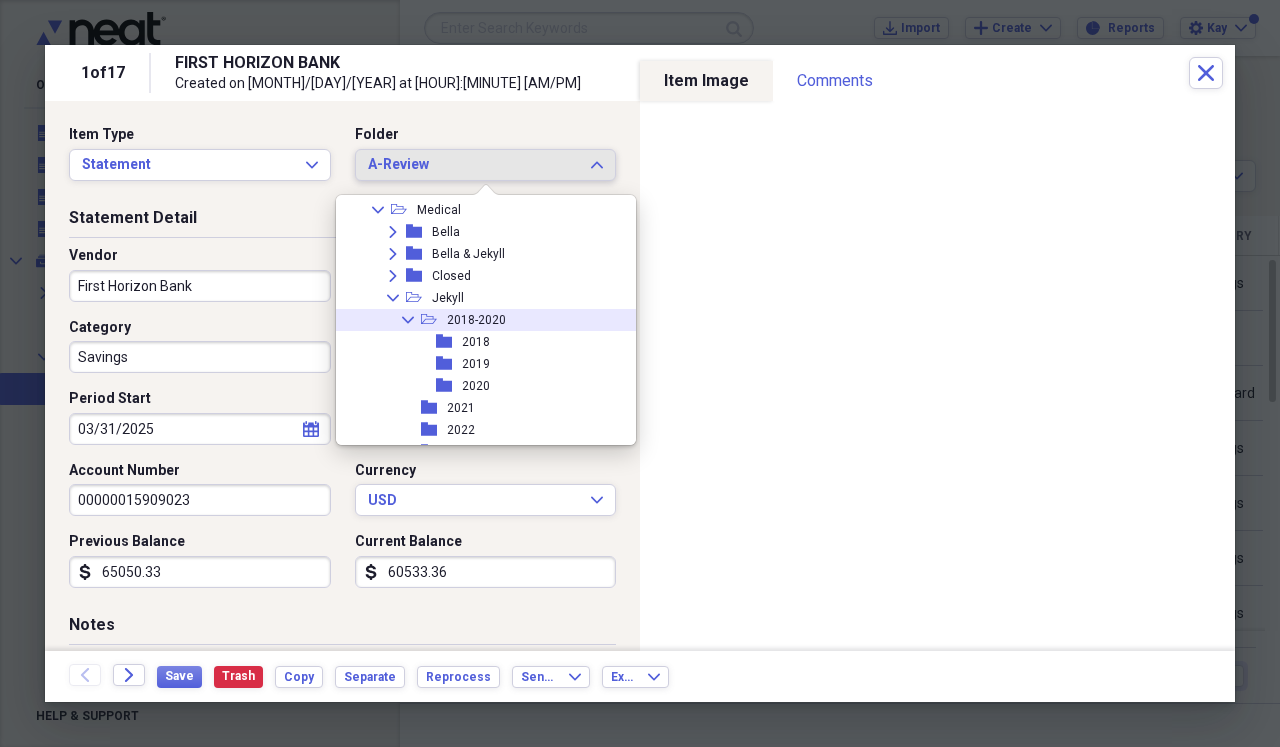 click on "Collapse" 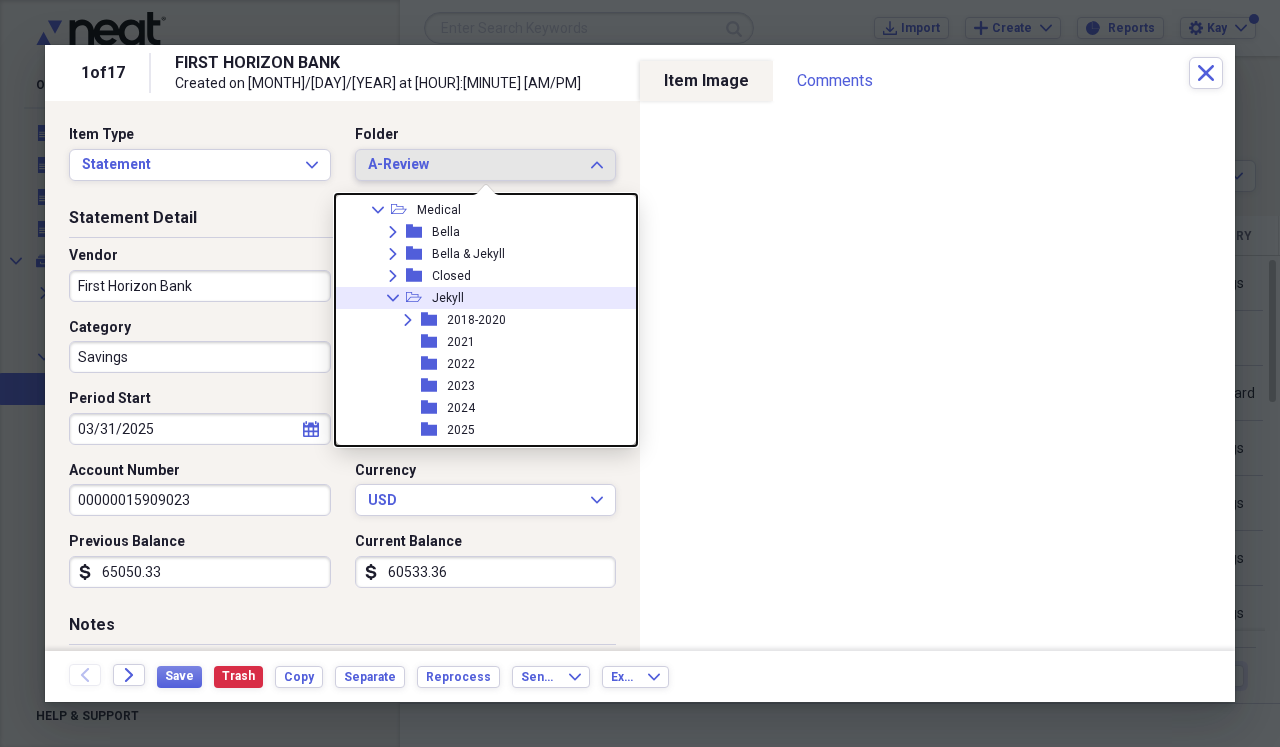 click 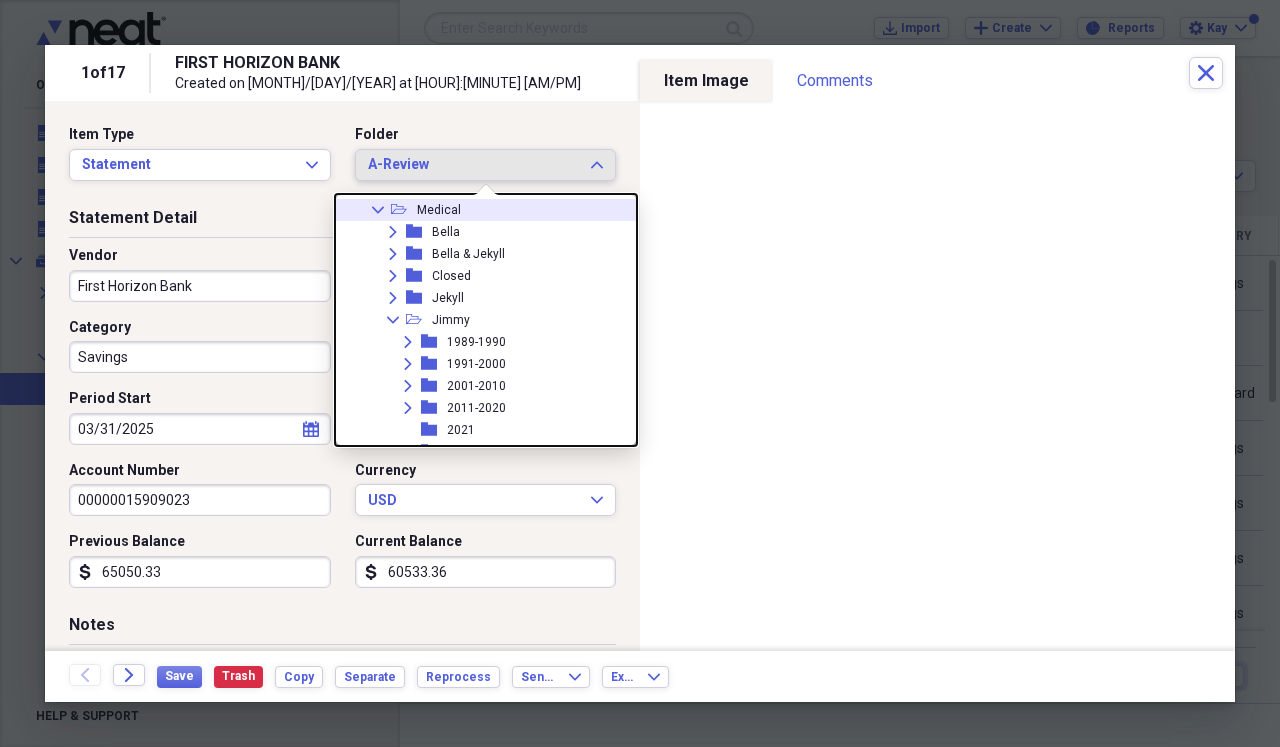 click 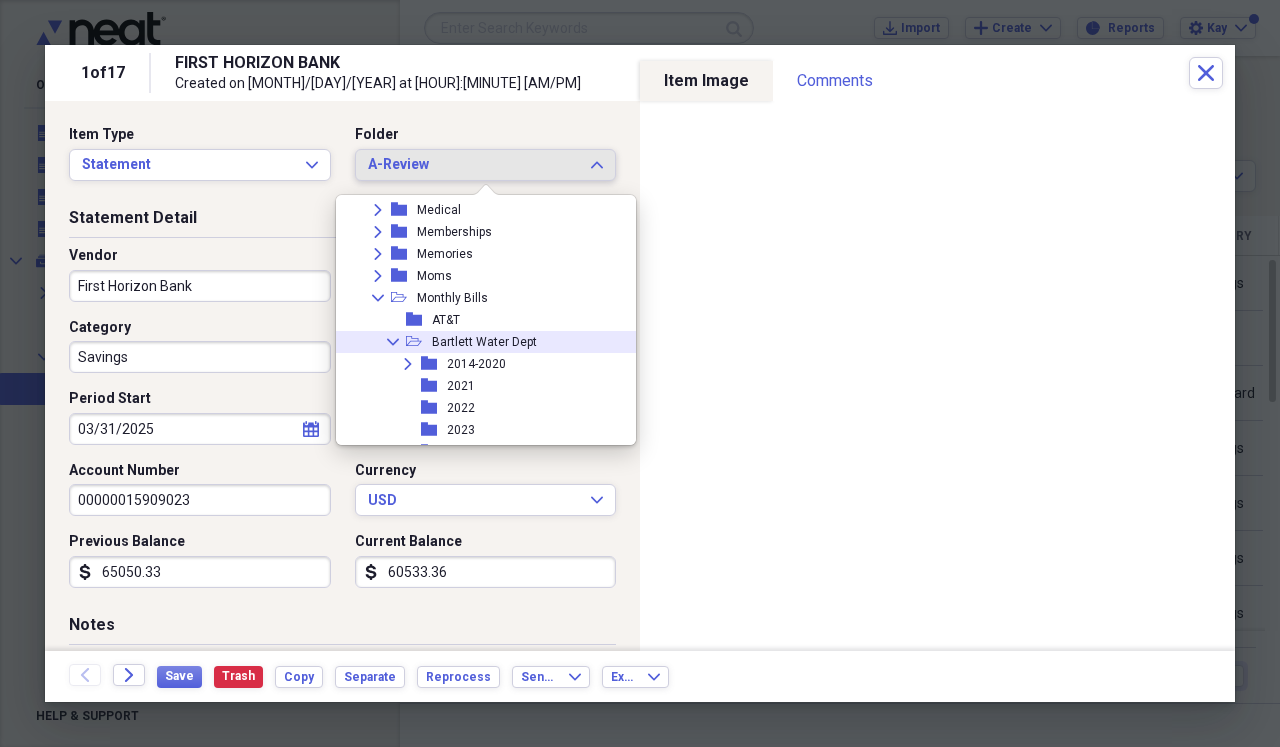 click 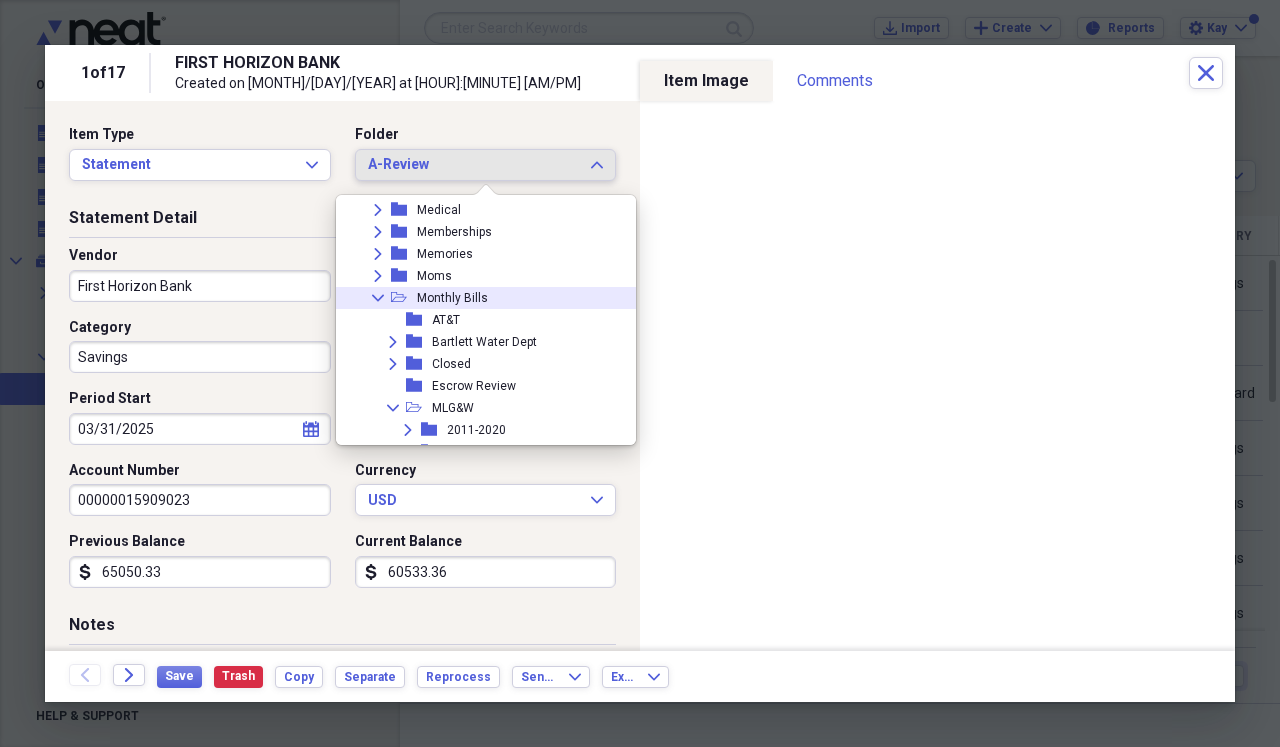click on "Collapse" 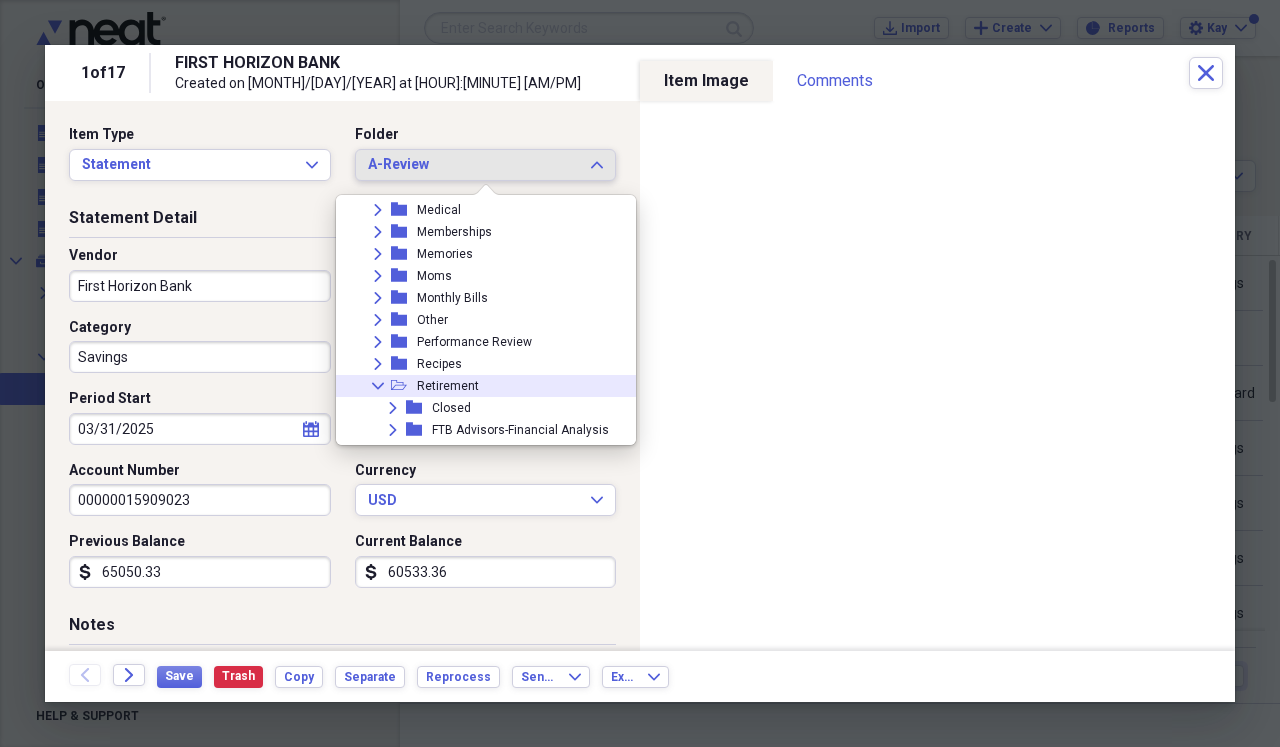 click on "Collapse" 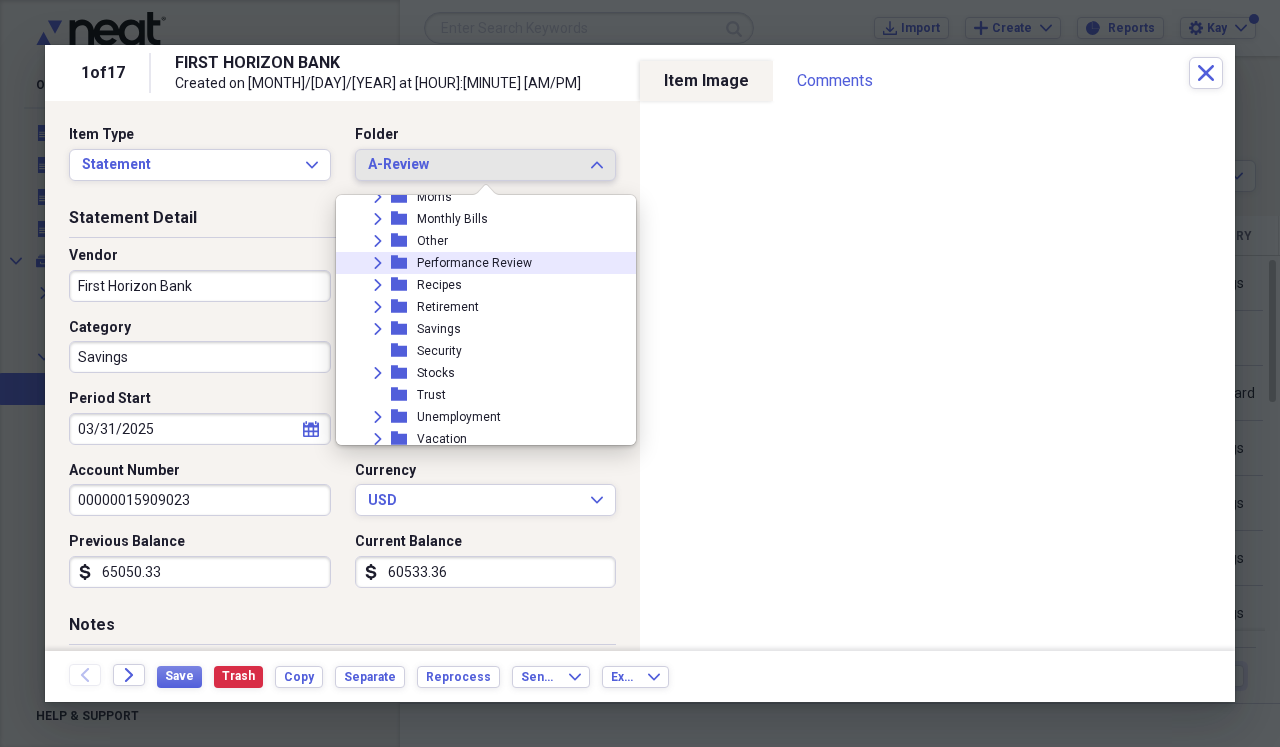 scroll, scrollTop: 1058, scrollLeft: 0, axis: vertical 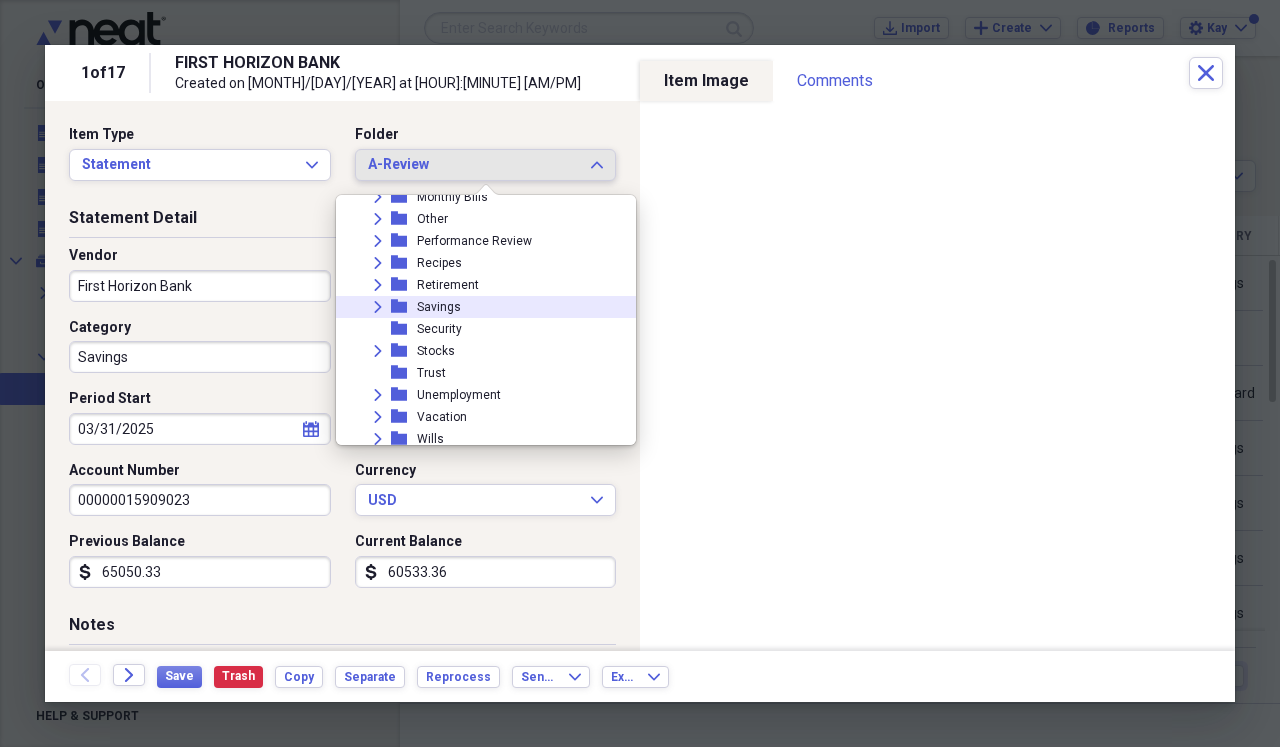click on "Expand" 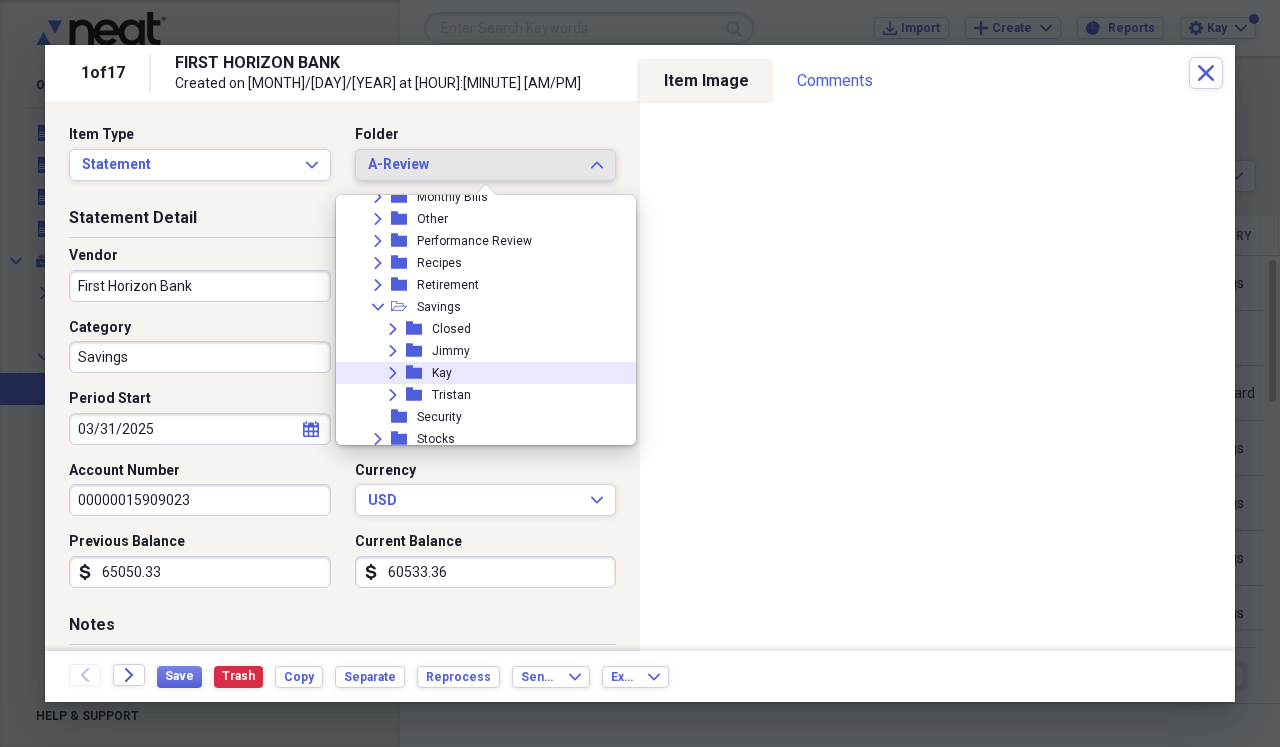 click on "Expand" 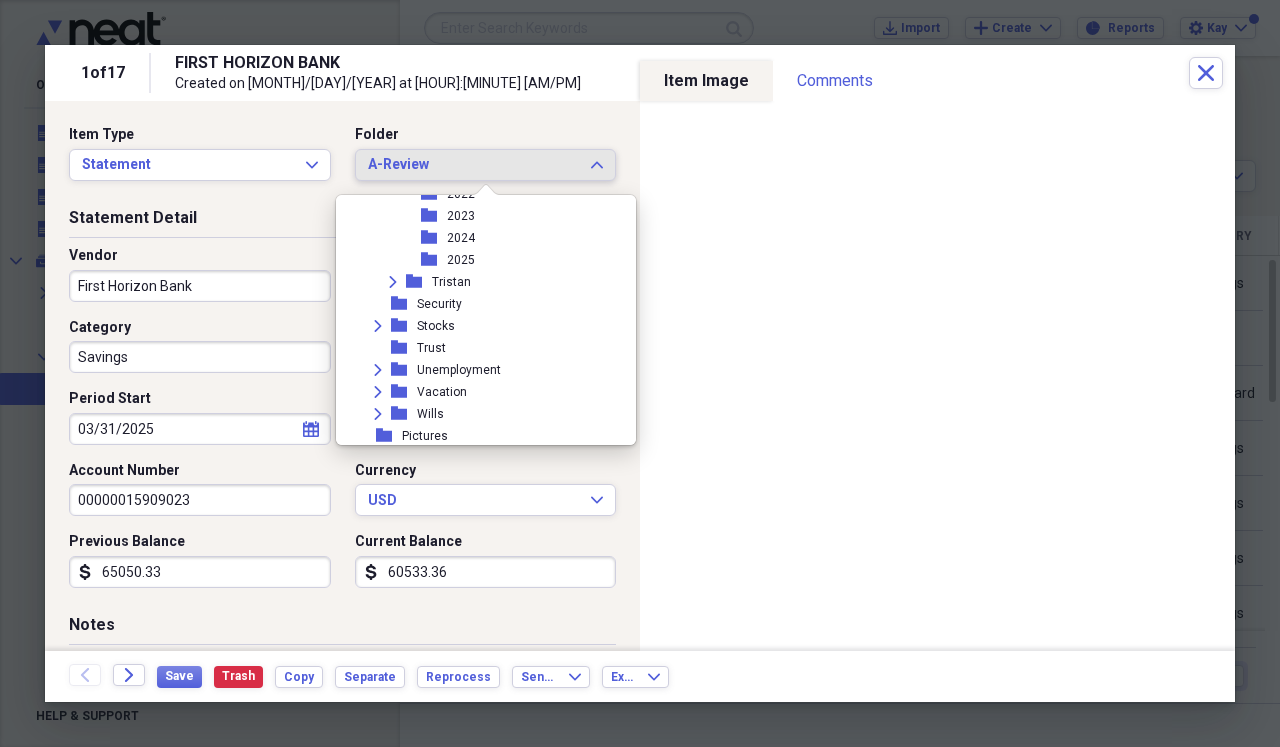 scroll, scrollTop: 1298, scrollLeft: 0, axis: vertical 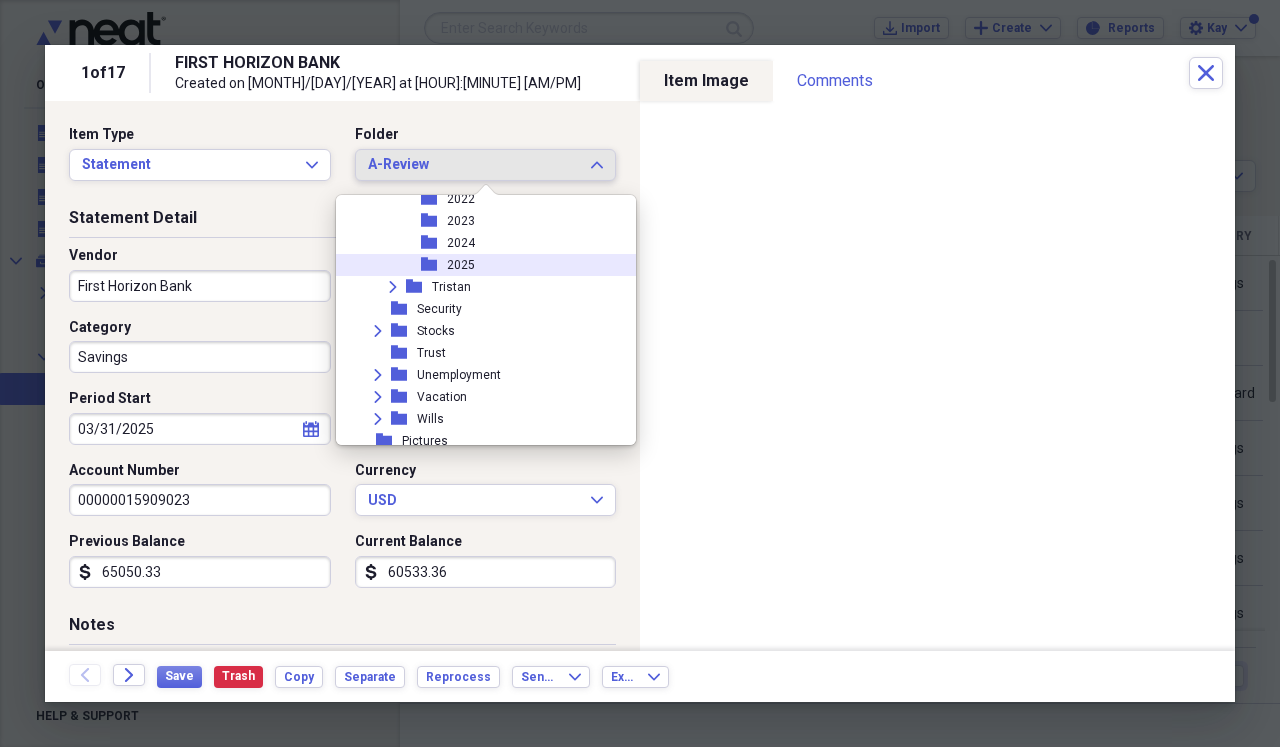 click on "2025" at bounding box center (461, 265) 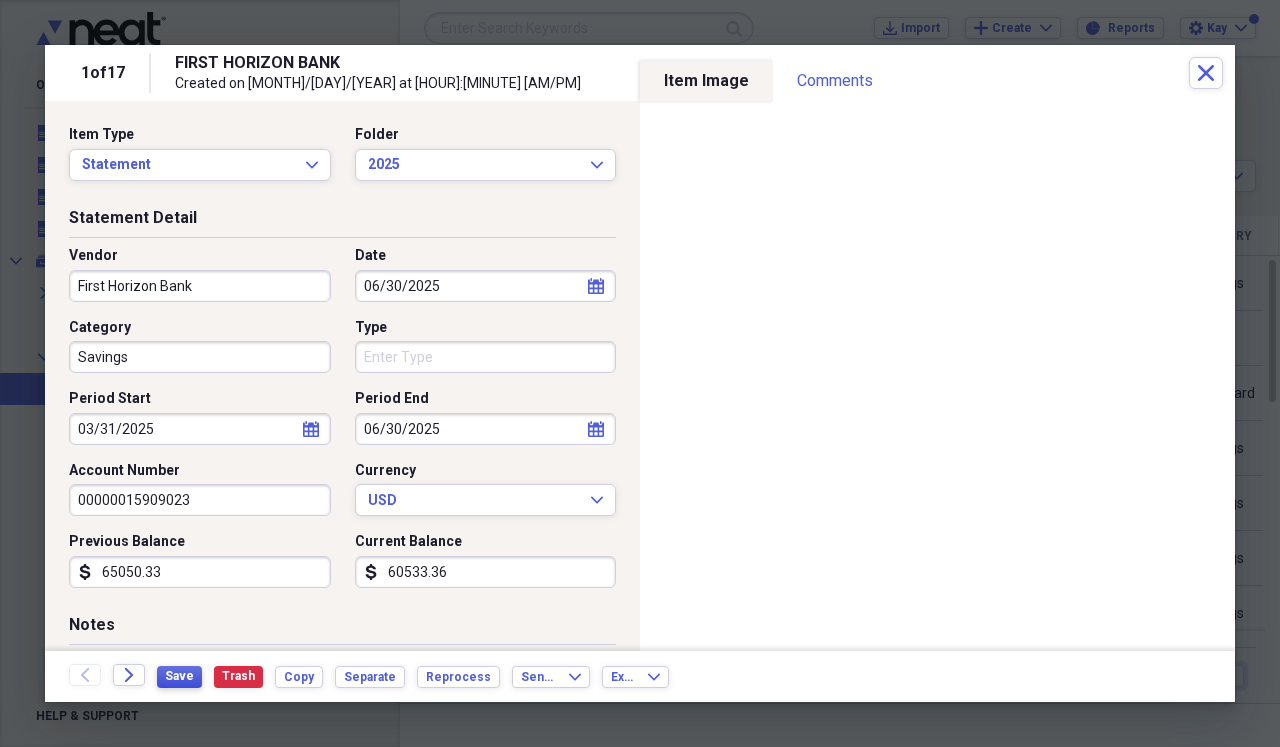 click on "Save" at bounding box center (179, 676) 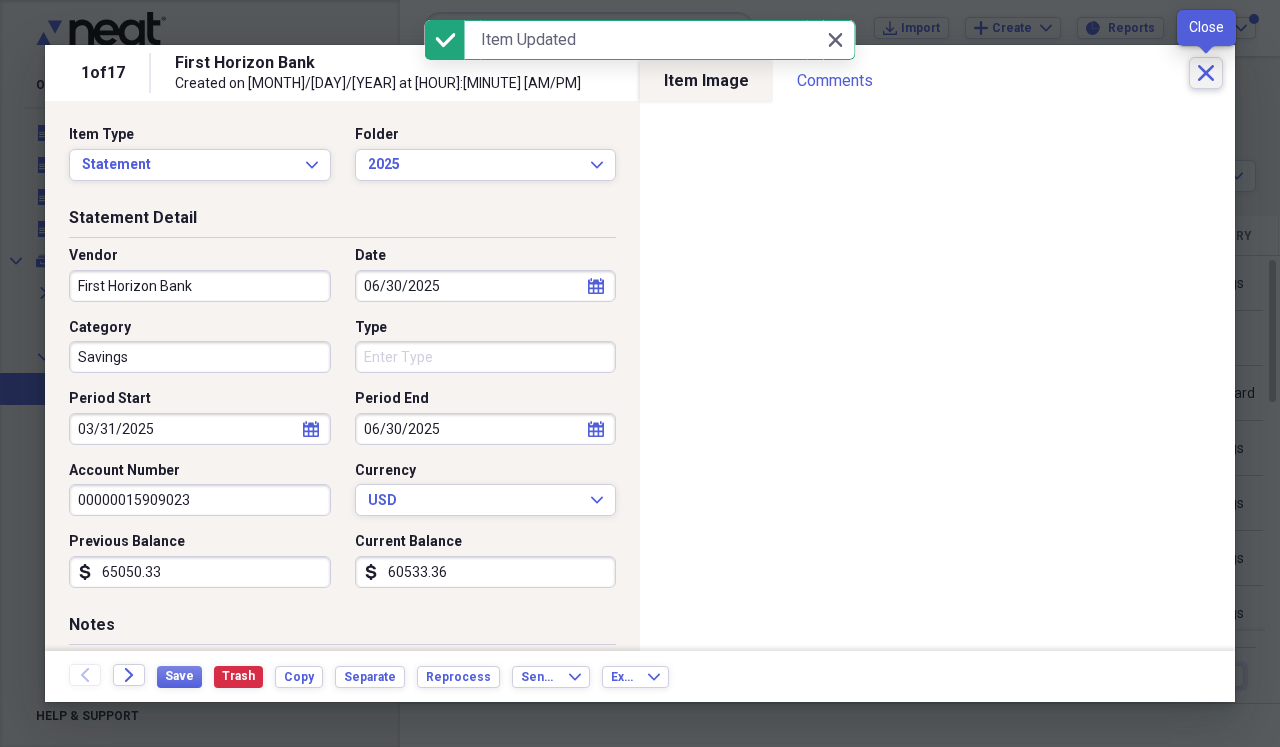 click on "Close" 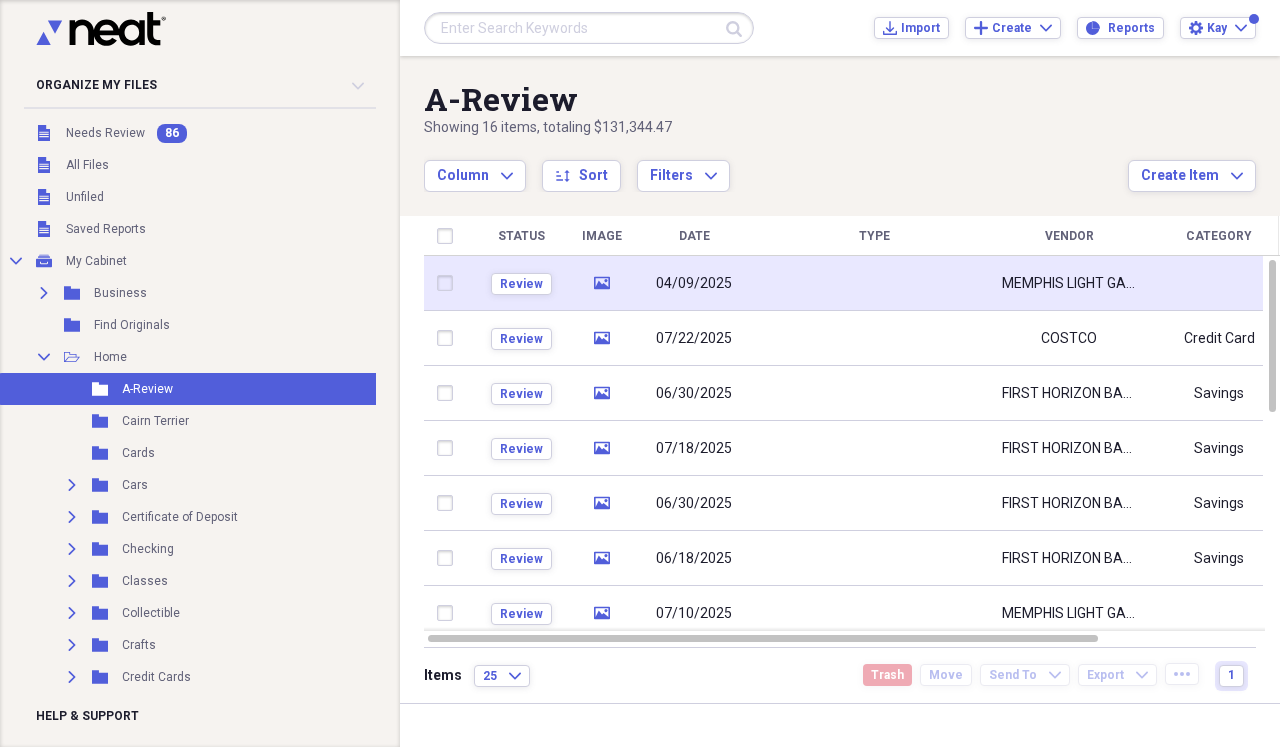 click at bounding box center [874, 283] 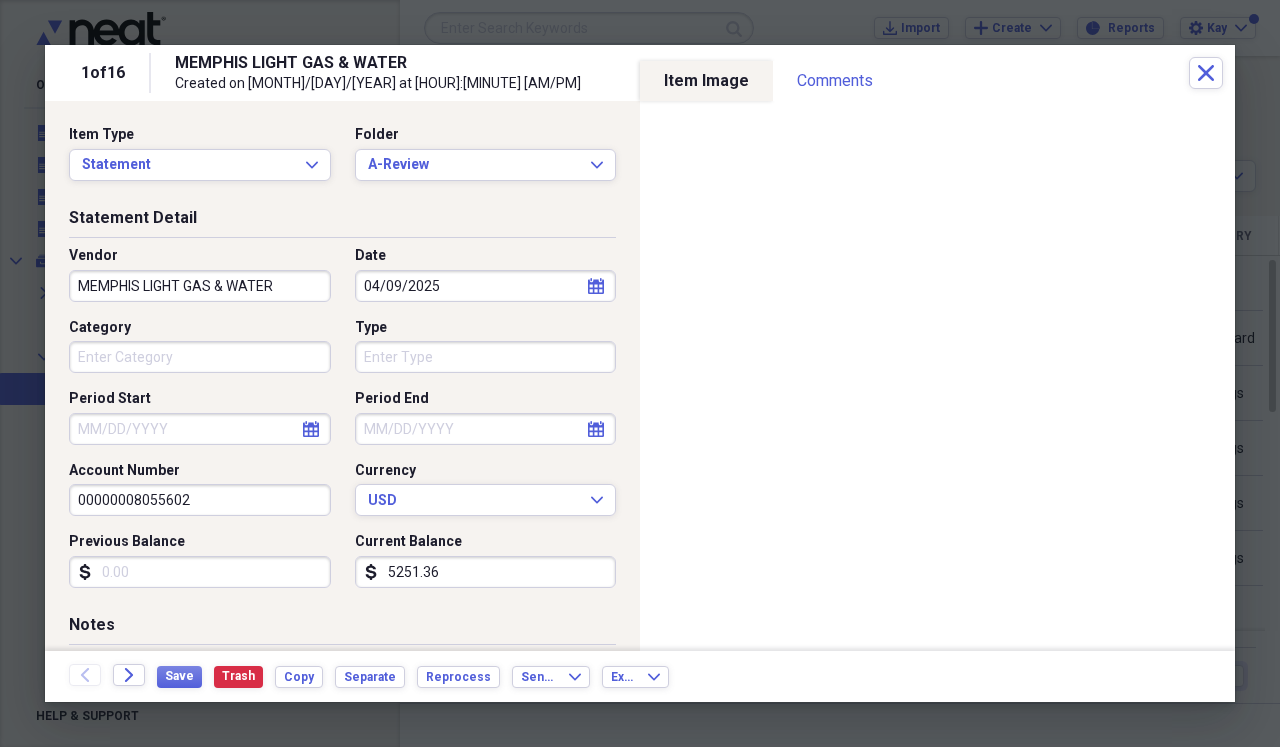 click on "MEMPHIS LIGHT GAS & WATER" at bounding box center [200, 286] 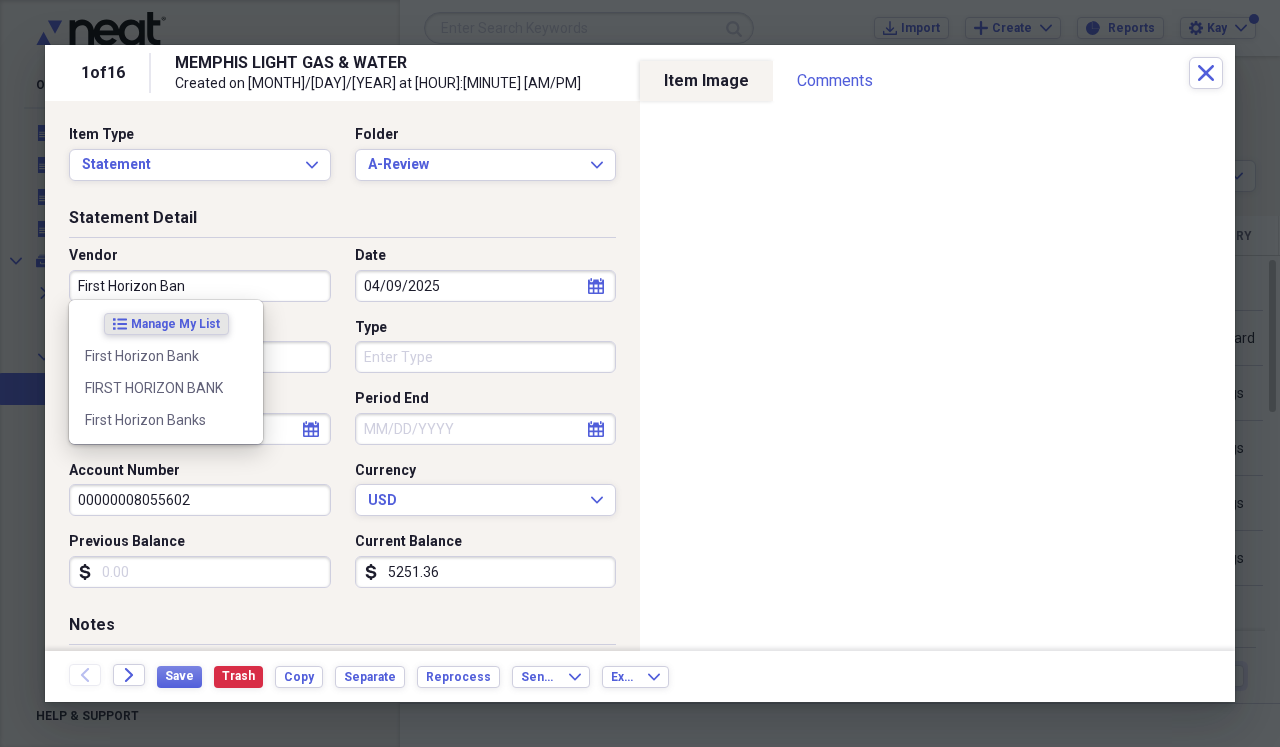 type on "First Horizon Bank" 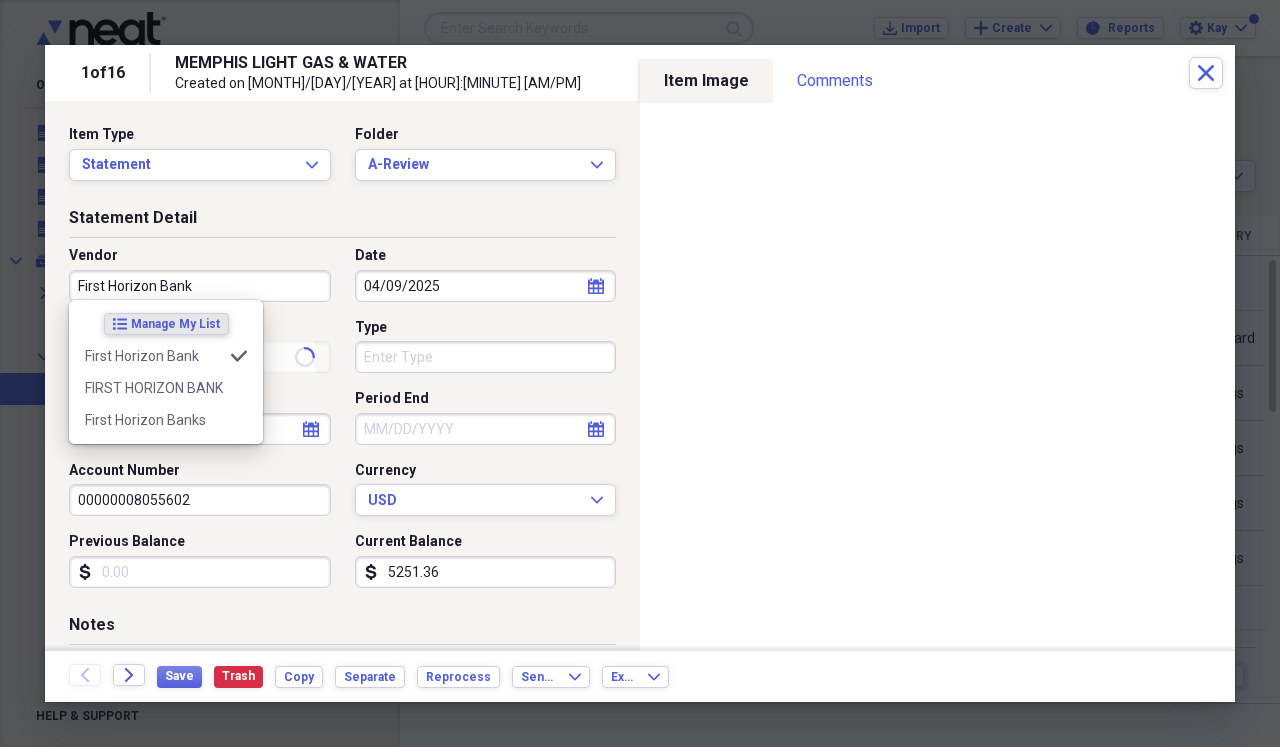 type on "Checking" 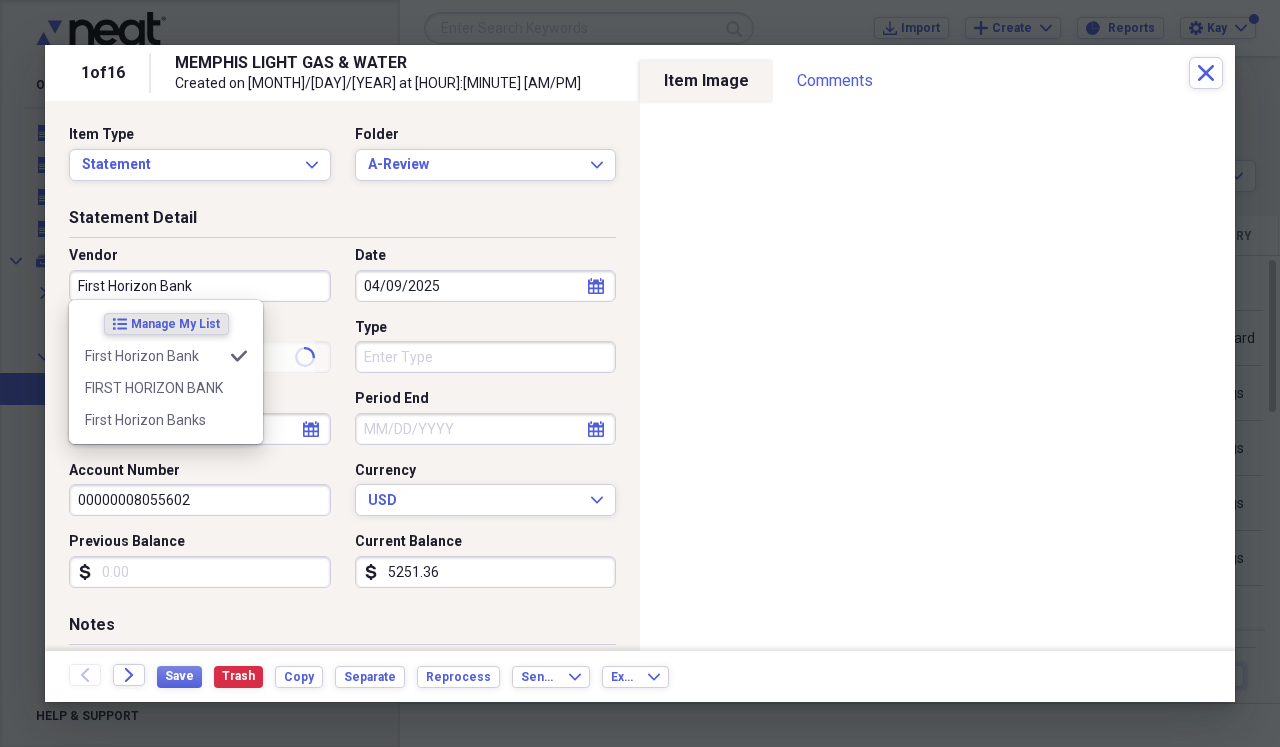 type on "First Horizon Bank" 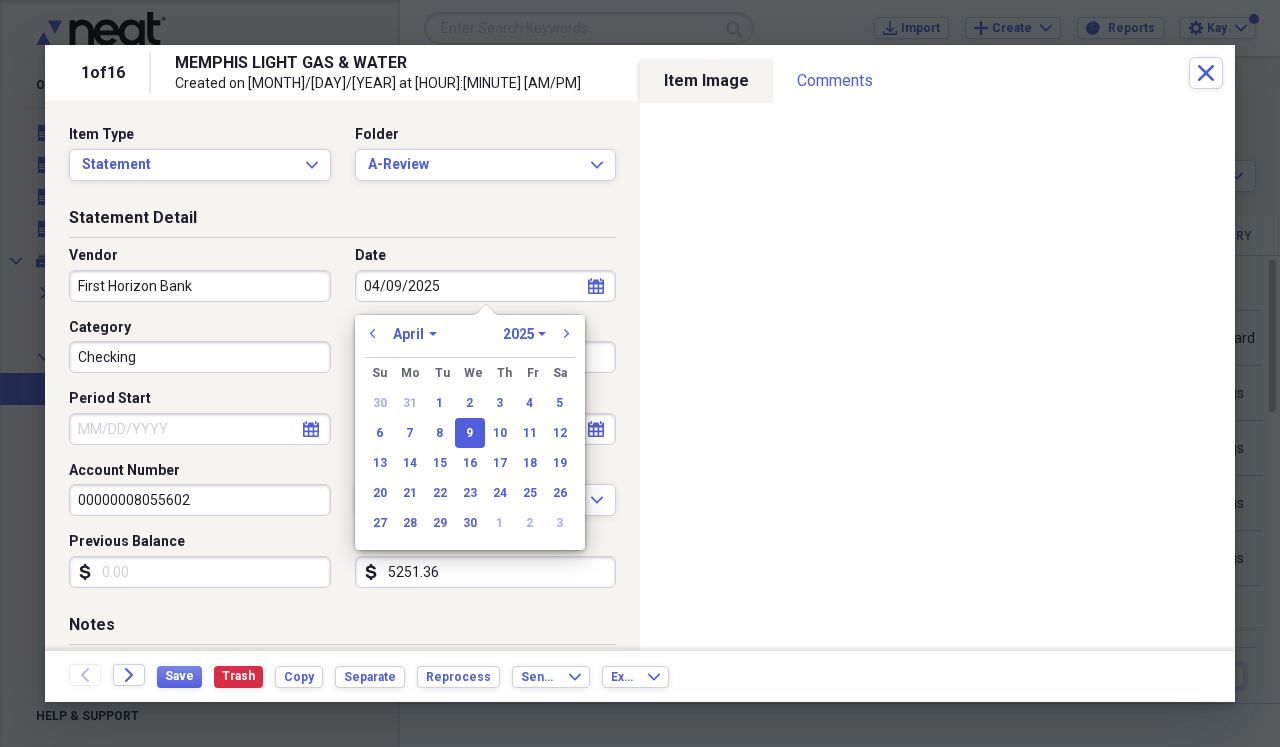select on "7" 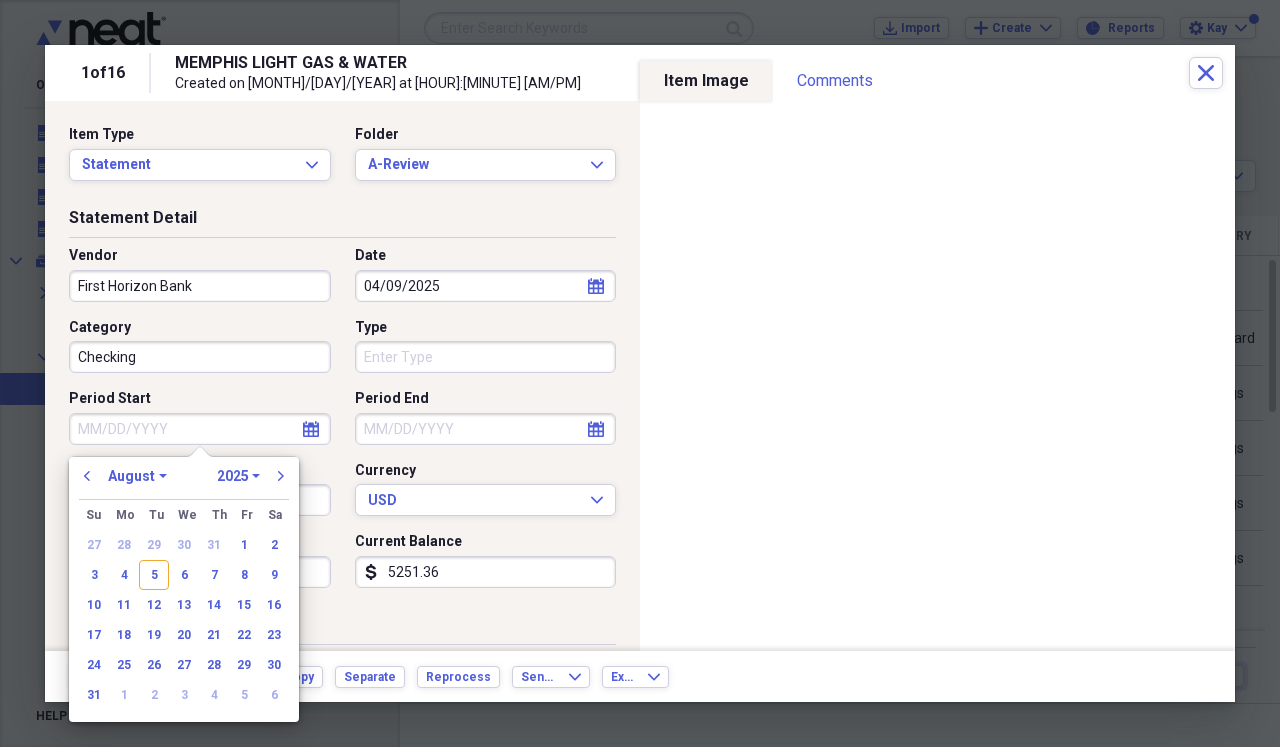 click on "Period Start" at bounding box center (200, 429) 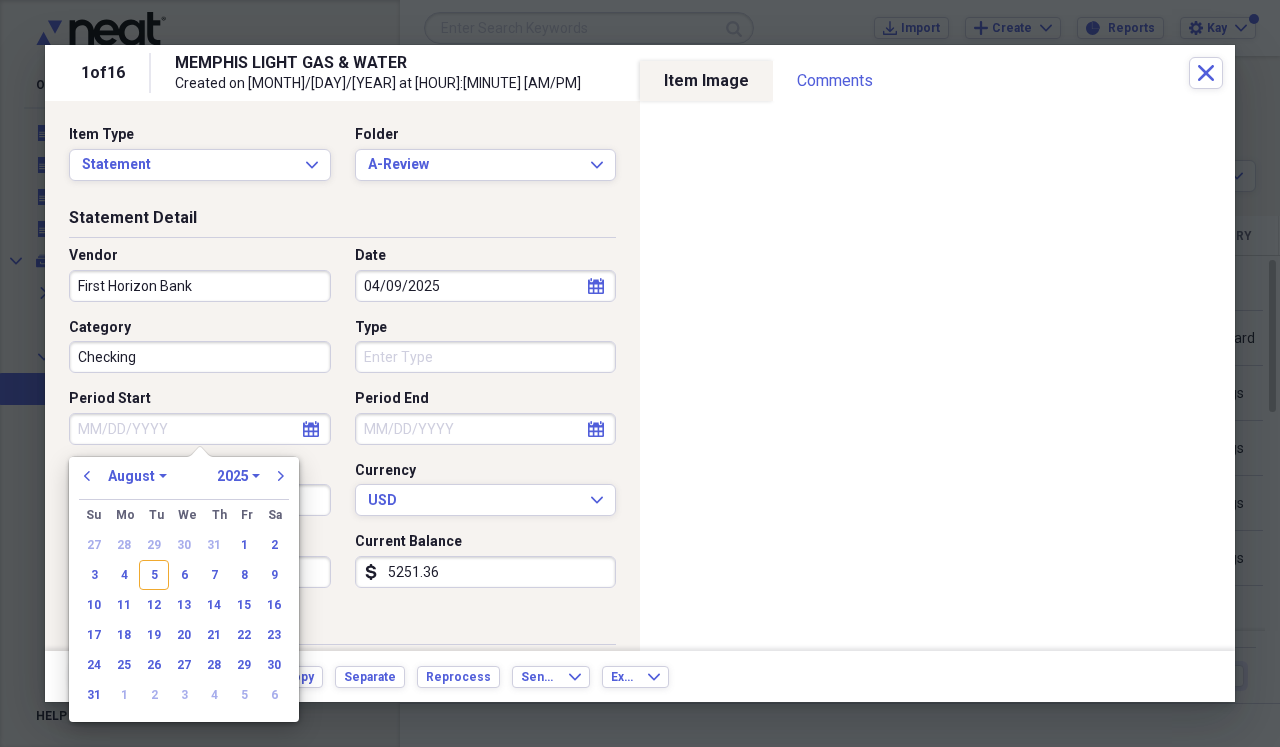 click on "Period Start" at bounding box center (200, 429) 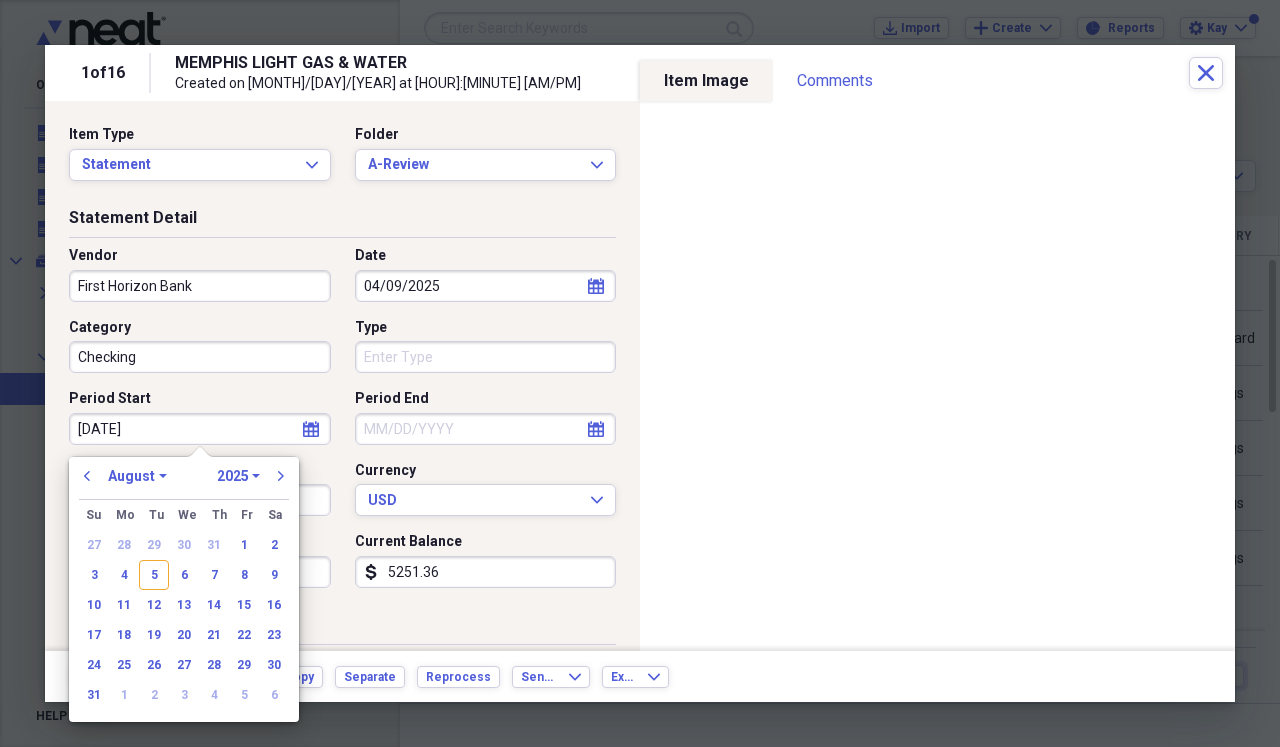 type on "[MONTH]/[DAY]/[NUMBER]" 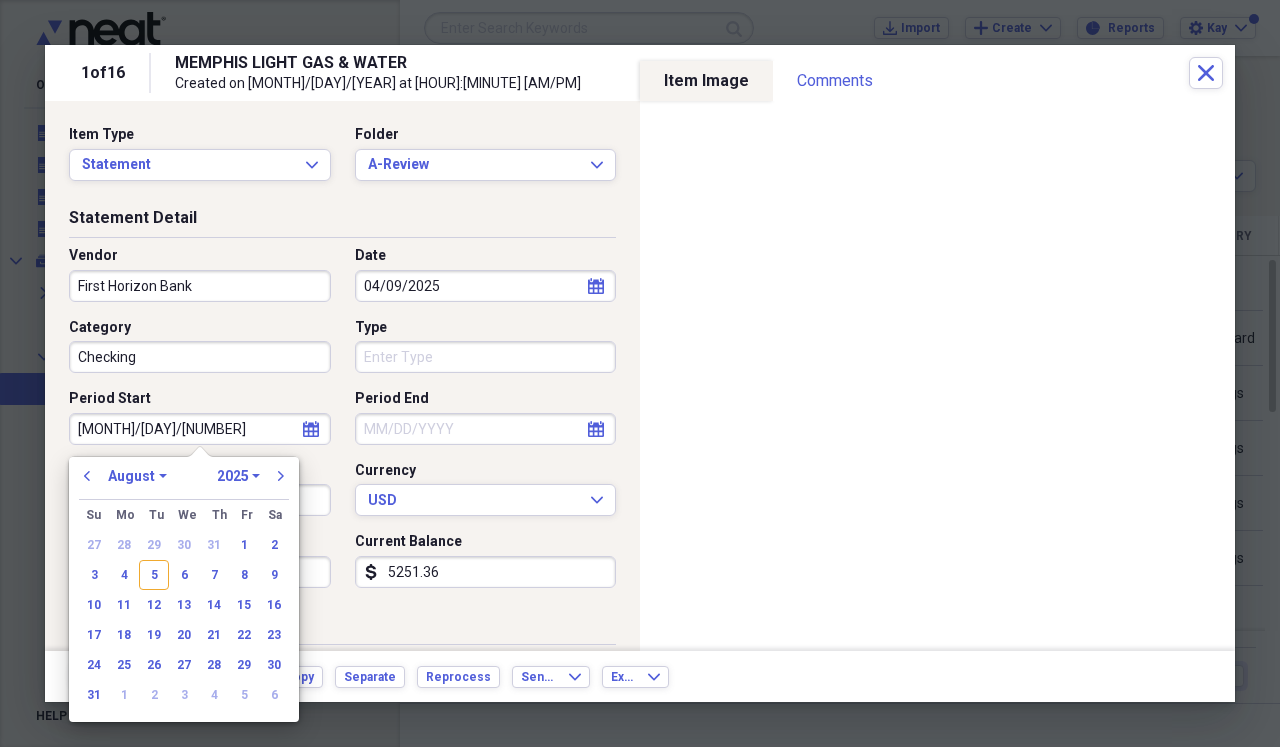 select on "2" 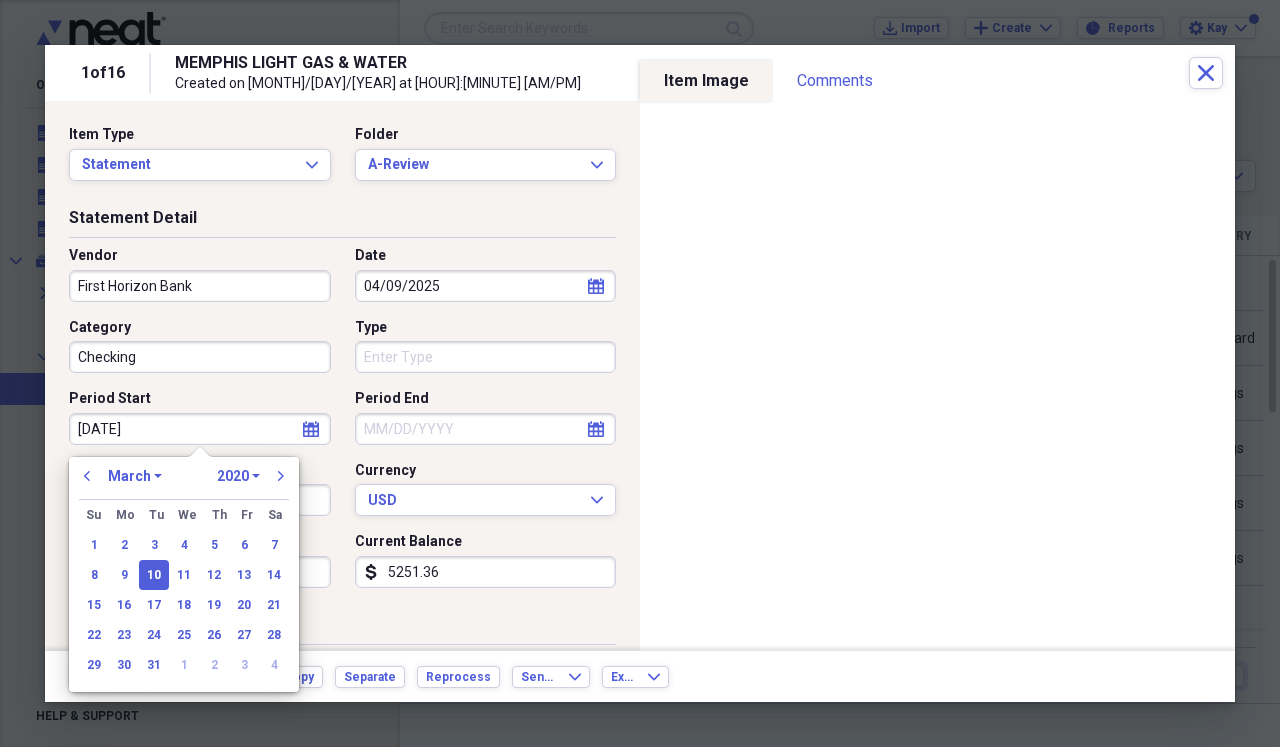 type on "[MONTH]/[DAY]/[YEAR]" 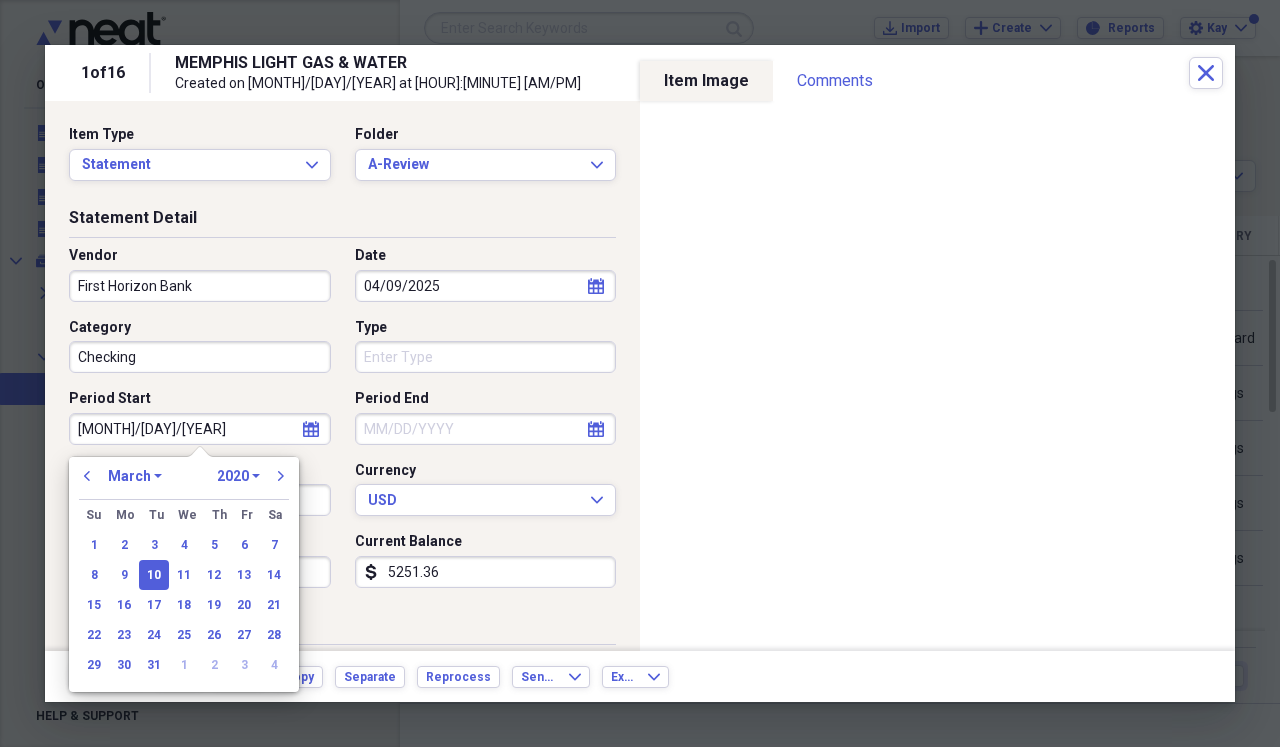 select on "2025" 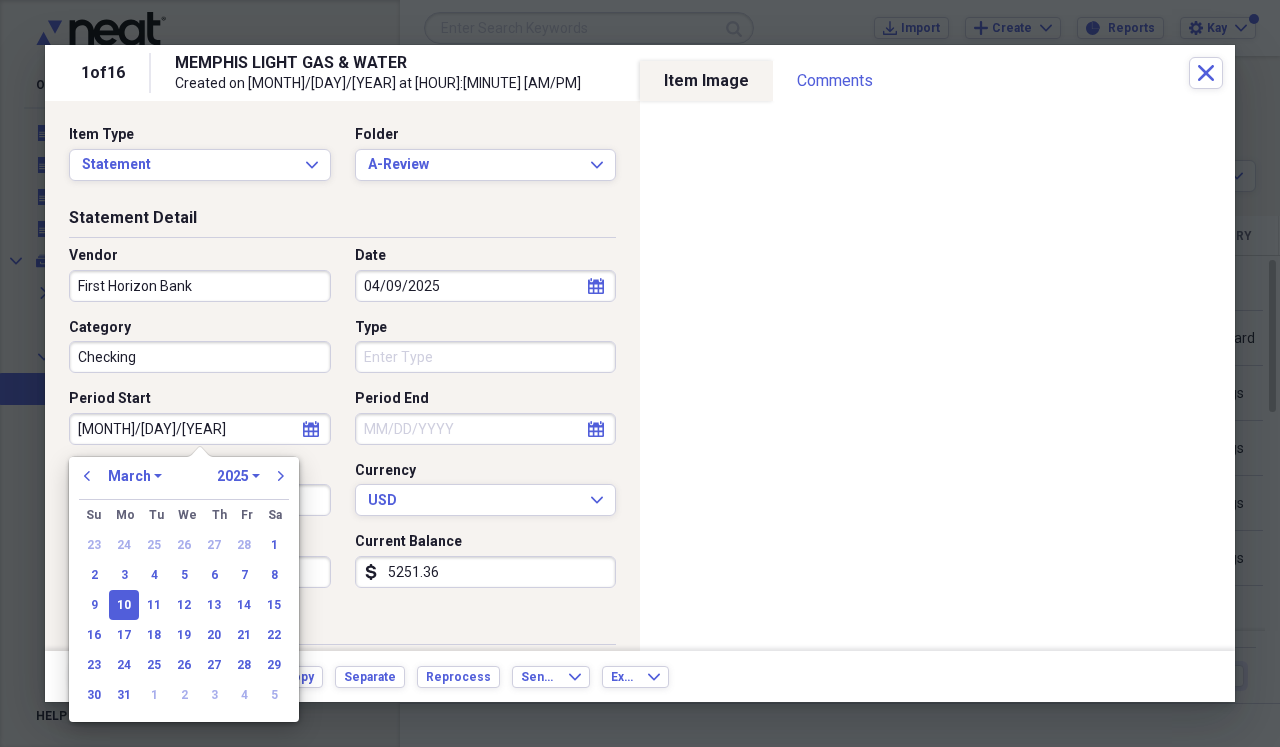 type on "03/10/2025" 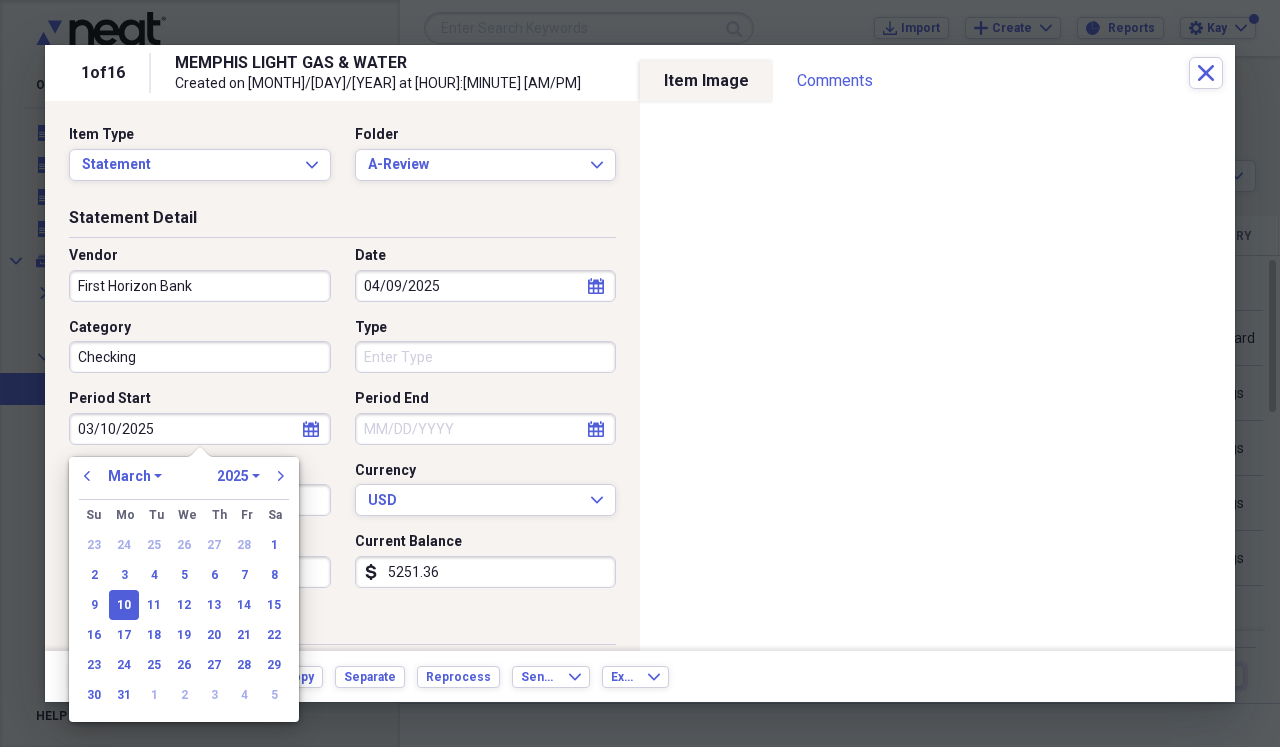 click on "Period End" at bounding box center (486, 429) 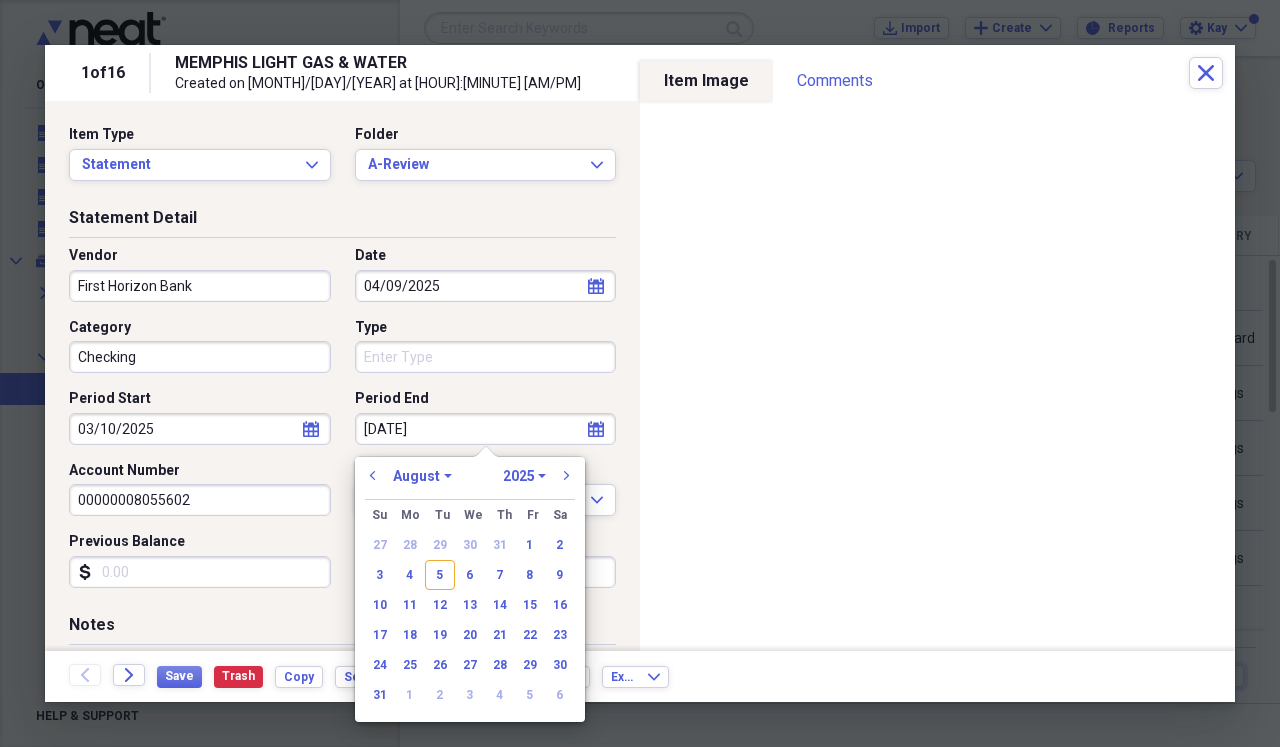 type on "[MONTH]/[DAY]/[NUMBER]" 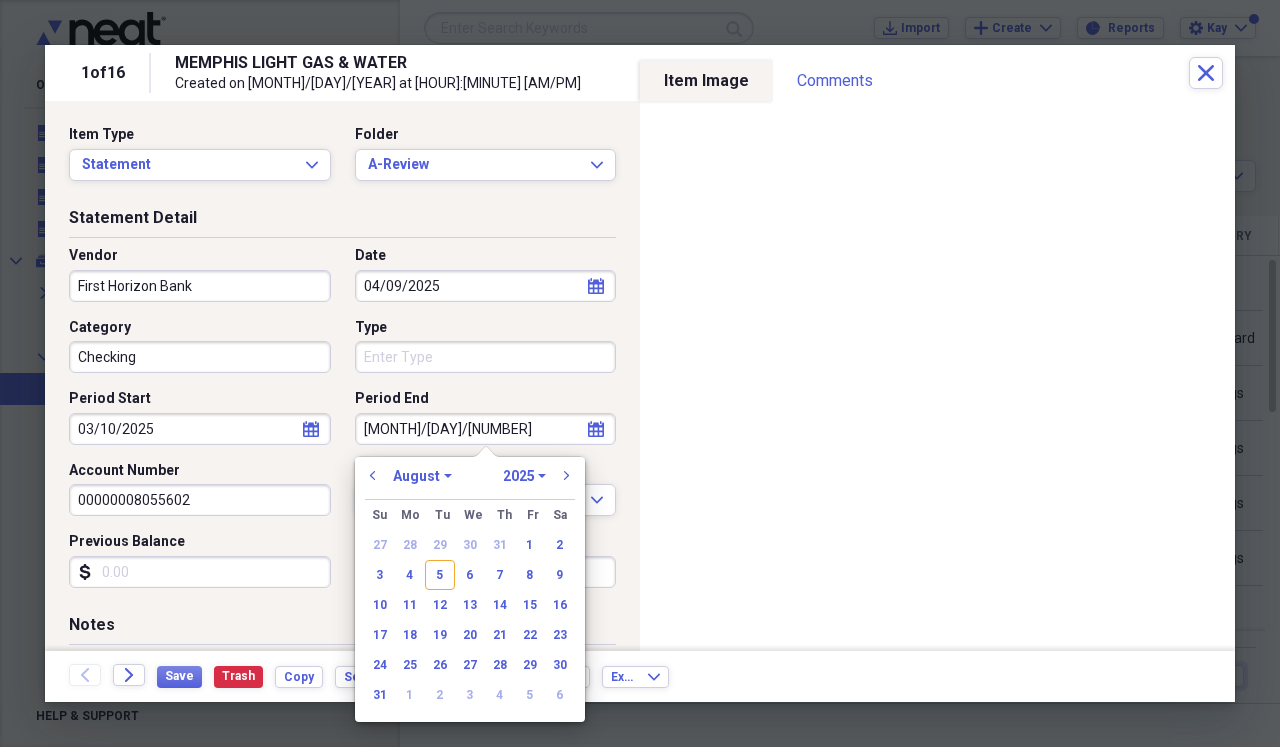 select on "3" 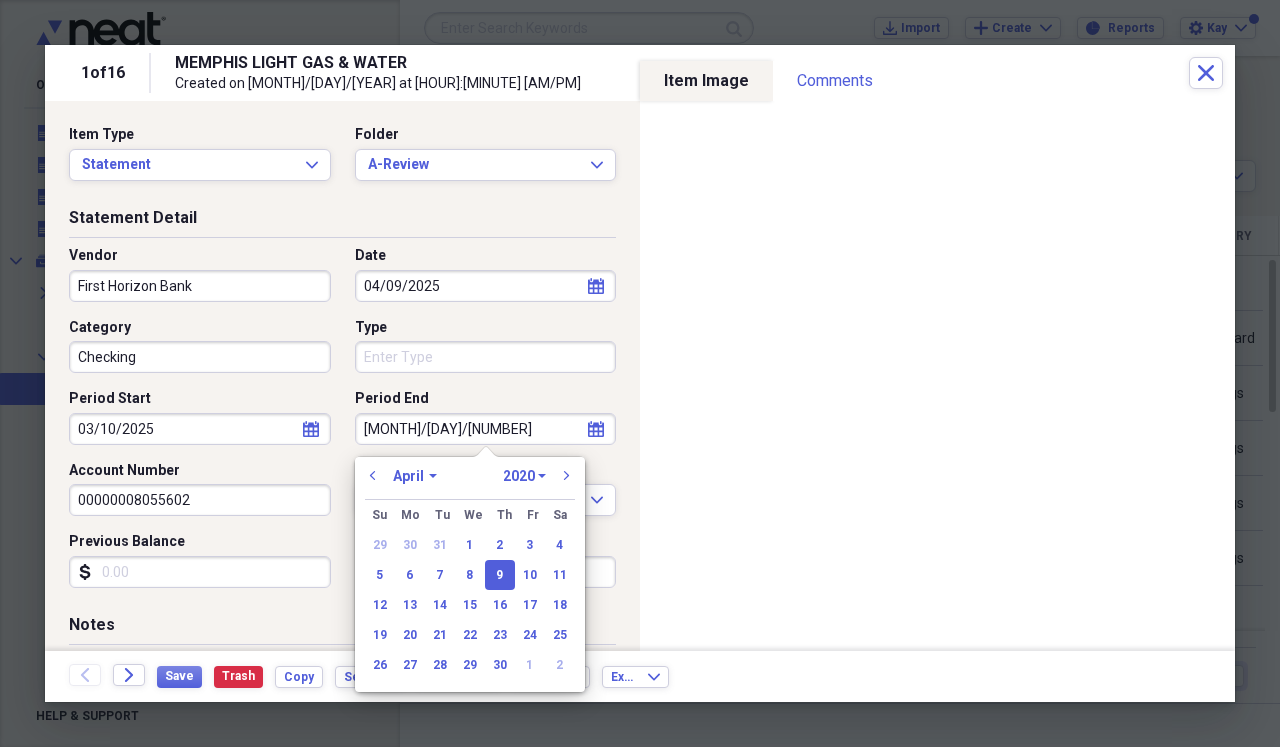 type on "[MONTH]/[DAY]/[YEAR]" 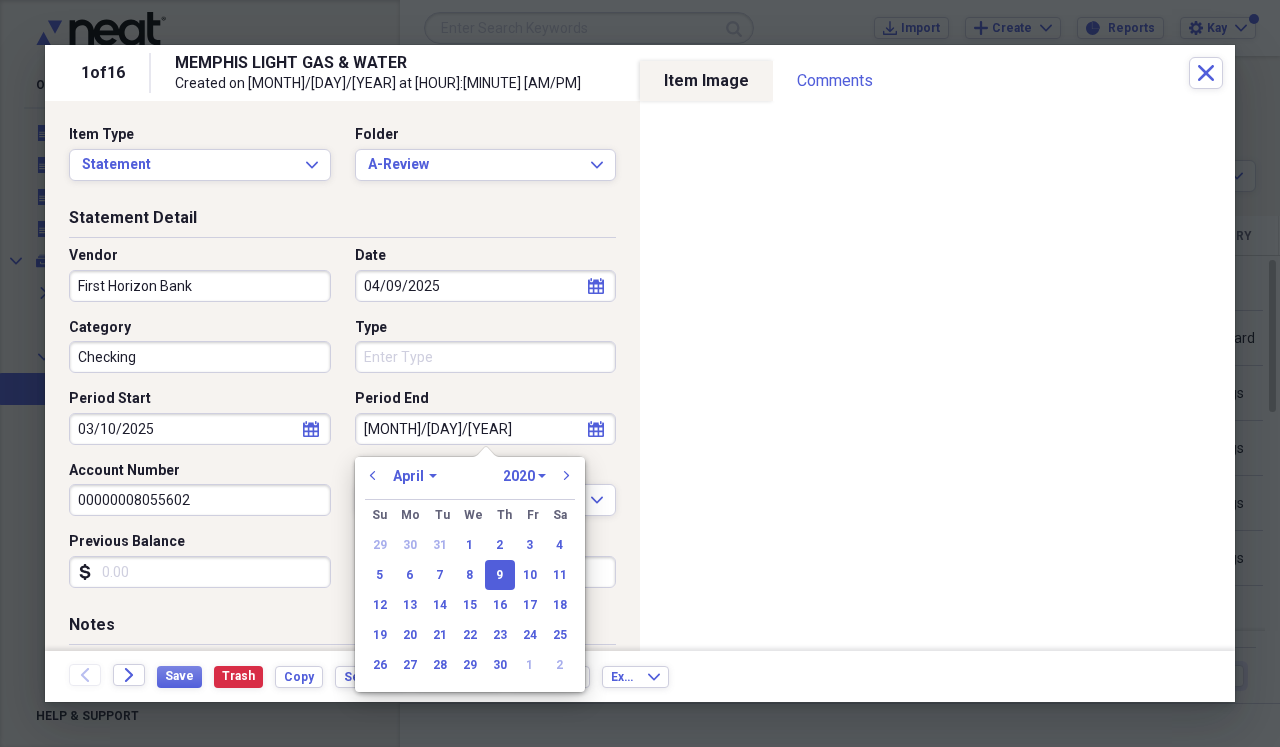 select on "2025" 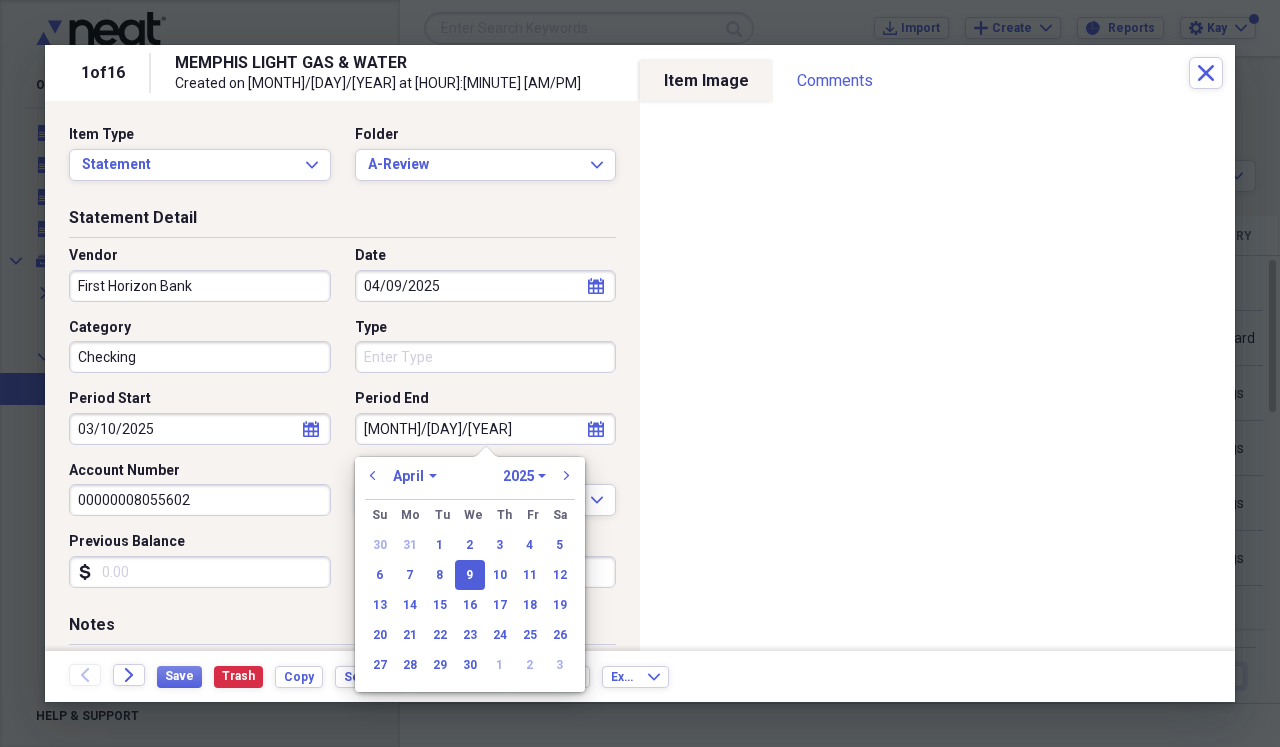 type on "04/09/2025" 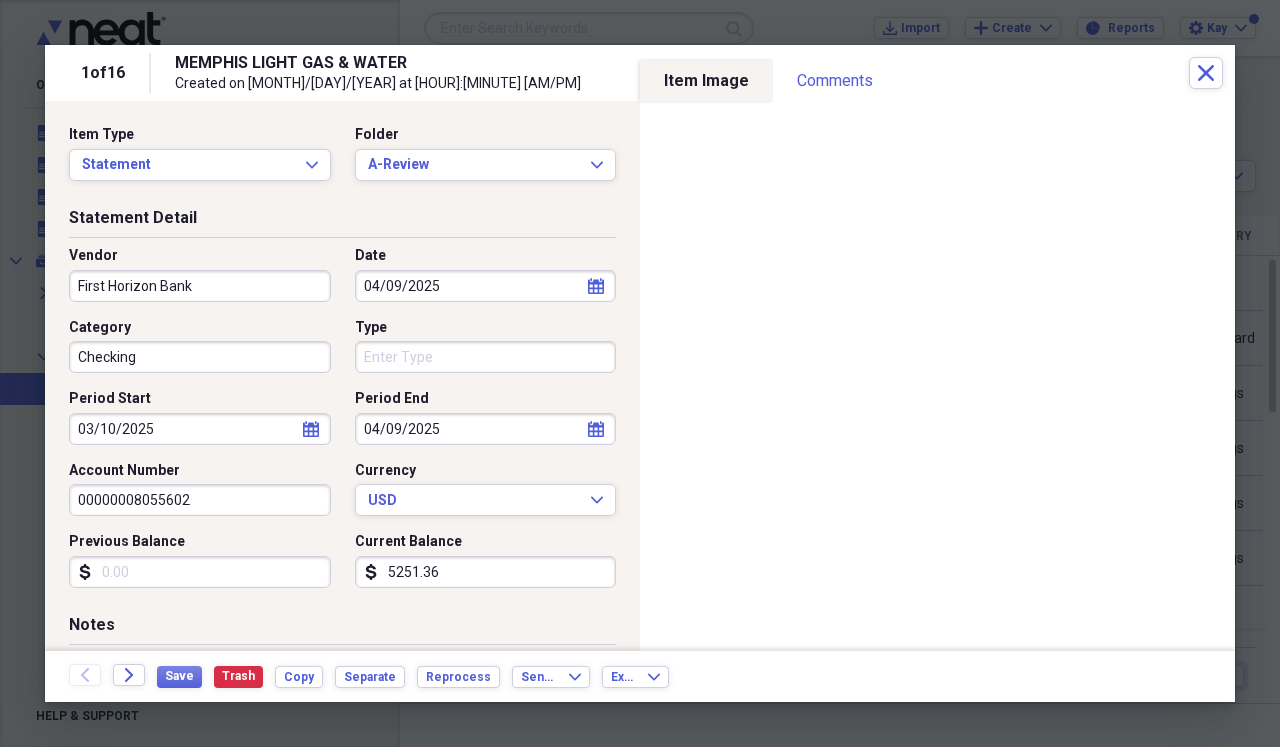 click on "Statement Detail Vendor First Horizon Bank Date [MONTH]/[DAY]/[YEAR] calendar Calendar Category Checking Type Period Start [MONTH]/[DAY]/[YEAR] calendar Calendar Period End [MONTH]/[DAY]/[YEAR] calendar Calendar Account Number 00000008055602 Currency USD Expand Previous Balance dollar-sign Current Balance dollar-sign 5251.36" at bounding box center (342, 410) 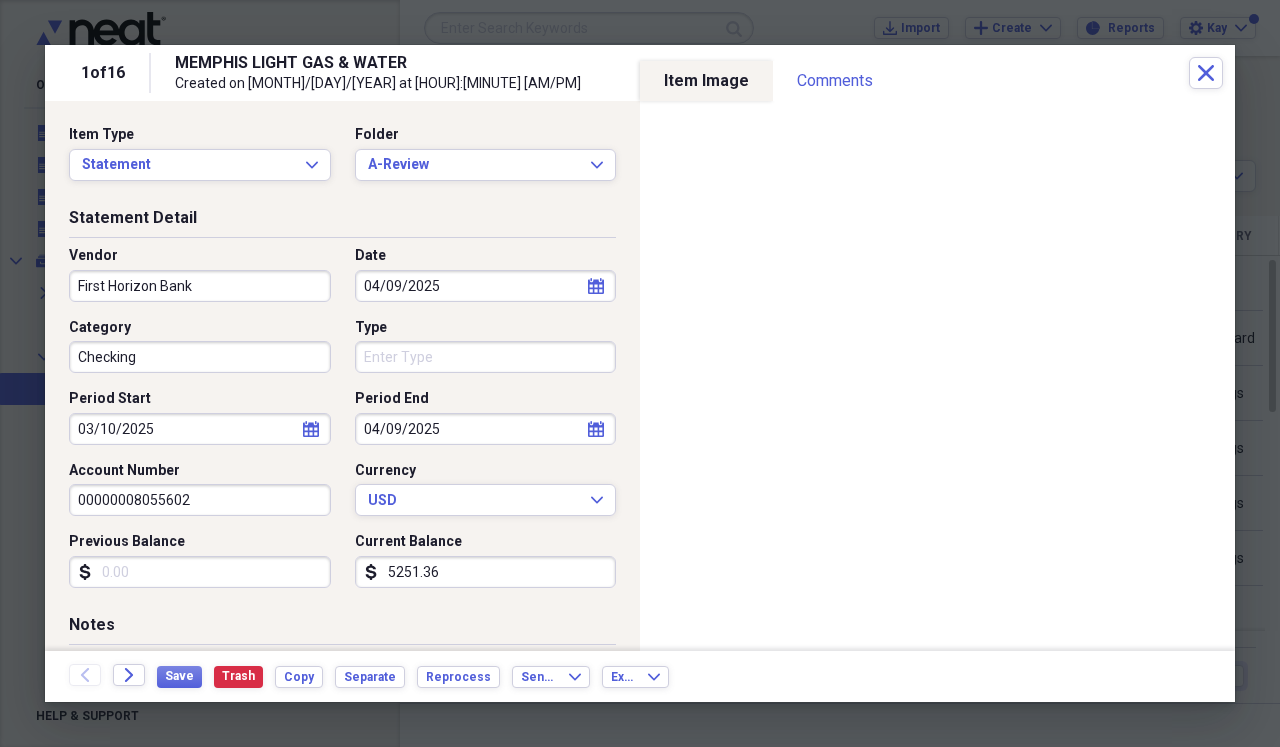 click on "Previous Balance" at bounding box center [200, 572] 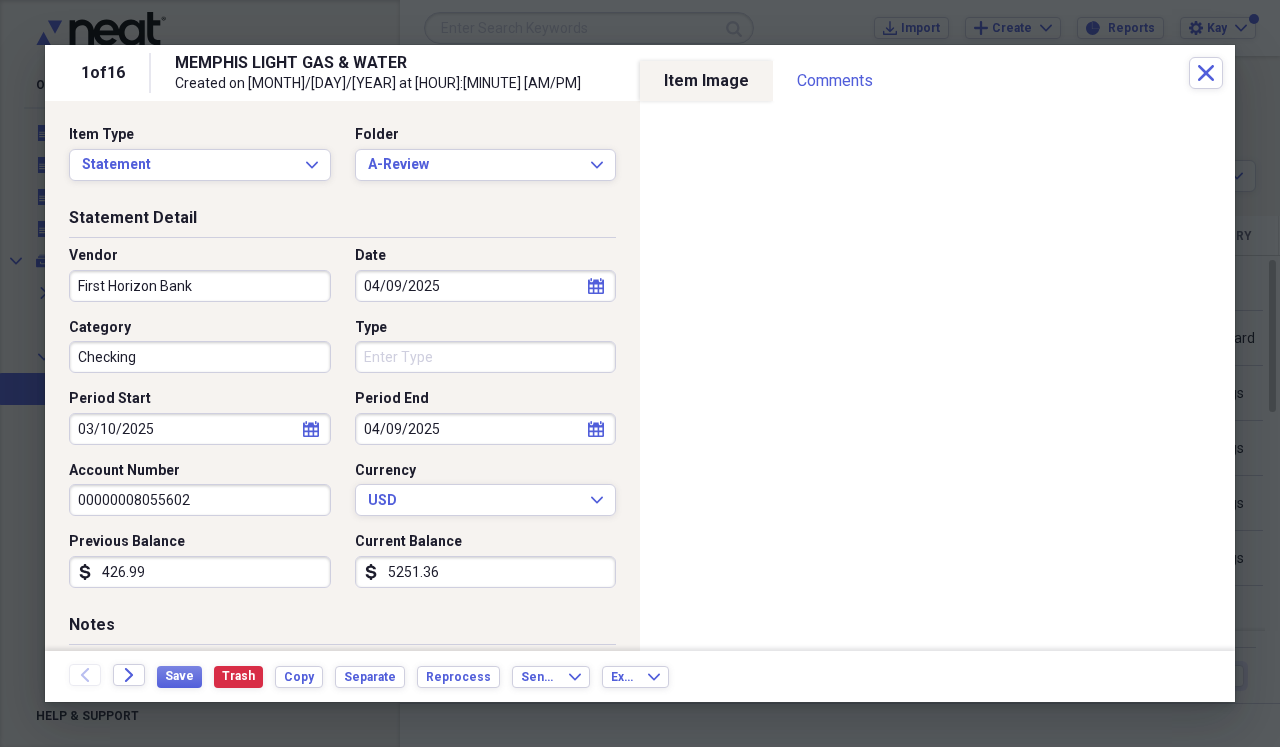 type on "4269.96" 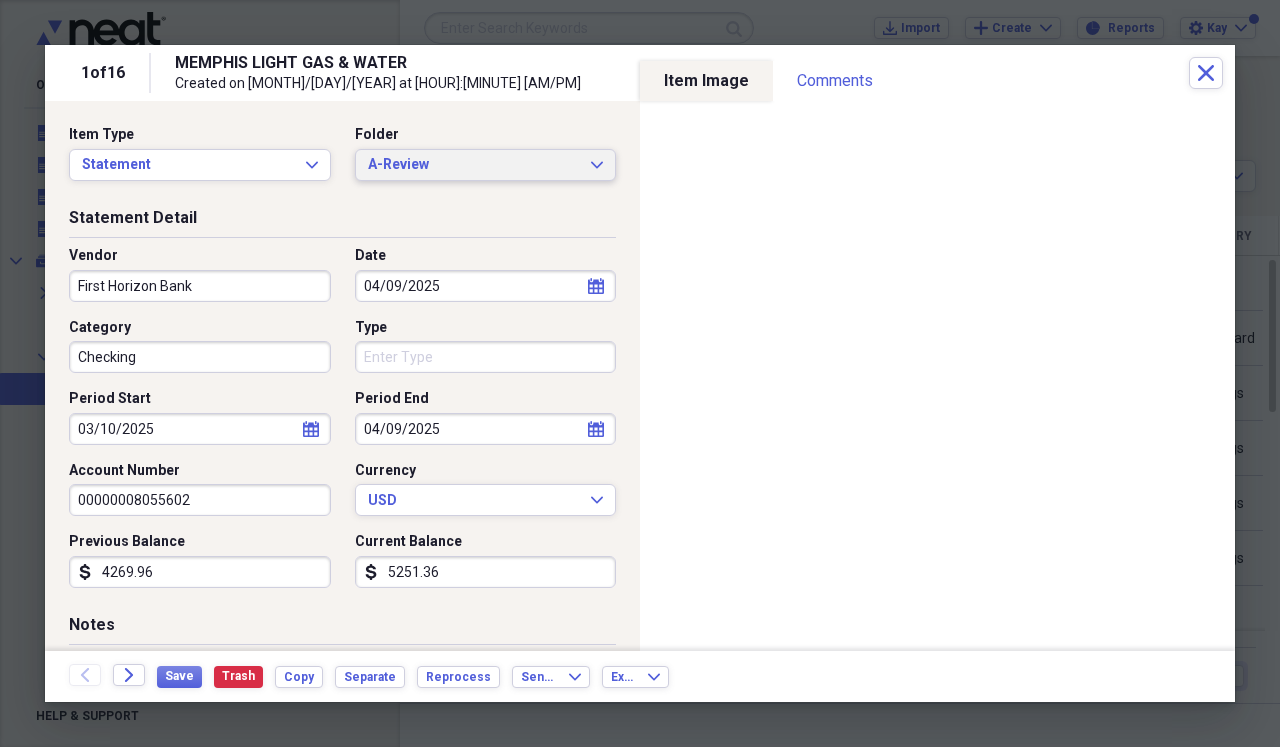 click on "Expand" 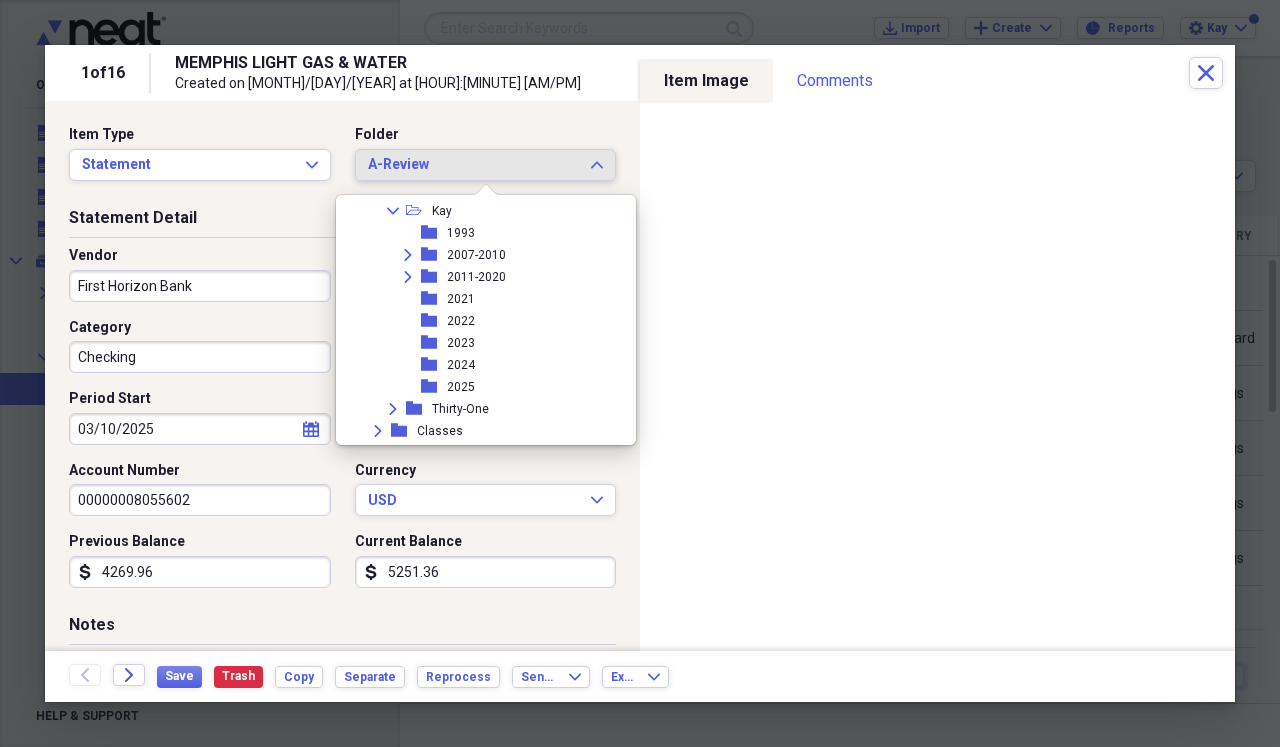 scroll, scrollTop: 433, scrollLeft: 0, axis: vertical 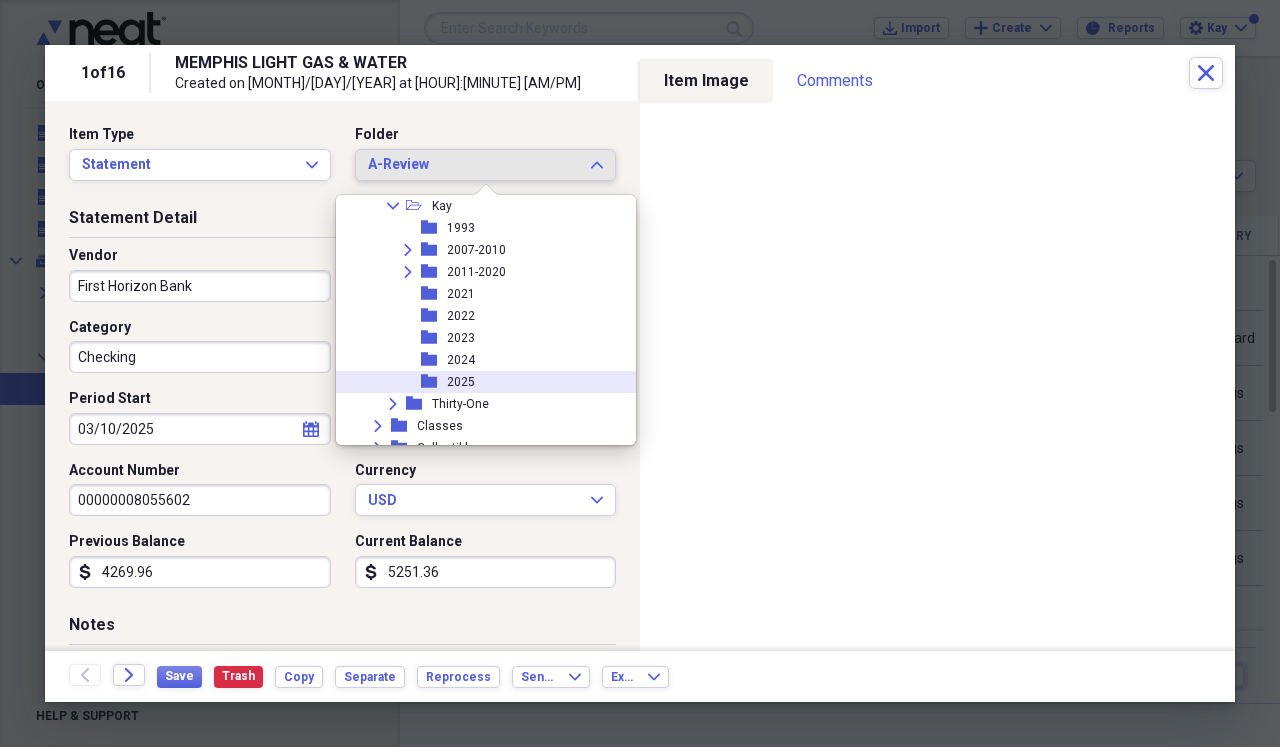 click on "2025" at bounding box center (461, 382) 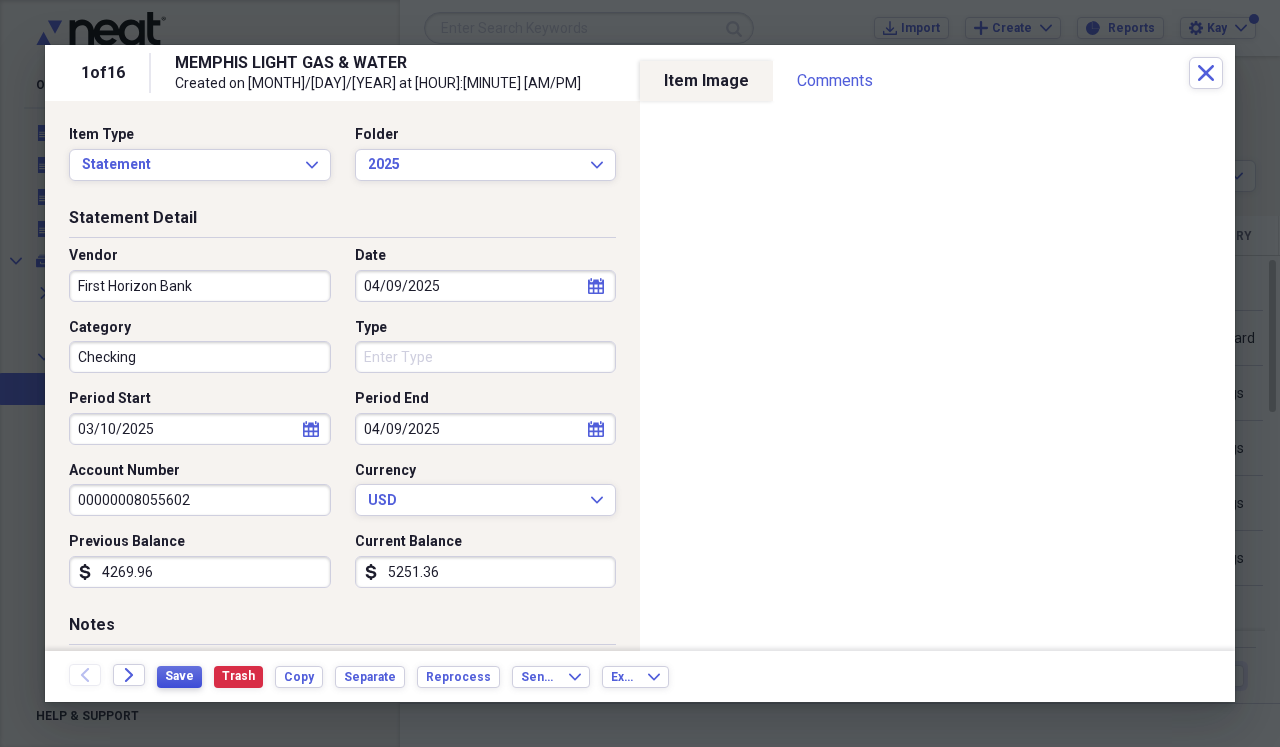 click on "Save" at bounding box center (179, 676) 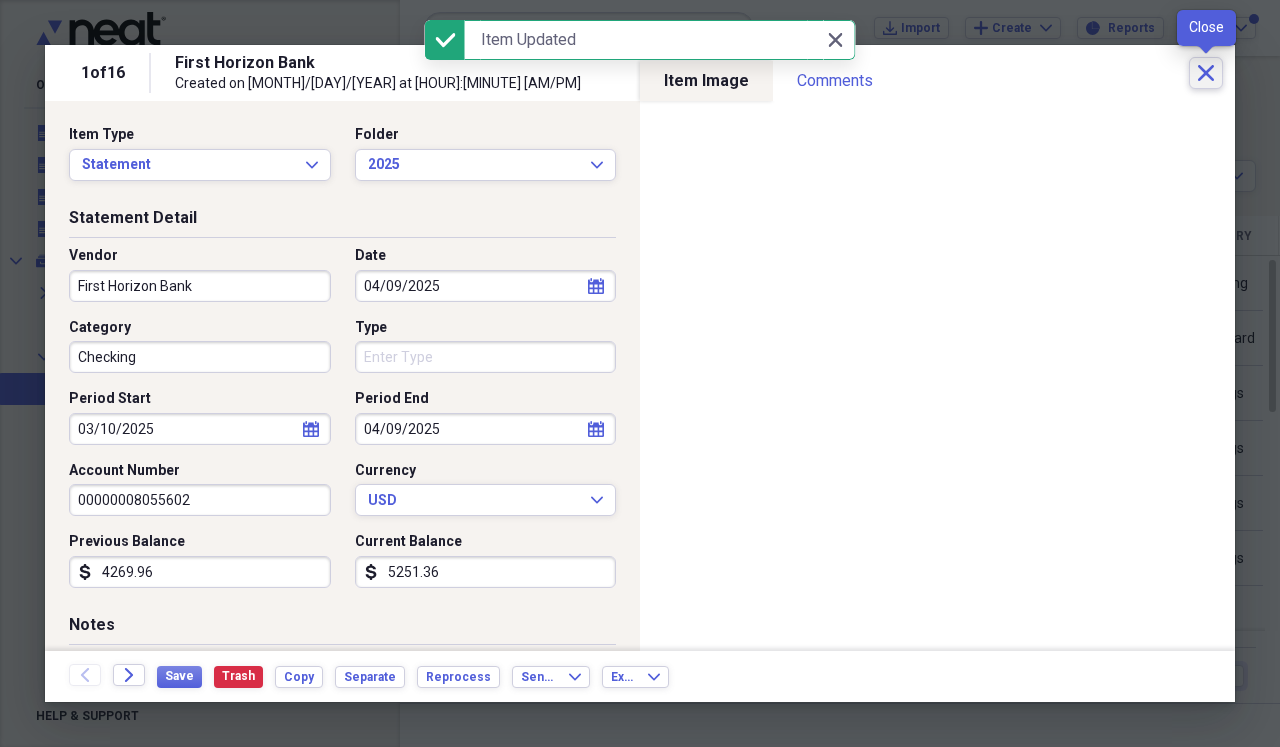 click on "Close" 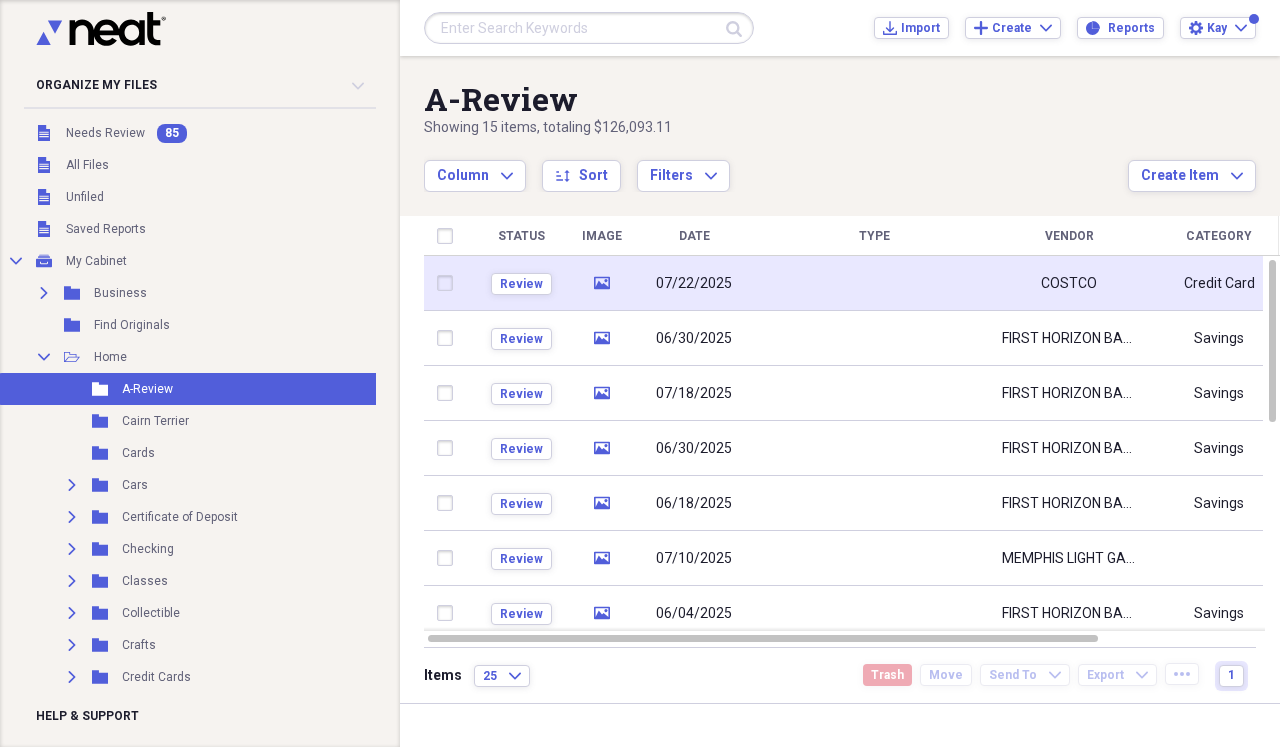 click at bounding box center (874, 283) 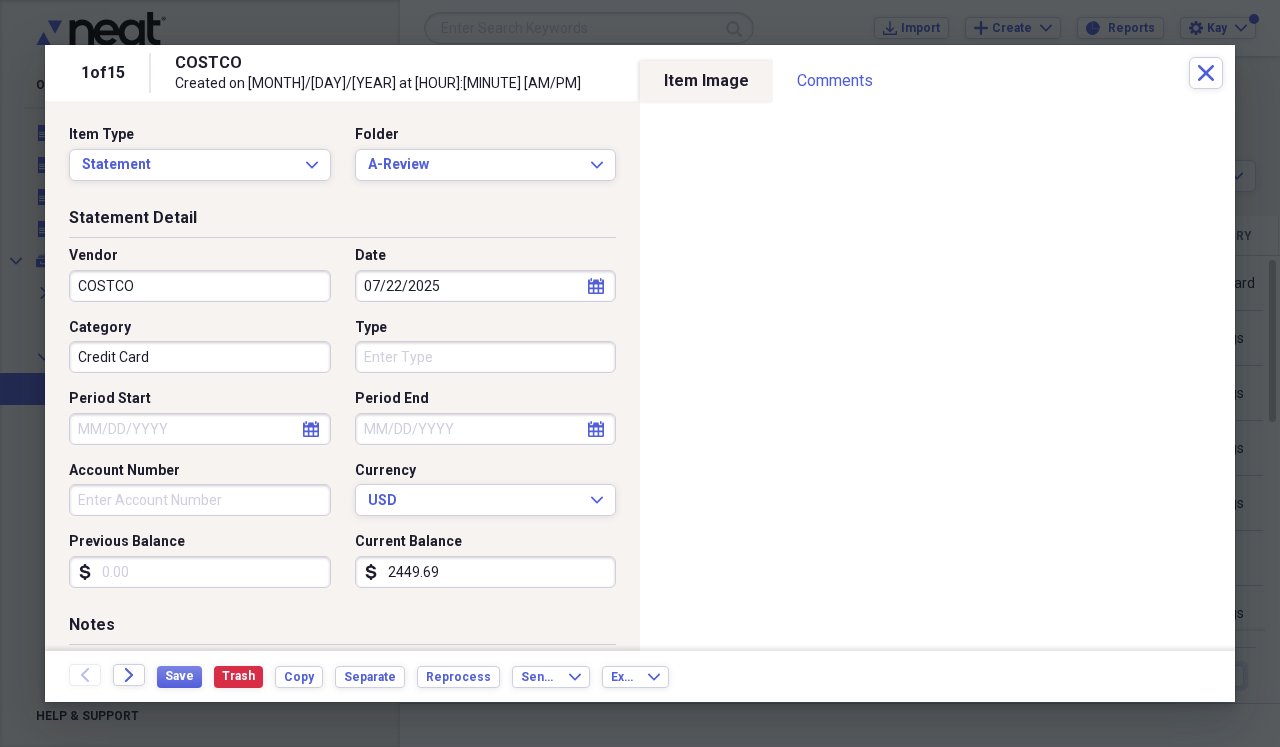 click on "COSTCO" at bounding box center (200, 286) 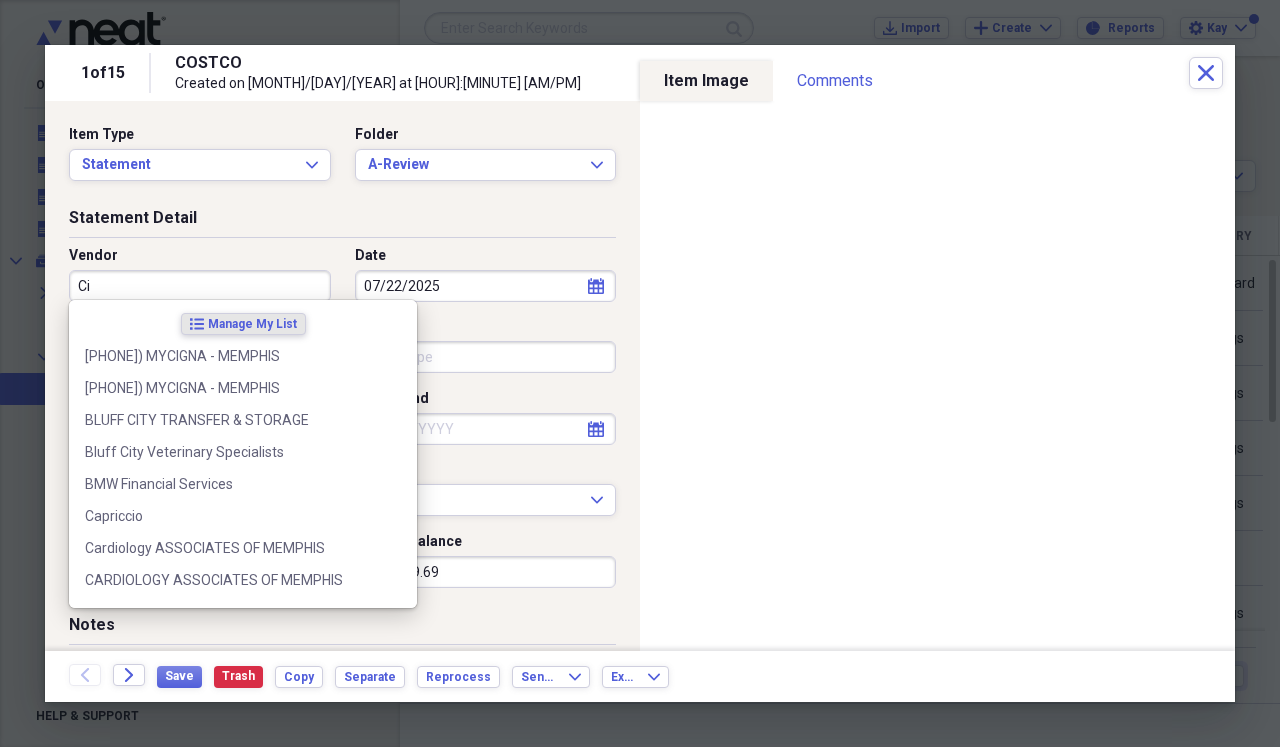 type on "C" 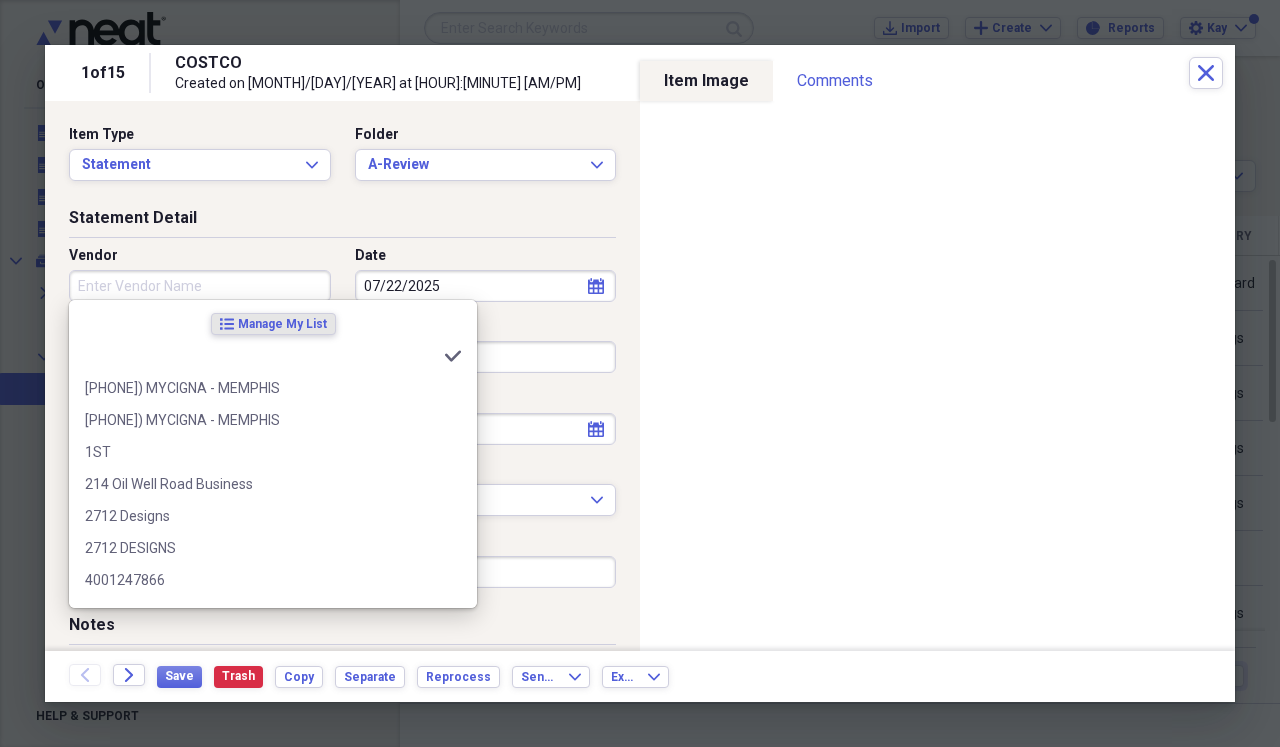 type on "i" 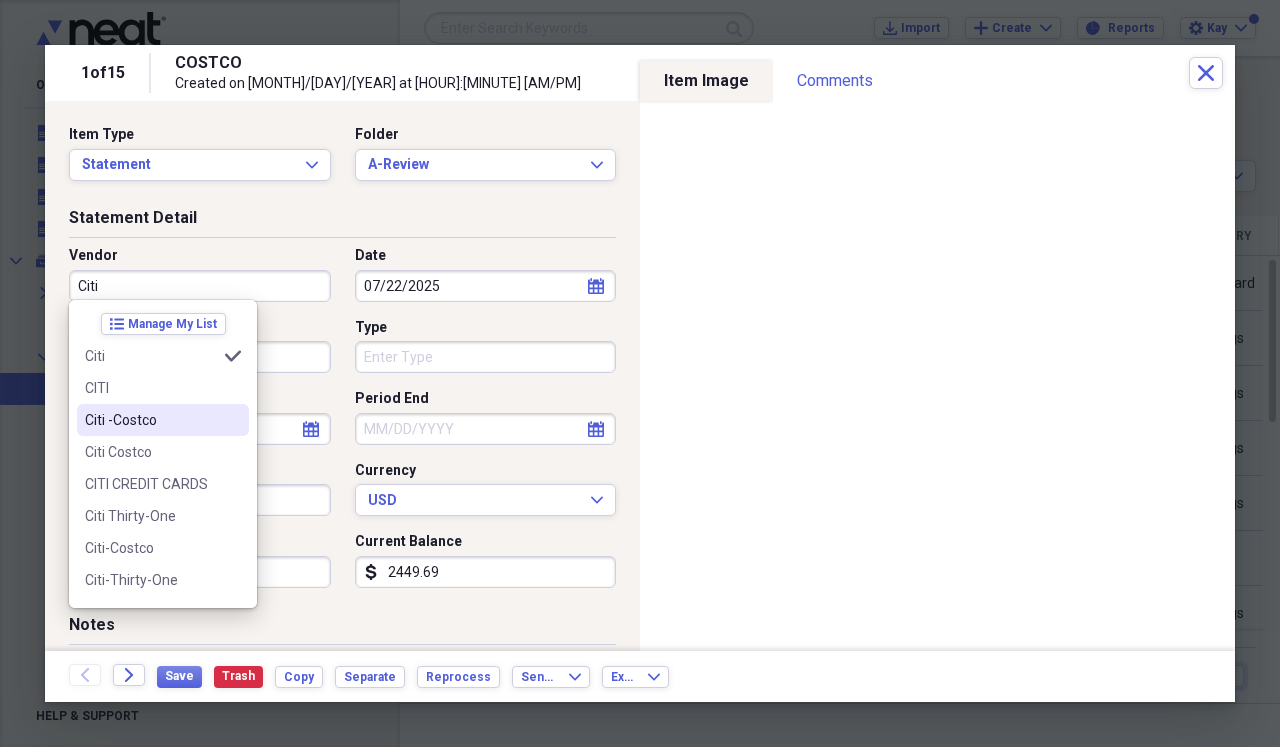 click on "Citi -Costco" at bounding box center [151, 420] 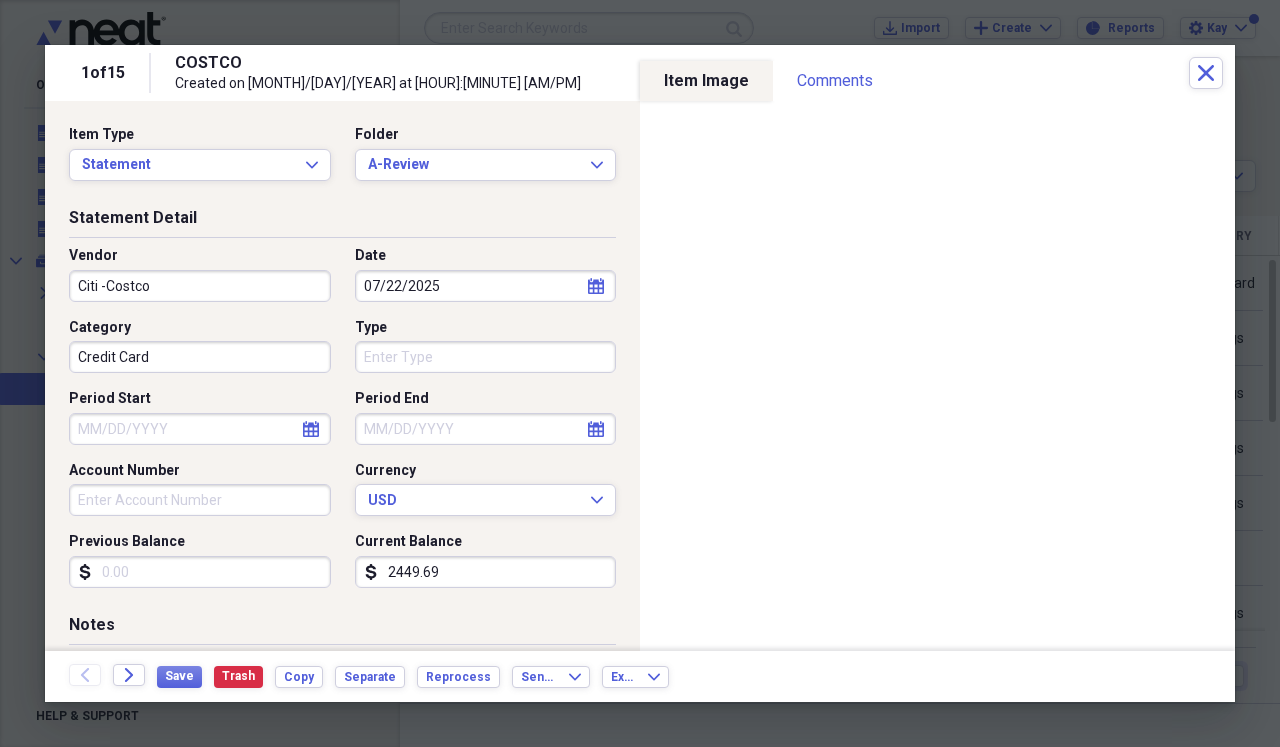 click on "Type" at bounding box center (486, 357) 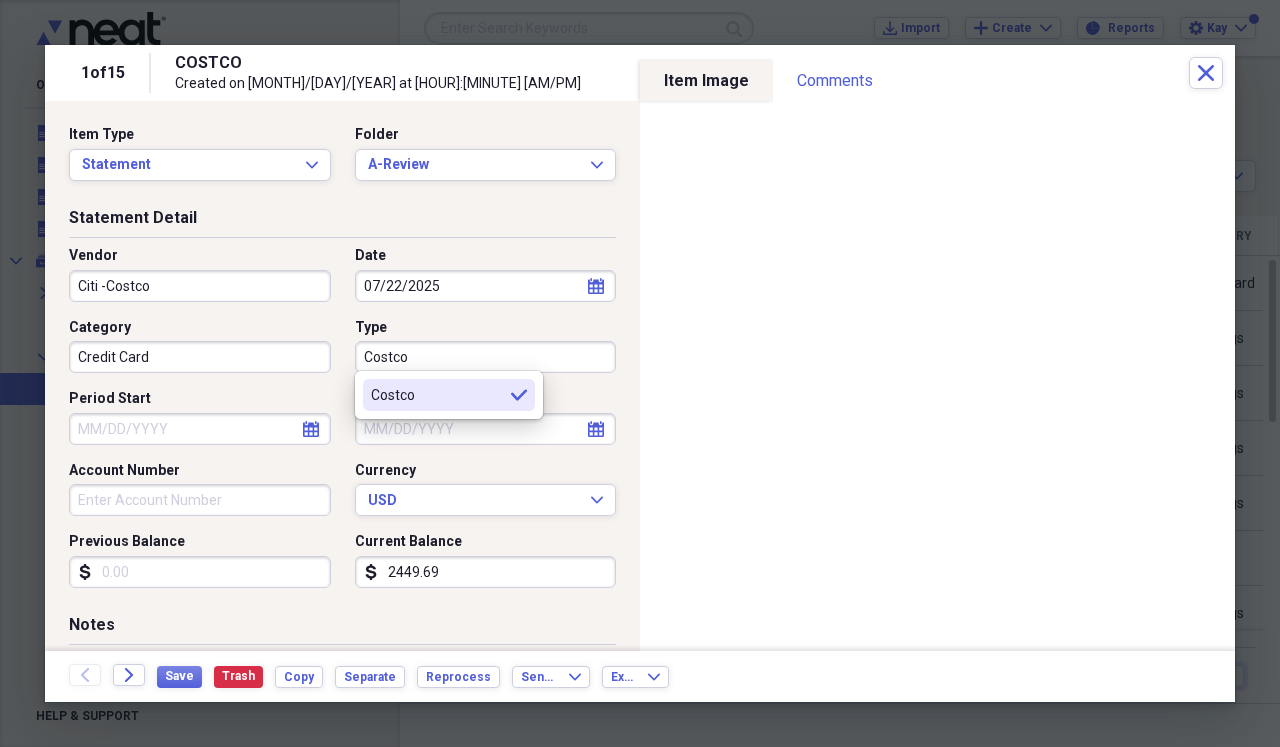 type on "Costco" 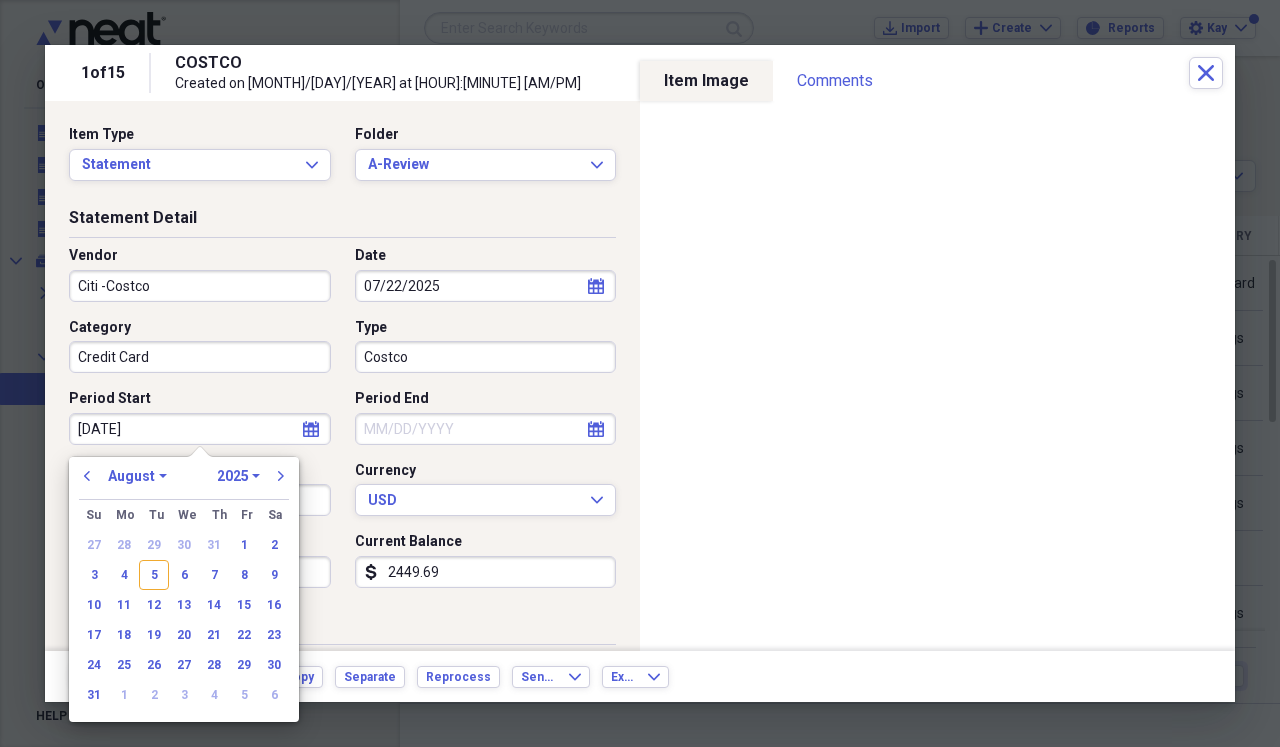 type on "4/24/20" 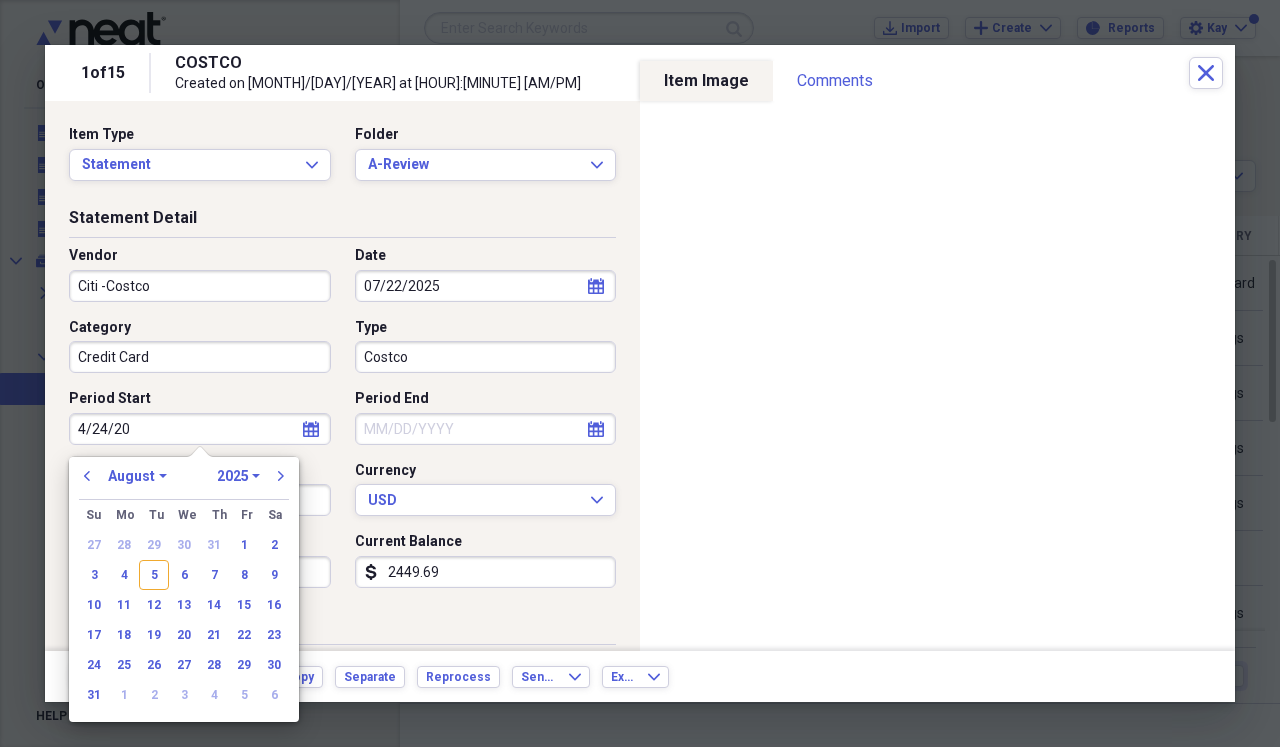 select on "3" 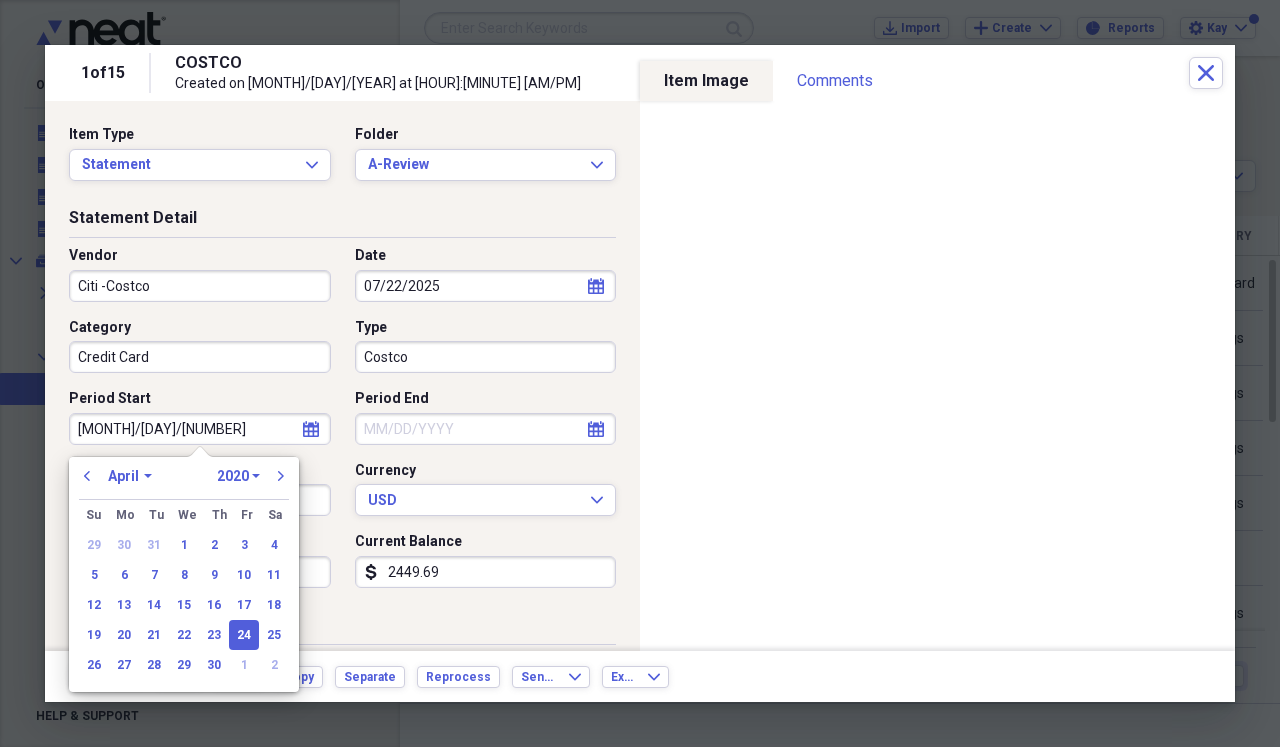 type on "[MONTH]/[DAY]/[YEAR]" 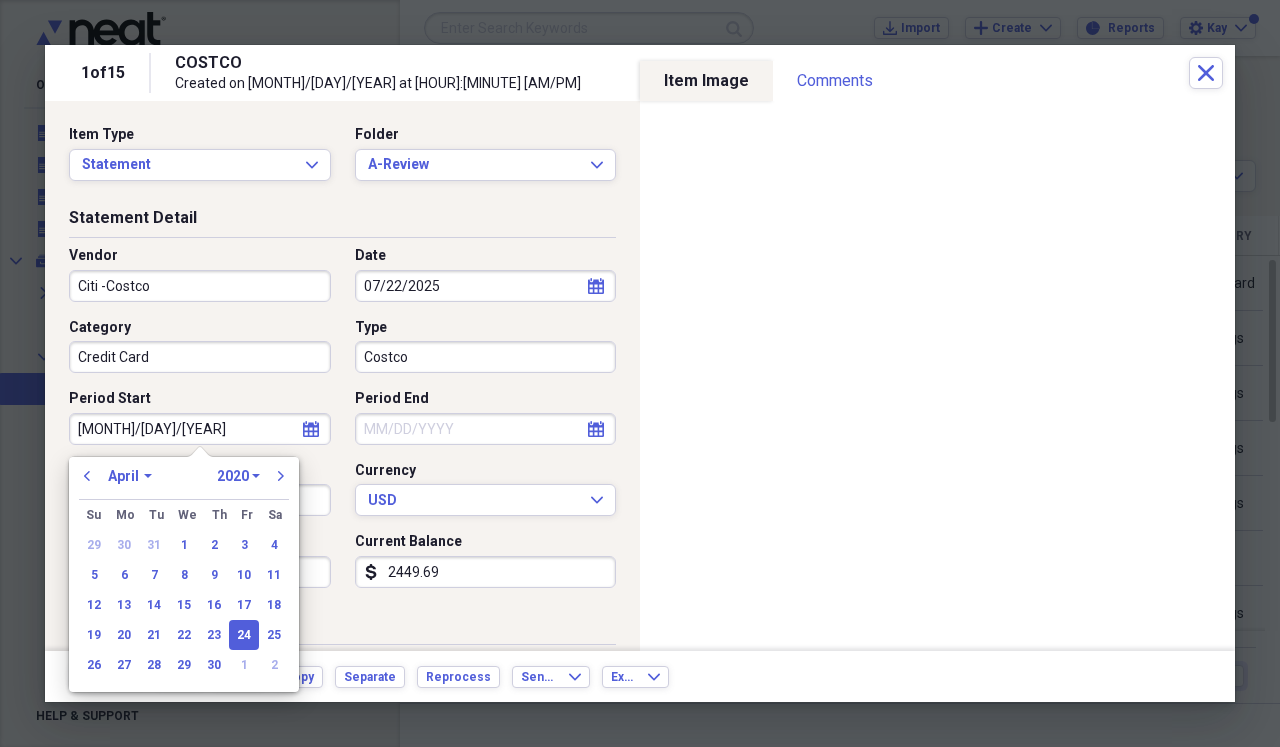 select on "2025" 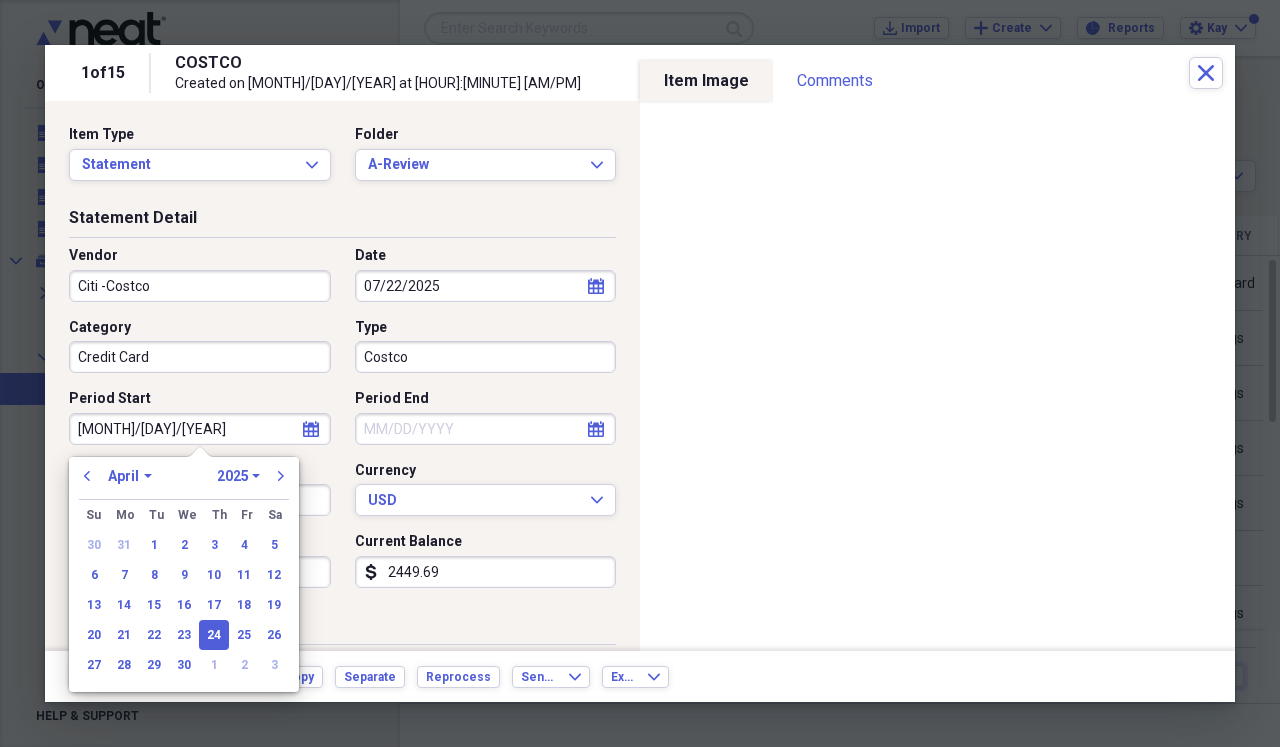 type on "04/24/2025" 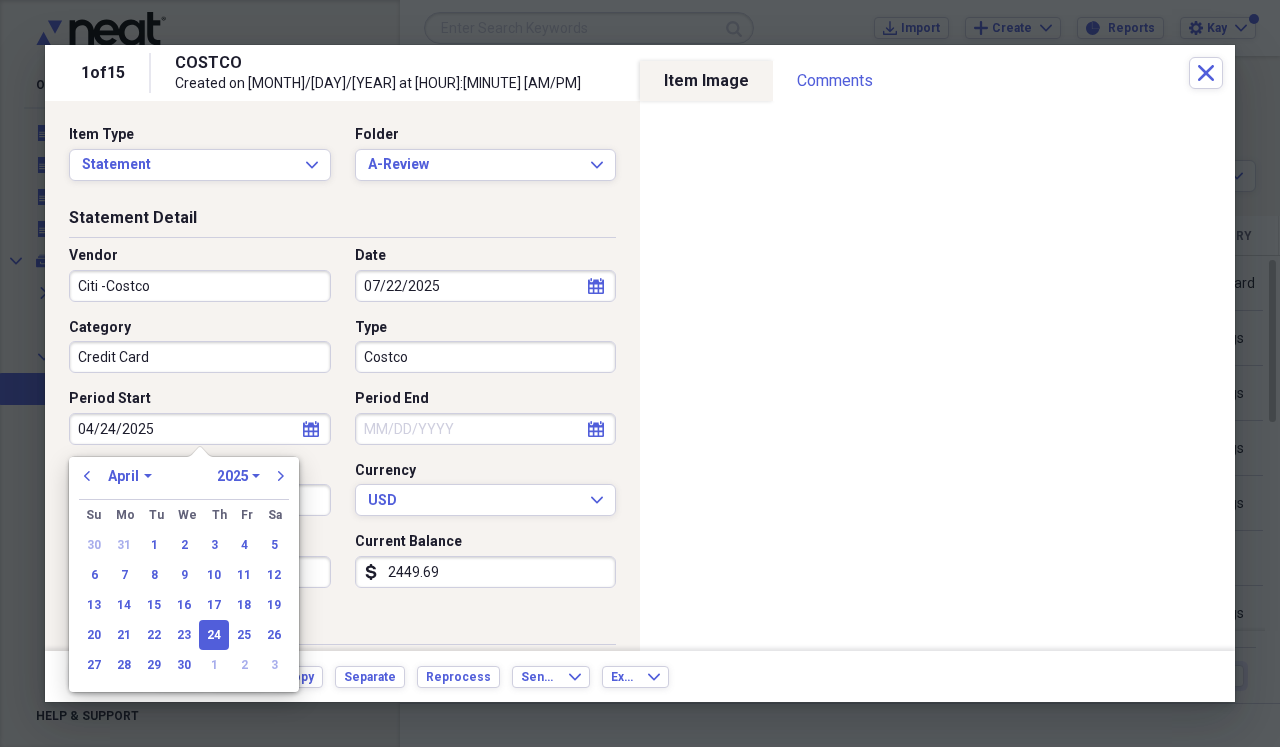 click on "Period End" at bounding box center [486, 429] 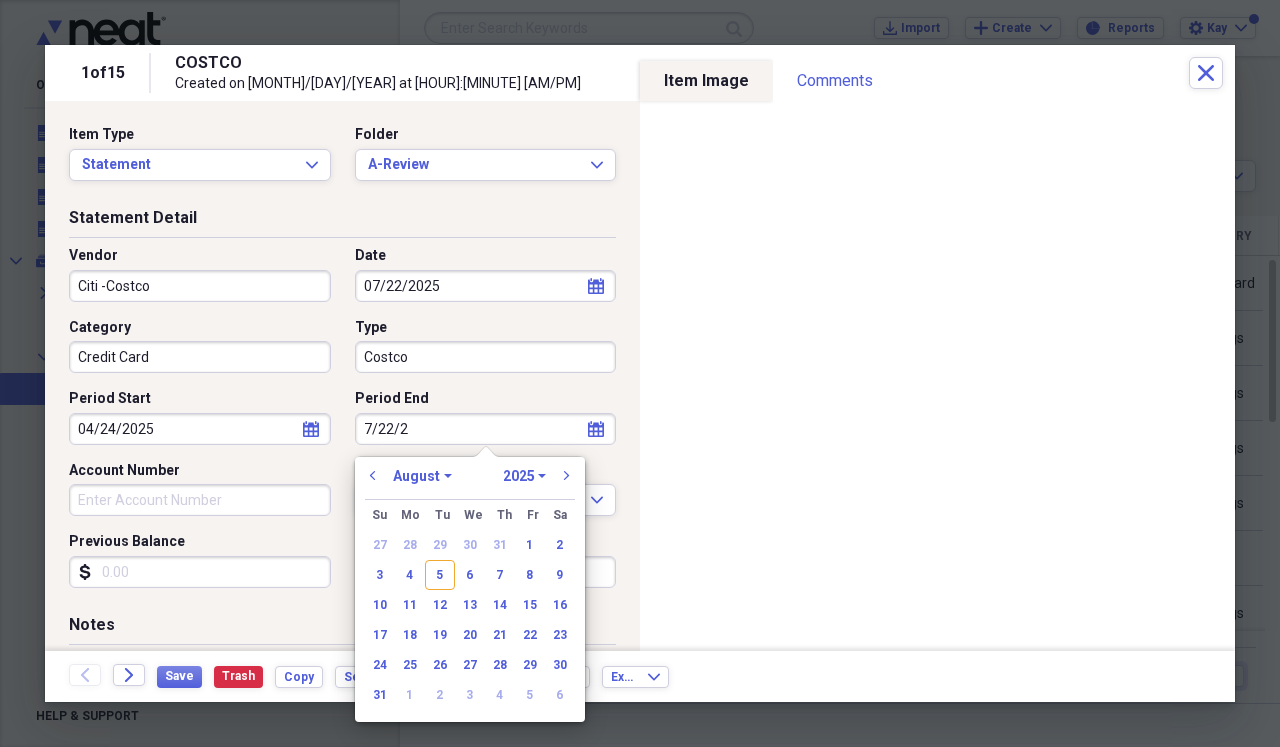 type on "[MONTH]/[DAY]/[NUMBER]" 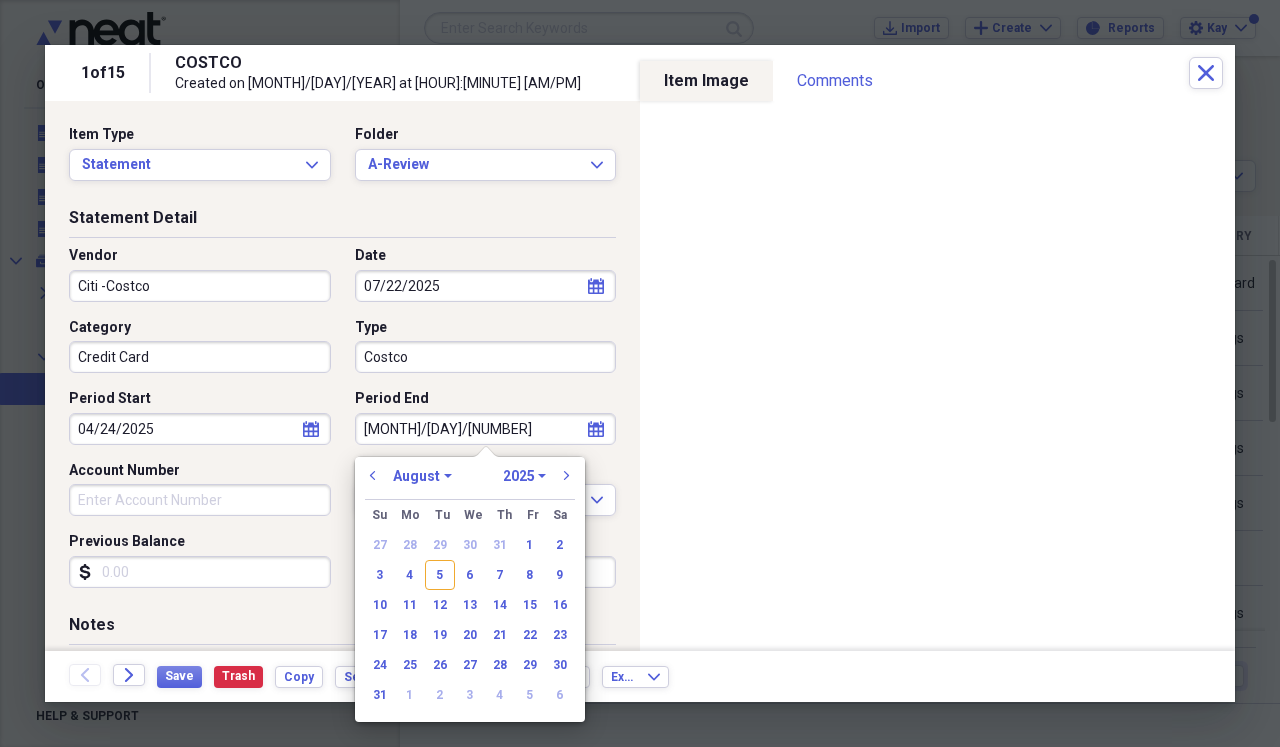 select on "6" 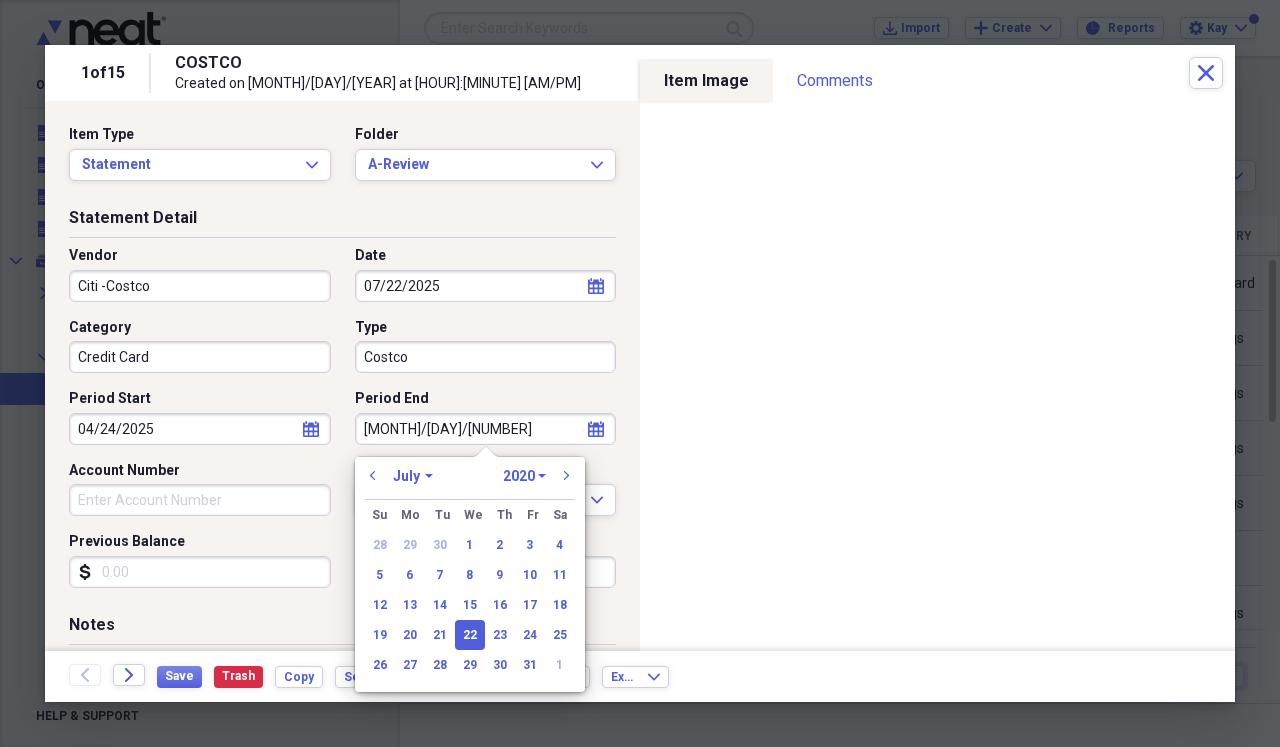 type on "[MONTH]/[DAY]/[YEAR]" 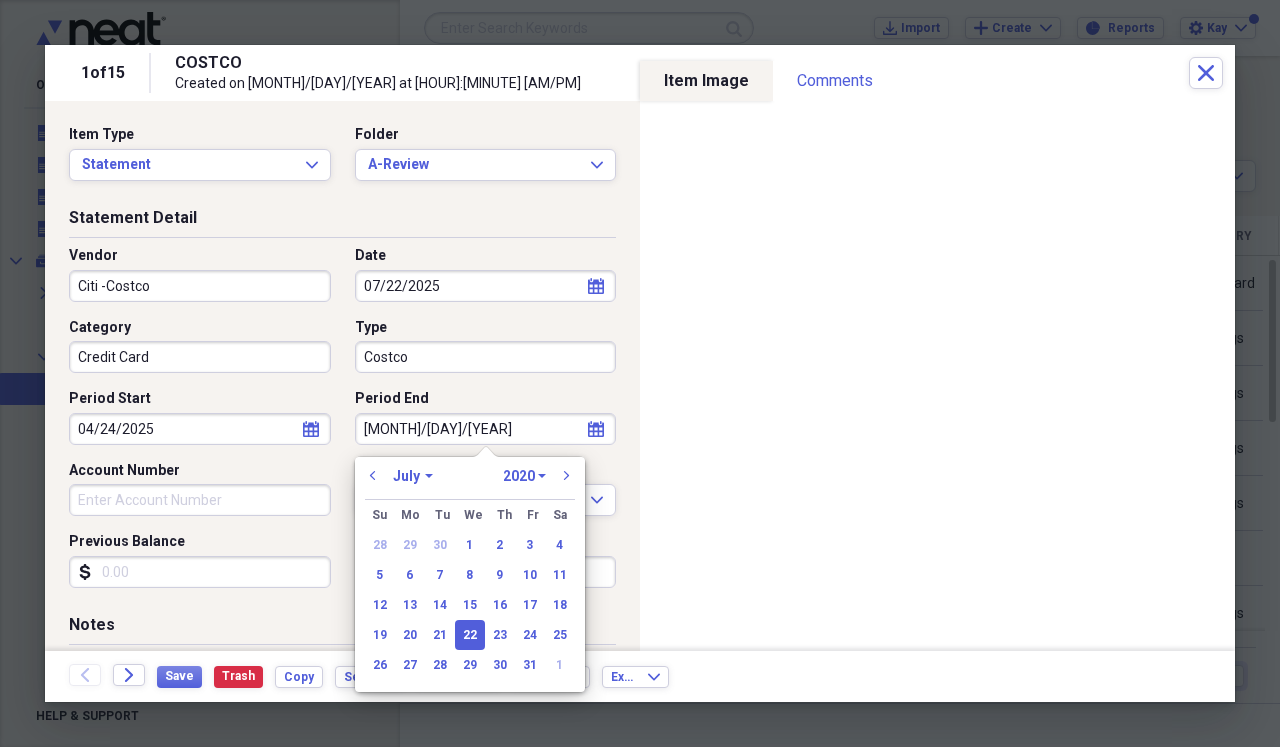 select on "2025" 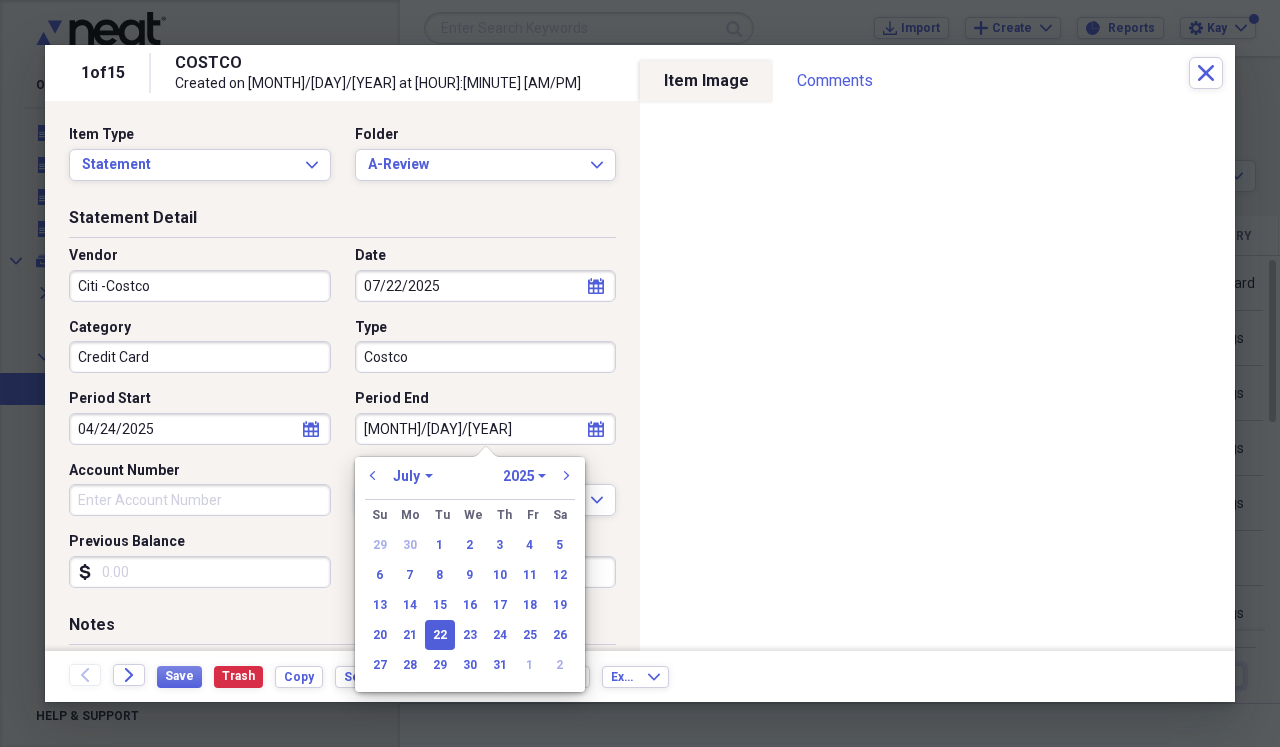 type on "07/22/2025" 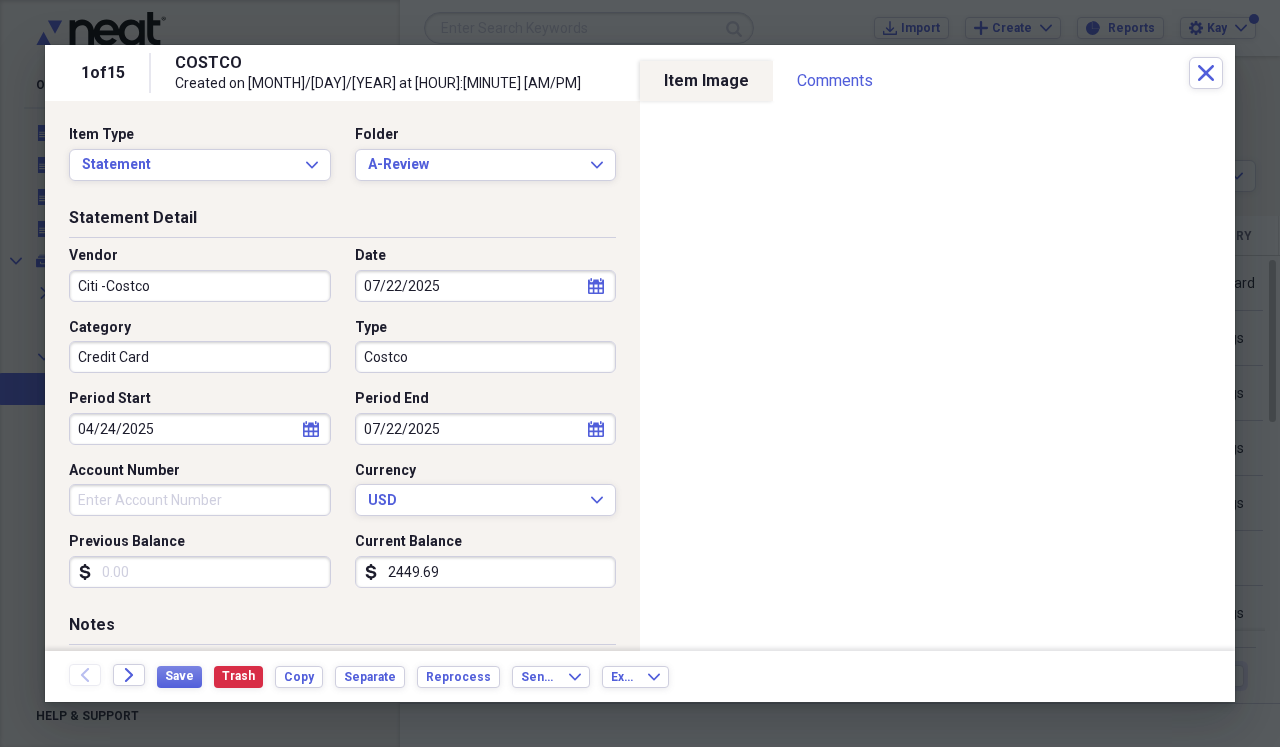 click on "Account Number" at bounding box center (200, 500) 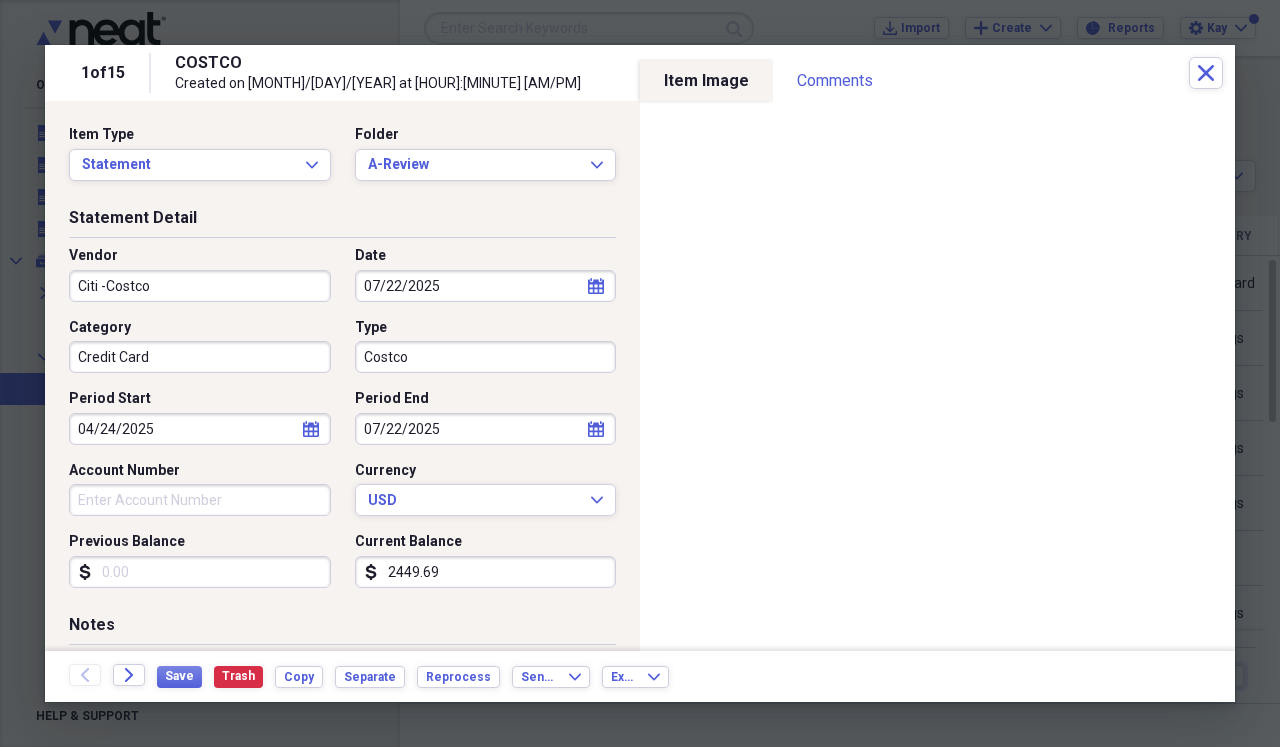 click on "Previous Balance" at bounding box center [200, 572] 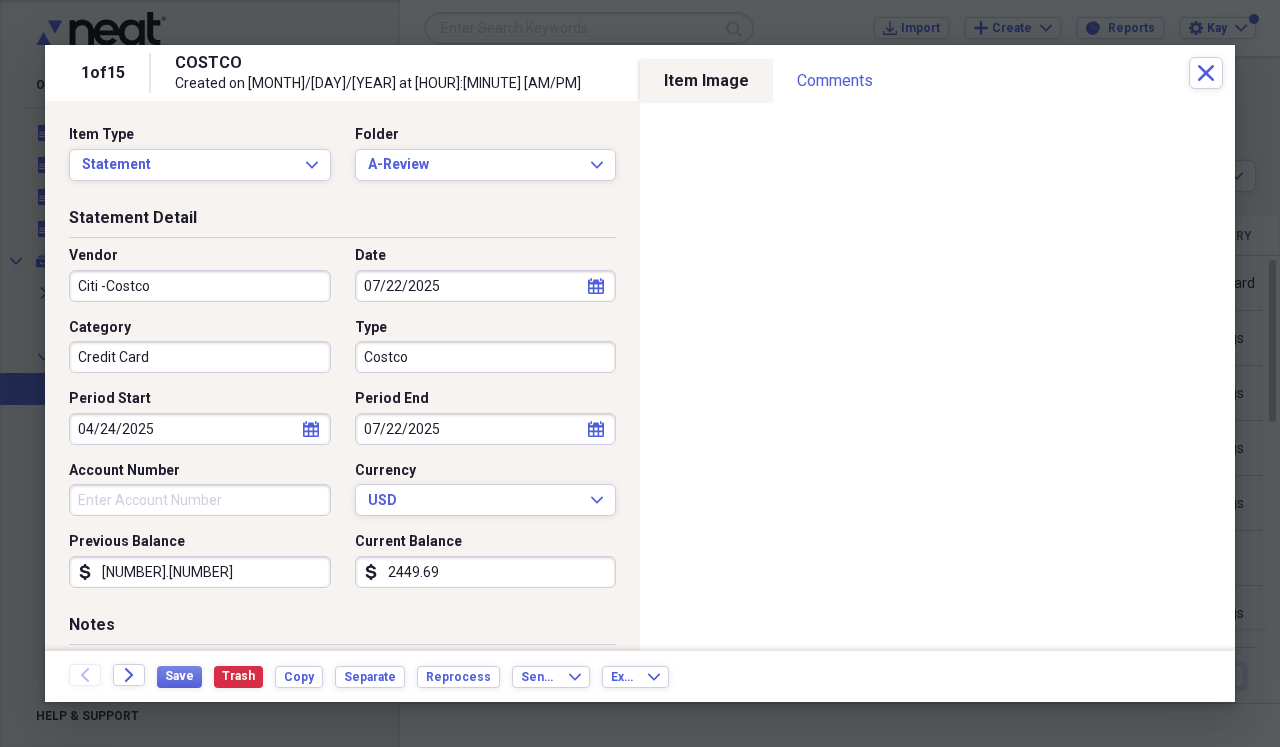 type on "2449.69" 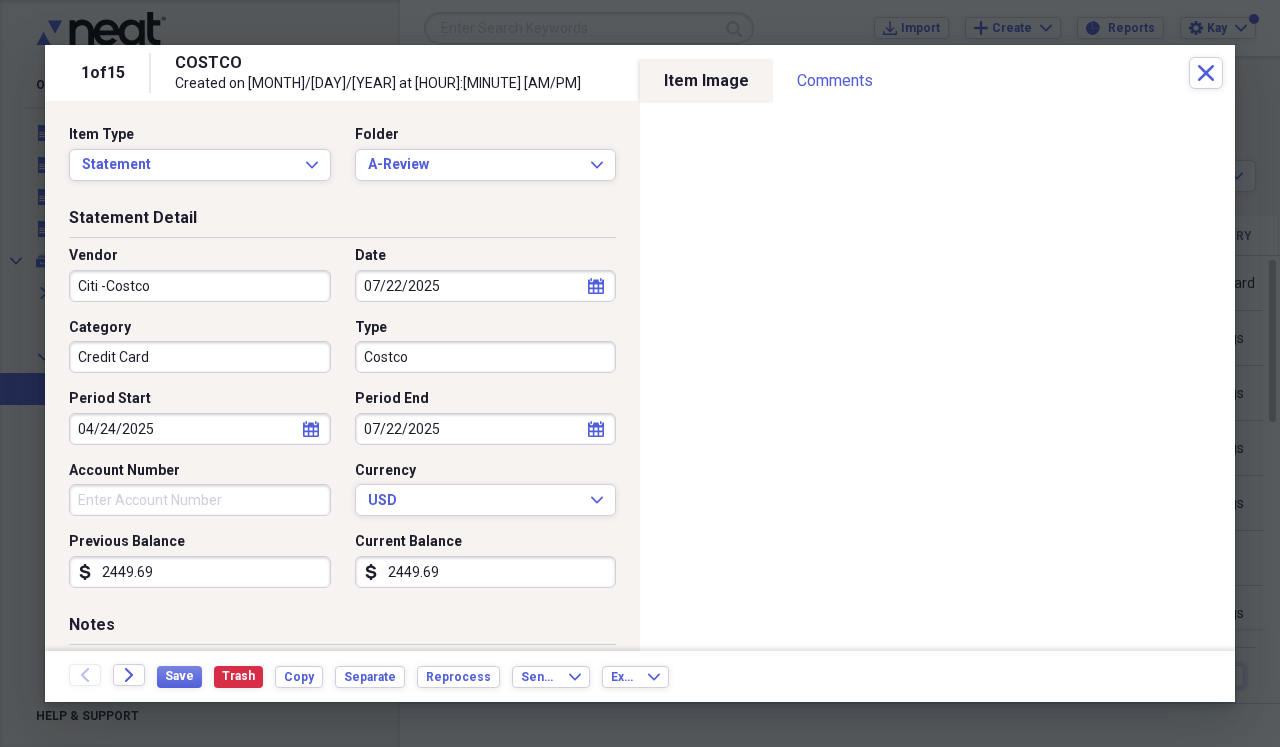 click on "2449.69" at bounding box center (486, 572) 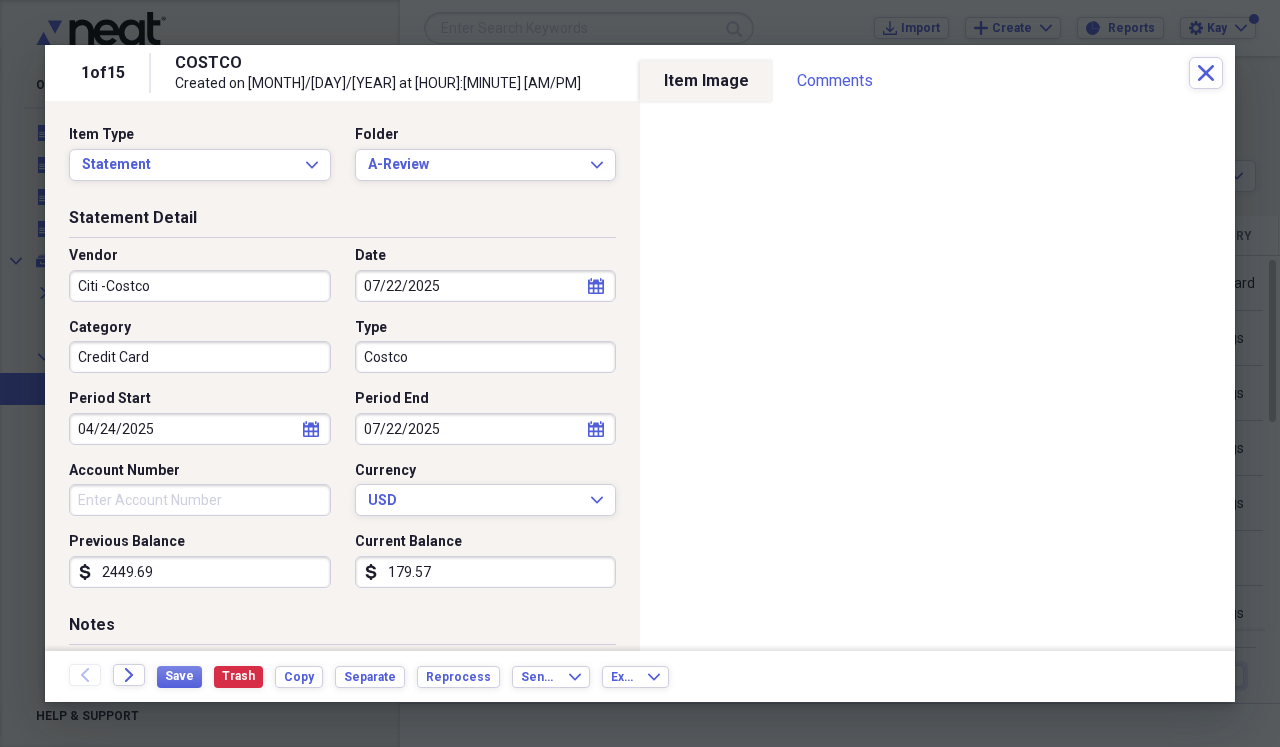type on "1795.74" 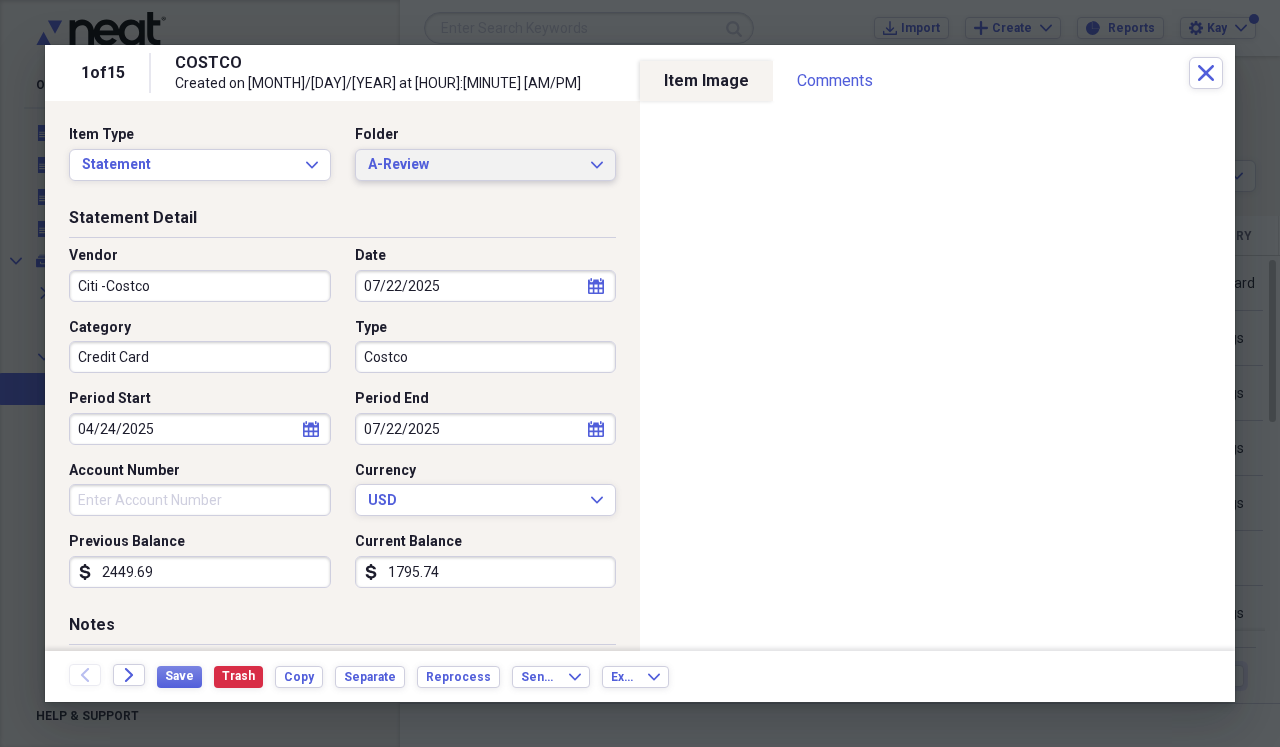 click on "Expand" 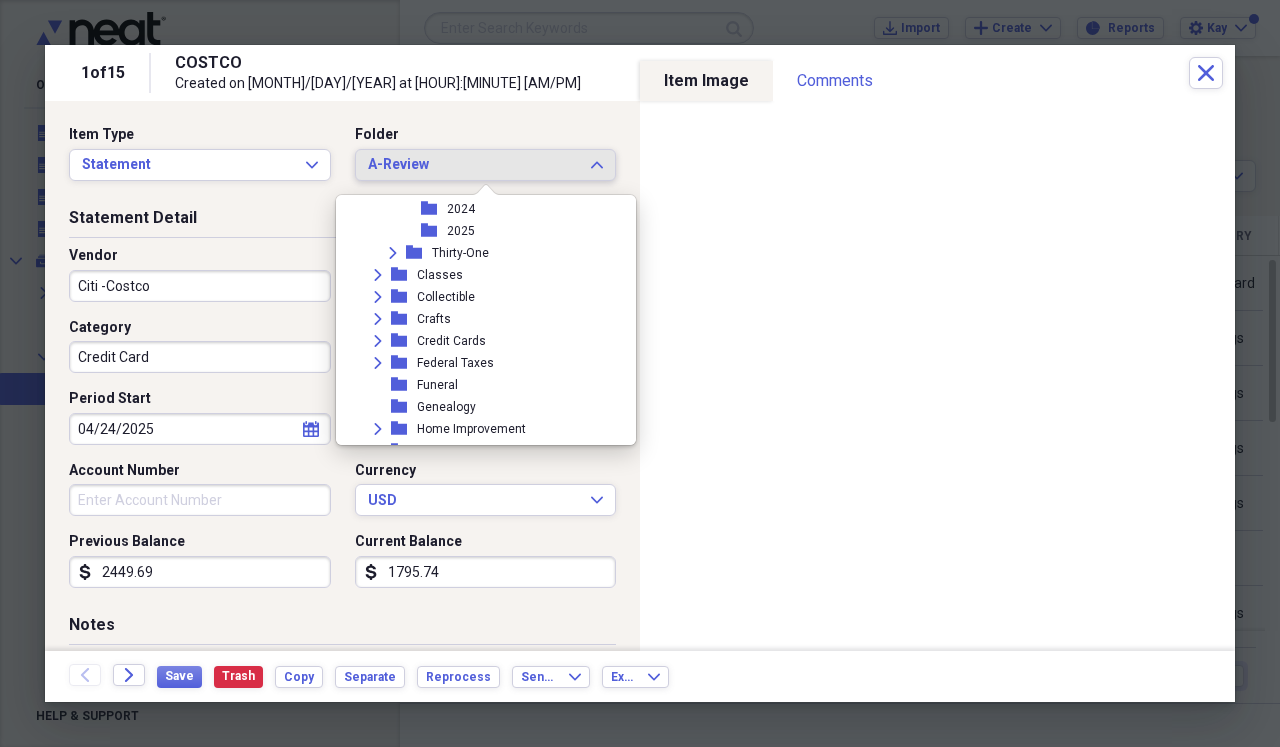 scroll, scrollTop: 580, scrollLeft: 0, axis: vertical 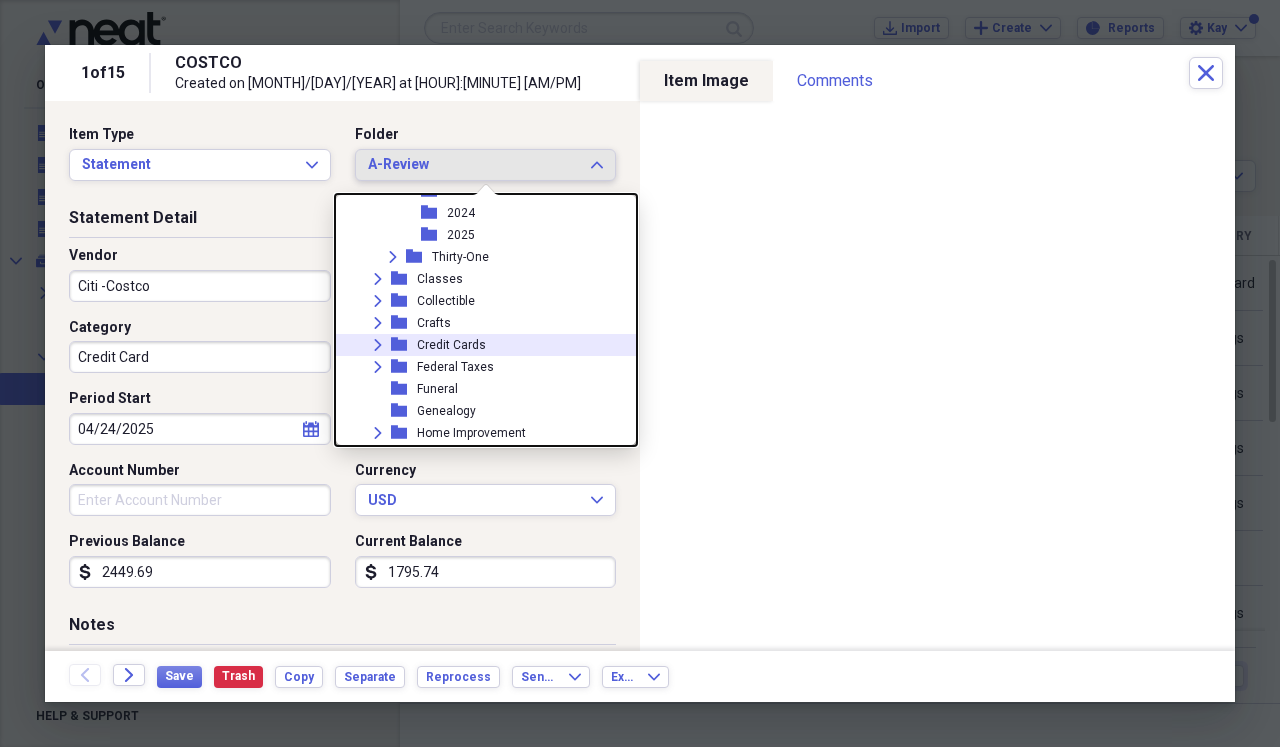 click on "Expand" 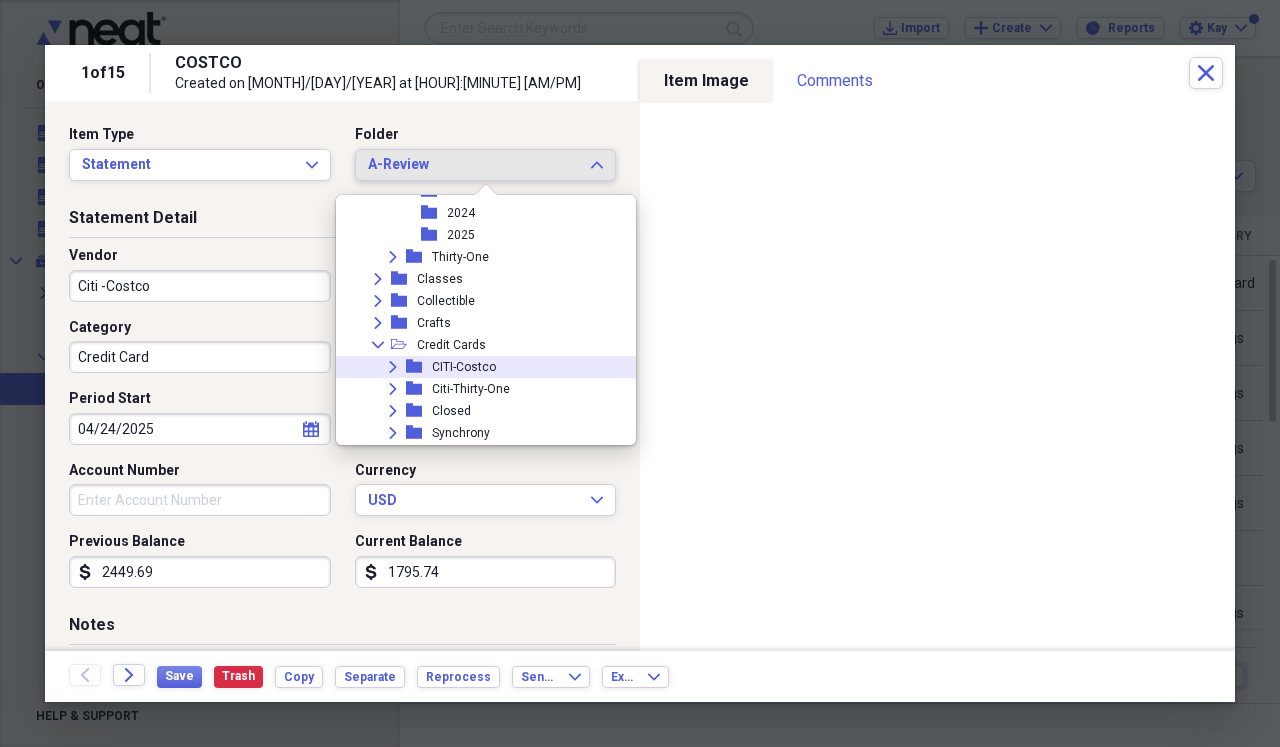 click on "Expand" 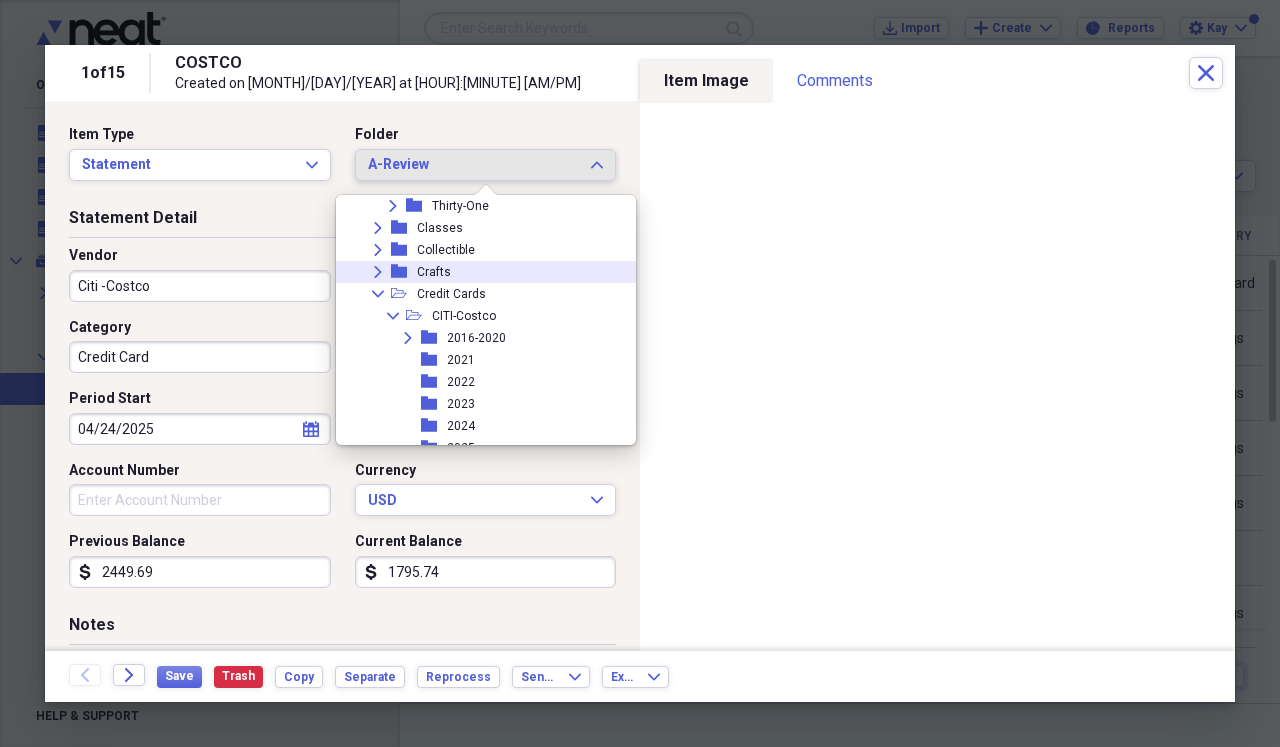 scroll, scrollTop: 666, scrollLeft: 0, axis: vertical 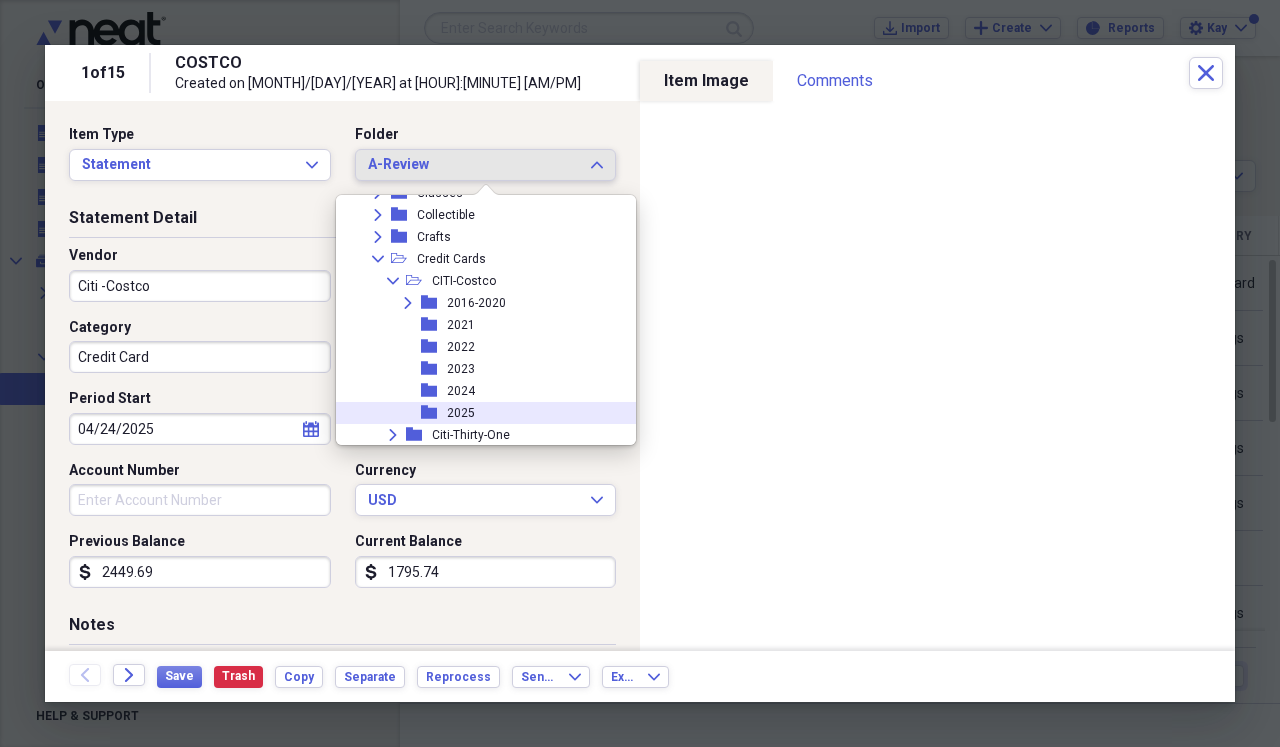 click on "folder 2025" at bounding box center [478, 413] 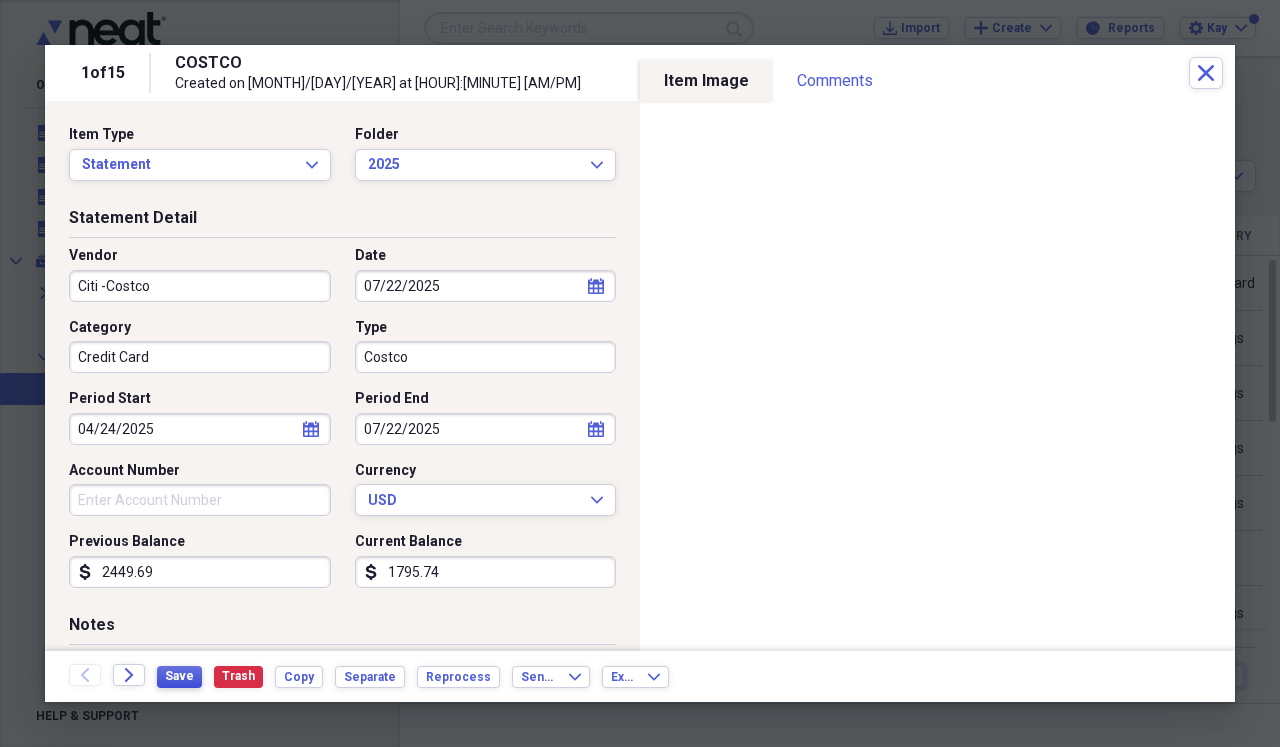 click on "Save" at bounding box center (179, 676) 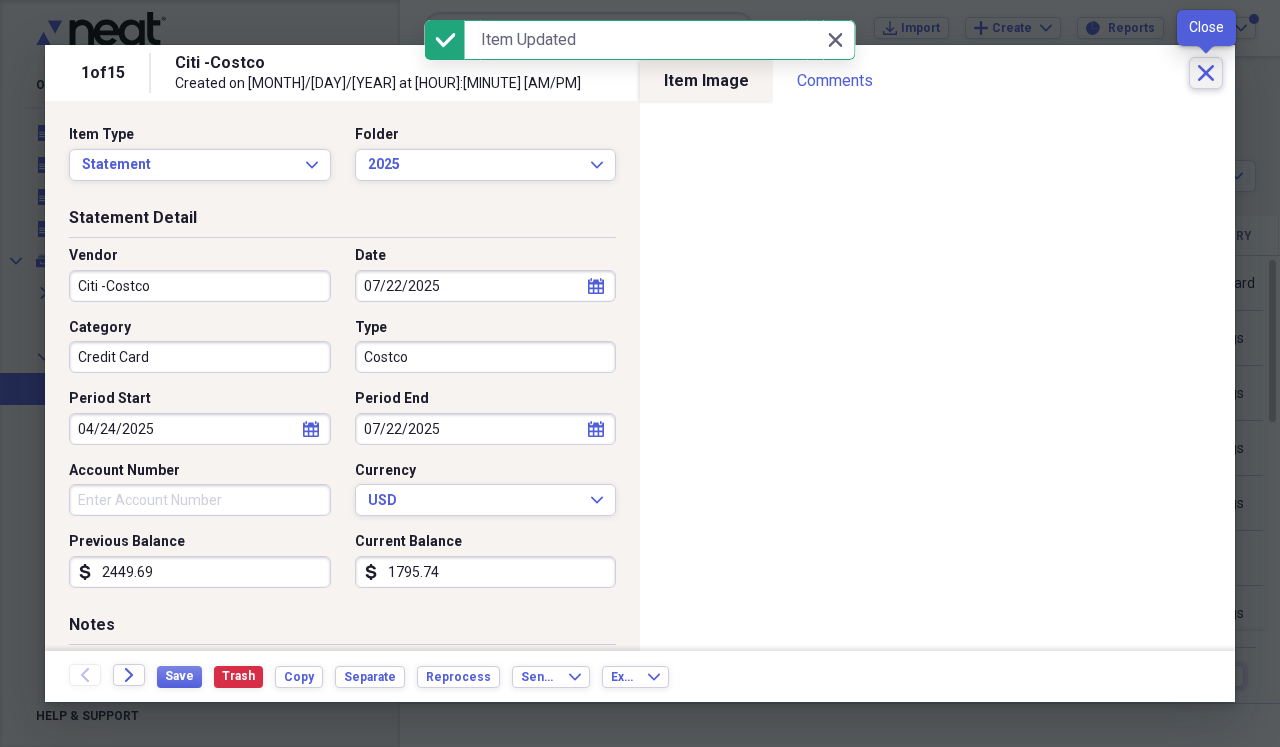 click 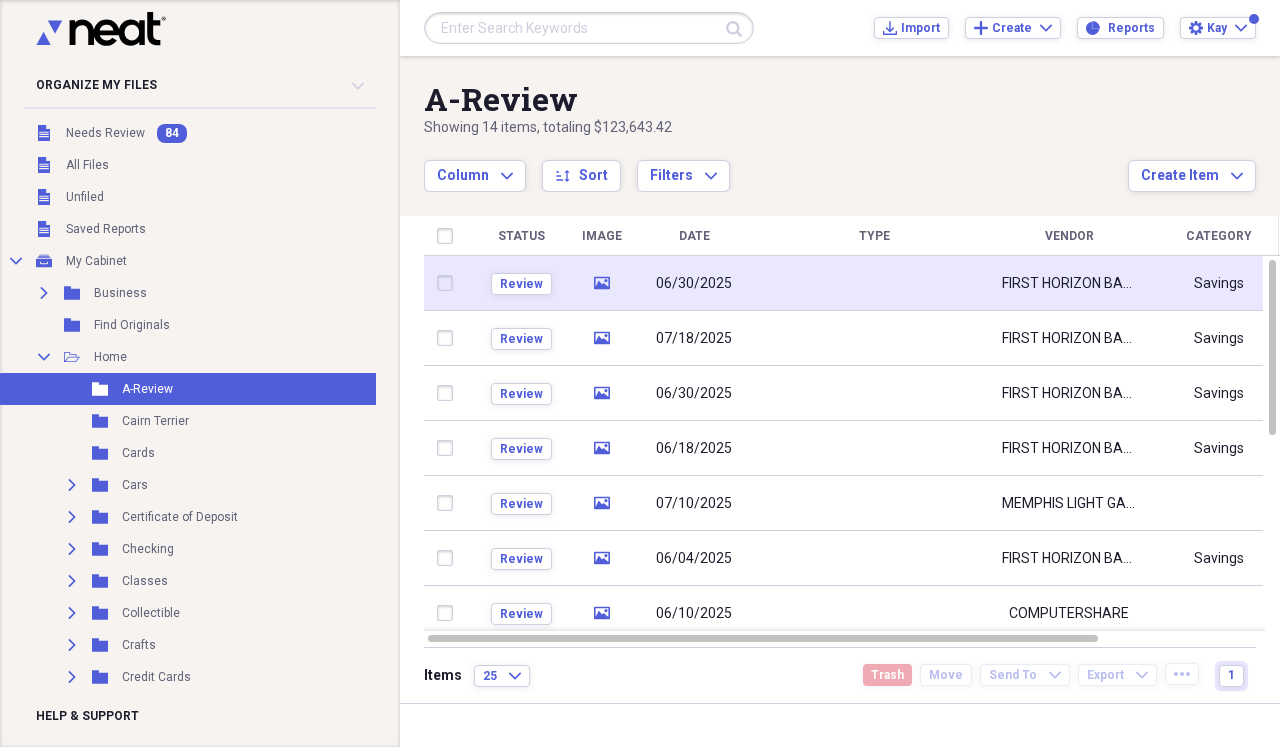 click at bounding box center (874, 283) 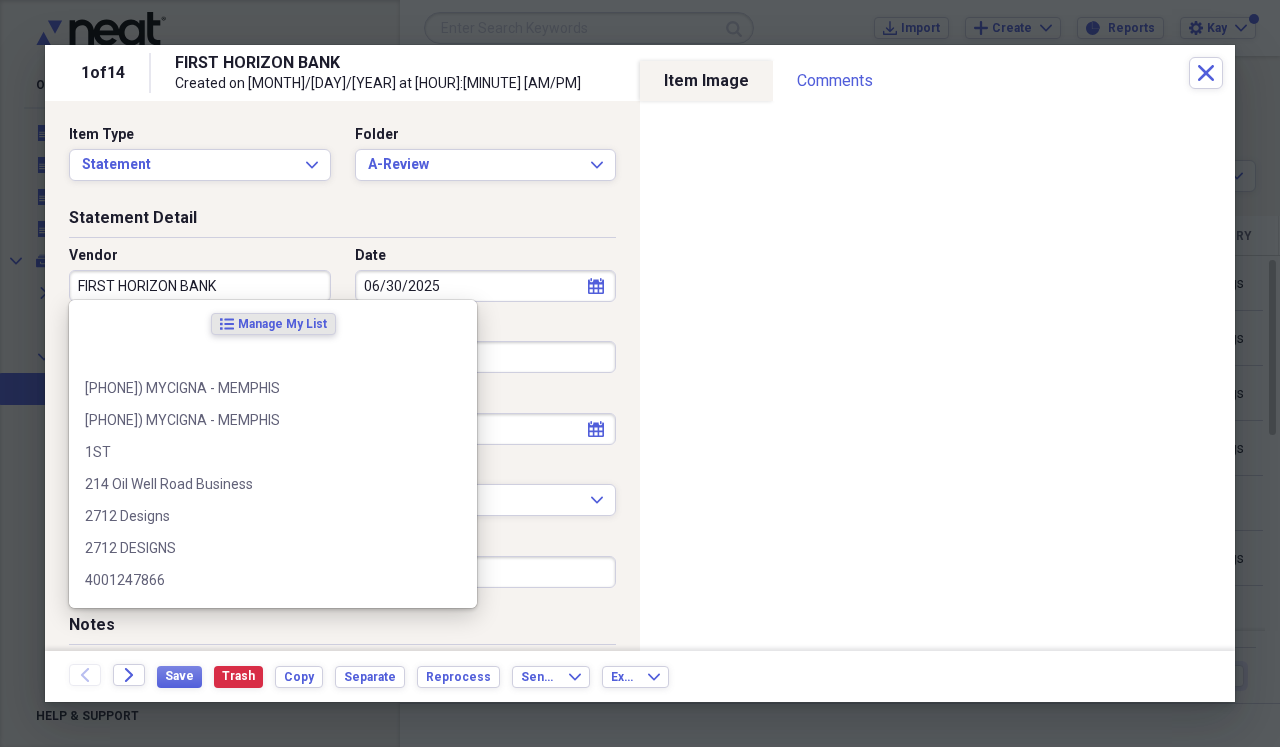 click on "FIRST HORIZON BANK" at bounding box center [200, 286] 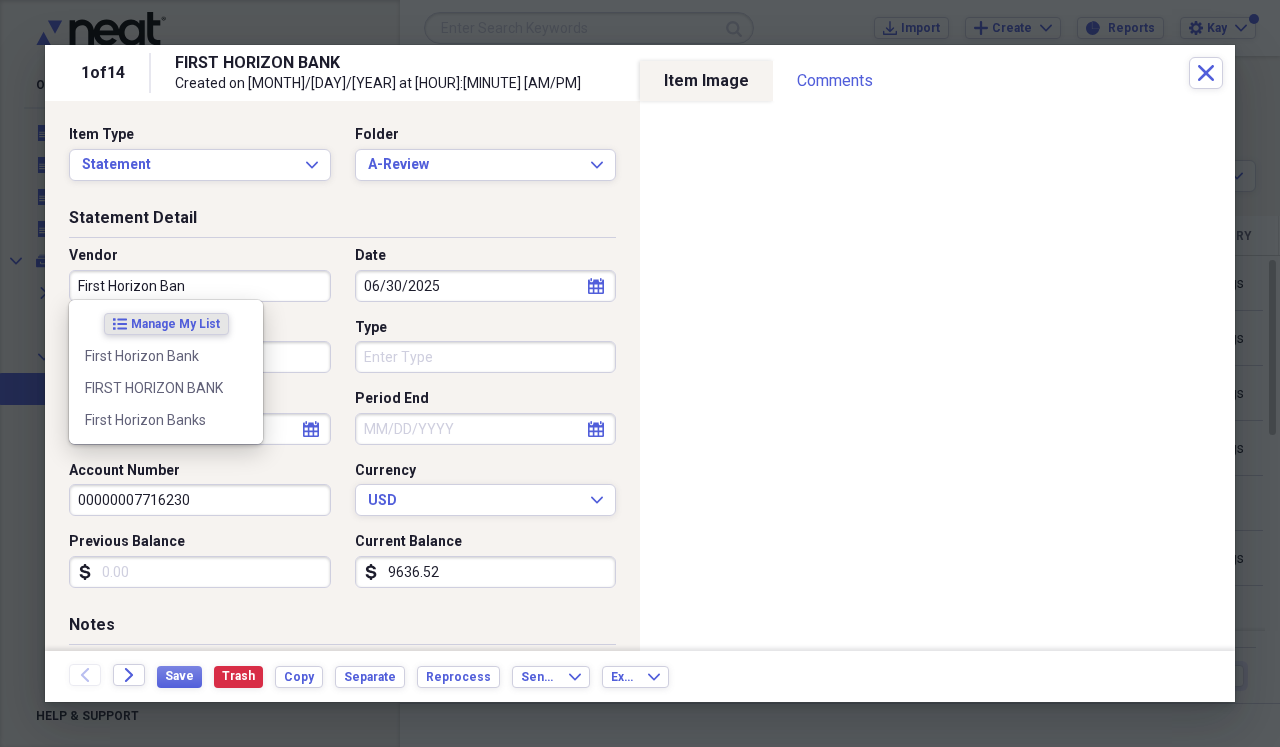 type on "First Horizon Bank" 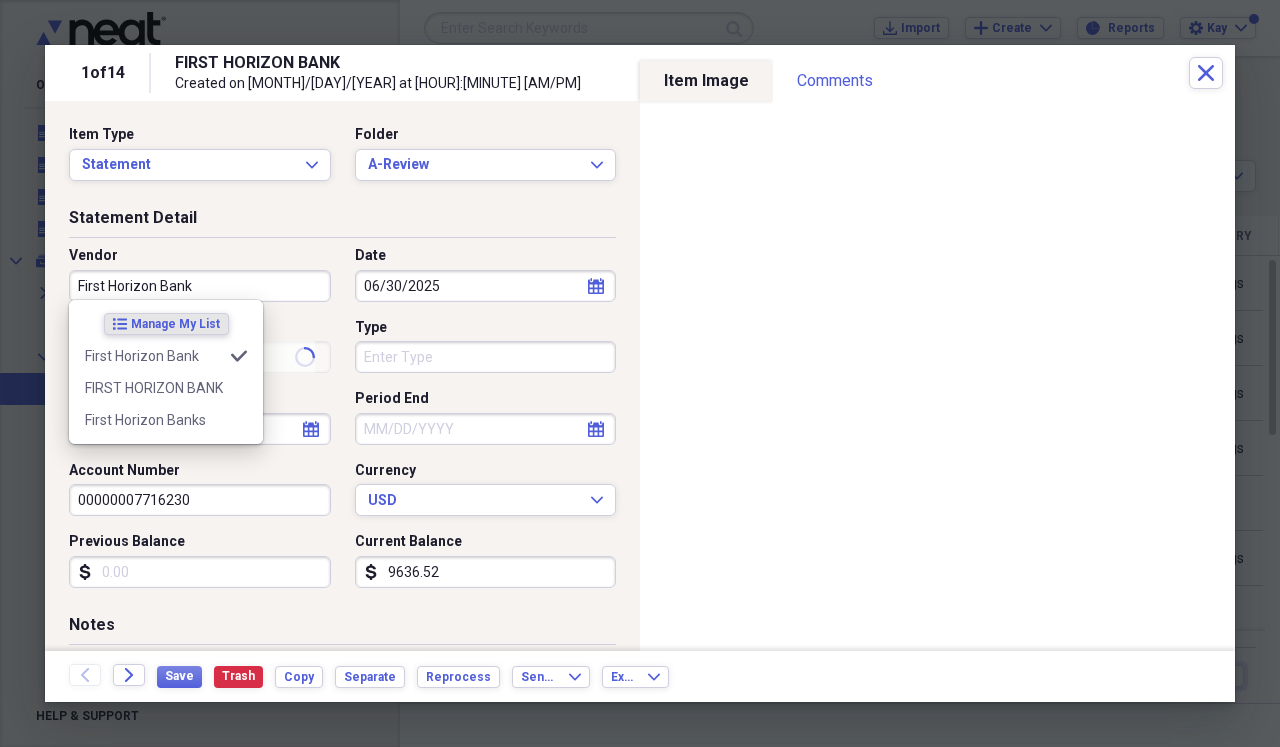type on "Checking" 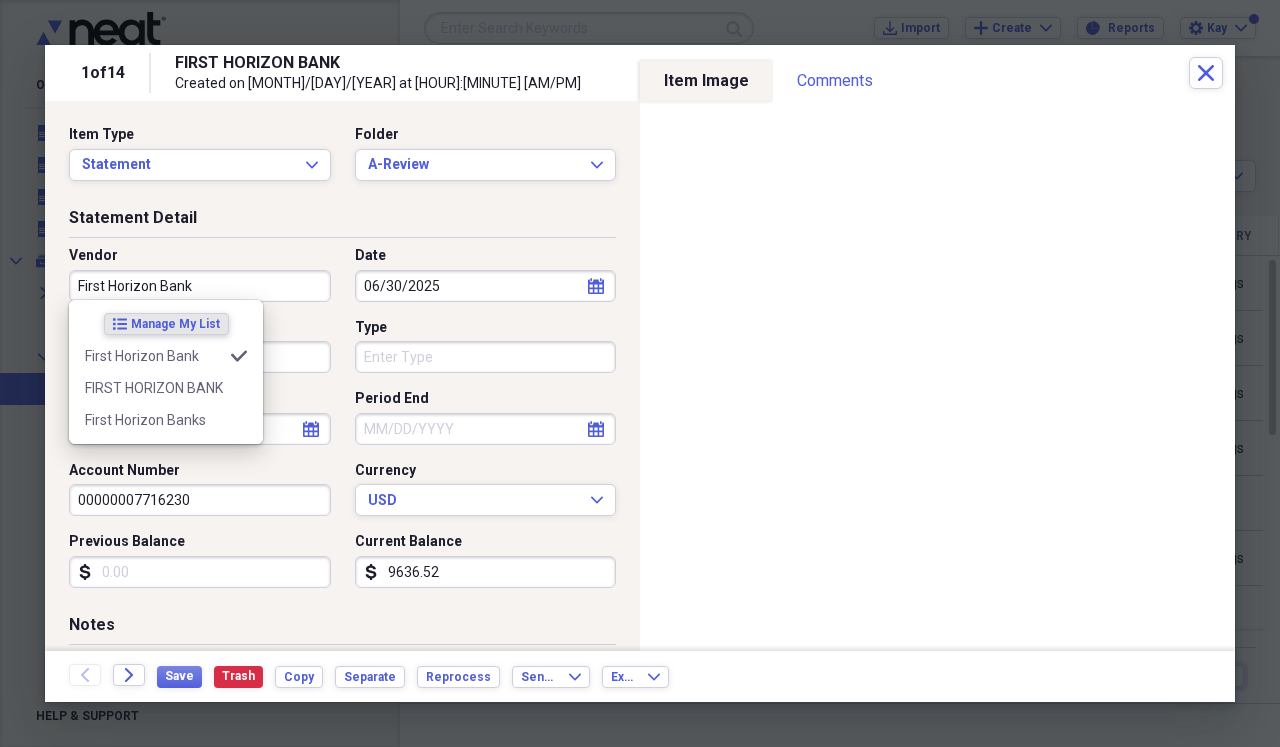 type on "First Horizon Bank" 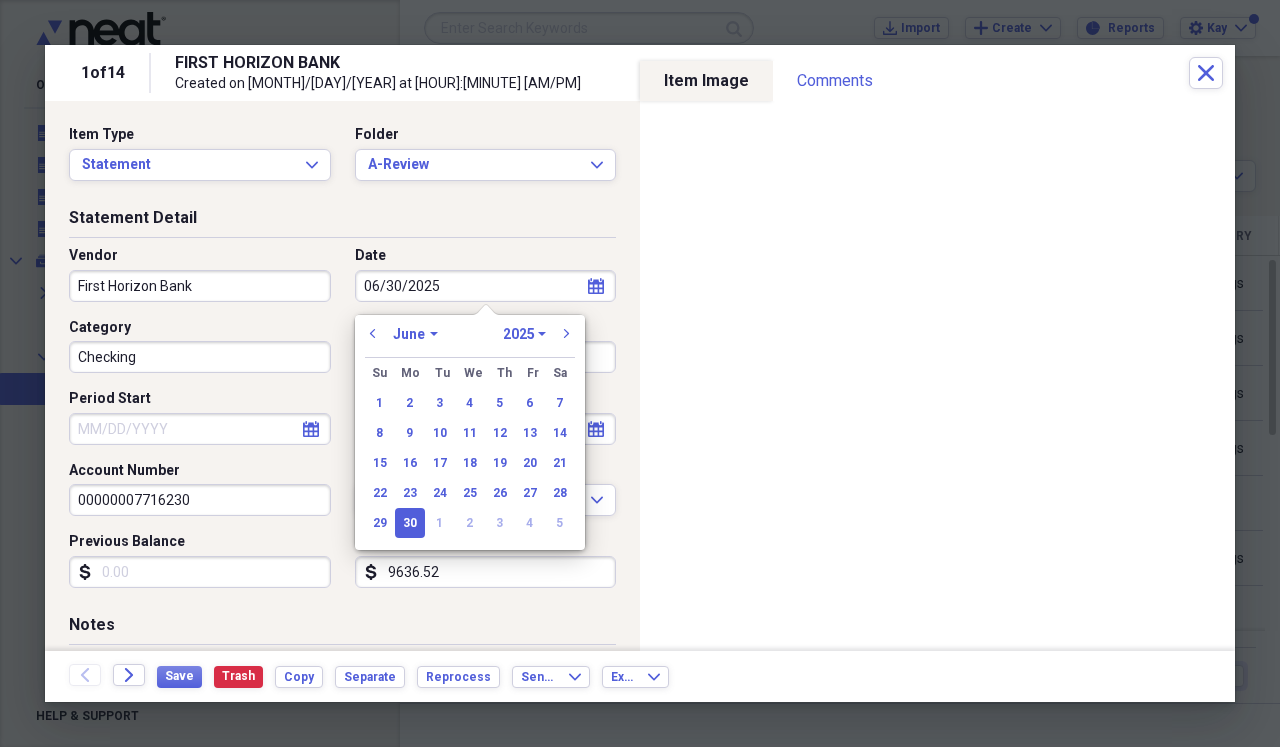 click on "Checking" at bounding box center (200, 357) 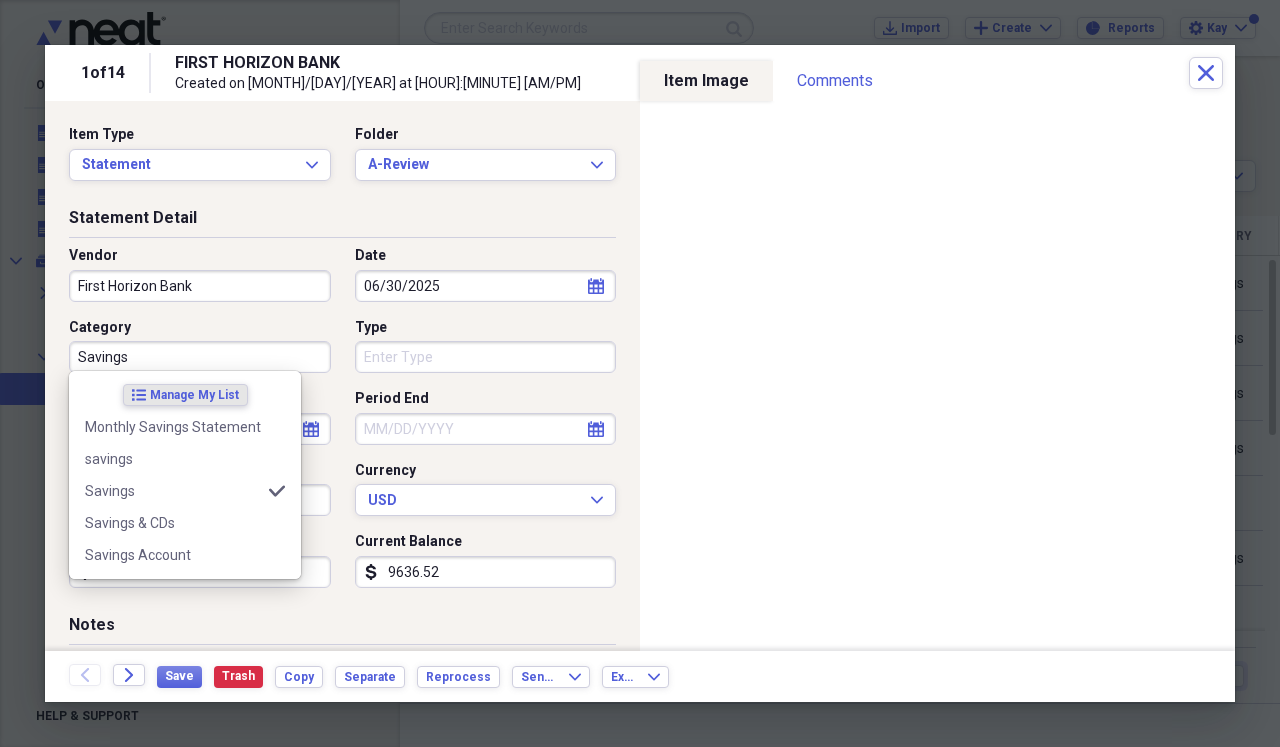 type on "Savings" 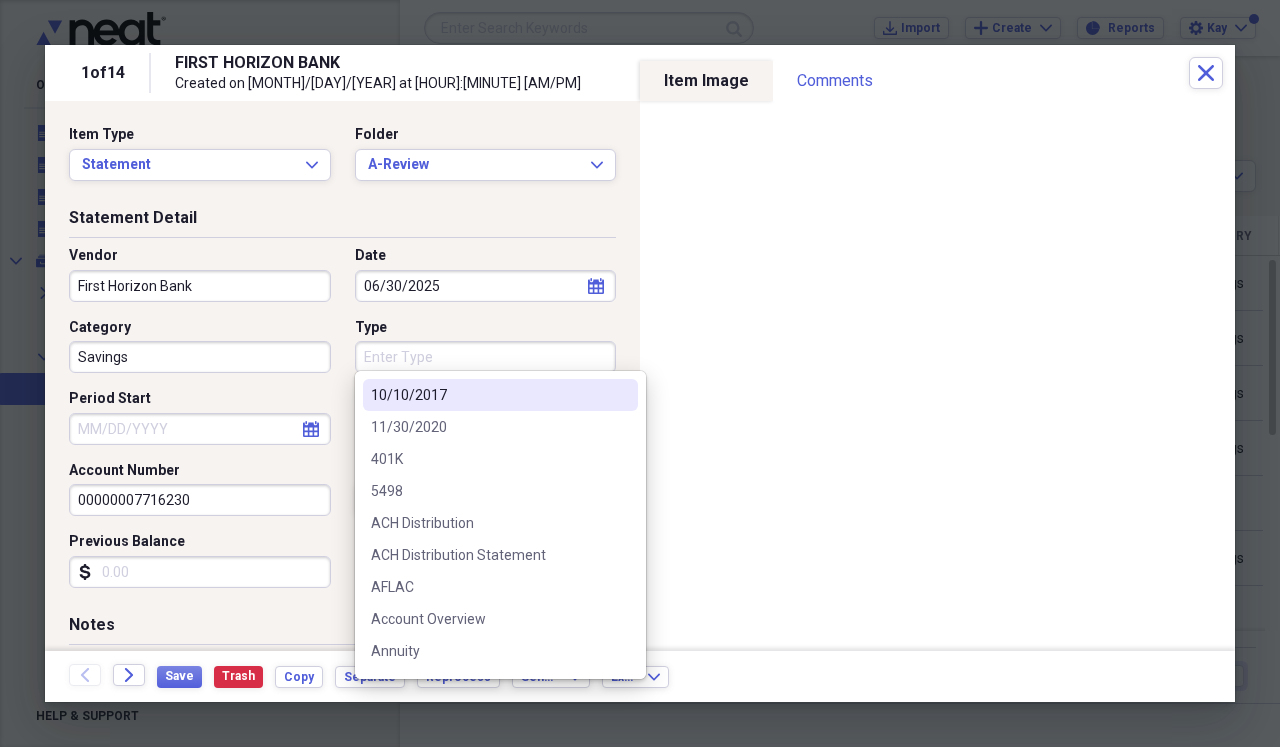 select on "7" 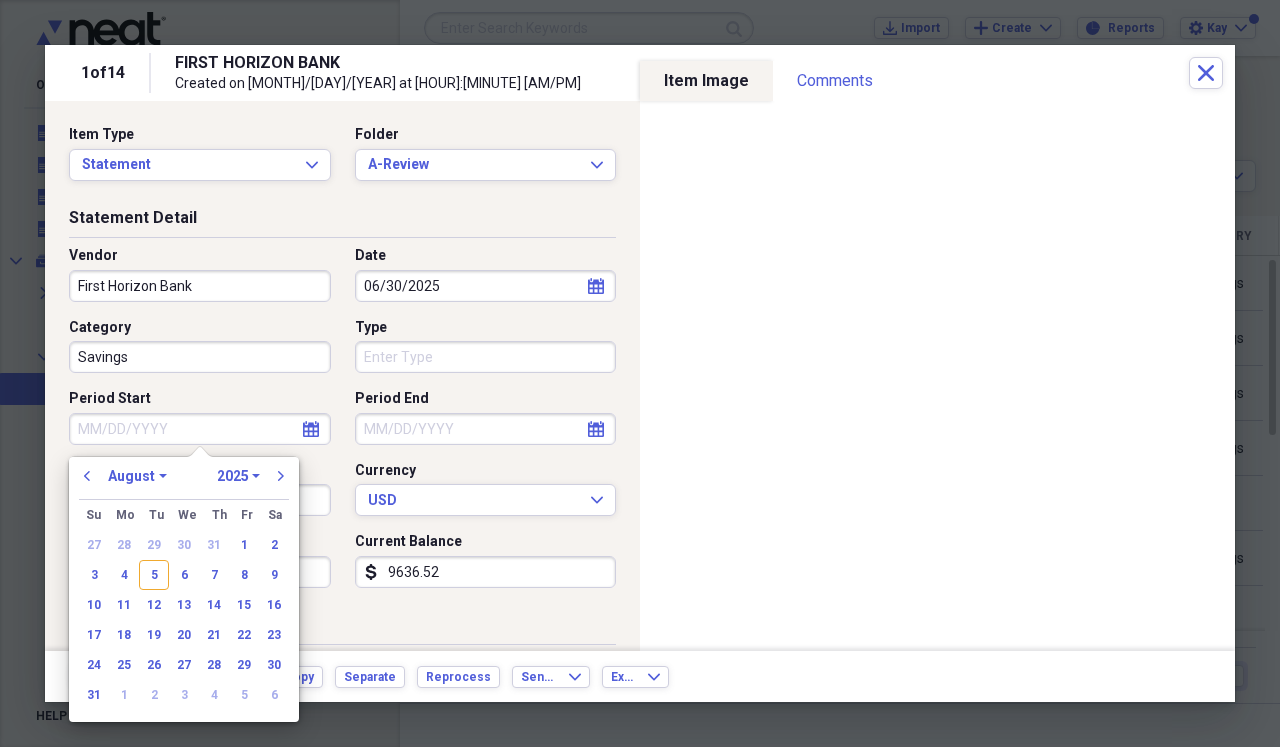 click on "Period Start" at bounding box center (200, 429) 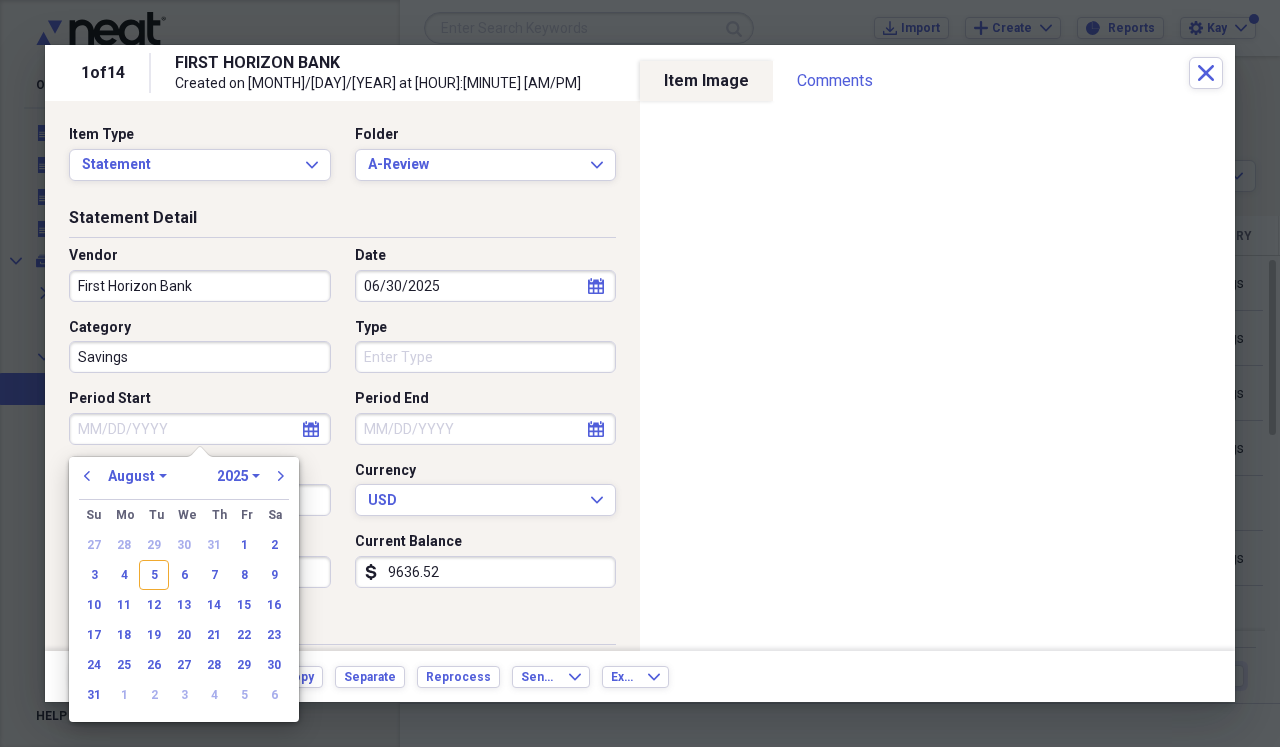 click on "Period Start" at bounding box center (200, 429) 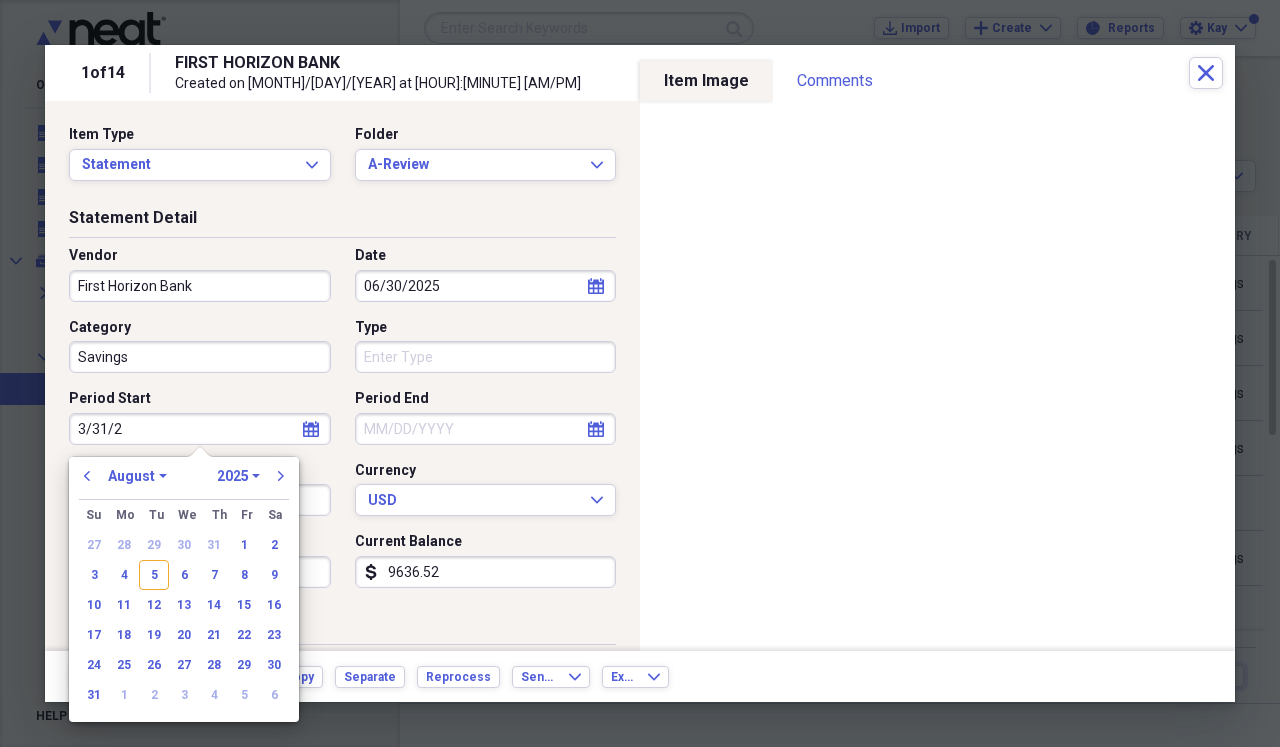 type on "[MONTH]/[DAY]/[NUMBER]" 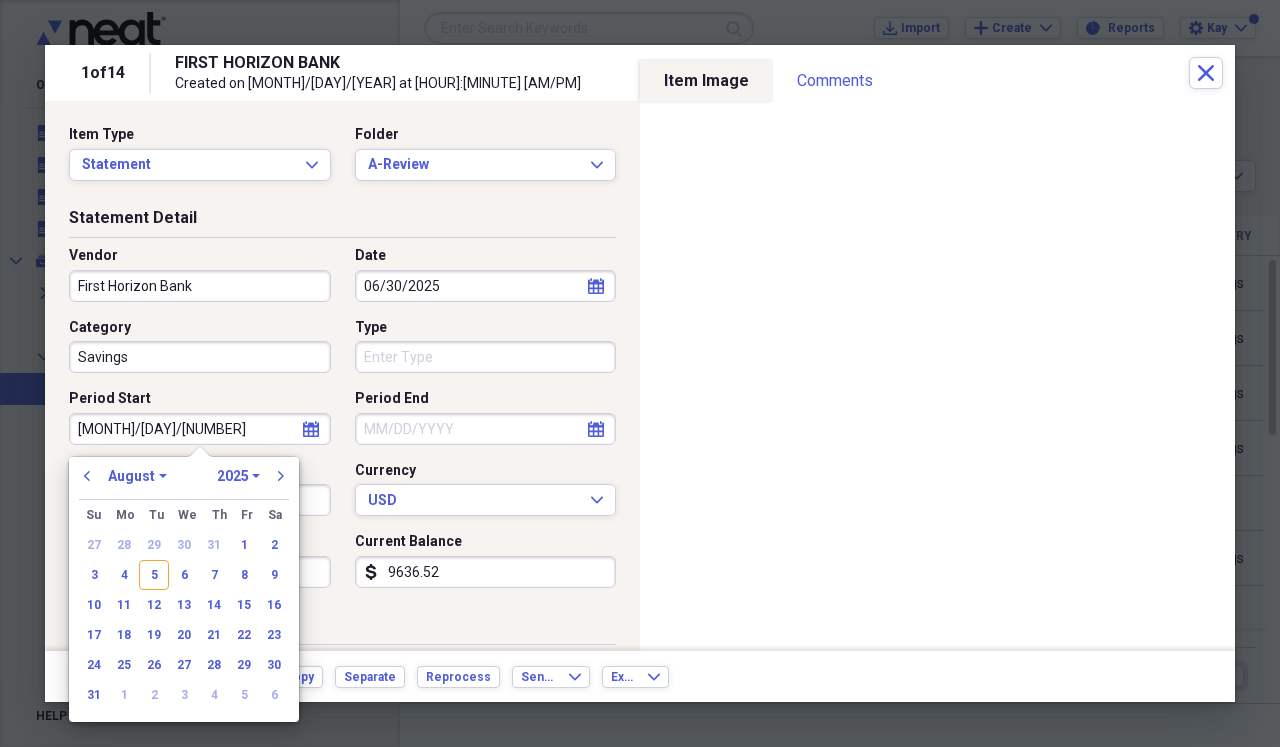 select on "2" 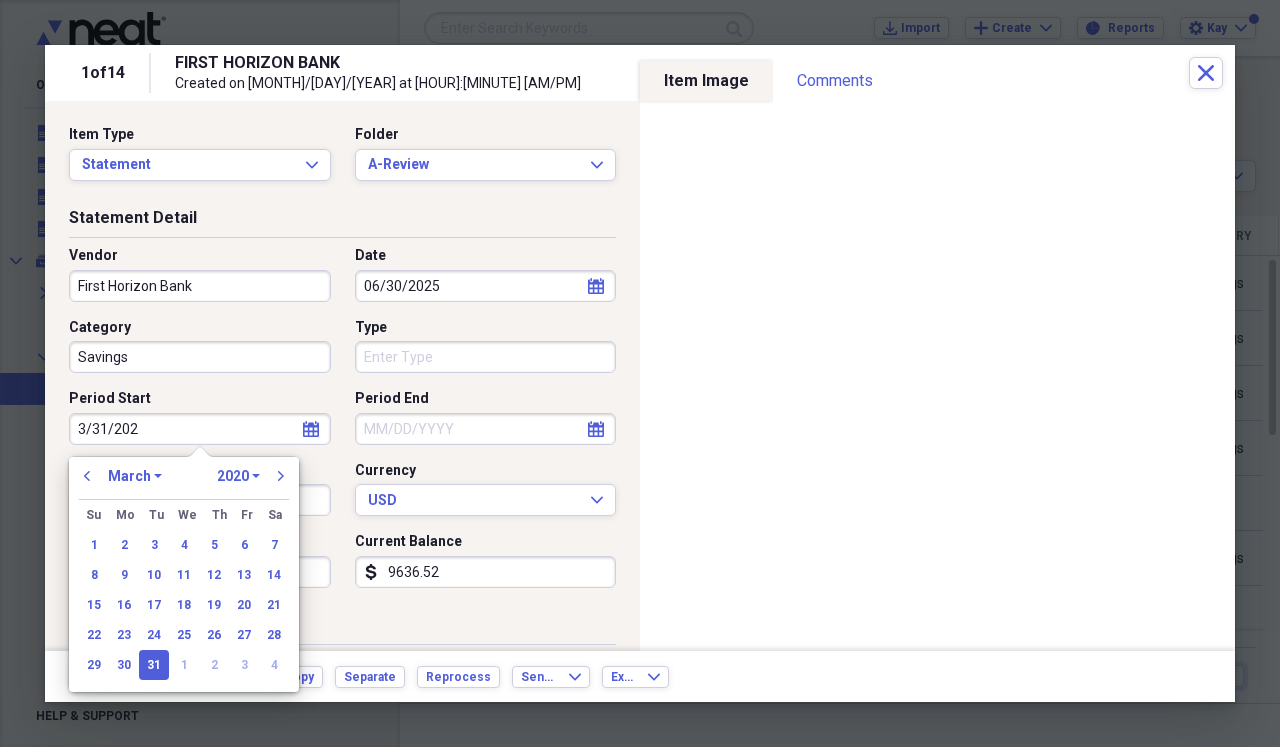 type on "[DATE]" 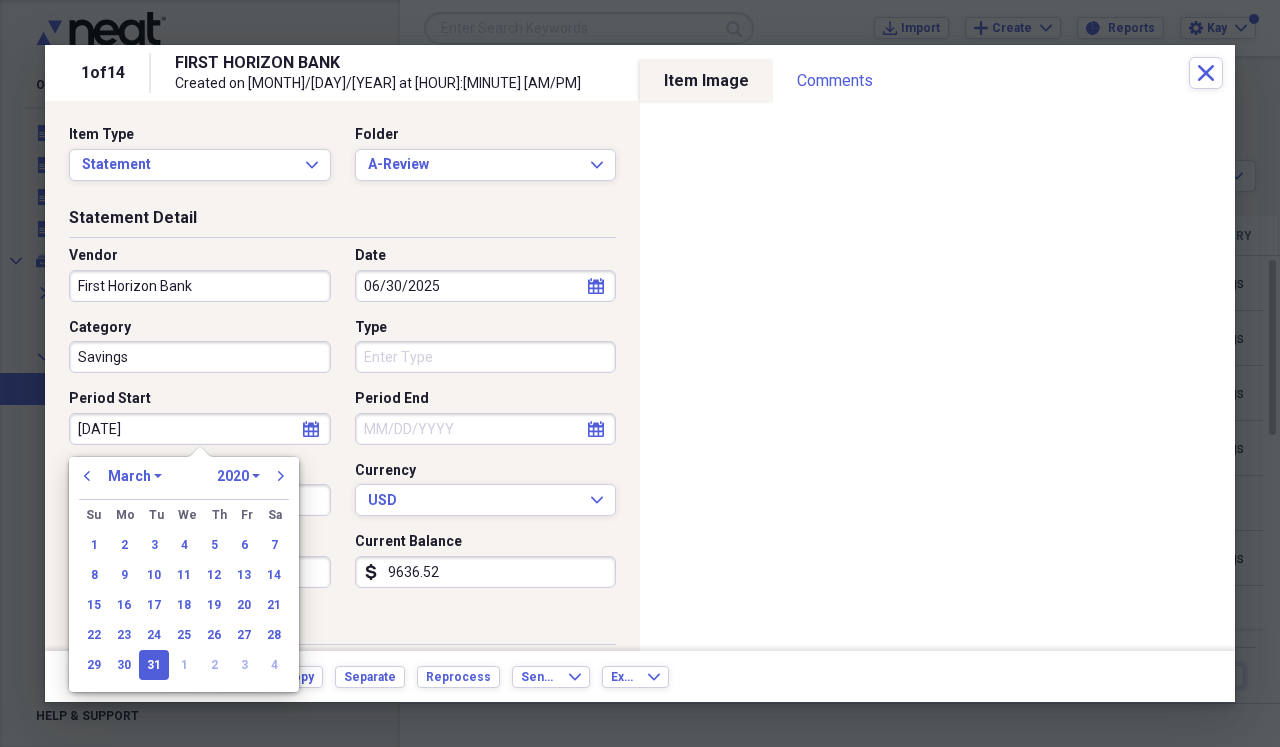 select on "2025" 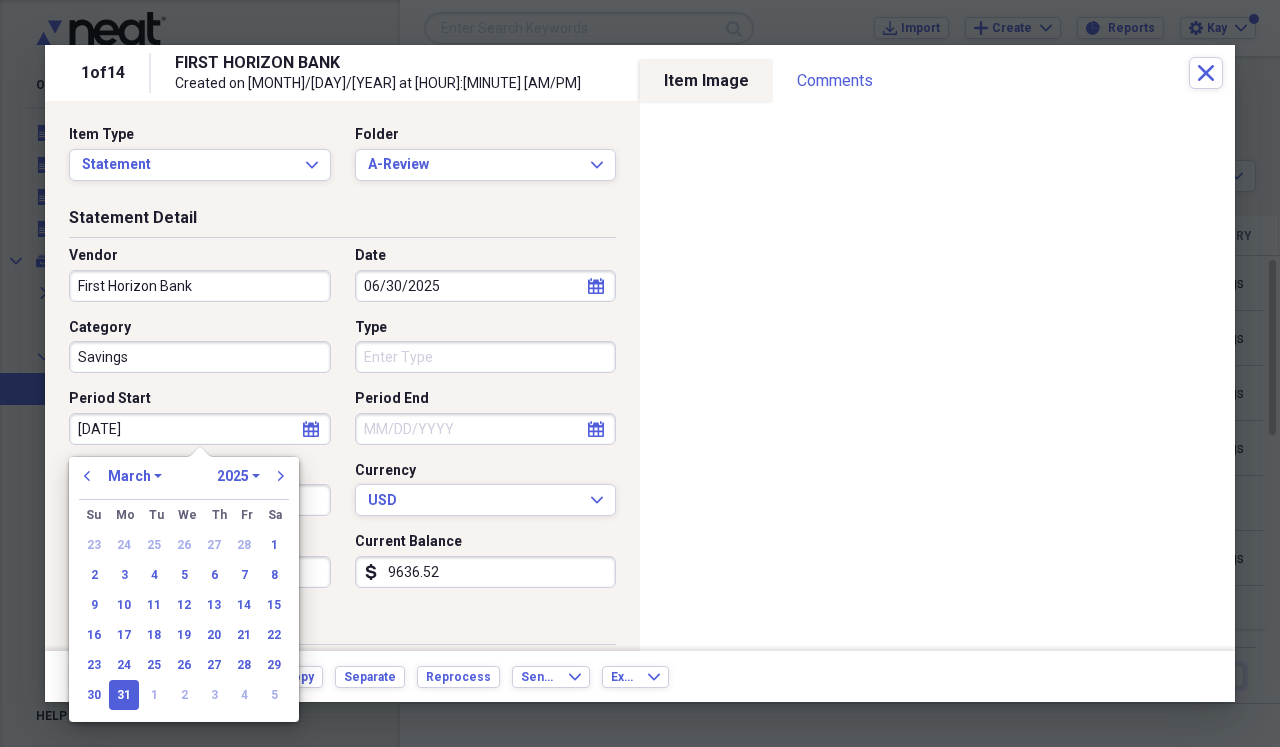 type on "03/31/2025" 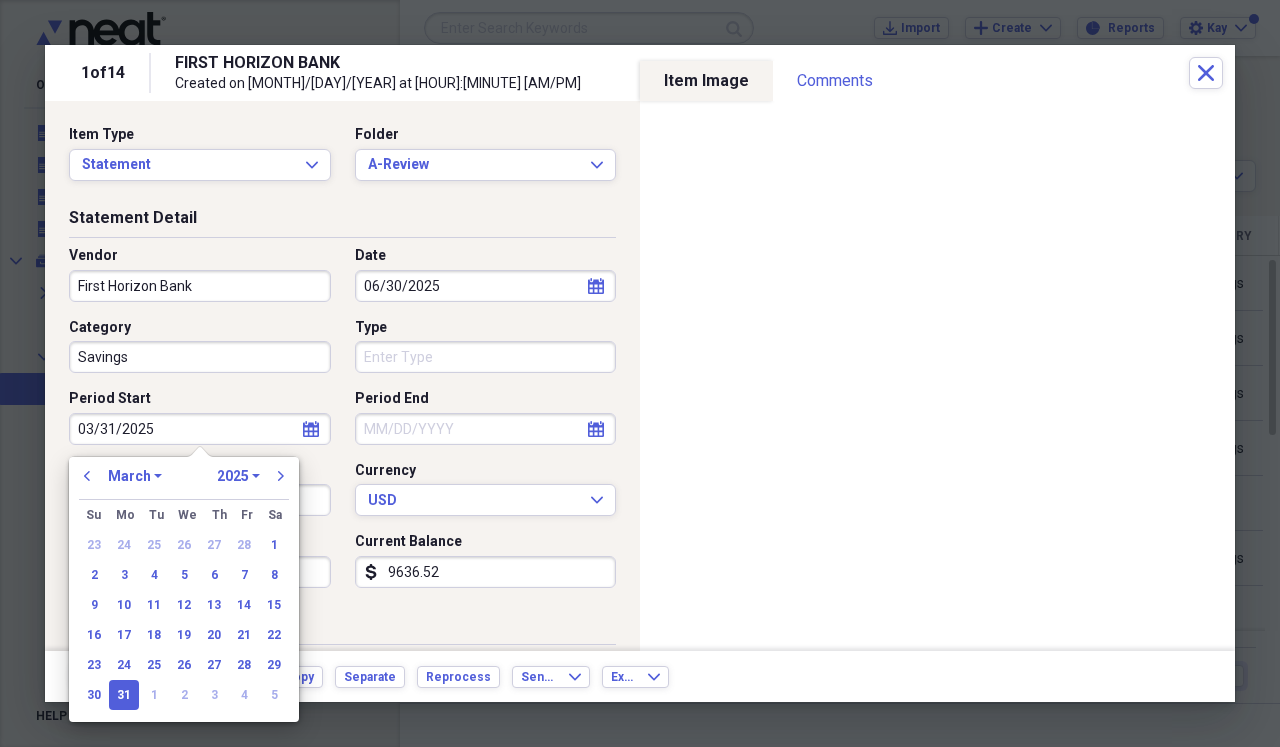 select on "7" 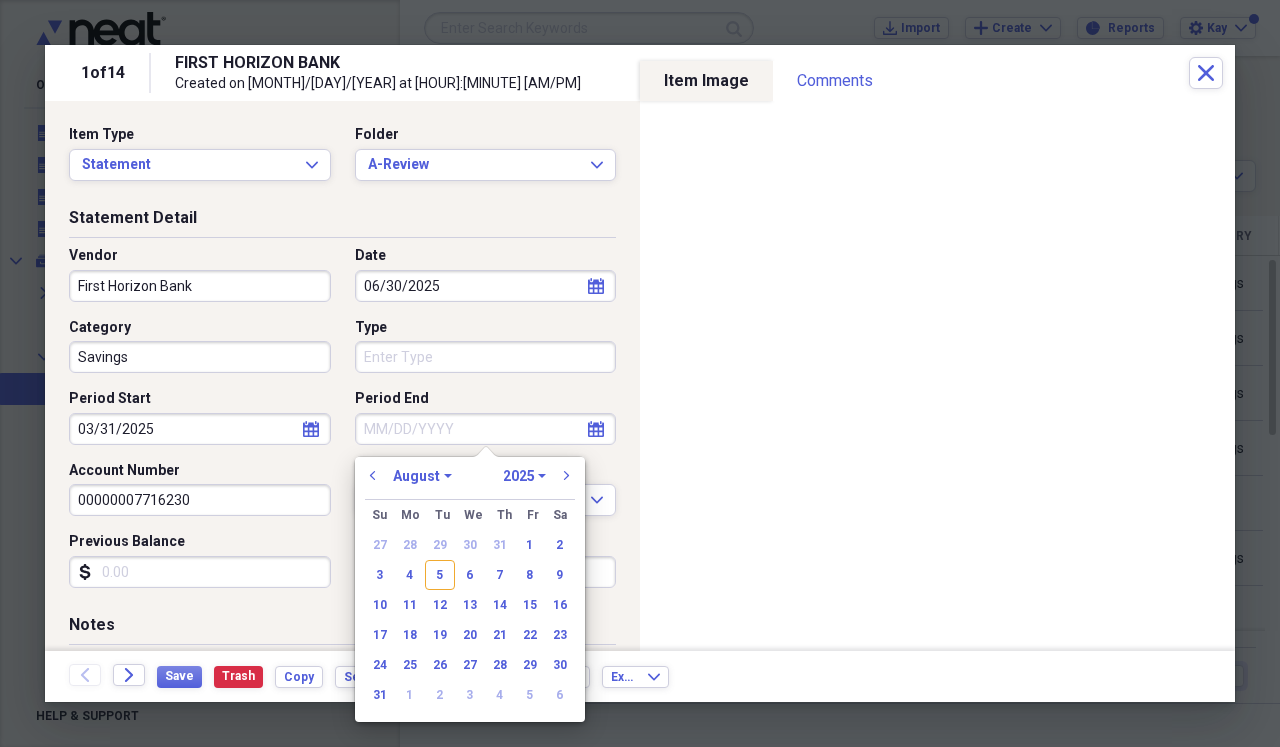 click on "Period End" at bounding box center (486, 429) 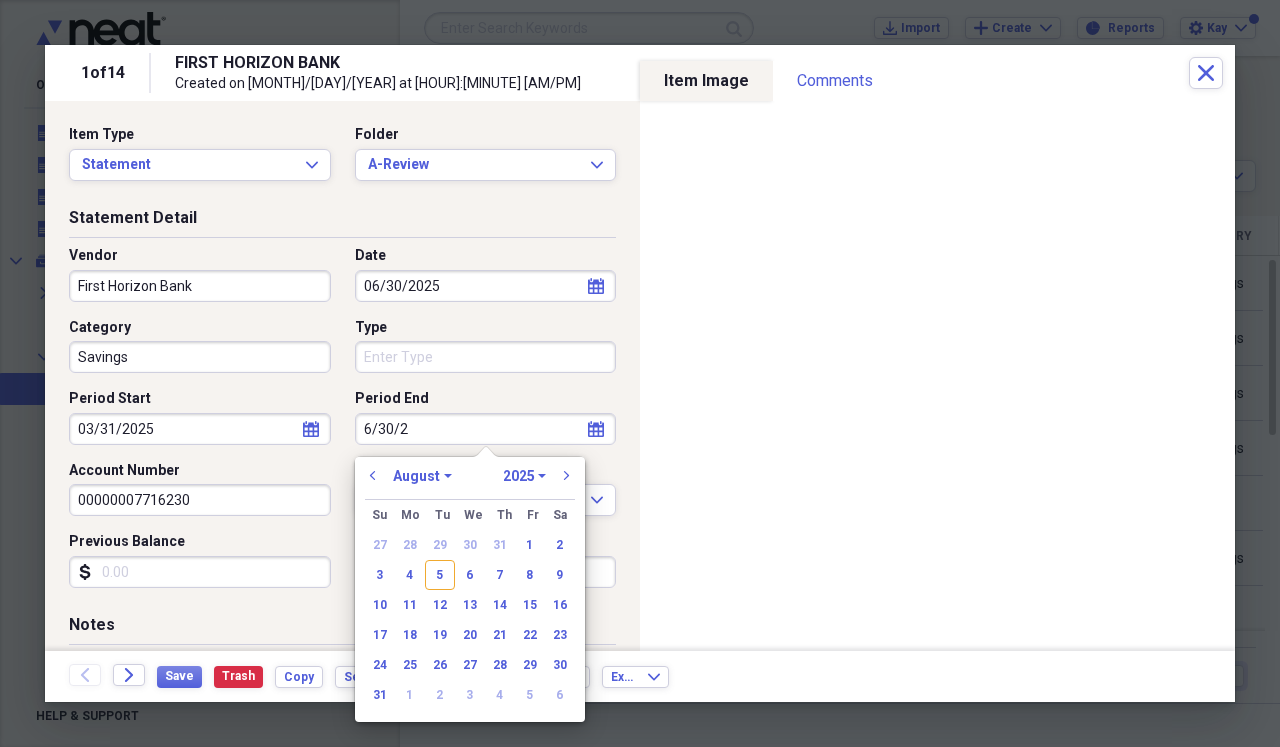 type on "[MONTH]/[DAY]/[NUMBER]" 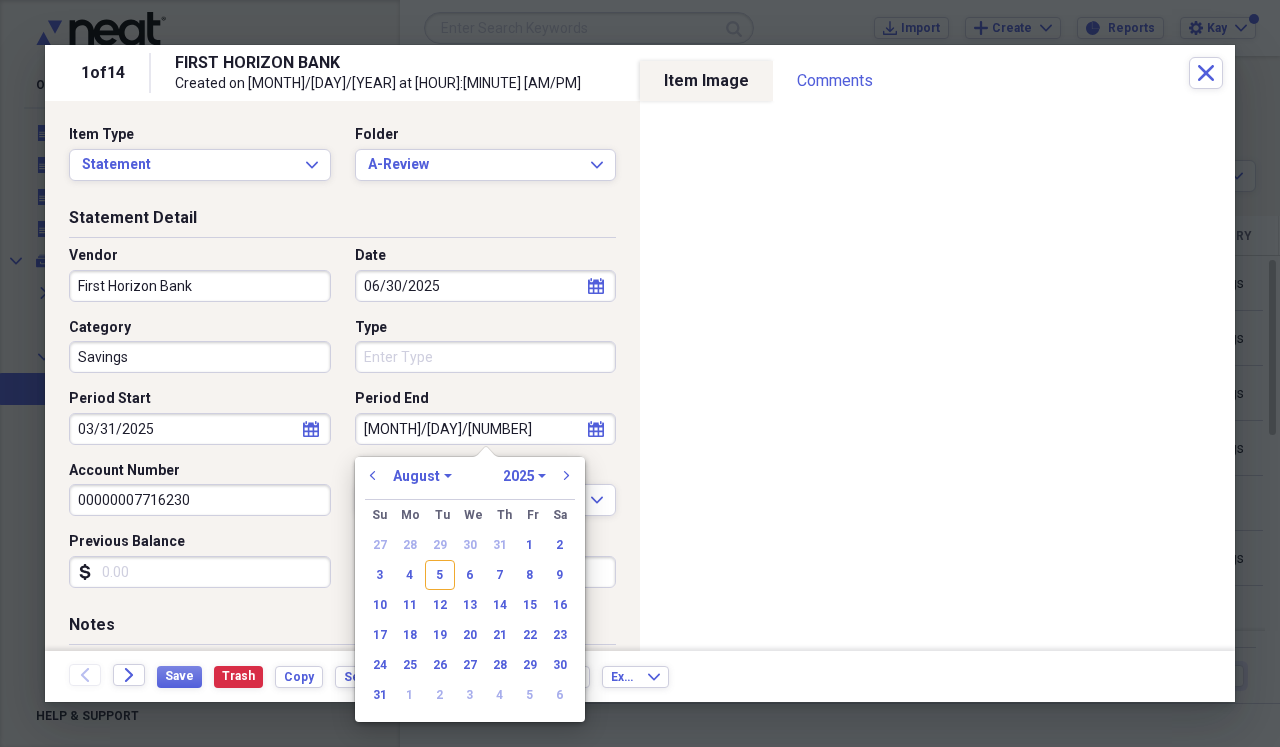 select on "5" 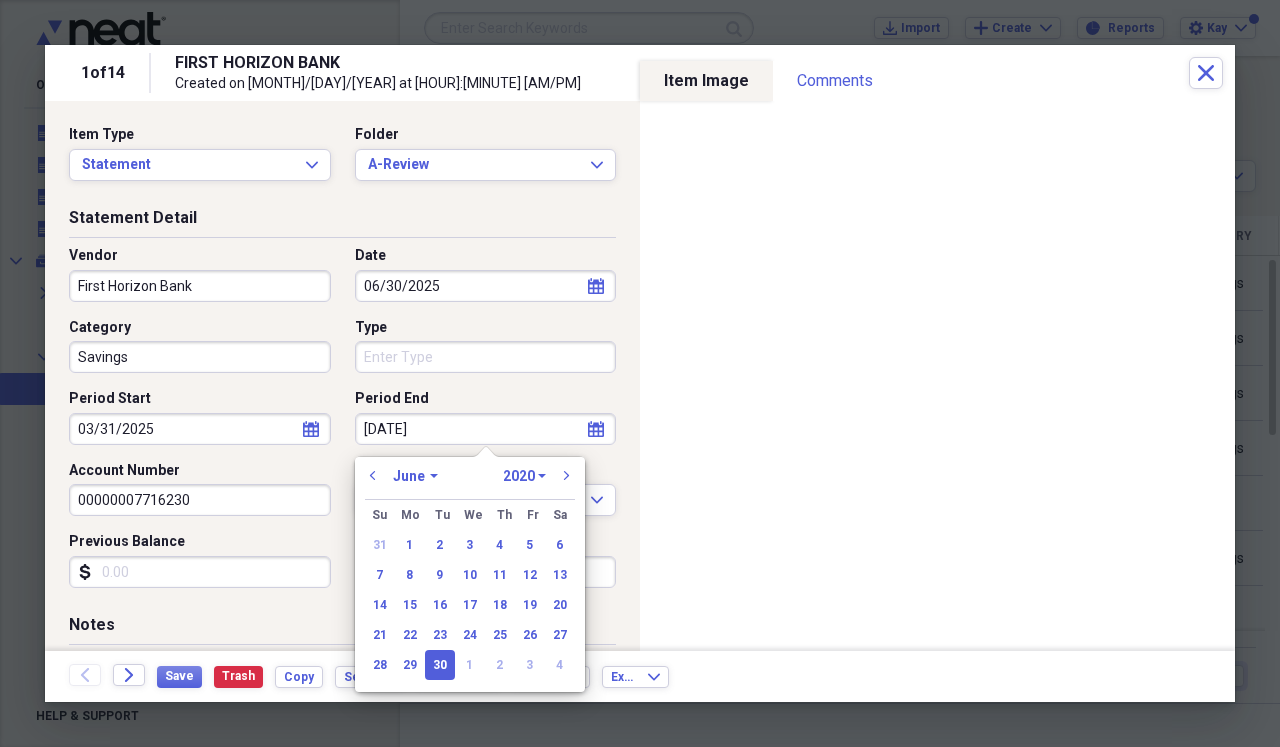 type on "[MONTH]/[DAY]/[YEAR]" 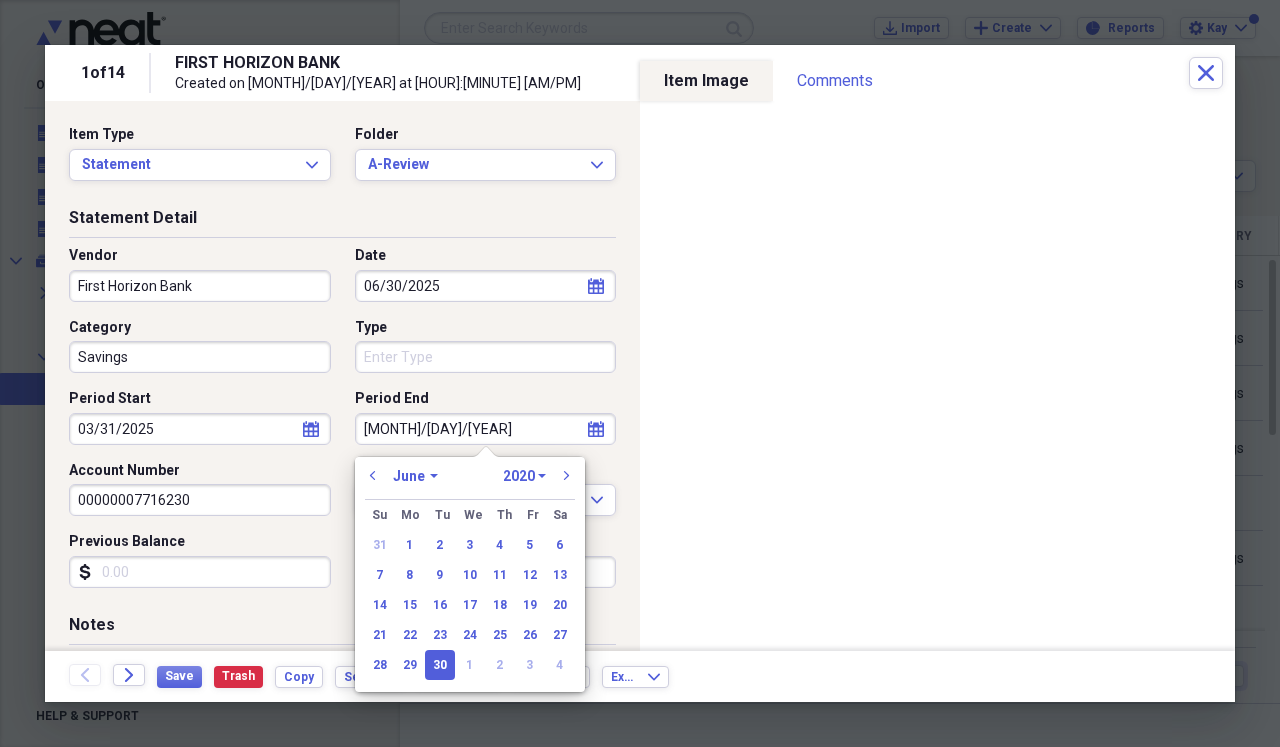 select on "2025" 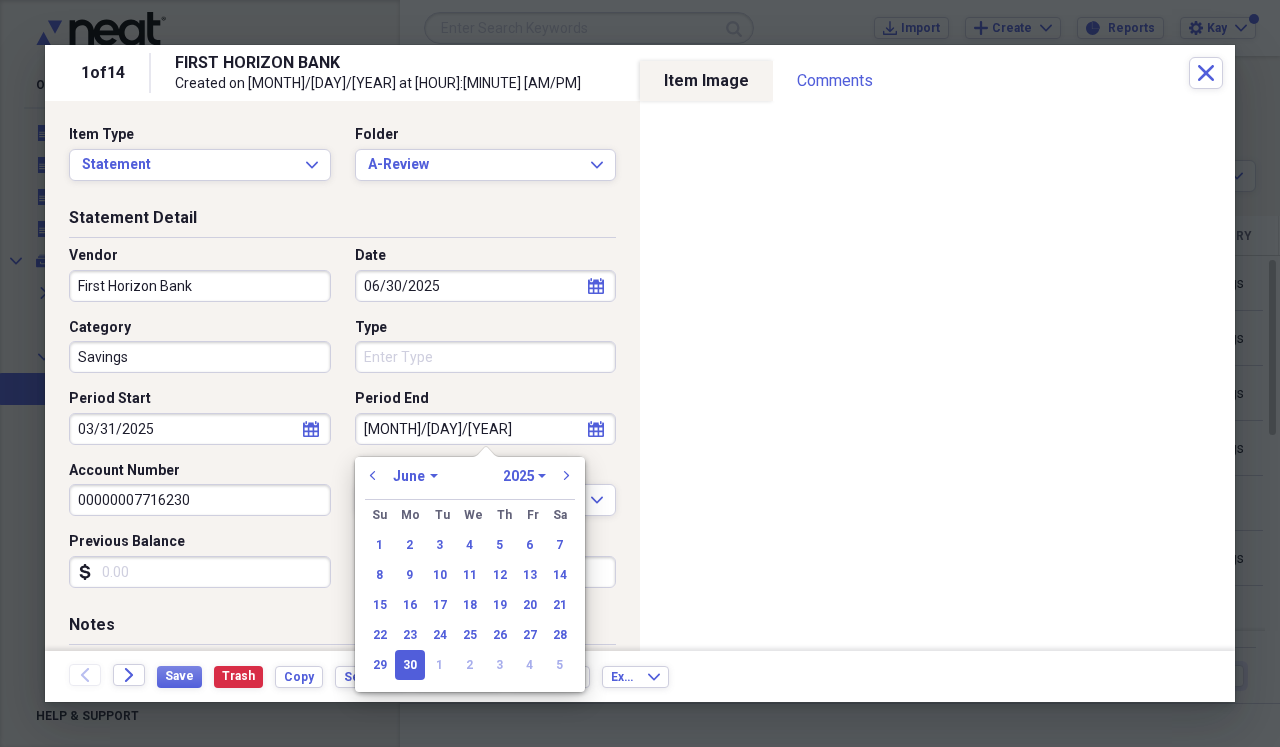 type on "06/30/2025" 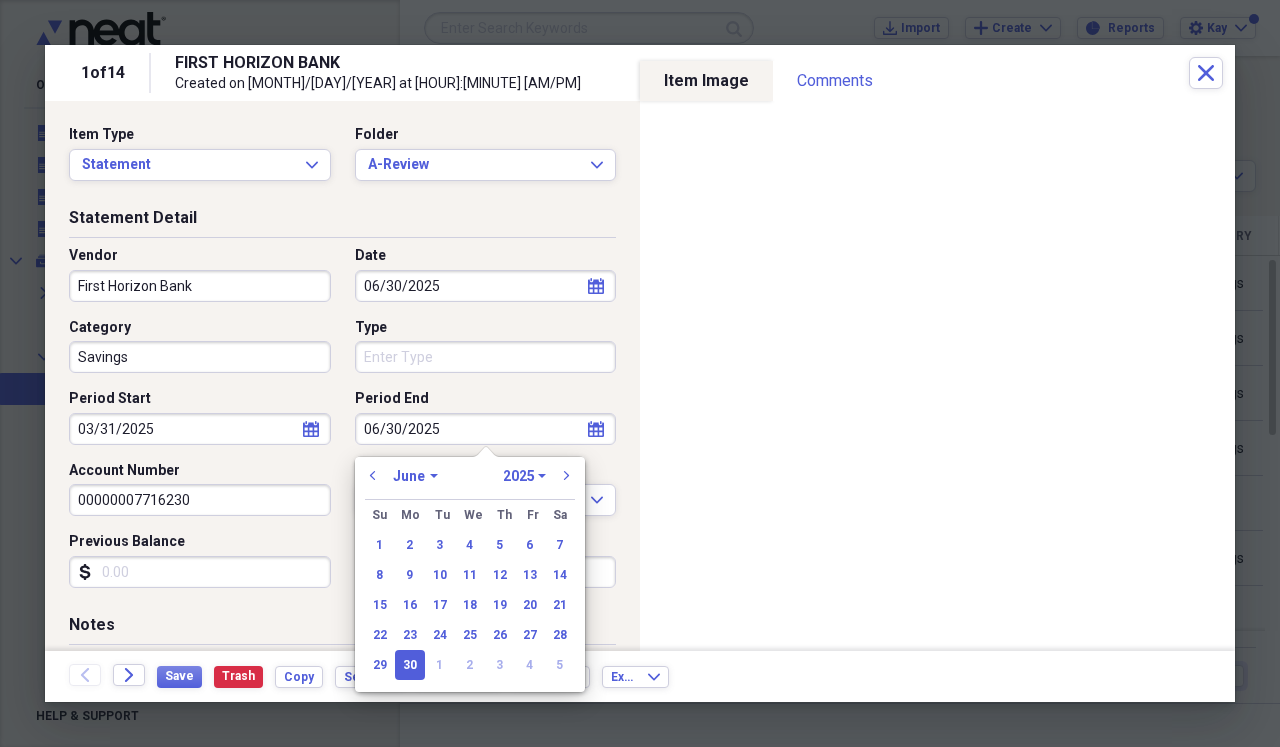 click on "Previous Balance" at bounding box center (200, 572) 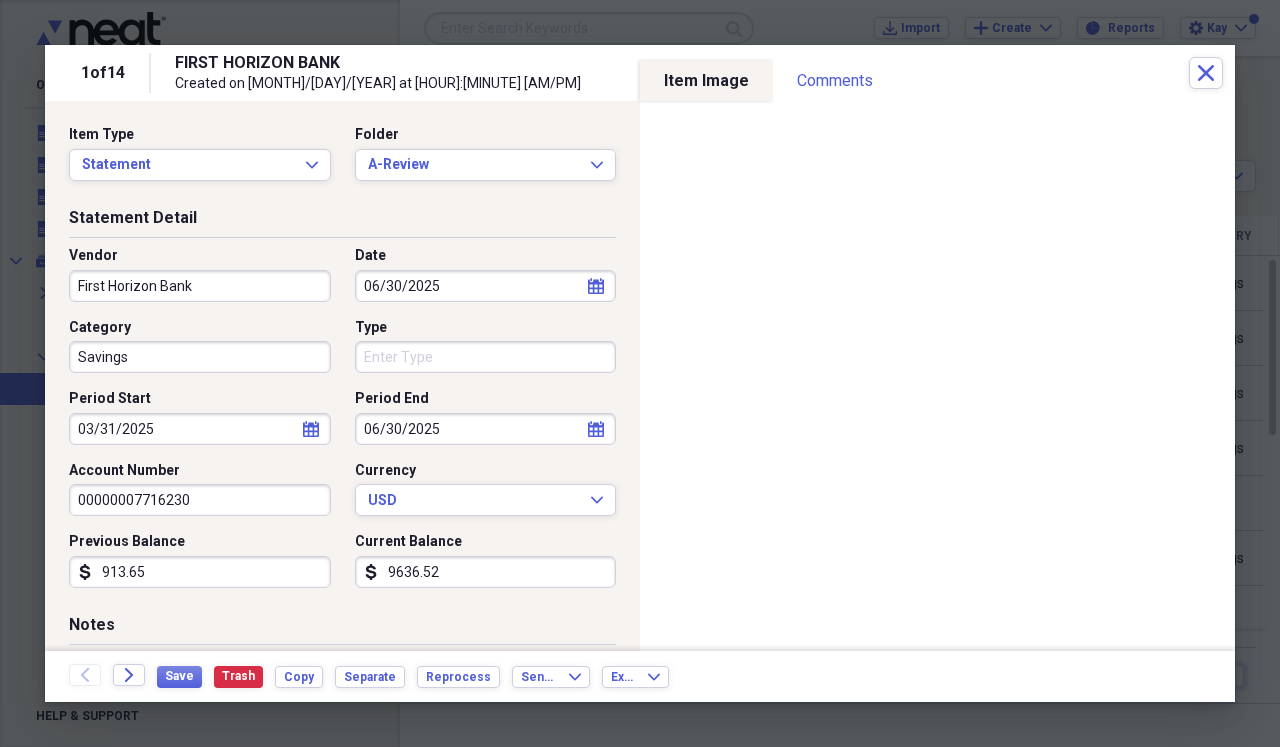 type on "9136.52" 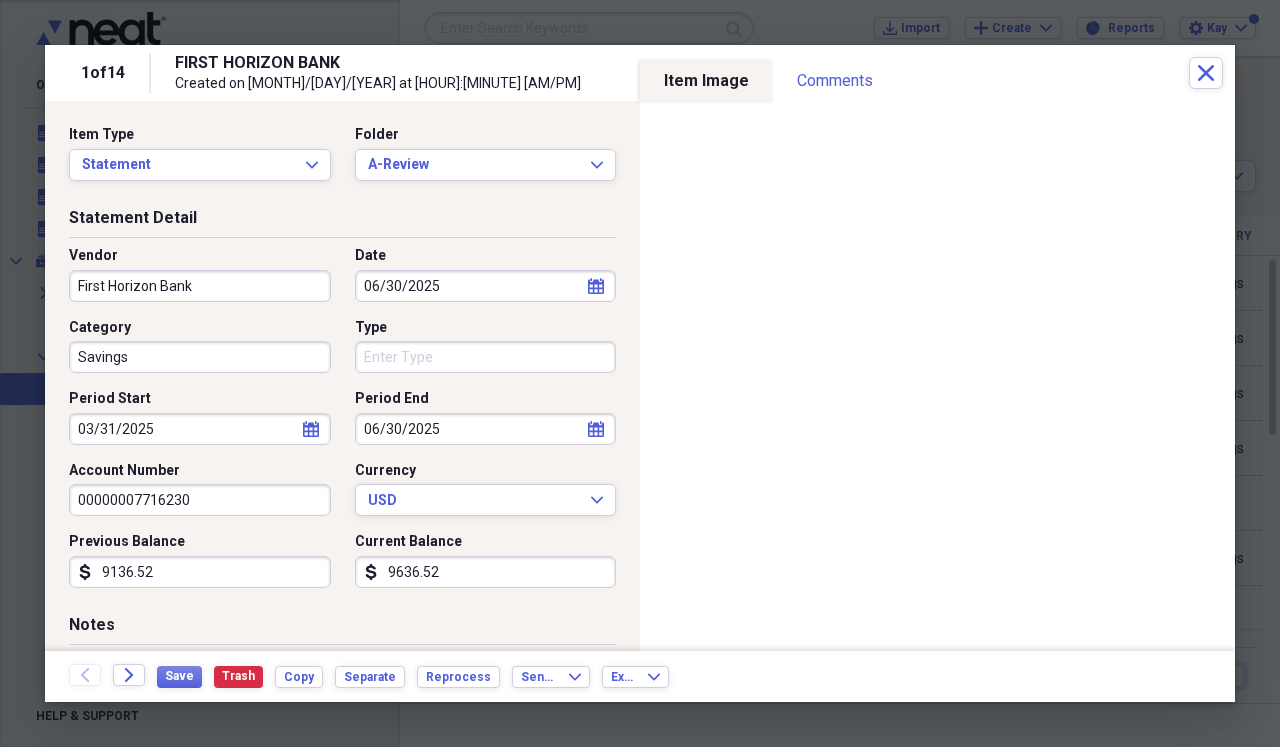 click on "9636.52" at bounding box center (486, 572) 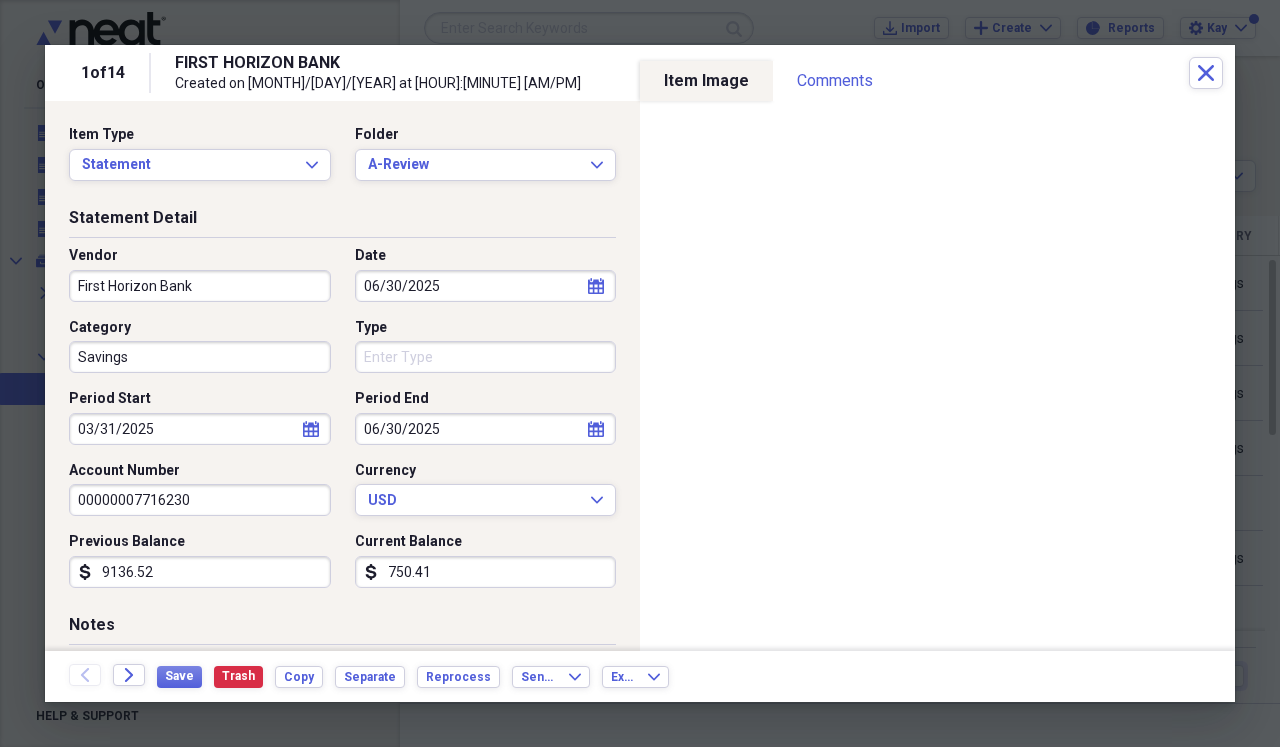 type on "7504.16" 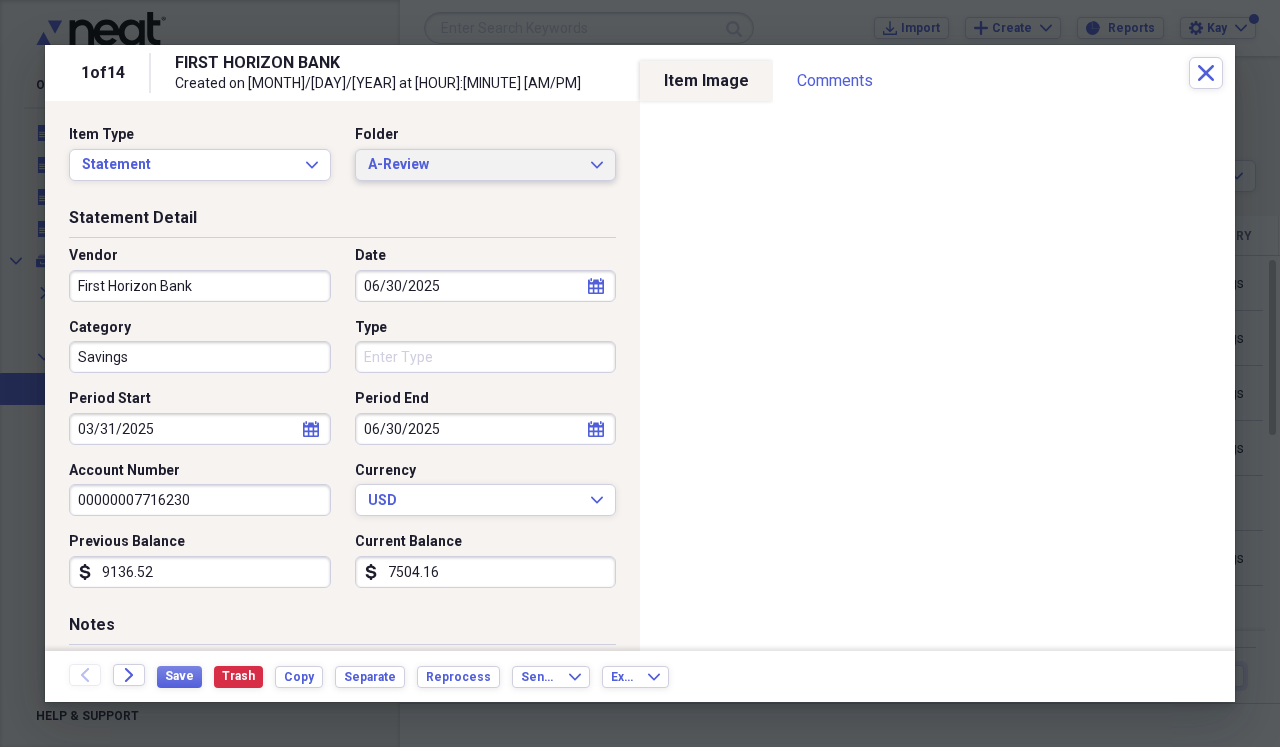 click on "A-Review Expand" at bounding box center (486, 165) 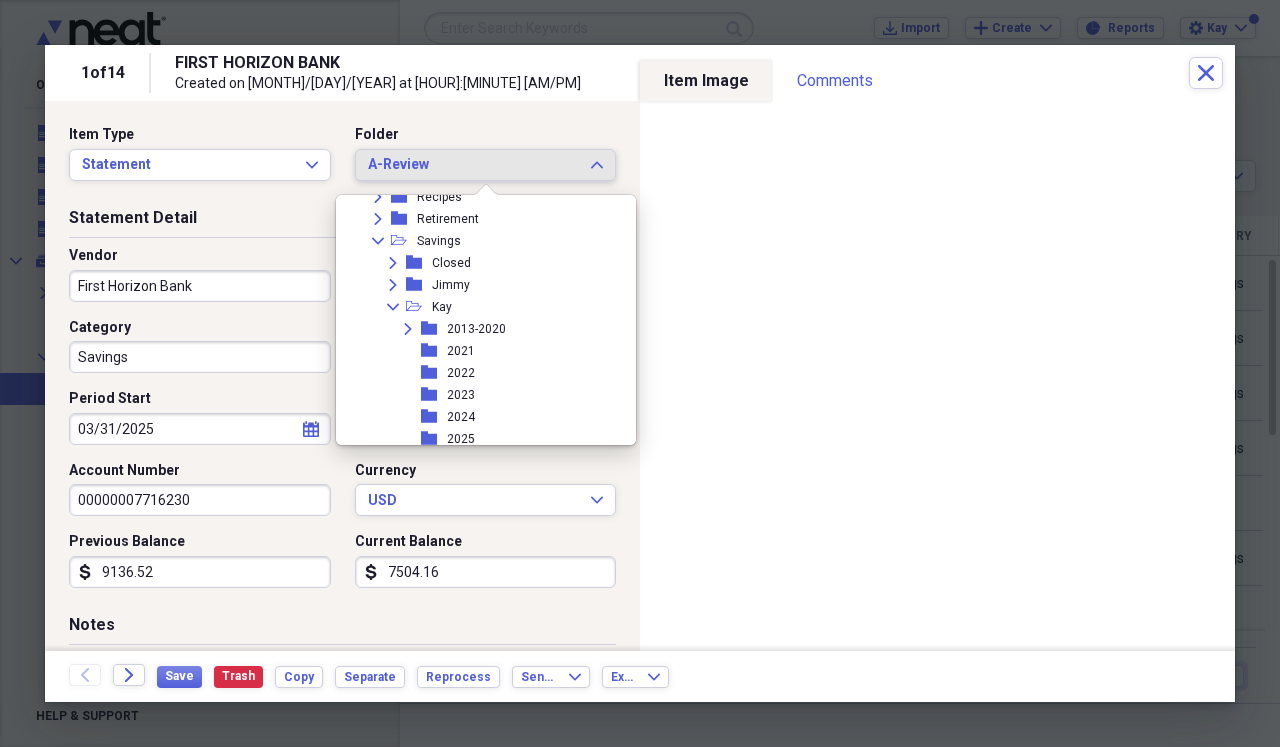 scroll, scrollTop: 1339, scrollLeft: 0, axis: vertical 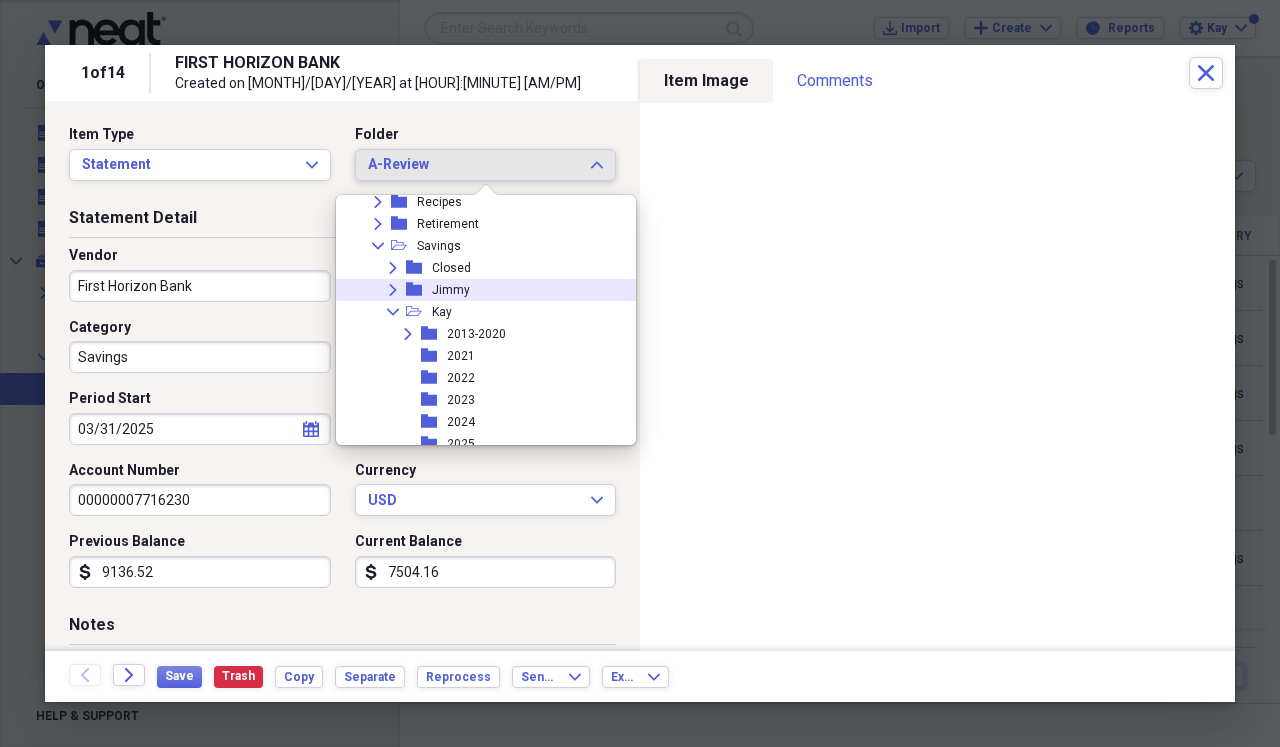 click 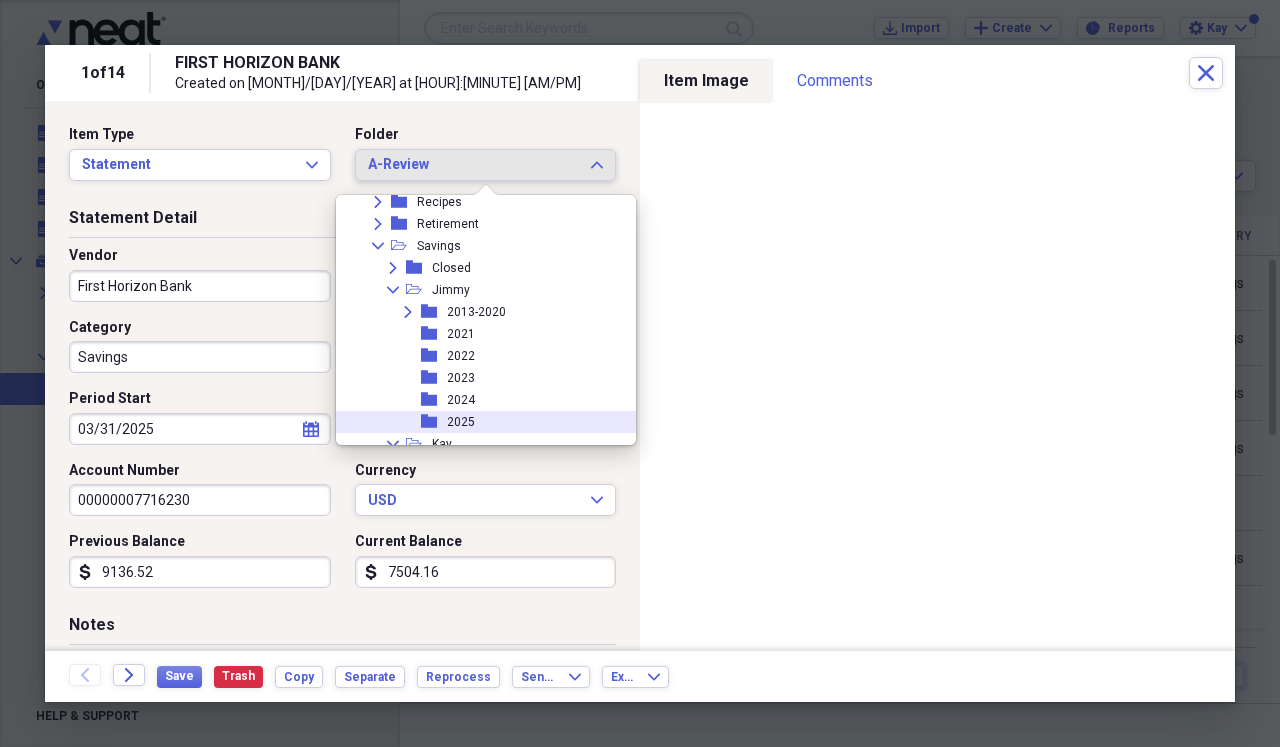 click on "2025" at bounding box center [461, 422] 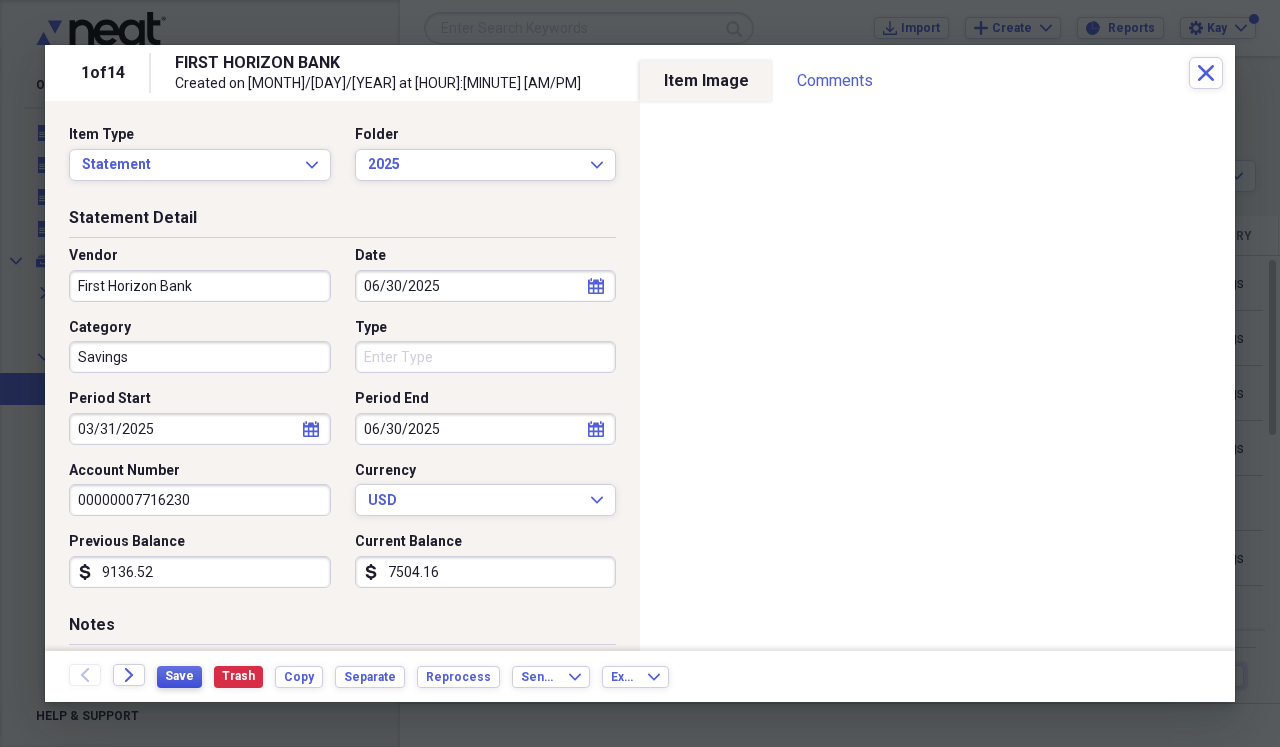 click on "Save" at bounding box center (179, 676) 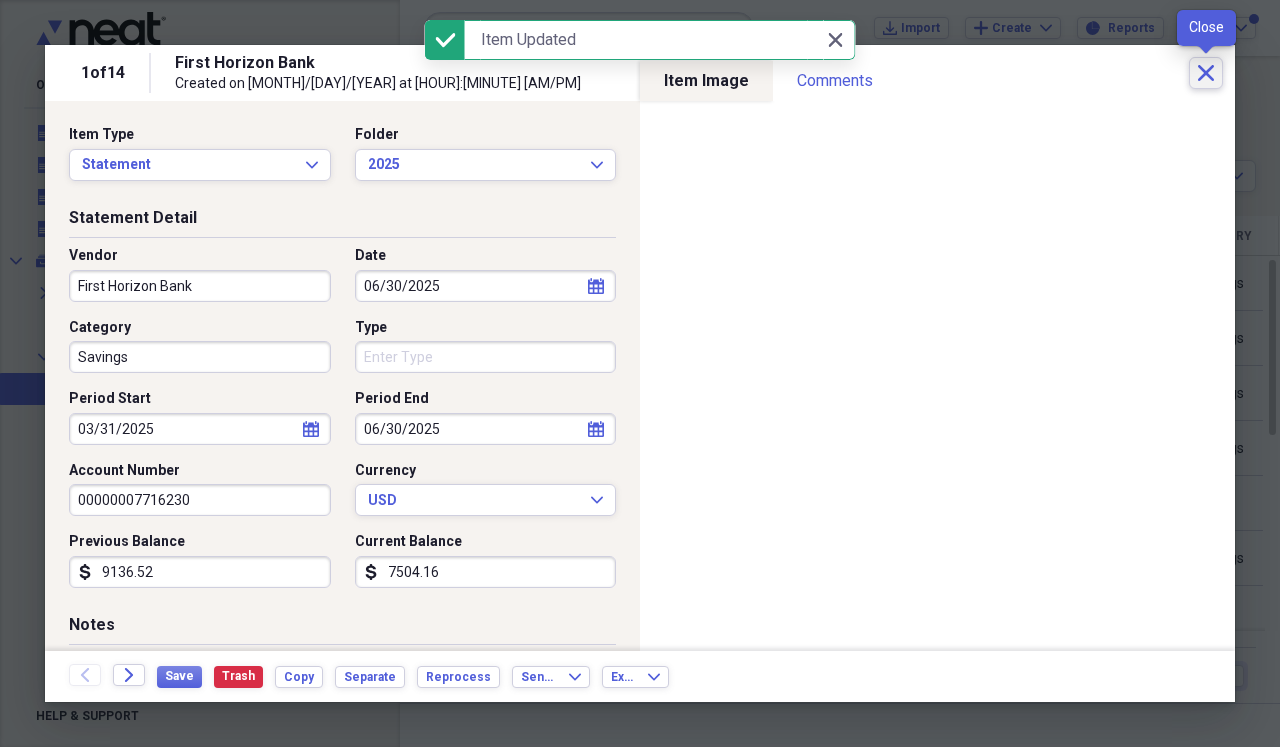 click 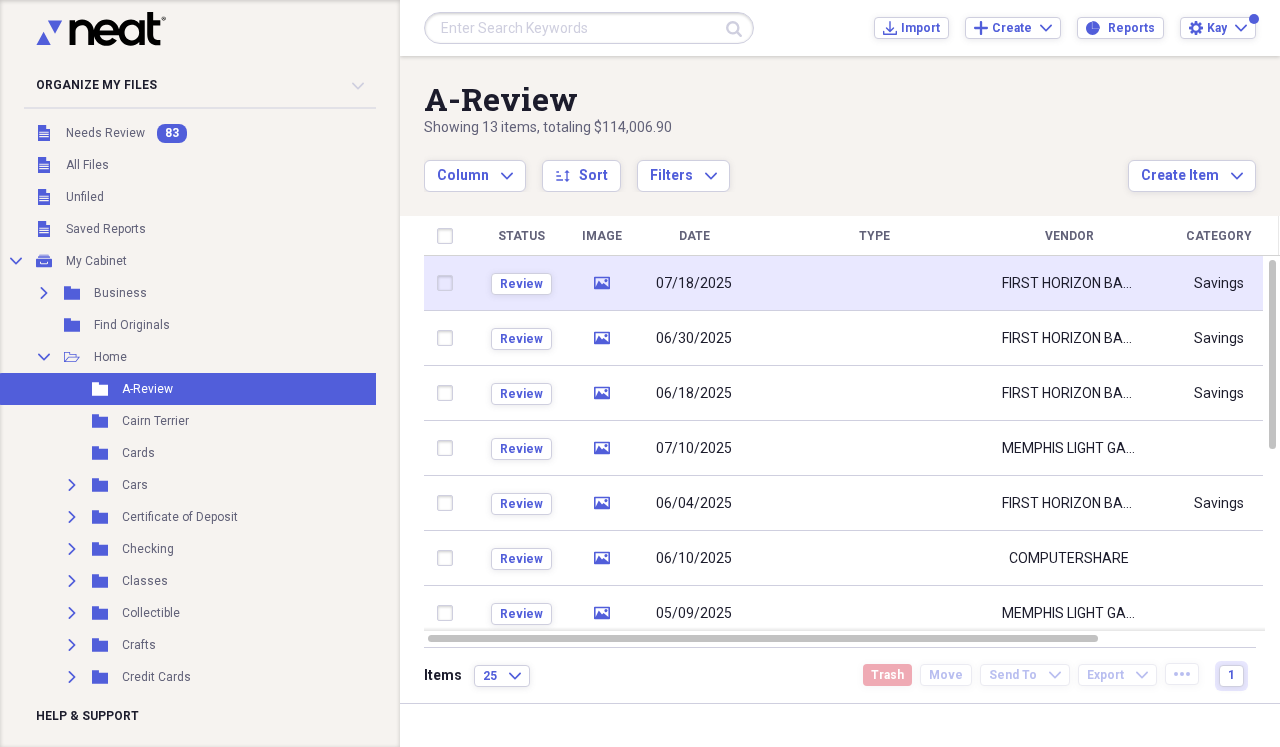 click at bounding box center (874, 283) 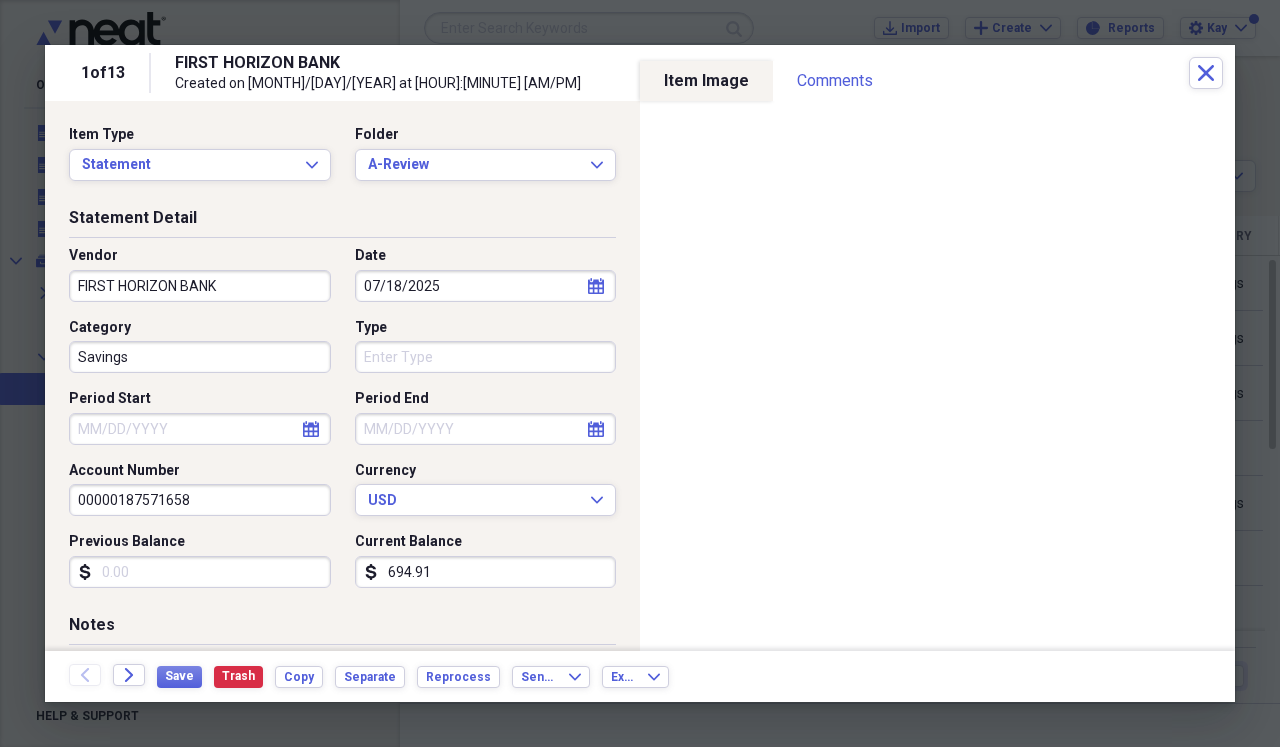 click on "FIRST HORIZON BANK" at bounding box center (200, 286) 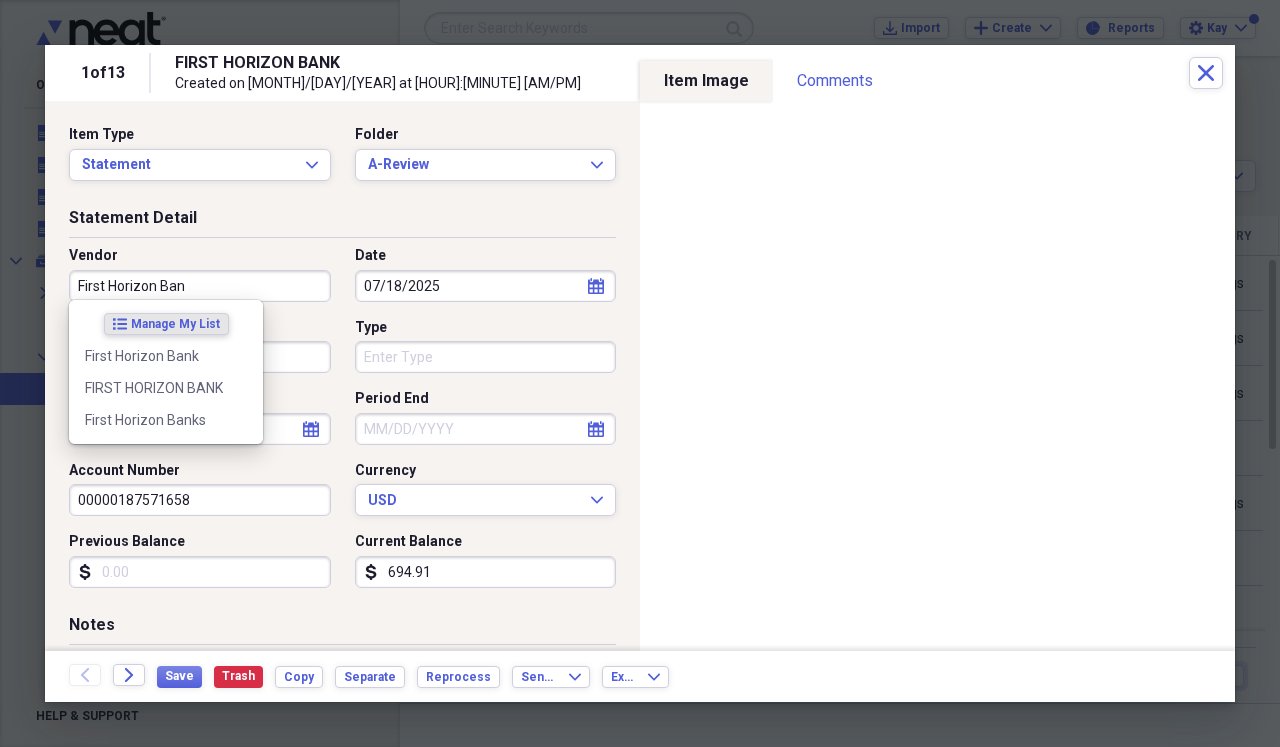 type on "First Horizon Bank" 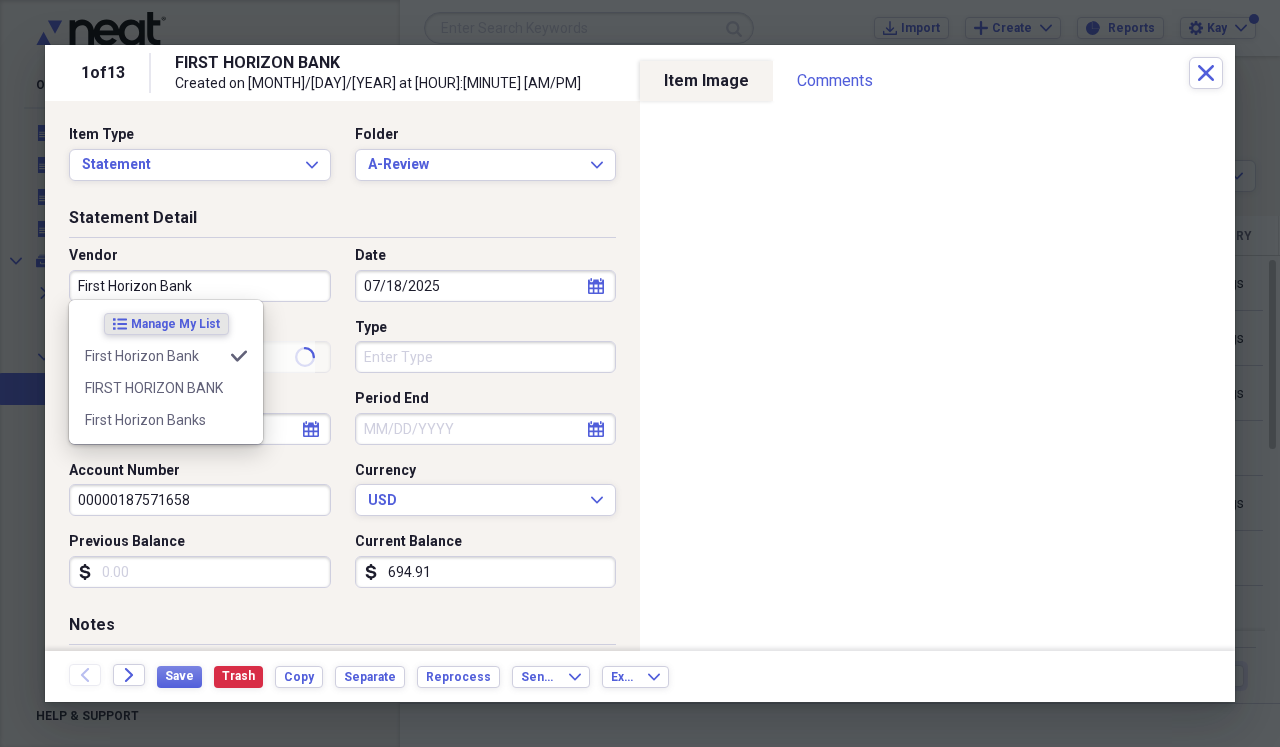 type on "Checking" 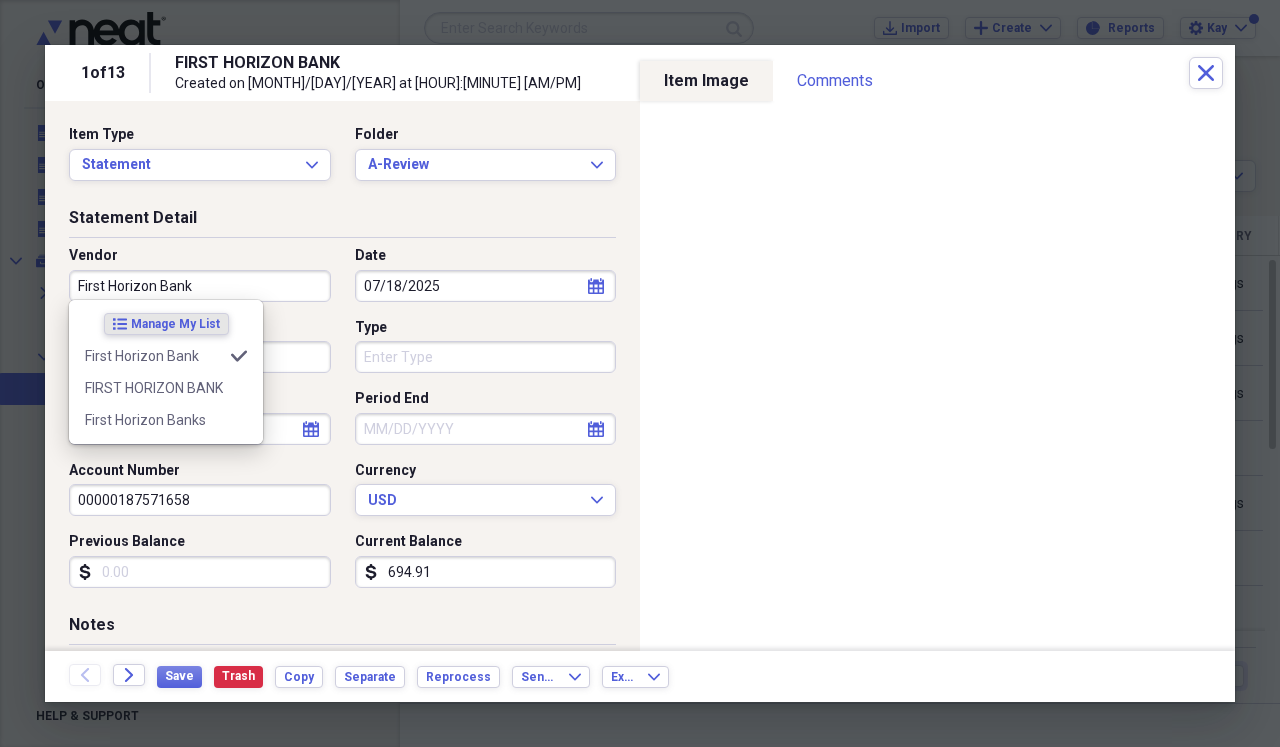 type on "First Horizon Bank" 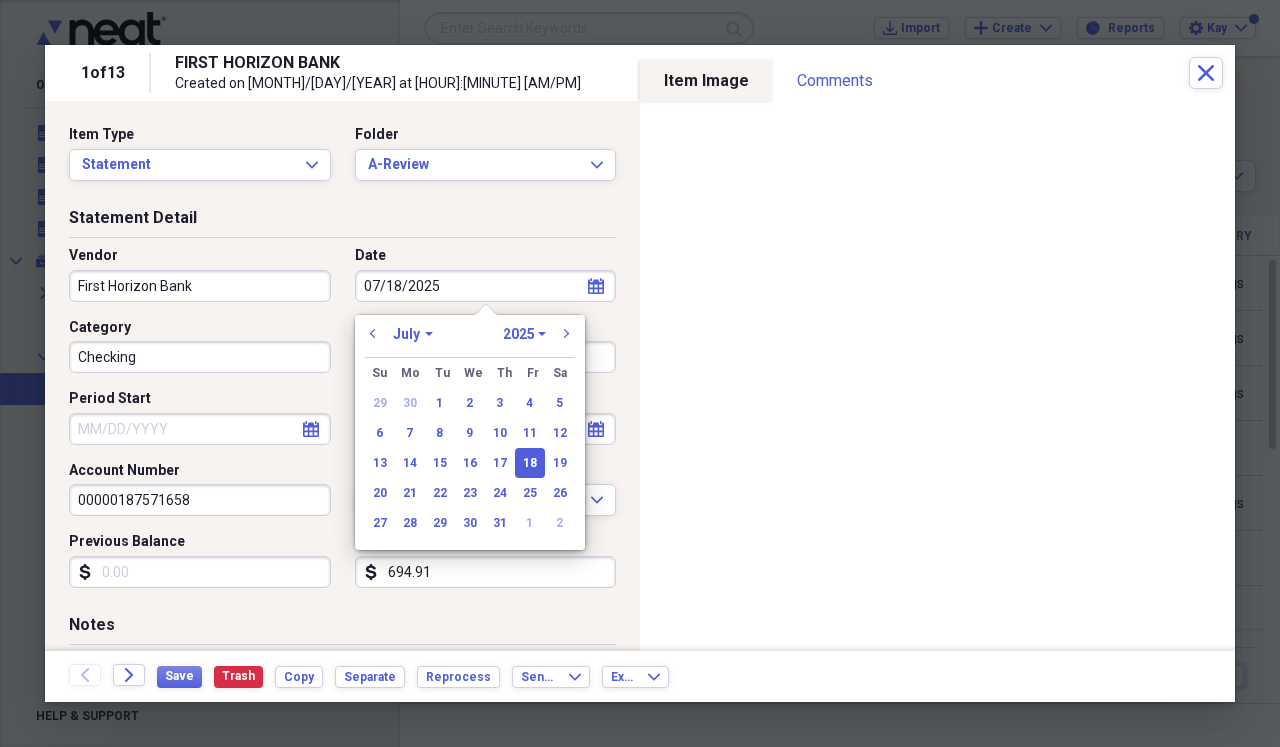 select on "7" 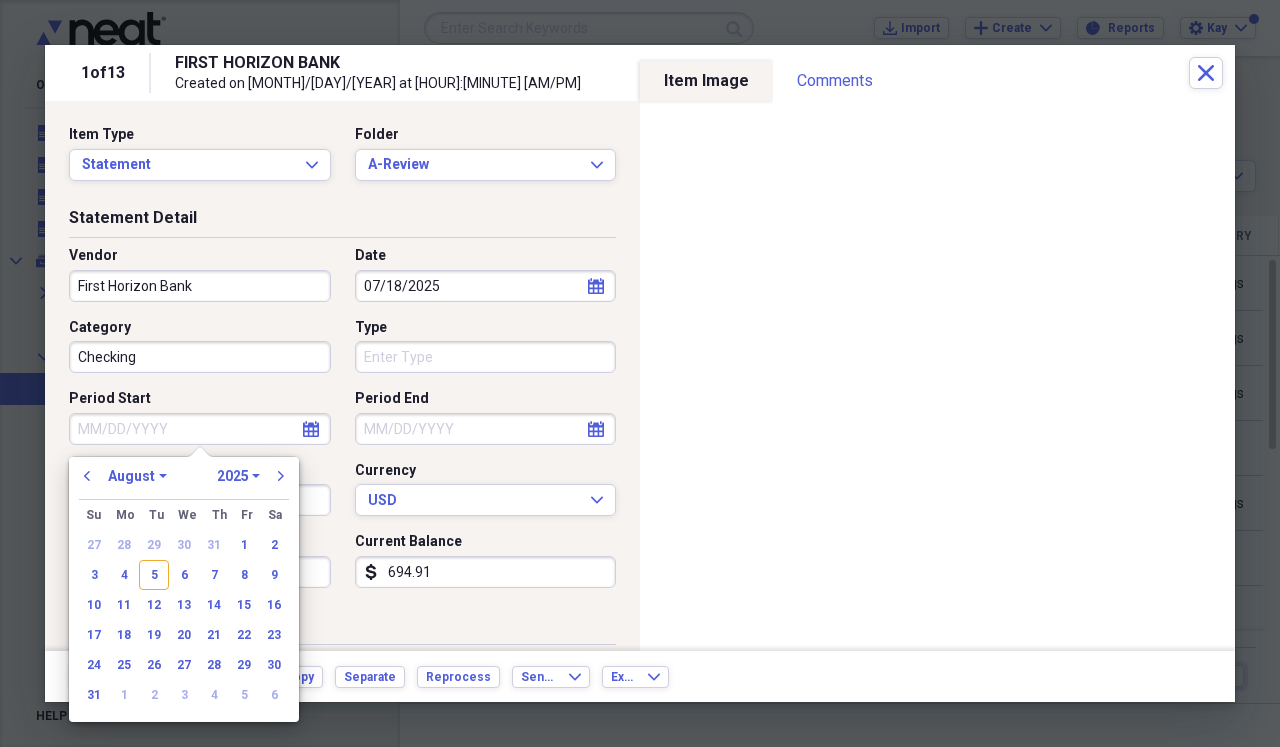 click on "Period Start" at bounding box center (200, 429) 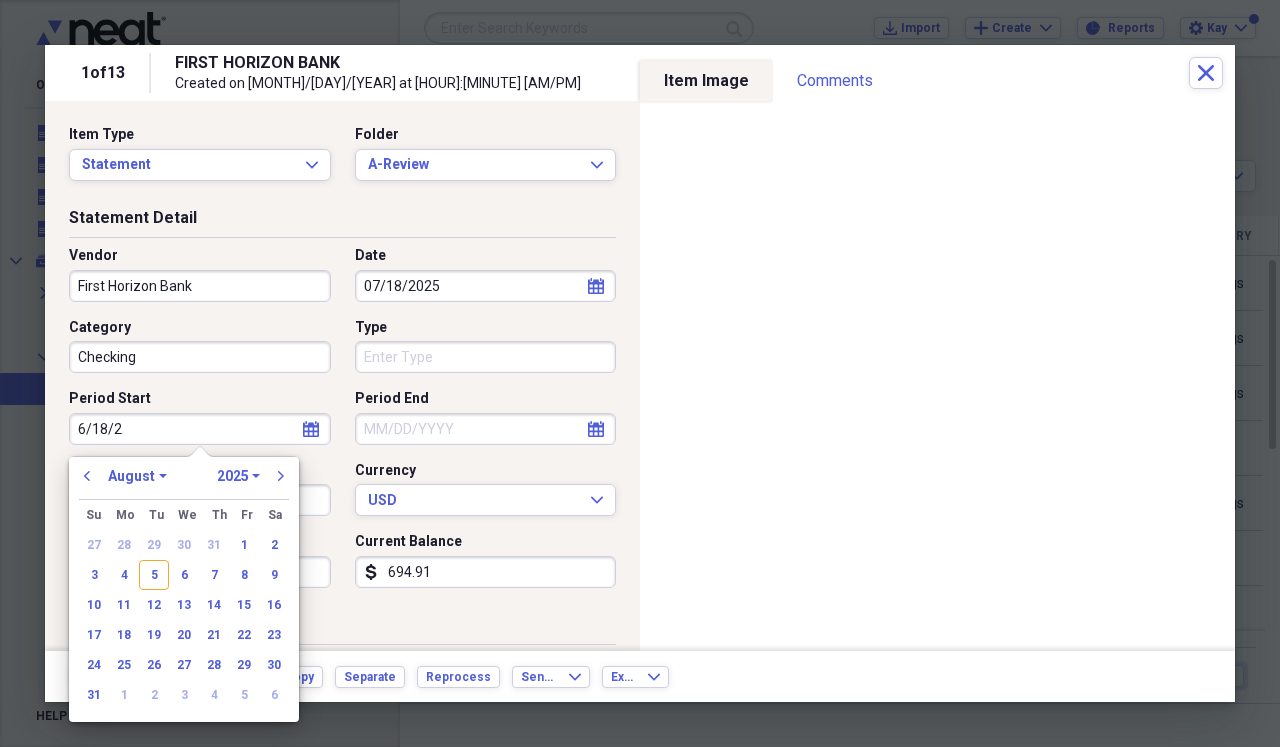 type on "6/18/20" 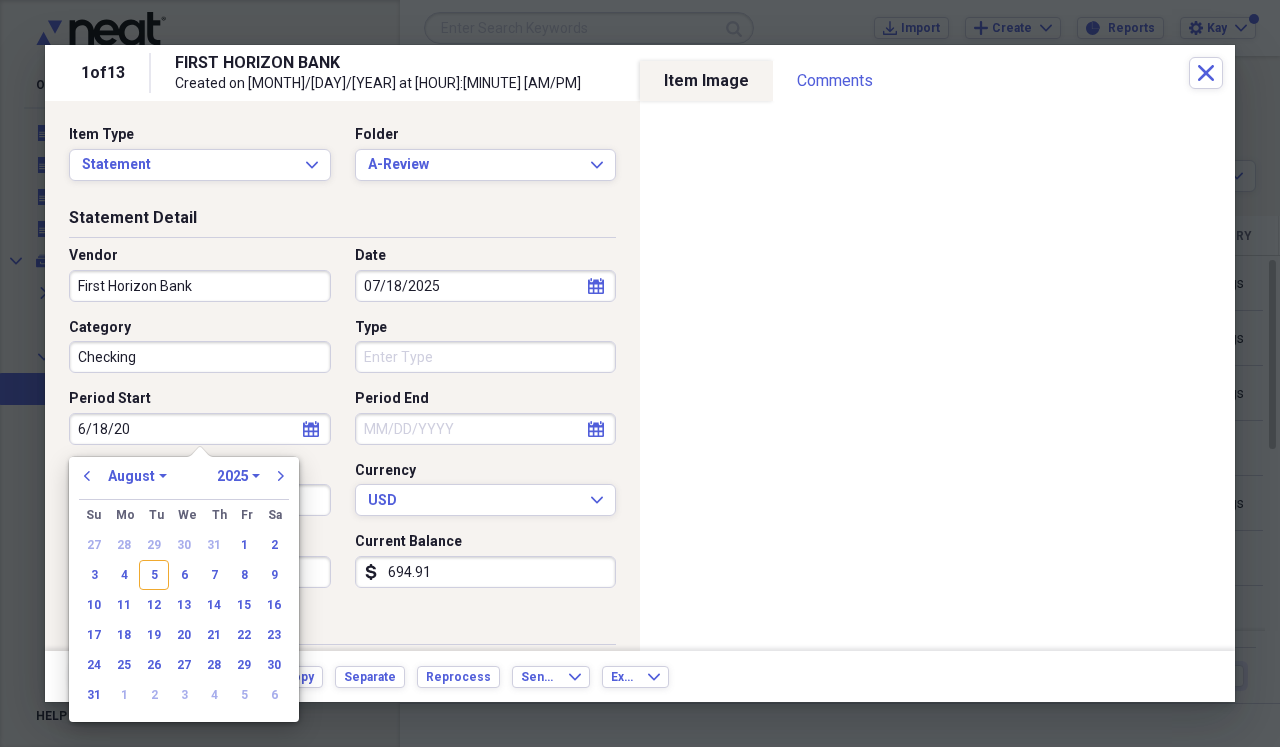 select on "5" 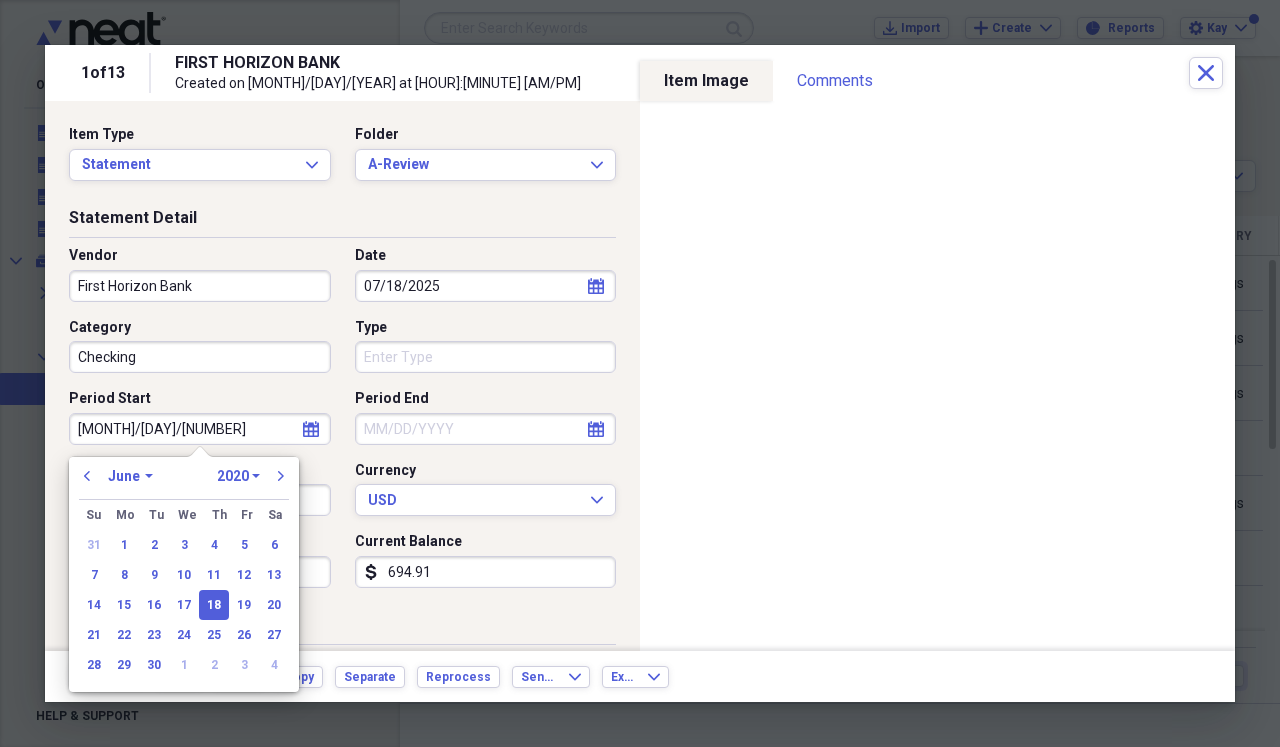 type on "[MONTH]/[DAY]/[YEAR]" 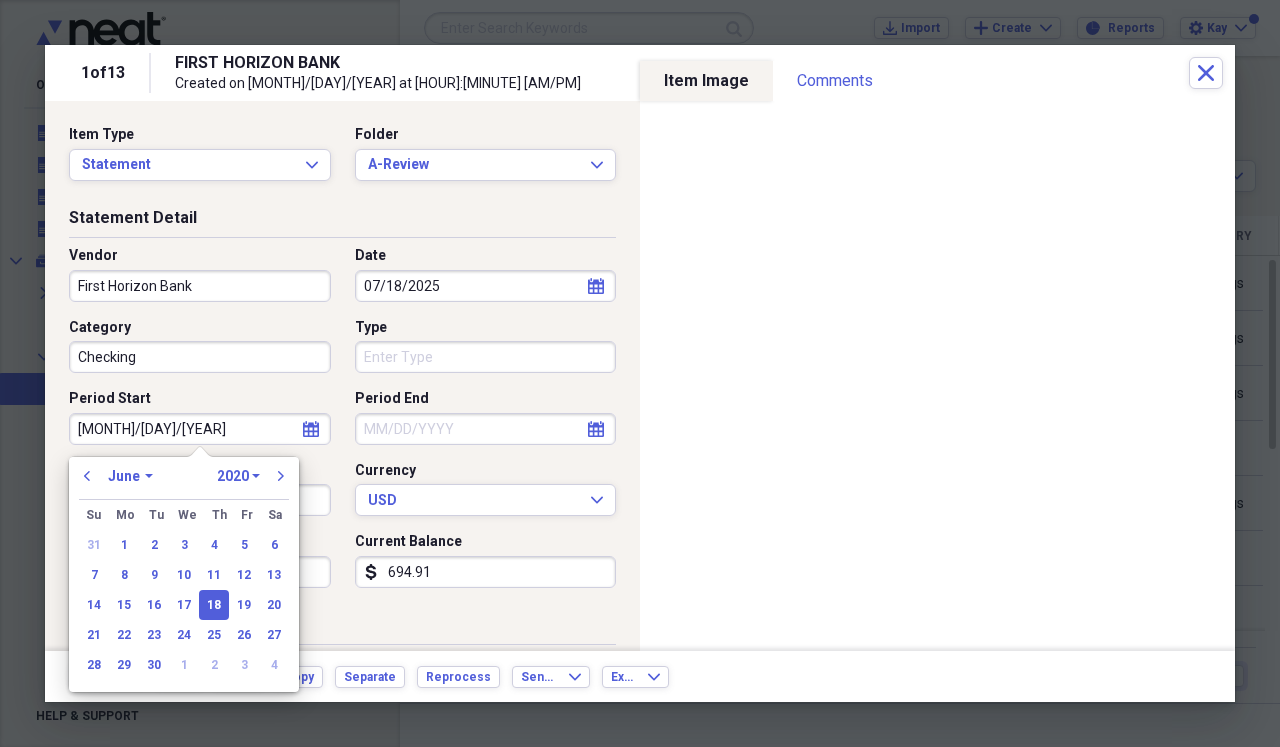 select on "2025" 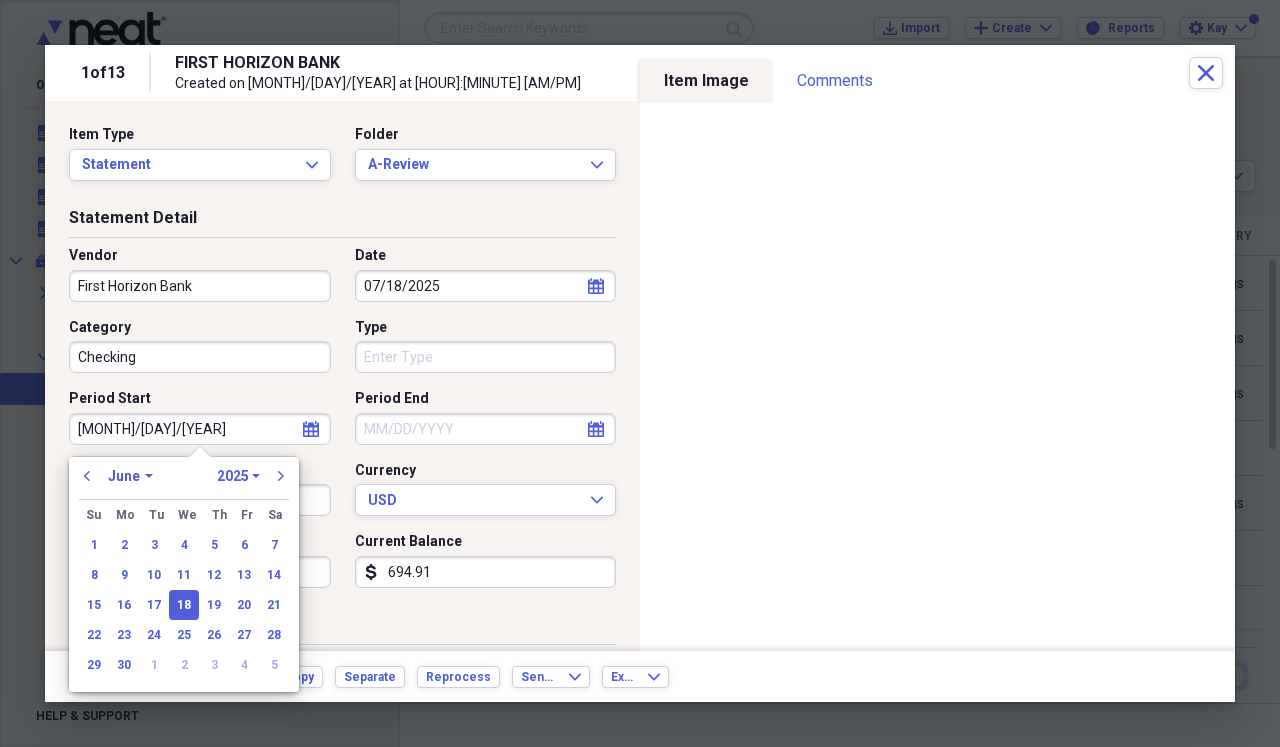 type on "06/18/2025" 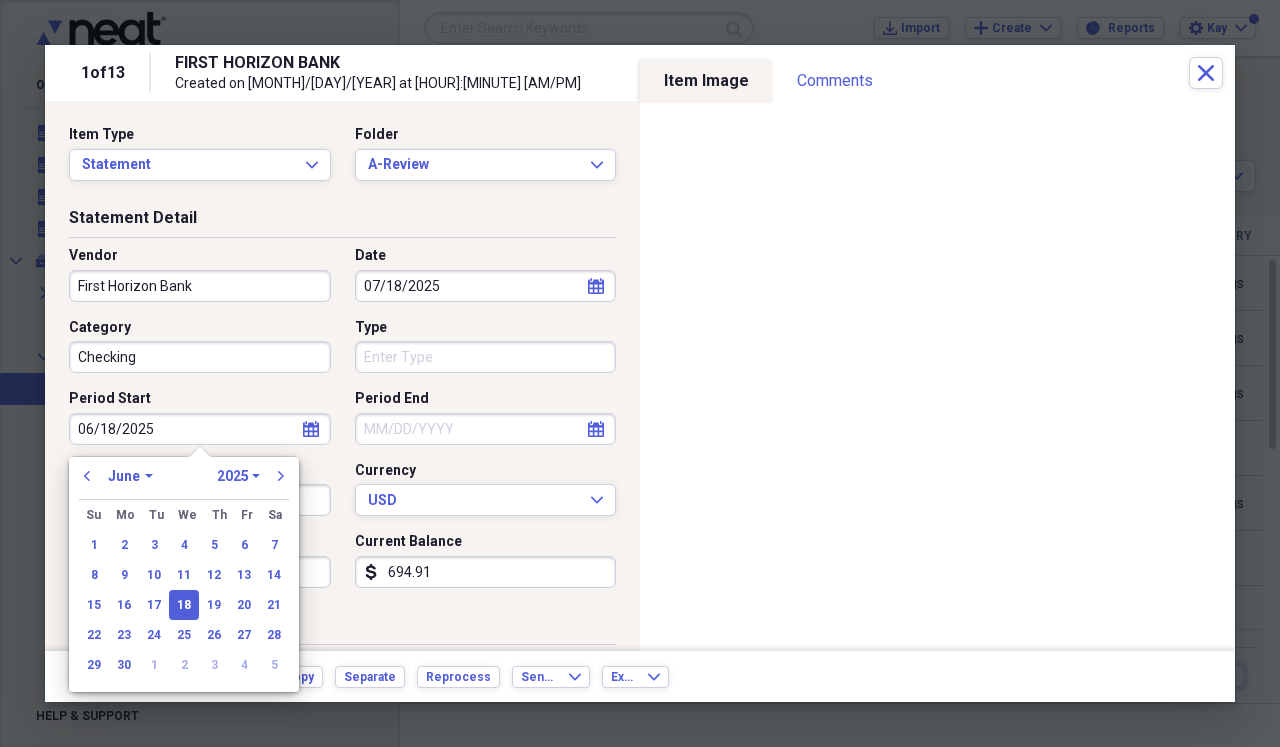 click on "Period End" at bounding box center (486, 429) 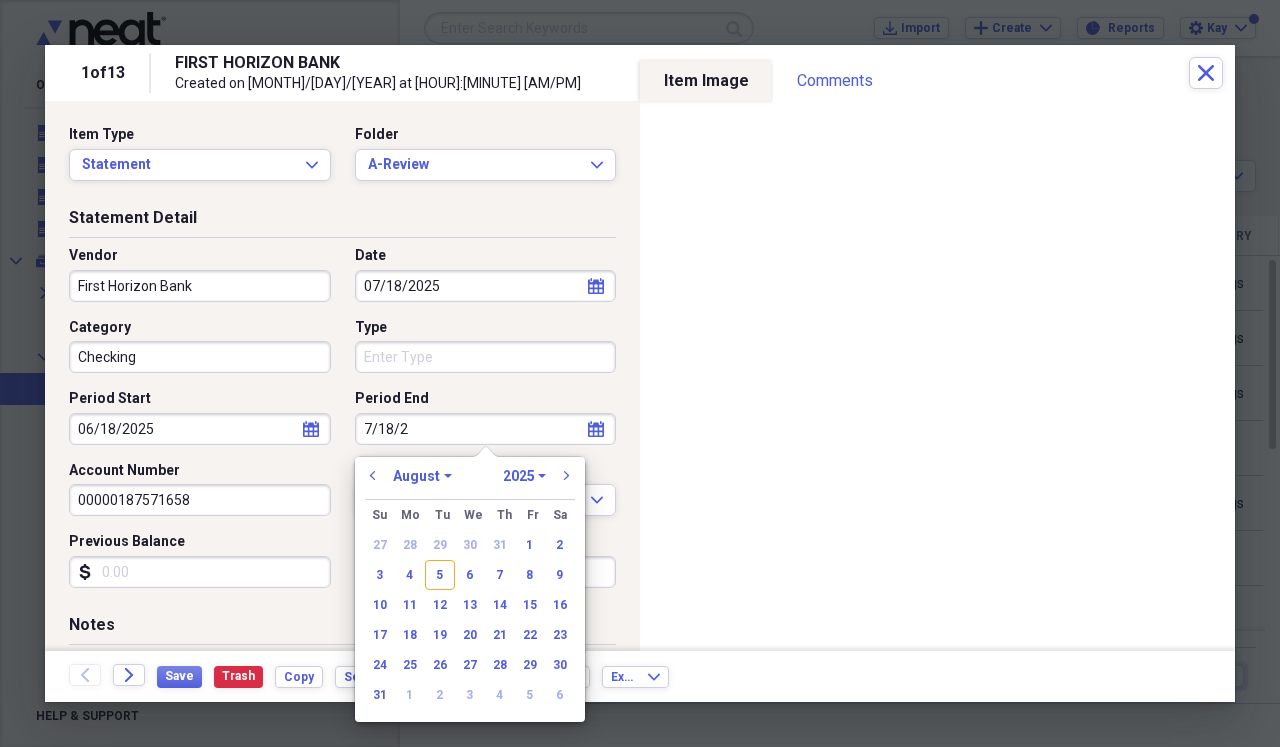 type on "7/18/20" 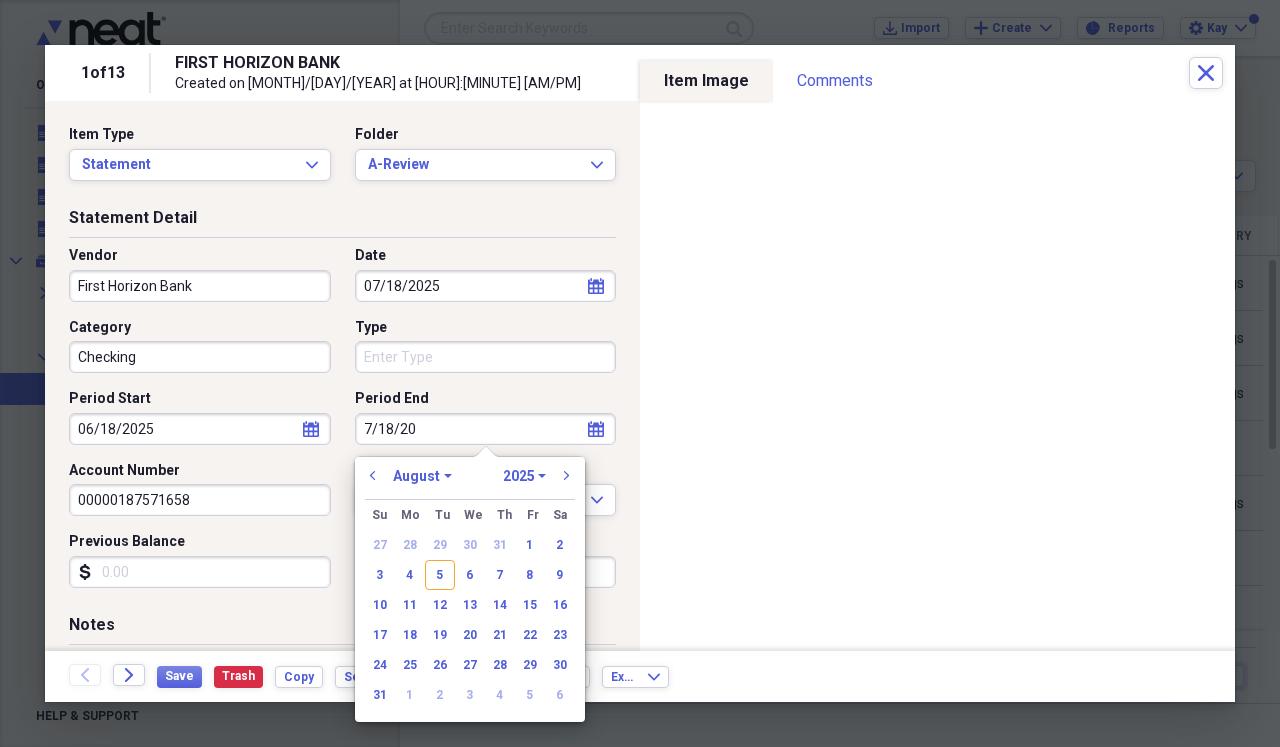 select on "6" 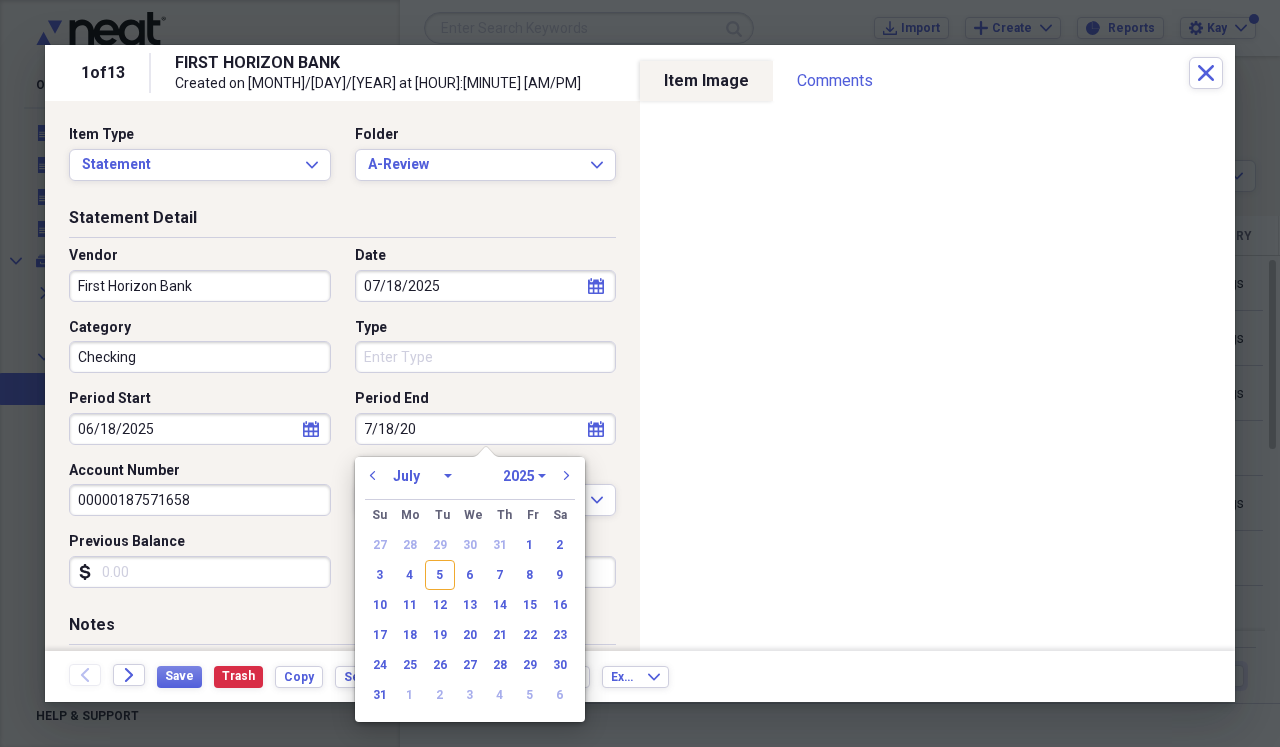 select on "2020" 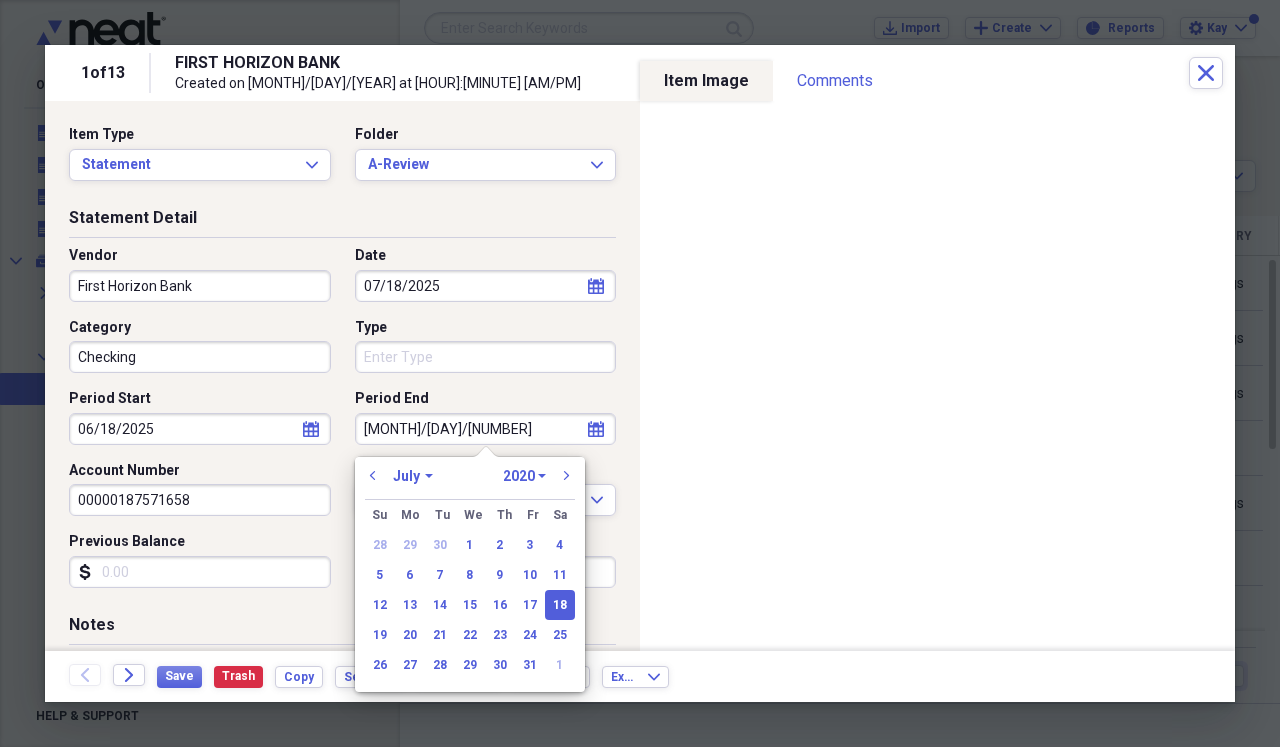 type on "[MONTH]/[DAY]/[YEAR]" 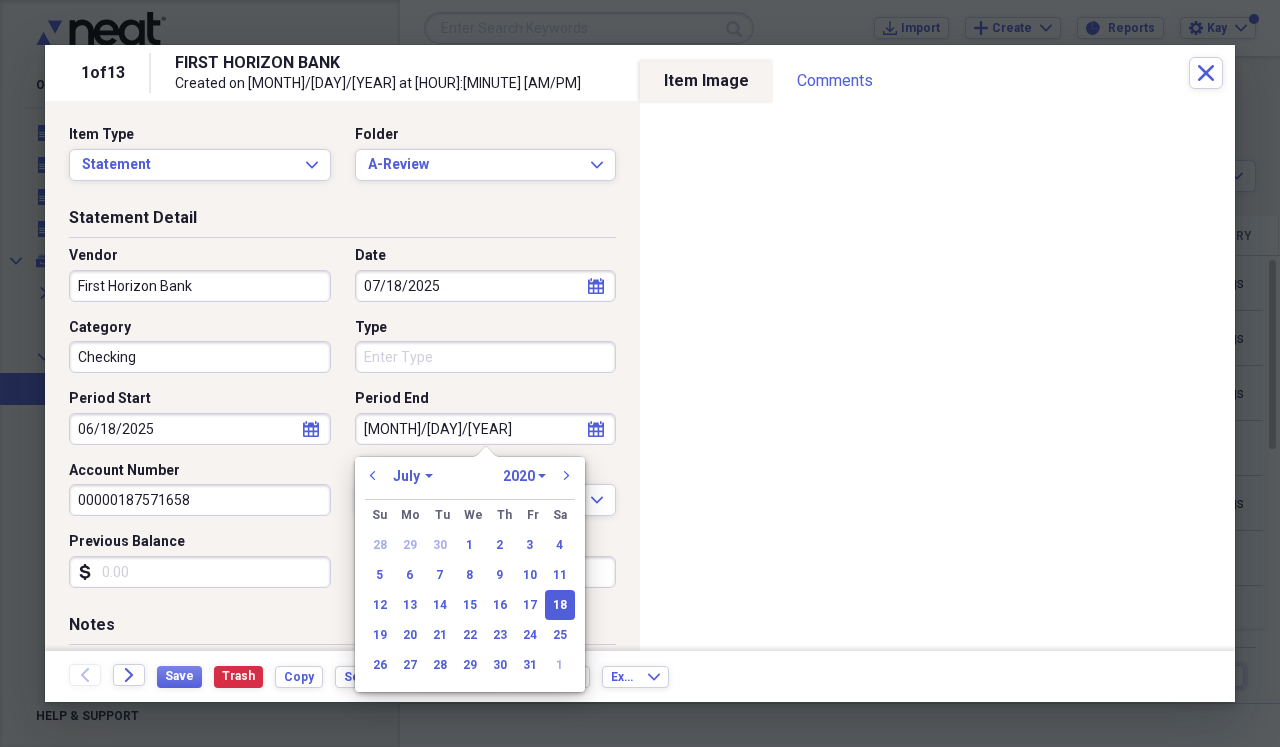 select on "2025" 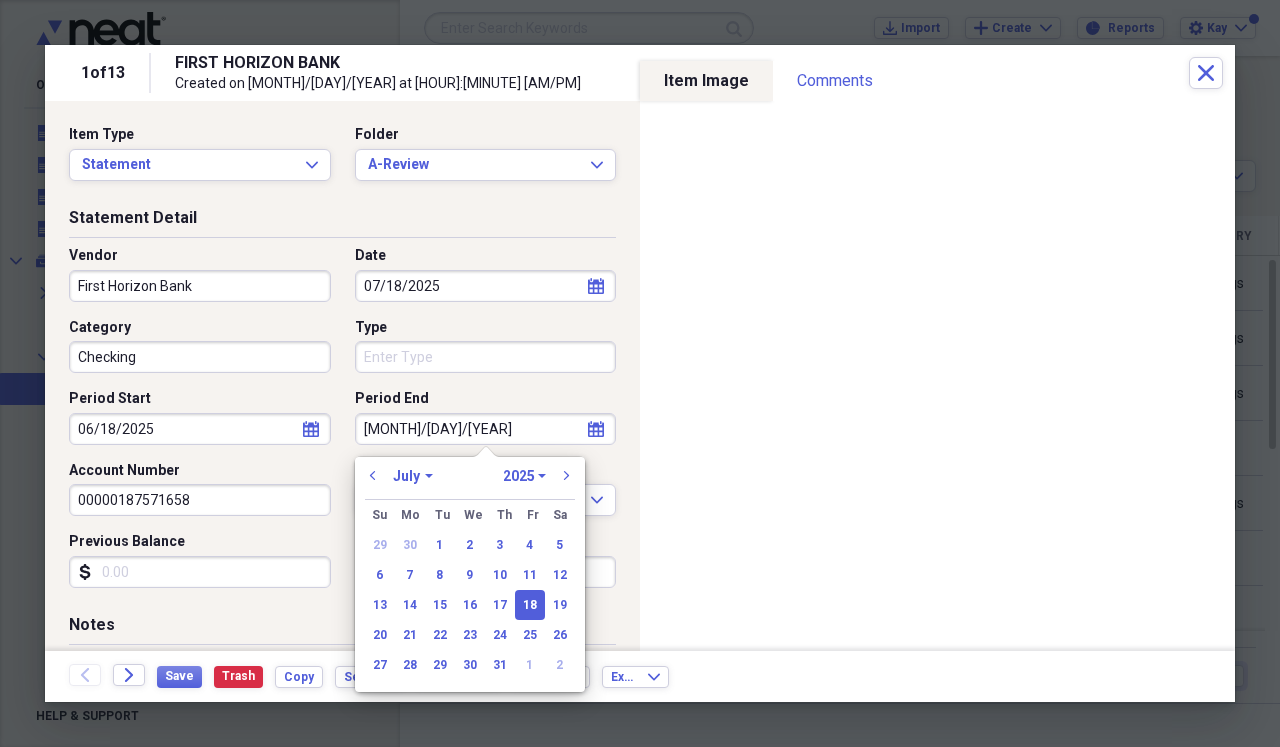 type on "07/18/2025" 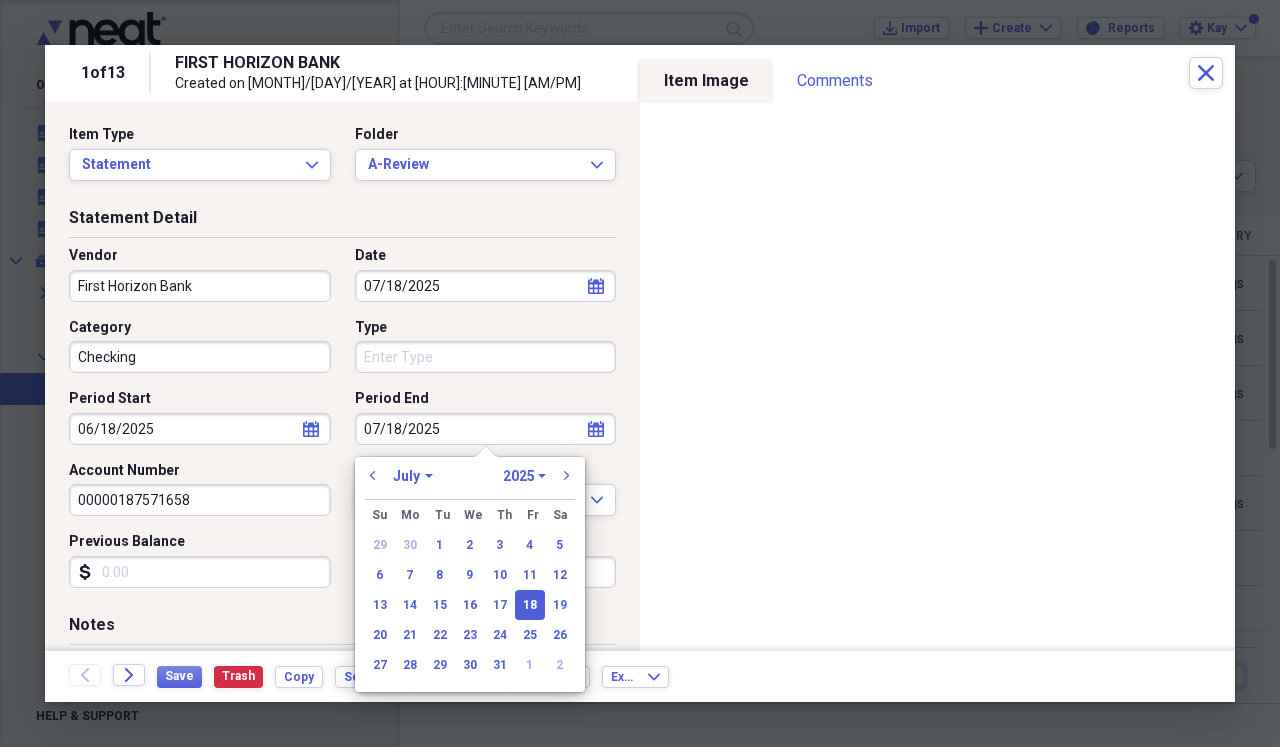 click on "Previous Balance" at bounding box center [200, 572] 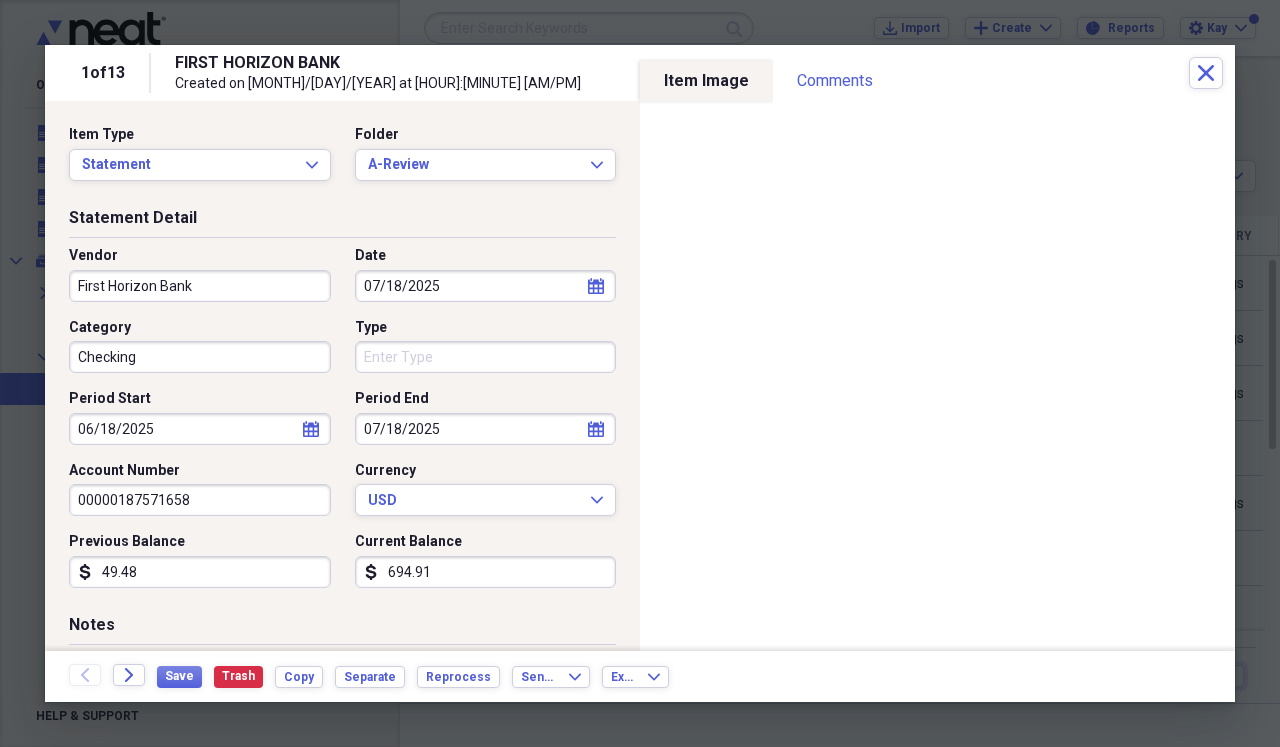 type on "494.89" 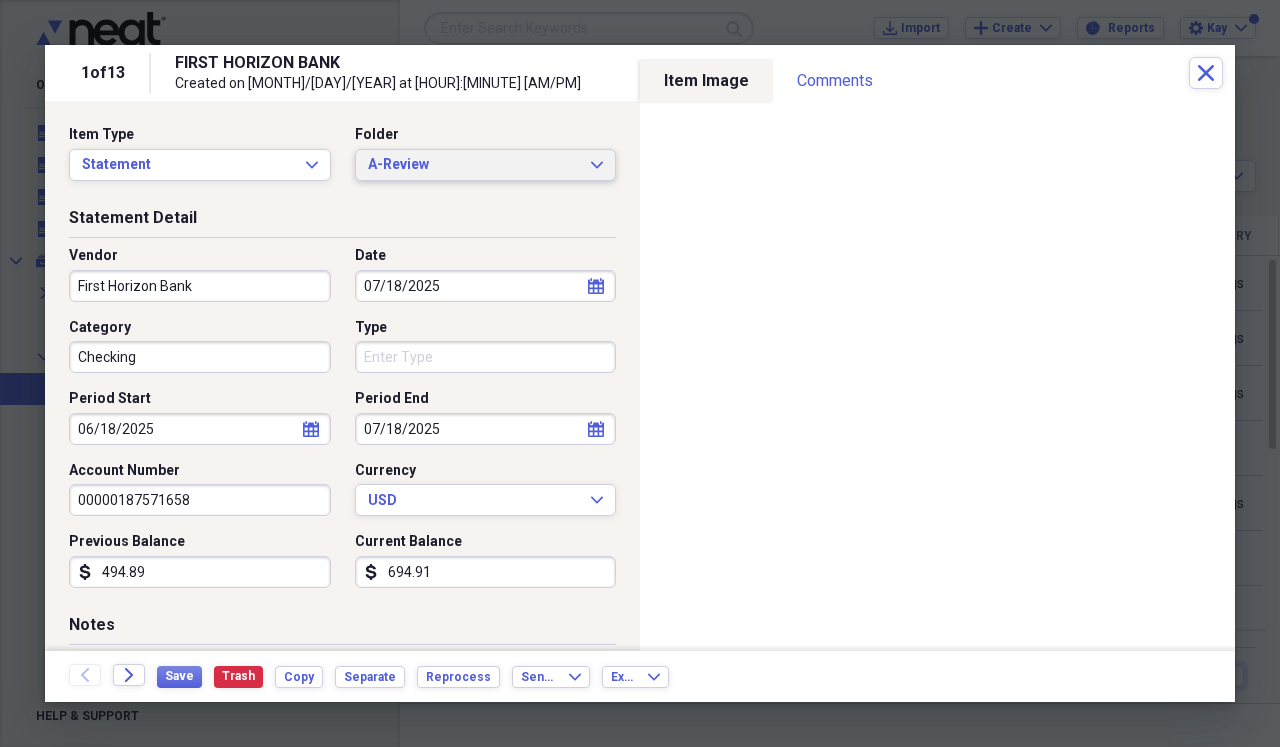 click on "Expand" 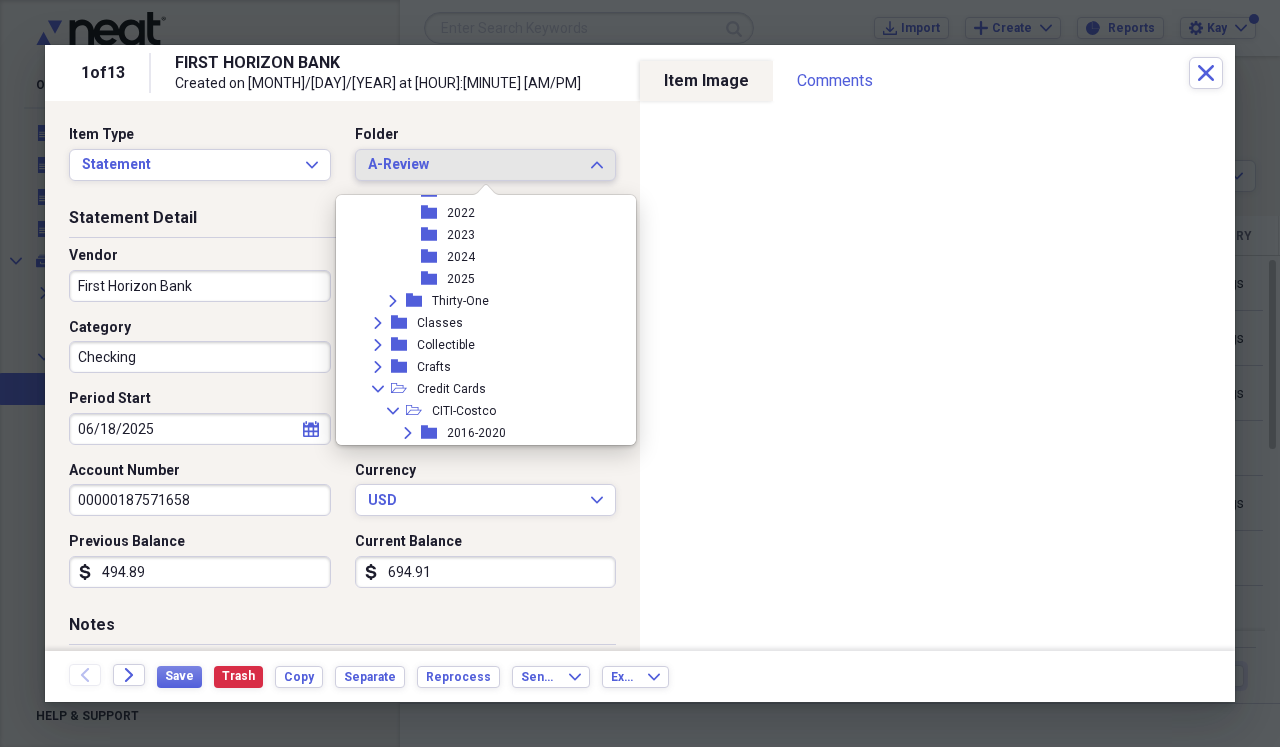 scroll, scrollTop: 537, scrollLeft: 0, axis: vertical 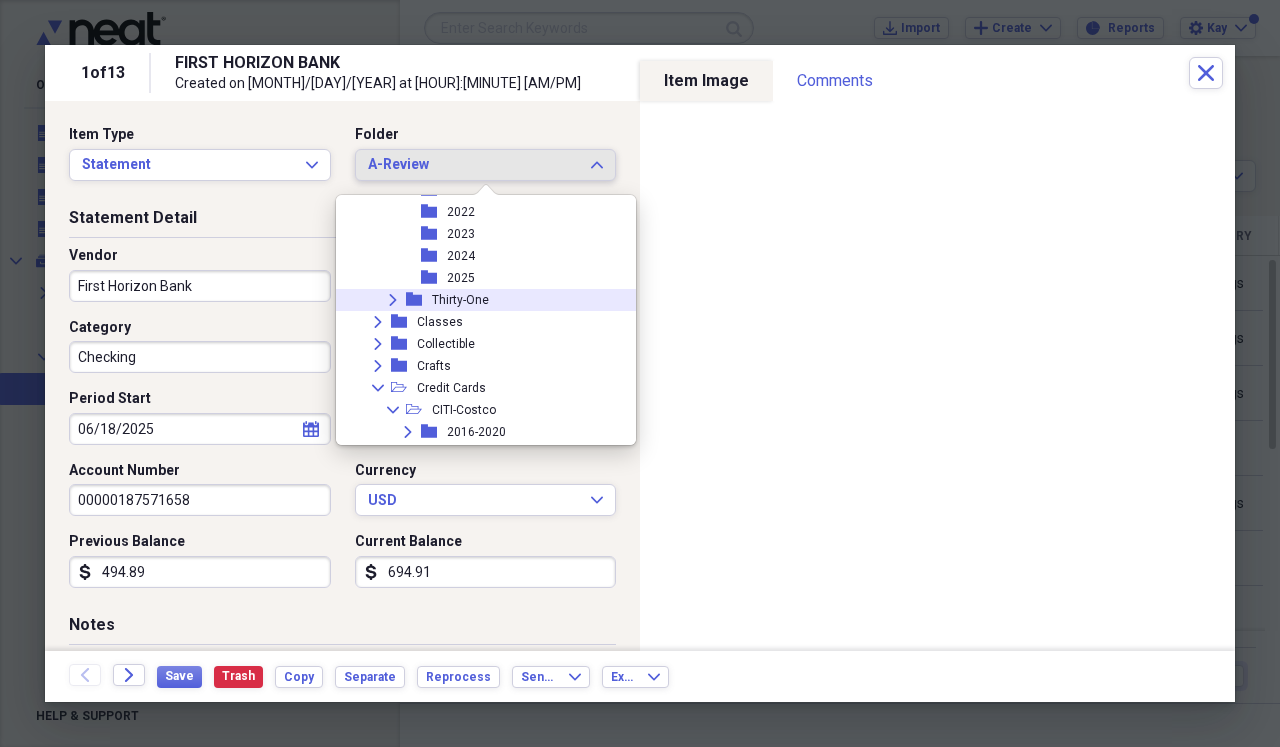 click on "Expand" 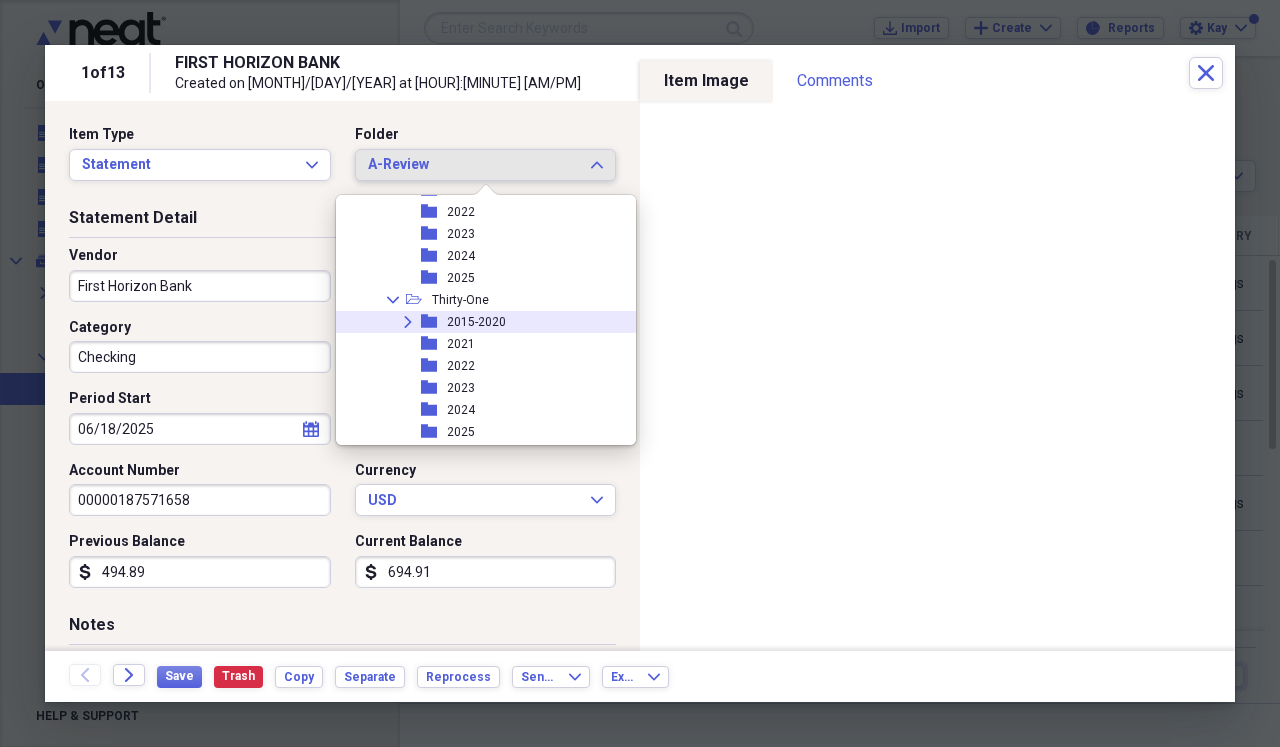 scroll, scrollTop: 603, scrollLeft: 0, axis: vertical 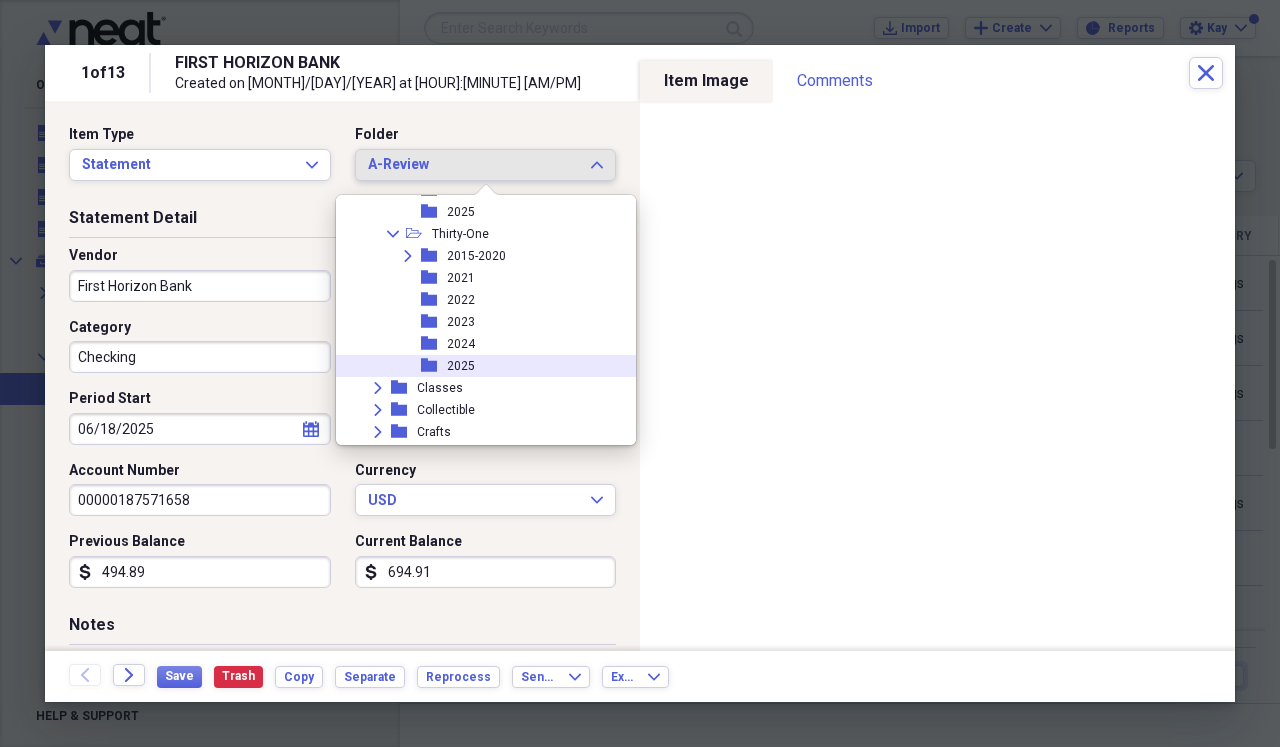 click on "folder 2025" at bounding box center [478, 366] 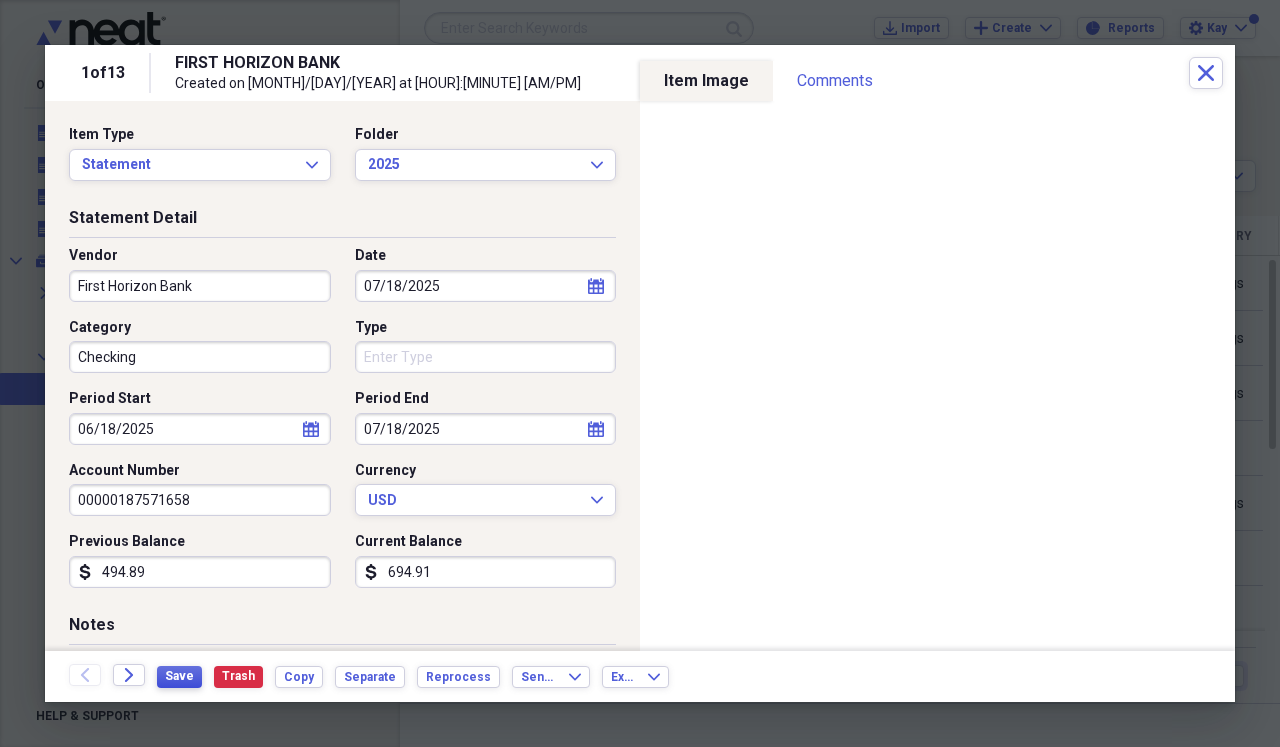 click on "Save" at bounding box center (179, 676) 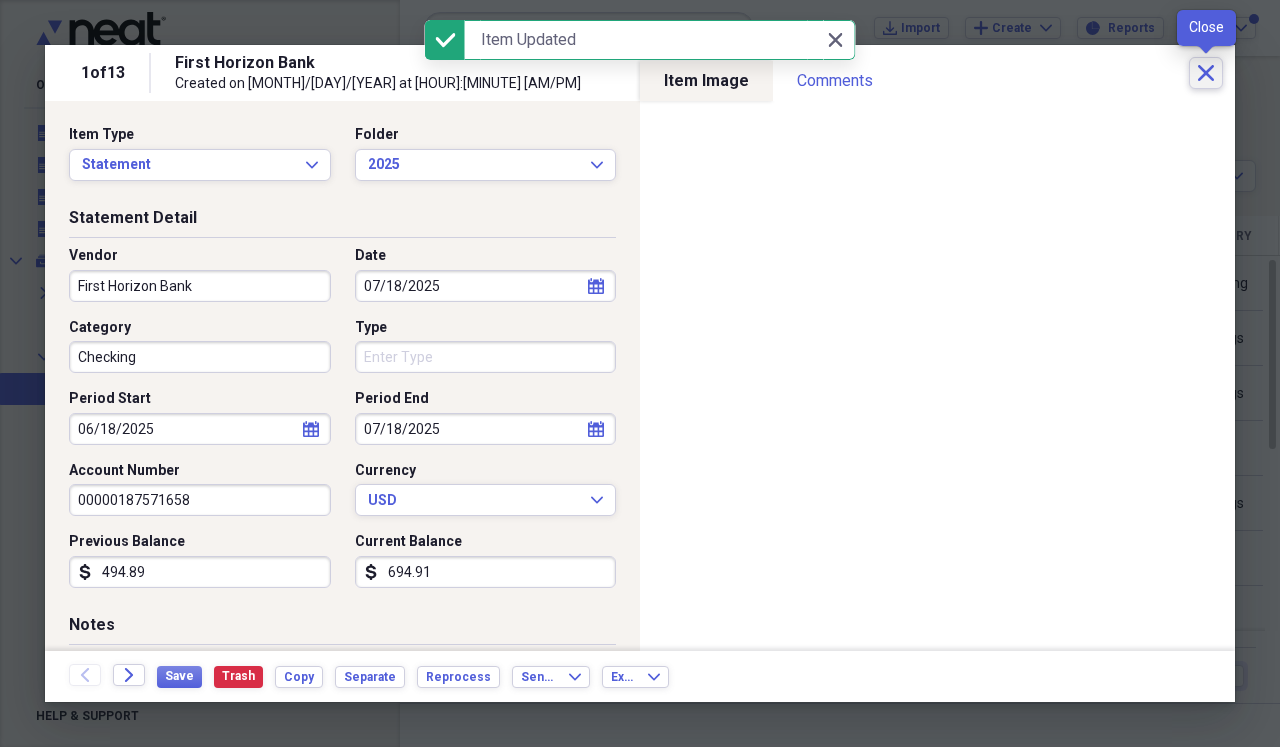 click 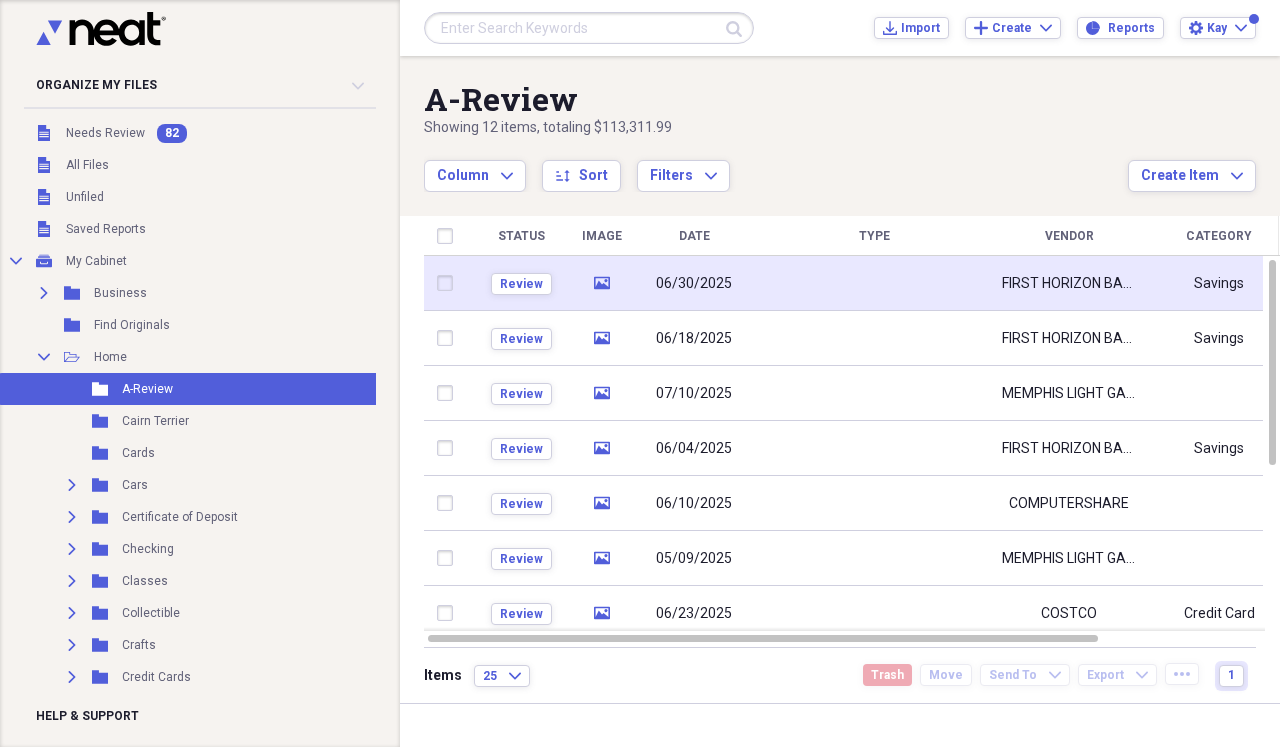 click at bounding box center [874, 283] 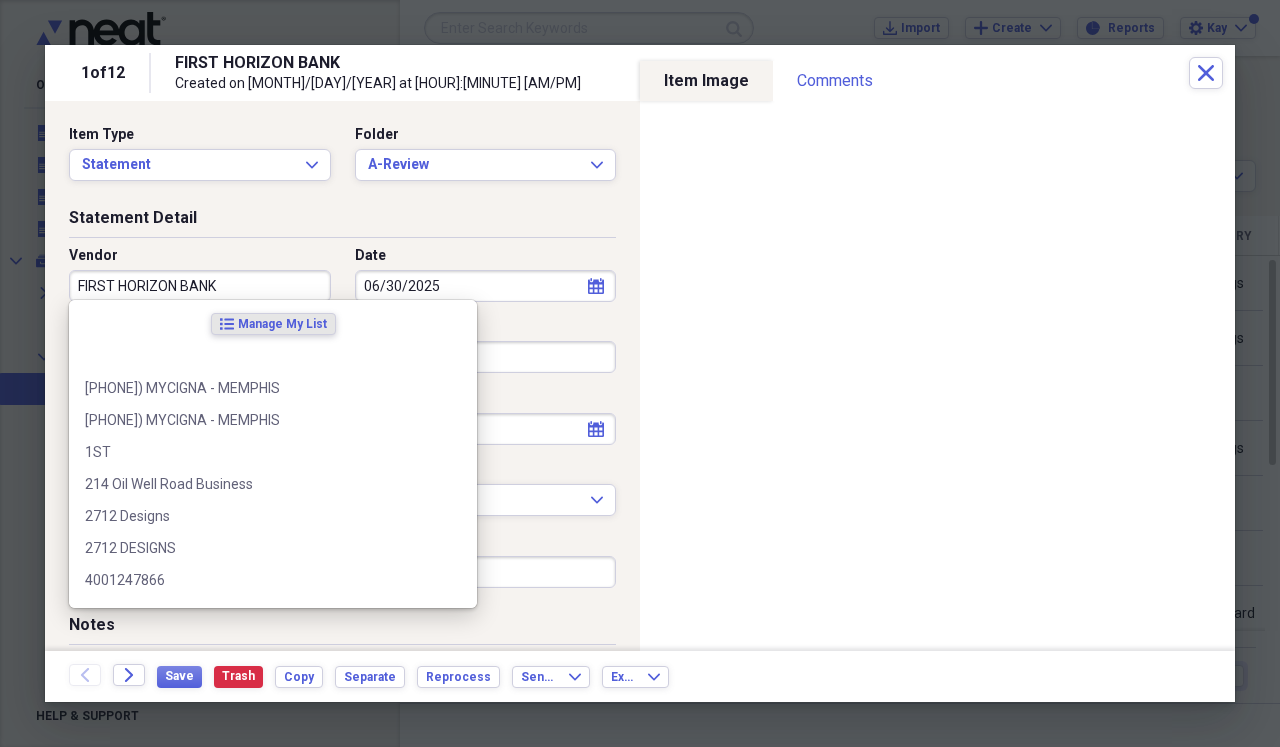 click on "FIRST HORIZON BANK" at bounding box center [200, 286] 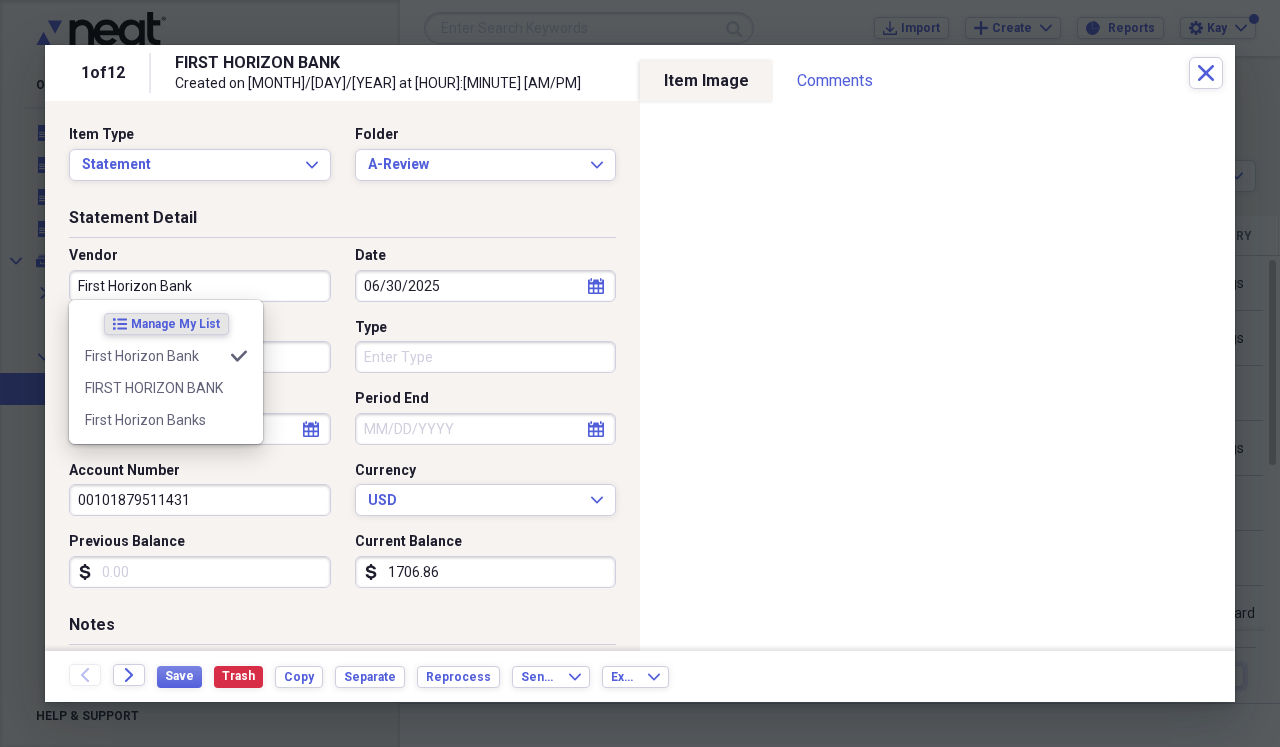type on "First Horizon Bank" 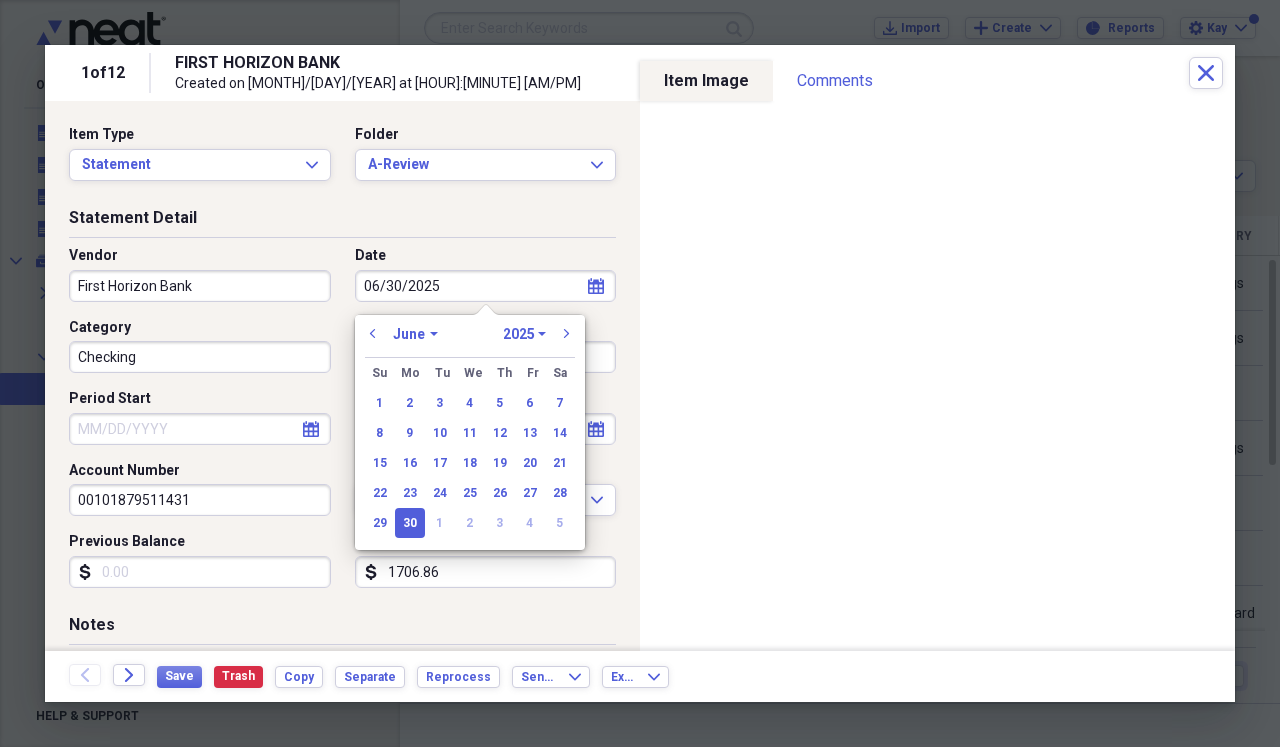 click on "Checking" at bounding box center (200, 357) 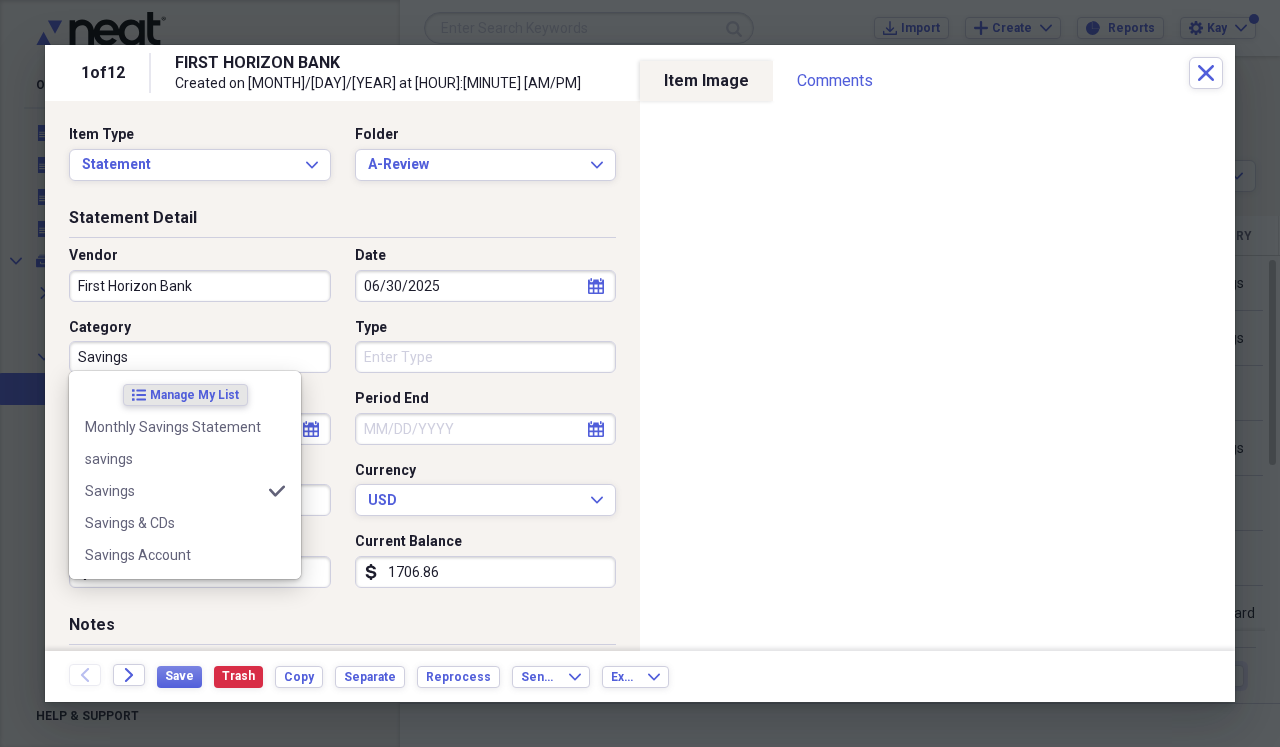 type on "Savings" 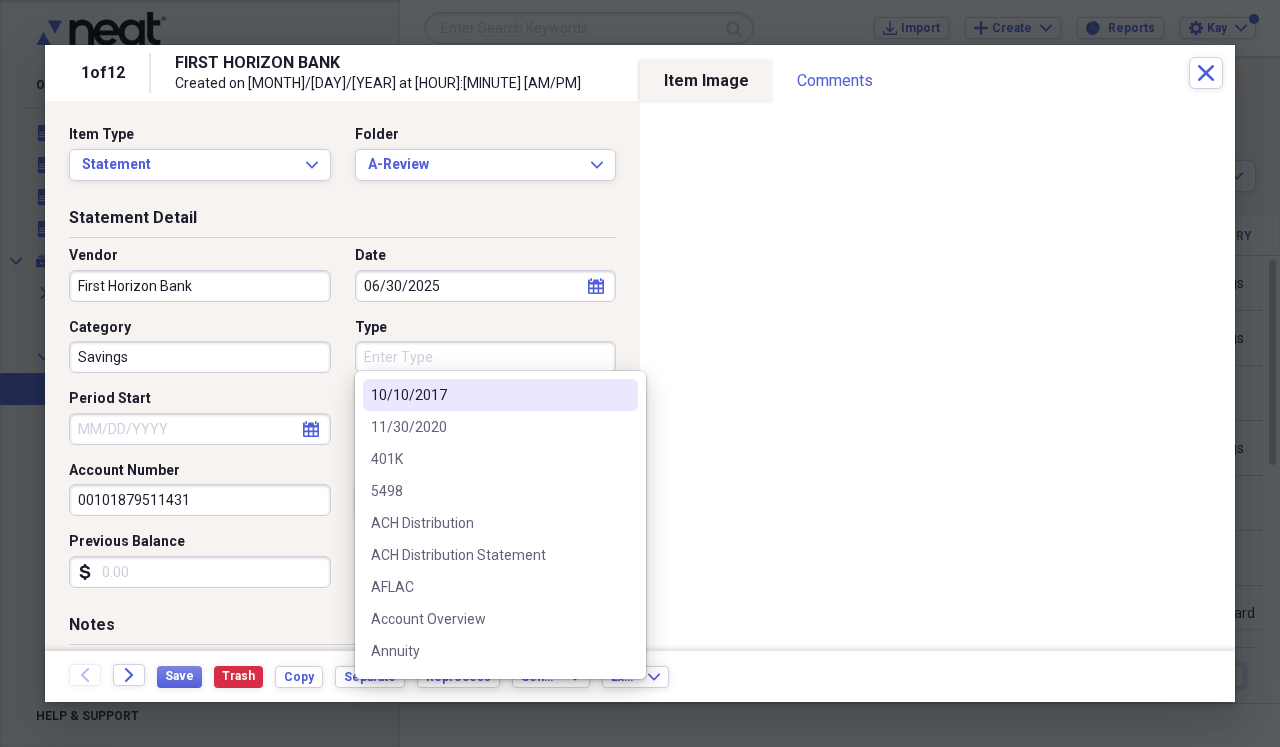 select on "7" 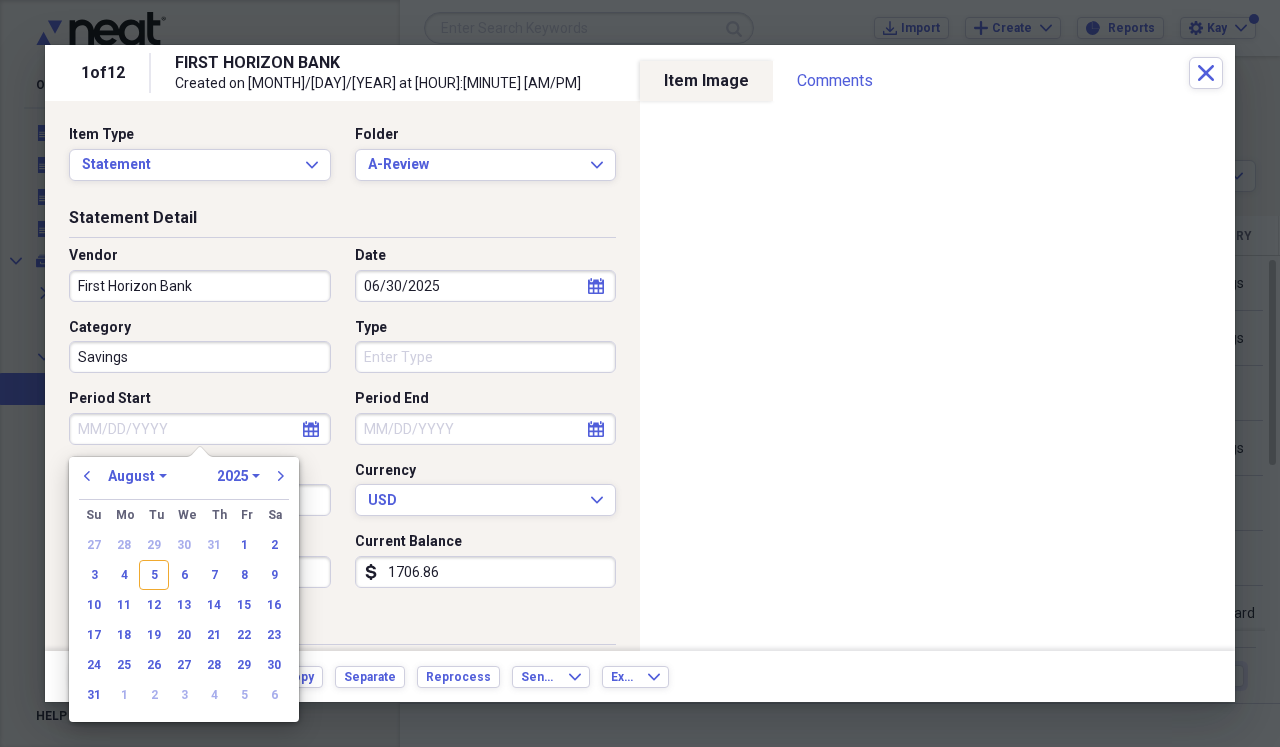 click on "Period Start" at bounding box center [200, 429] 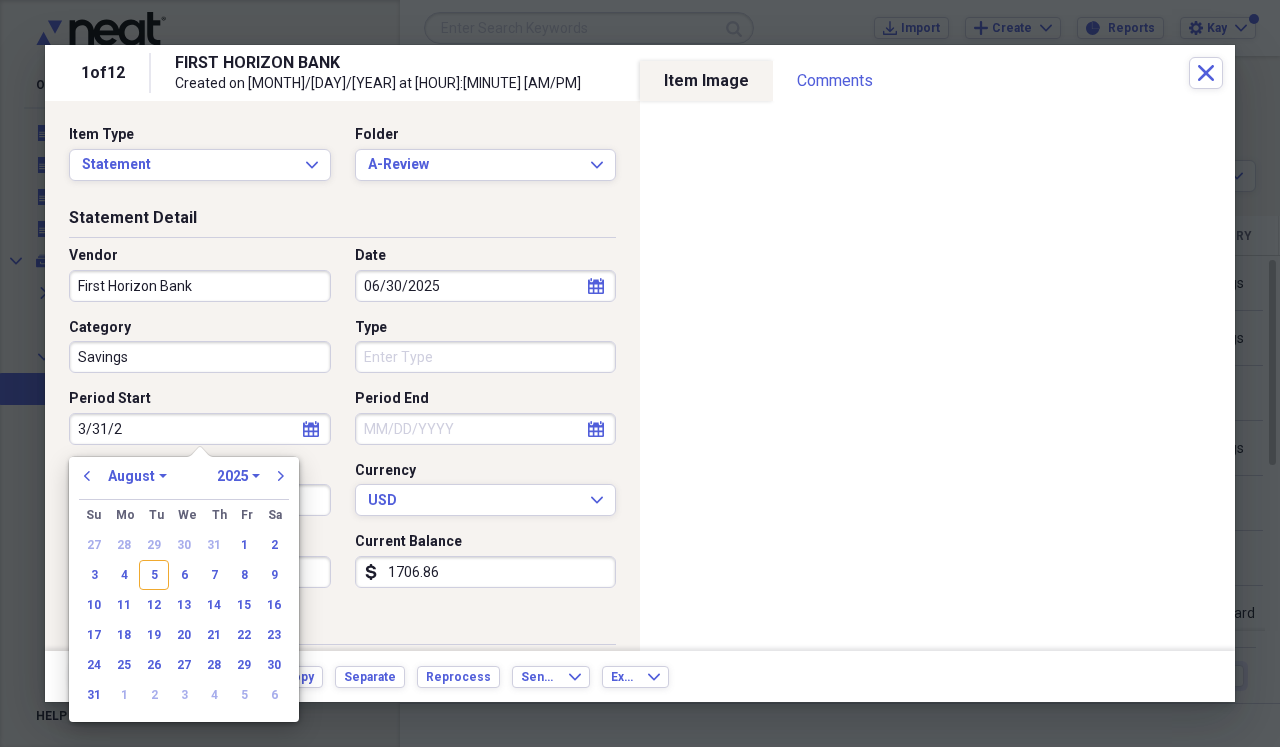 type on "[MONTH]/[DAY]/[NUMBER]" 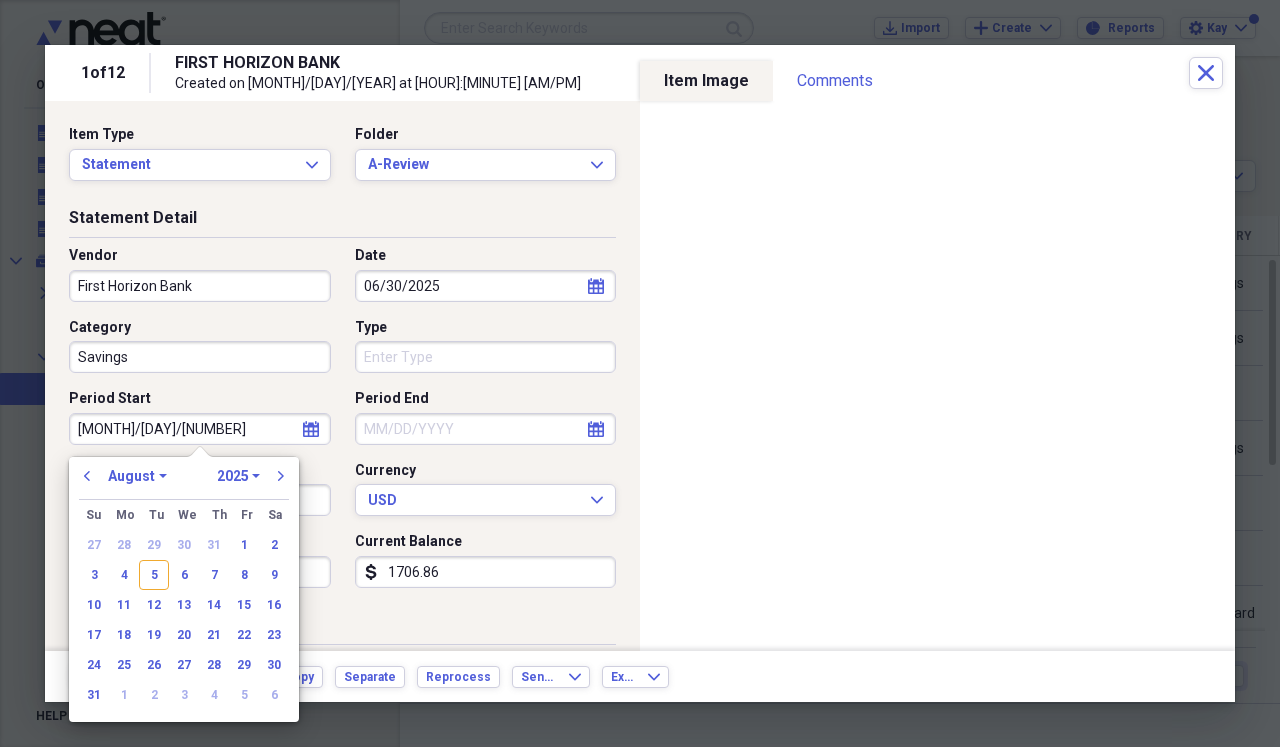 select on "2" 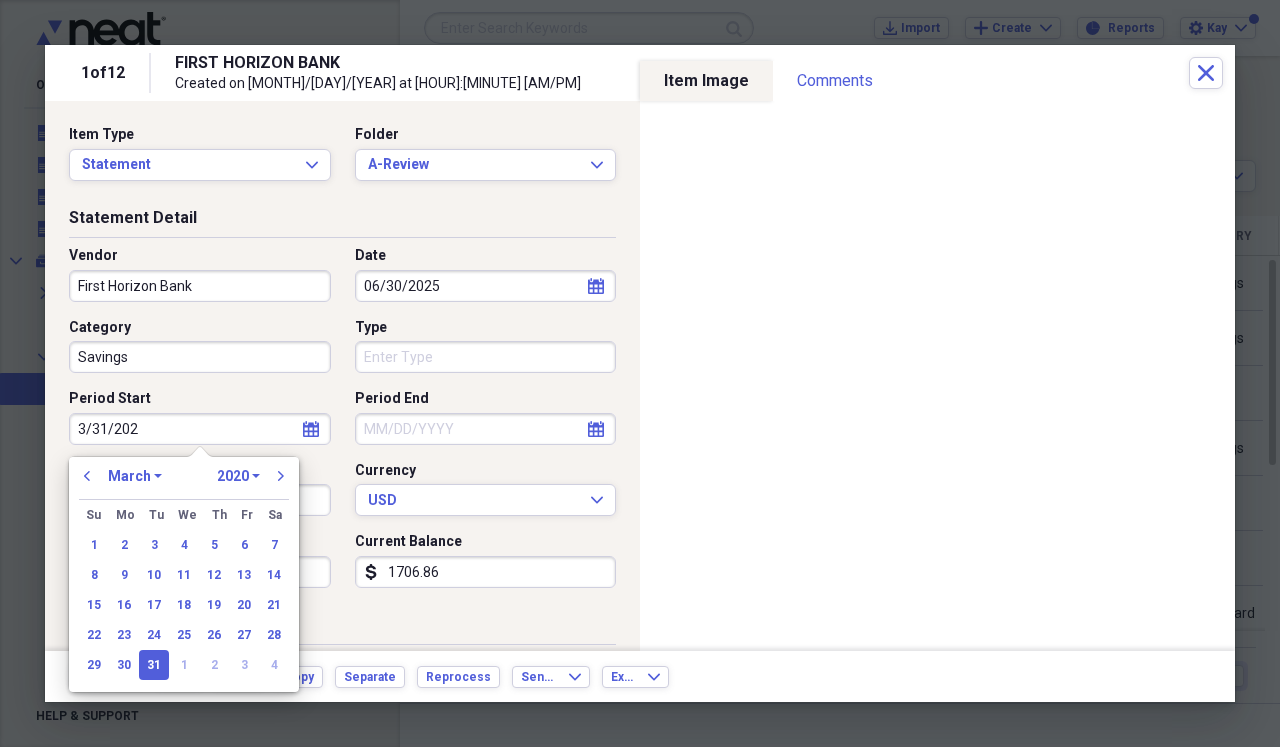 type on "[DATE]" 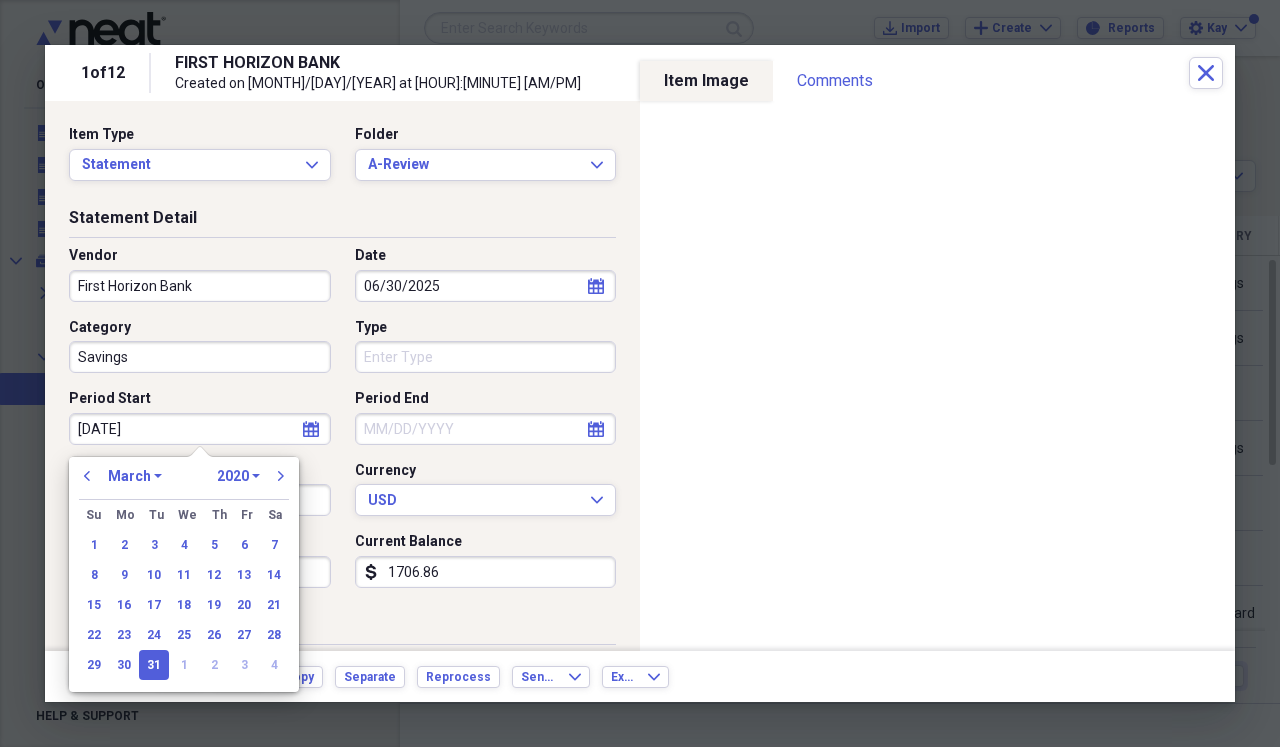 select on "2025" 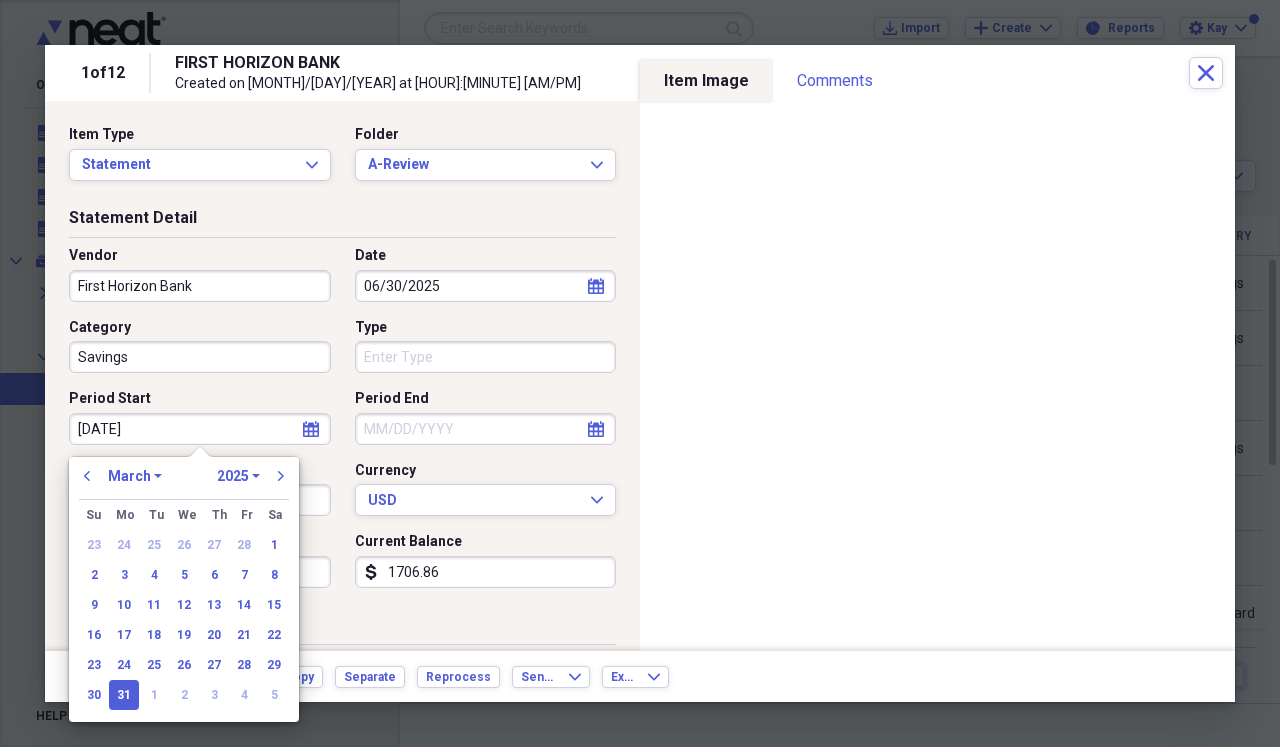 type on "03/31/2025" 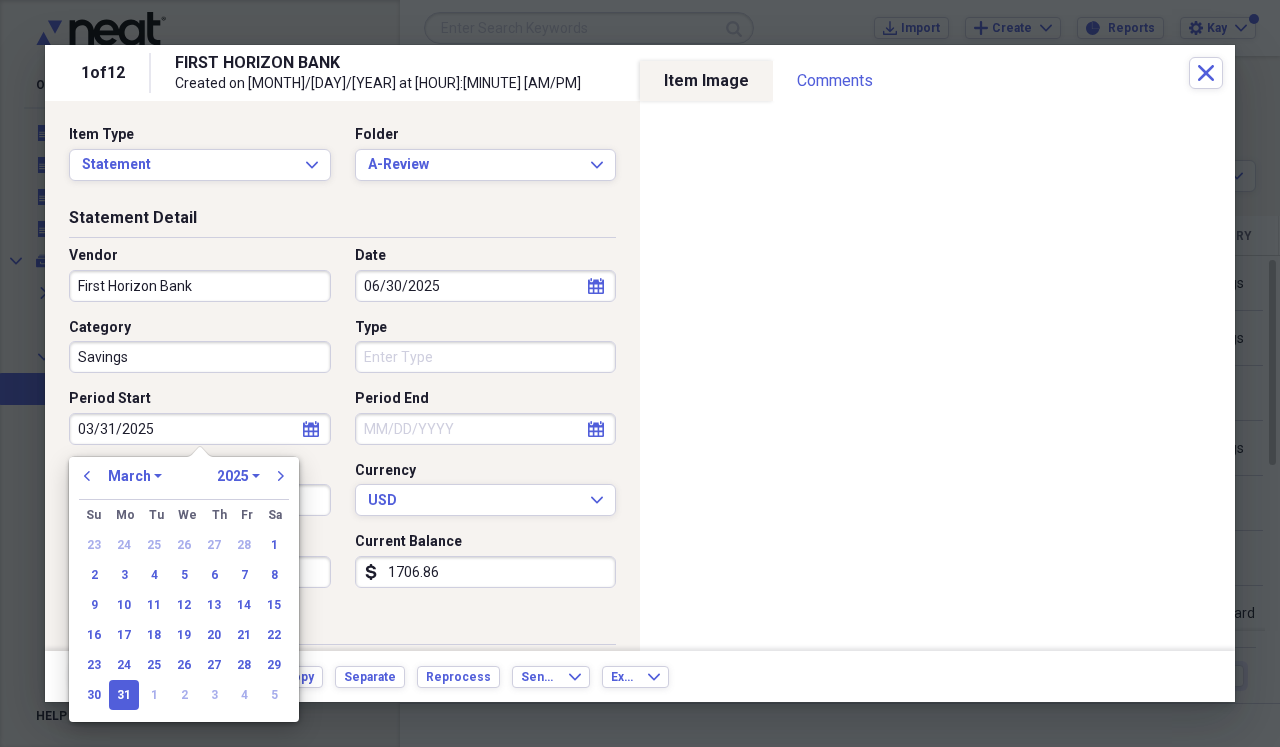 click on "Period End" at bounding box center (486, 429) 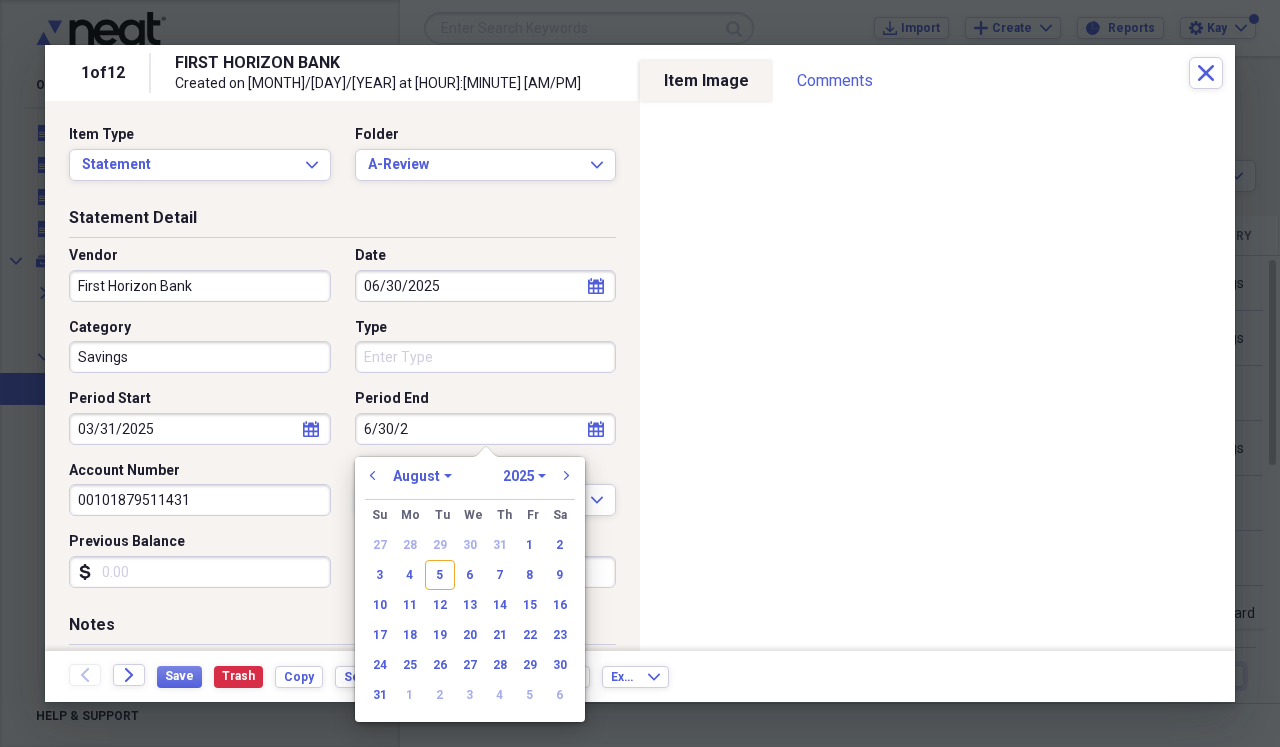 type on "[MONTH]/[DAY]/[NUMBER]" 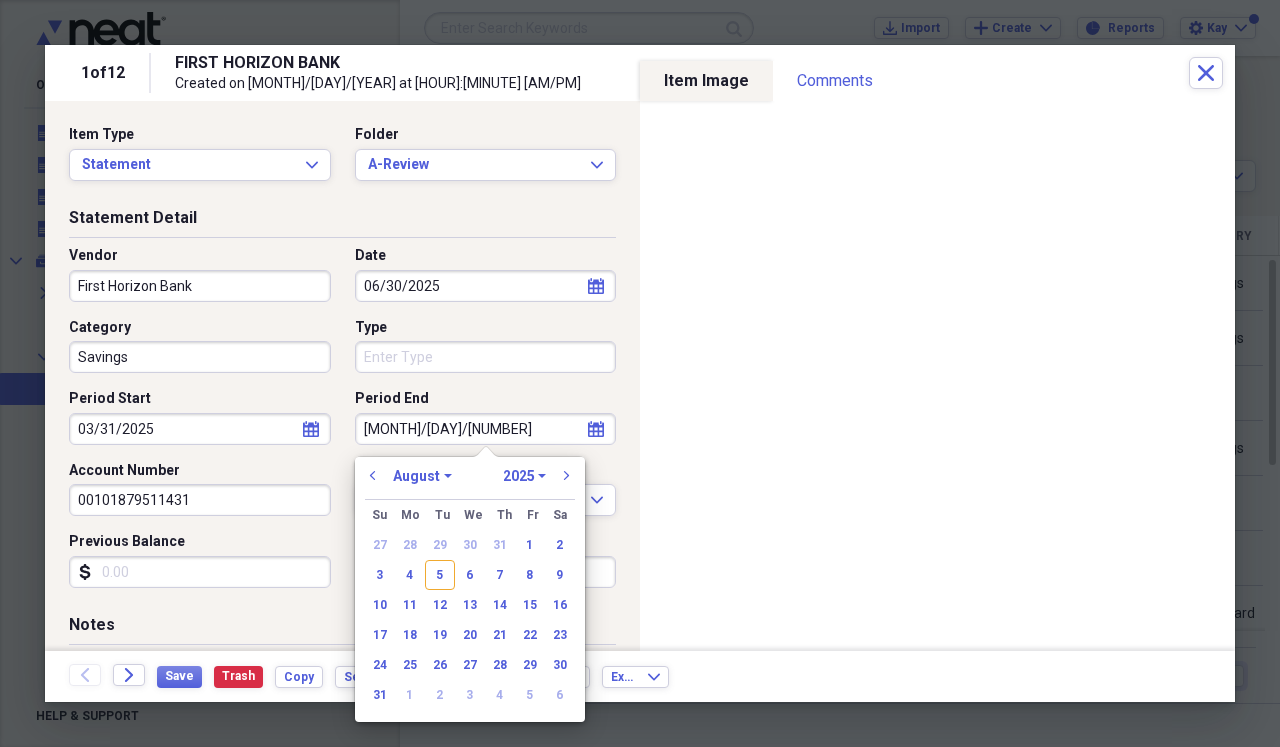 select on "5" 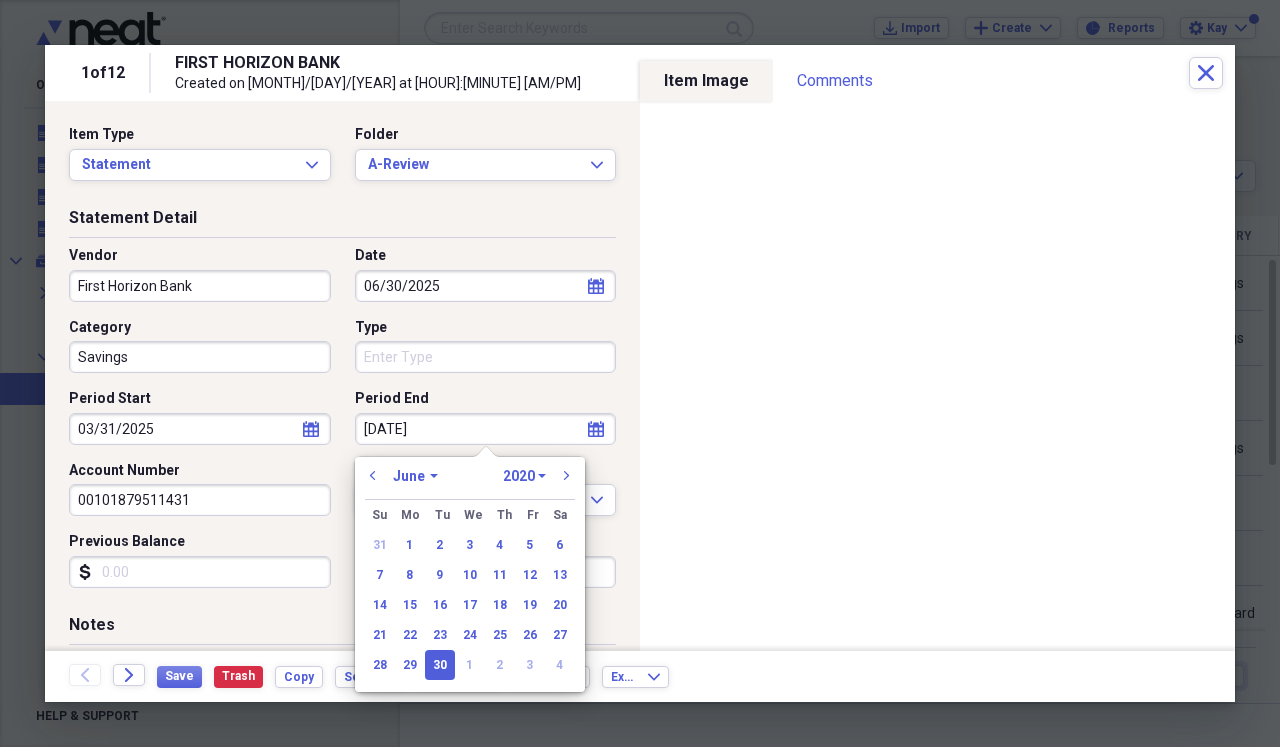 type on "[MONTH]/[DAY]/[YEAR]" 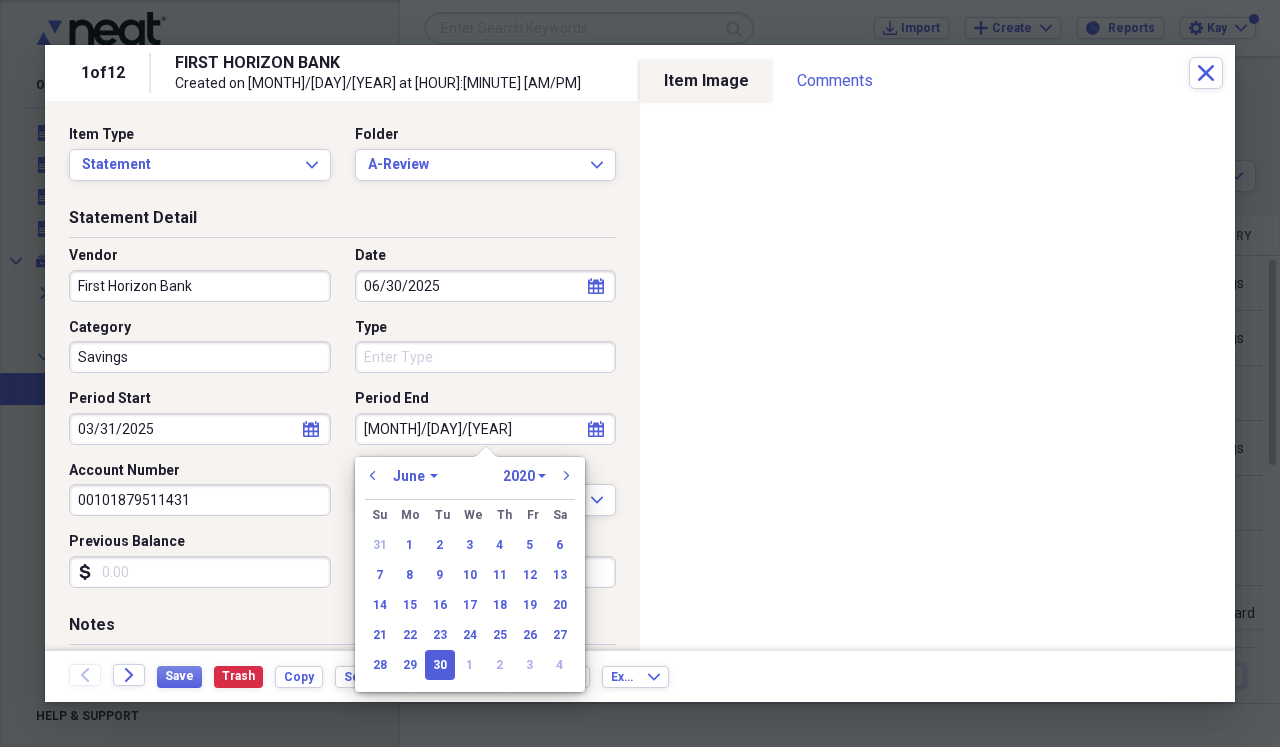 select on "2025" 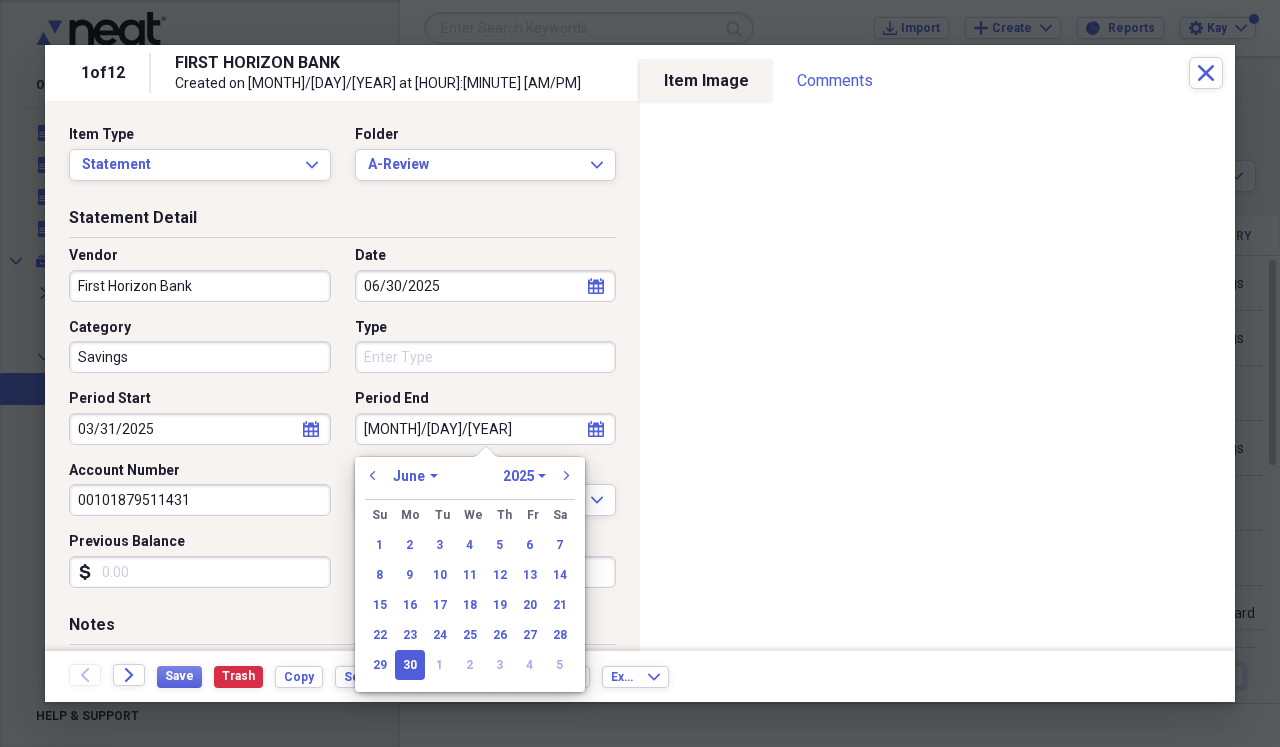 type on "06/30/2025" 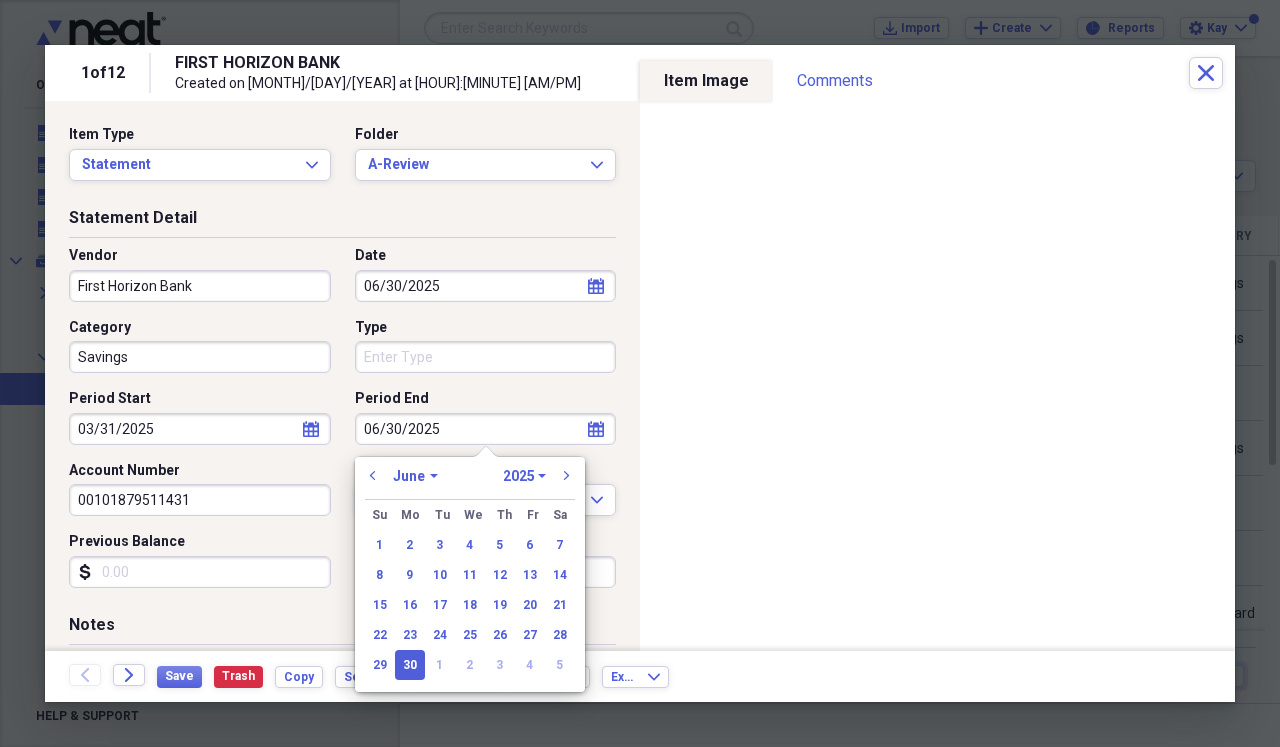 click on "Previous Balance" at bounding box center (200, 572) 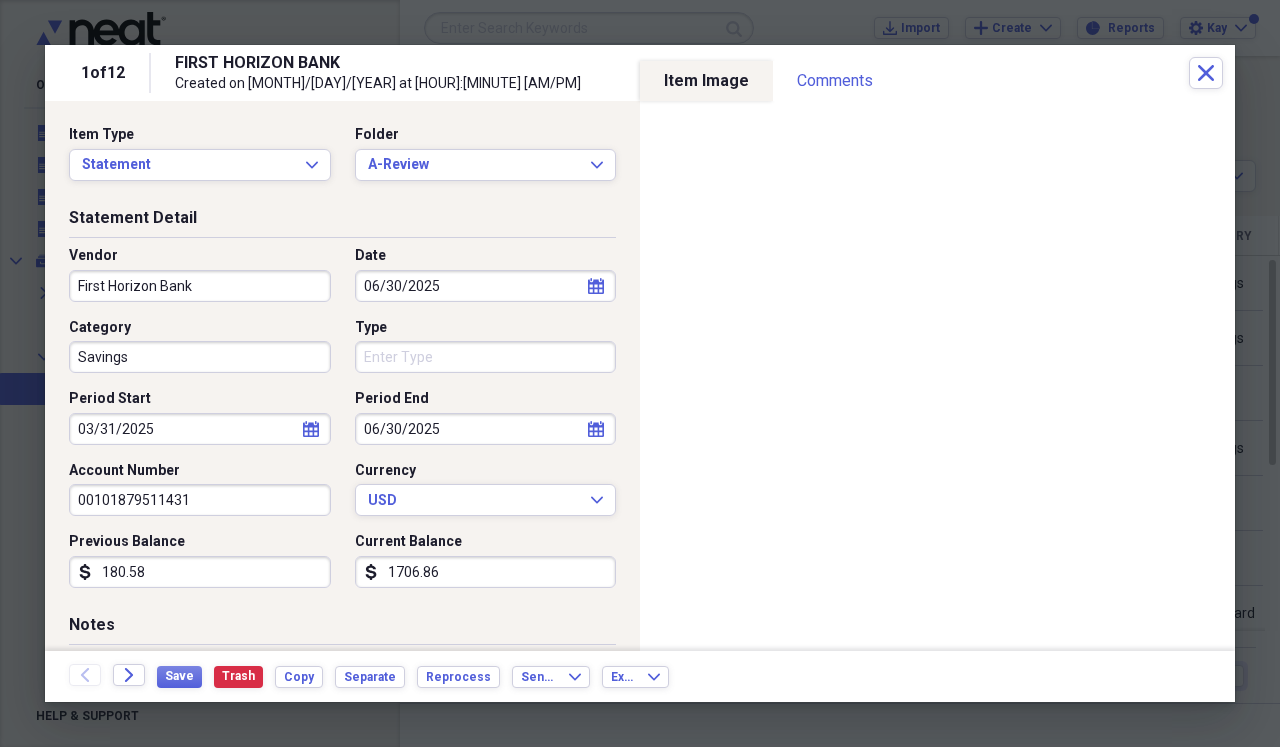 type on "1805.85" 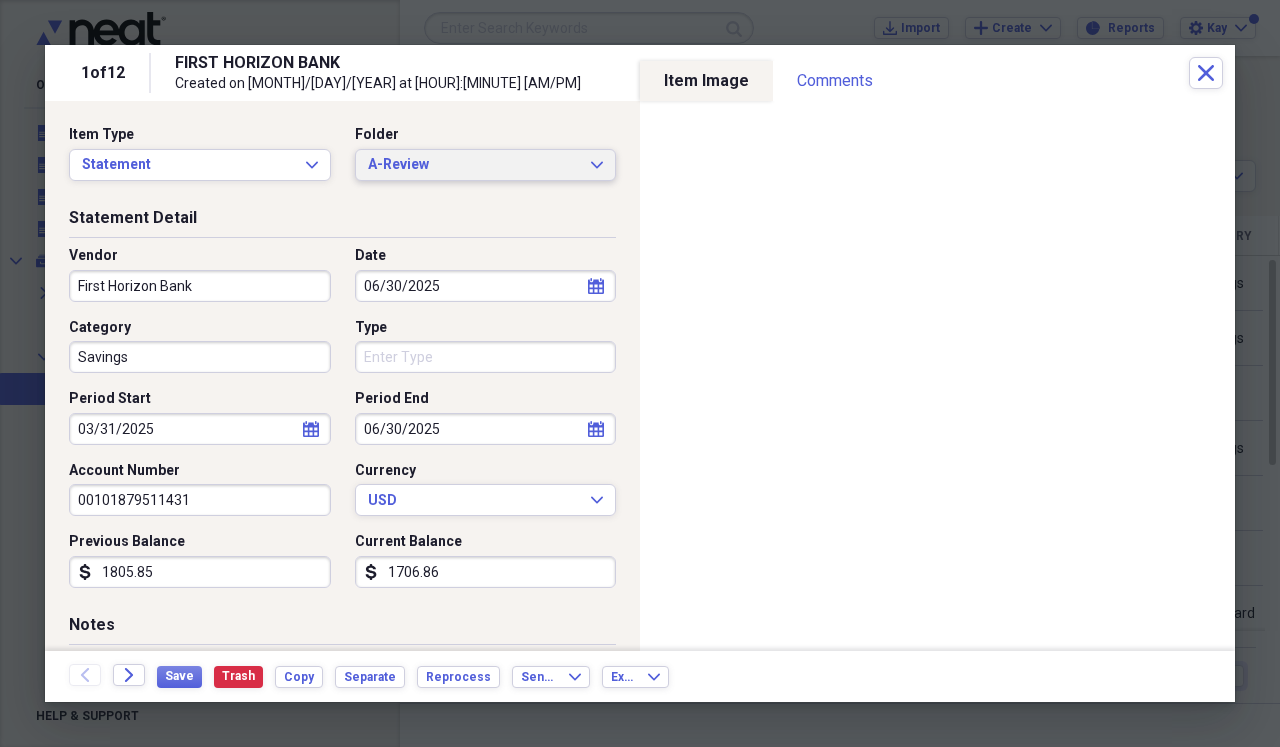 click on "A-Review Expand" at bounding box center [486, 165] 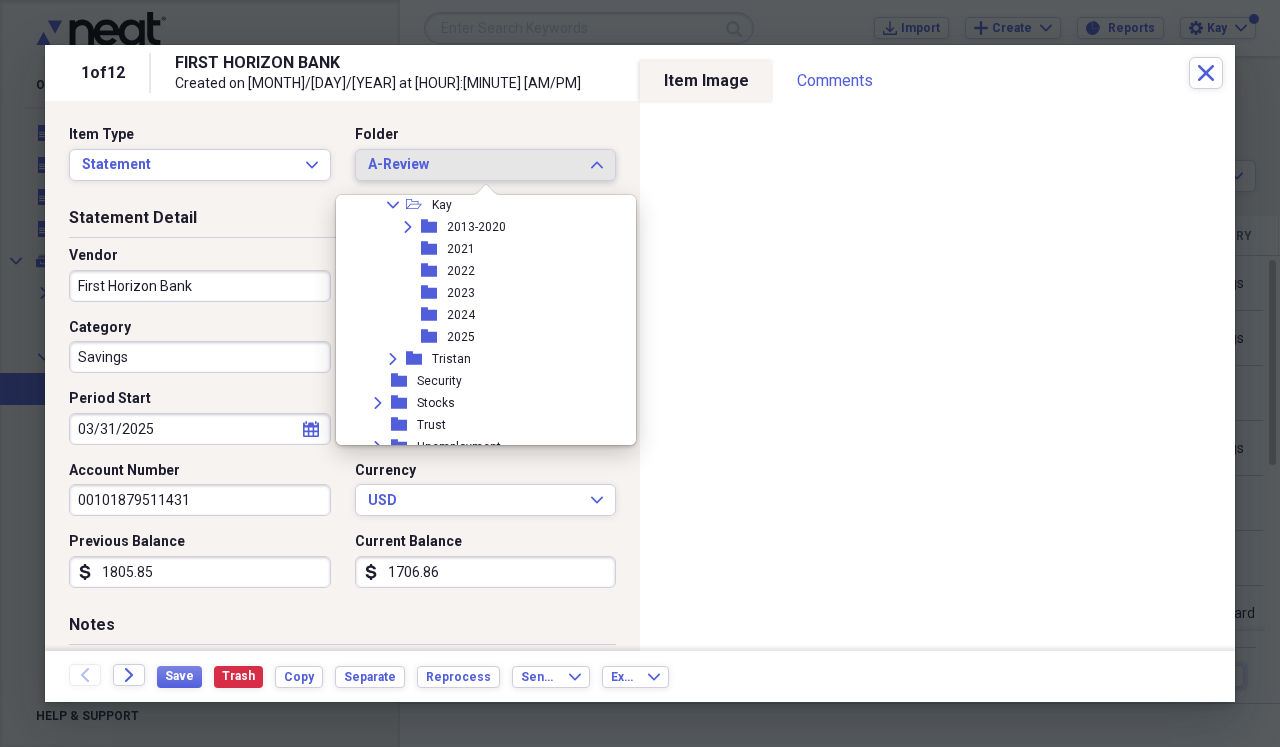 scroll, scrollTop: 1711, scrollLeft: 0, axis: vertical 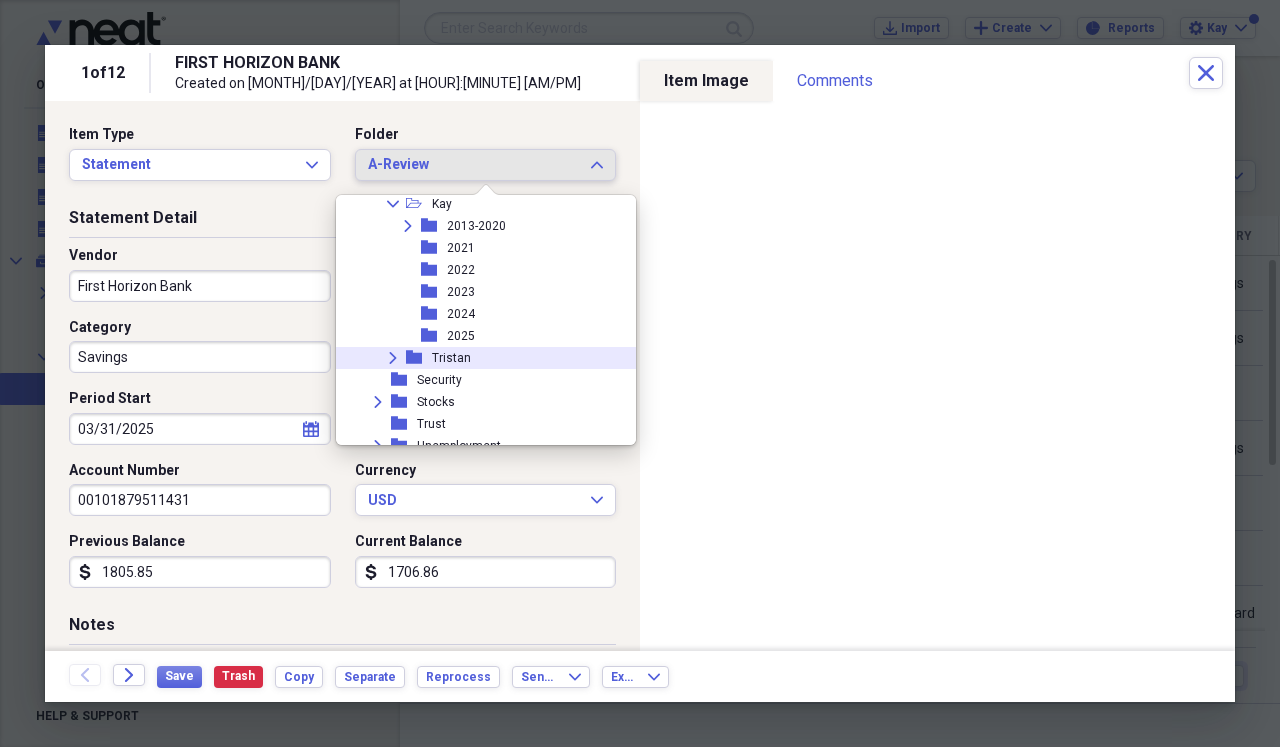 click on "Expand" 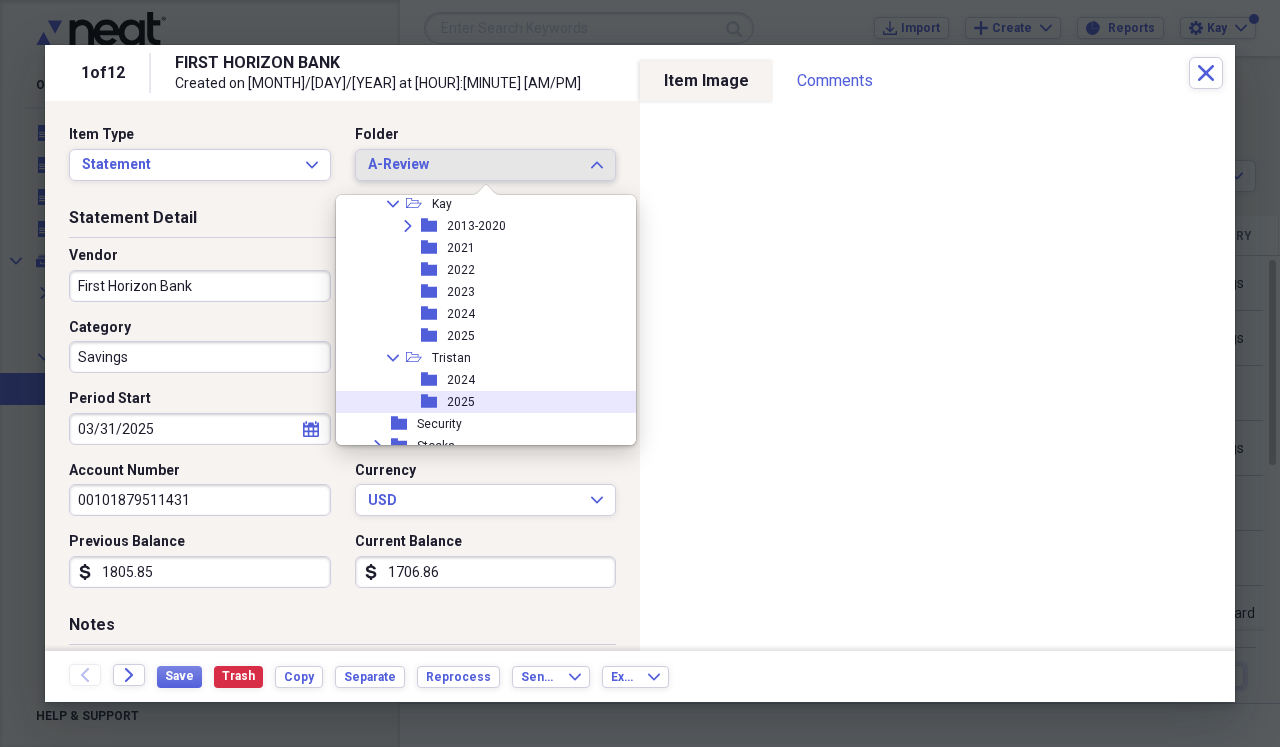 click on "2025" at bounding box center [461, 402] 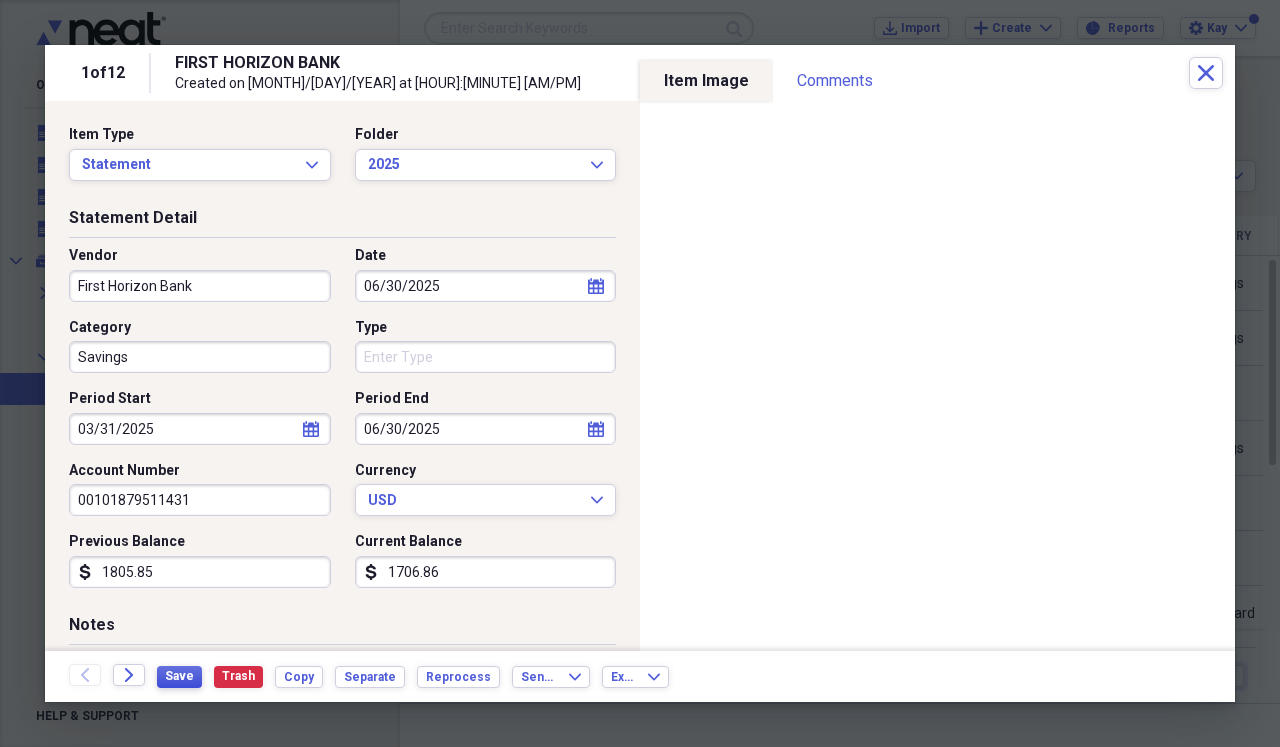 click on "Save" at bounding box center [179, 676] 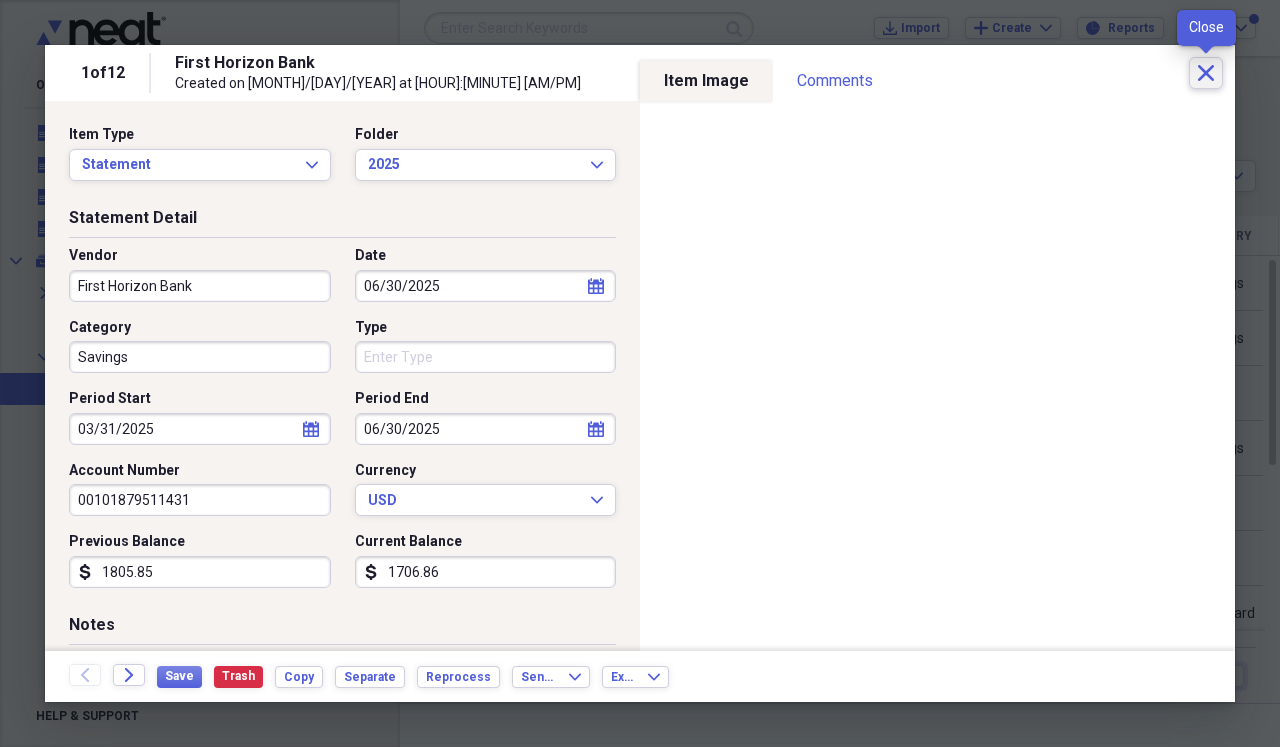 click 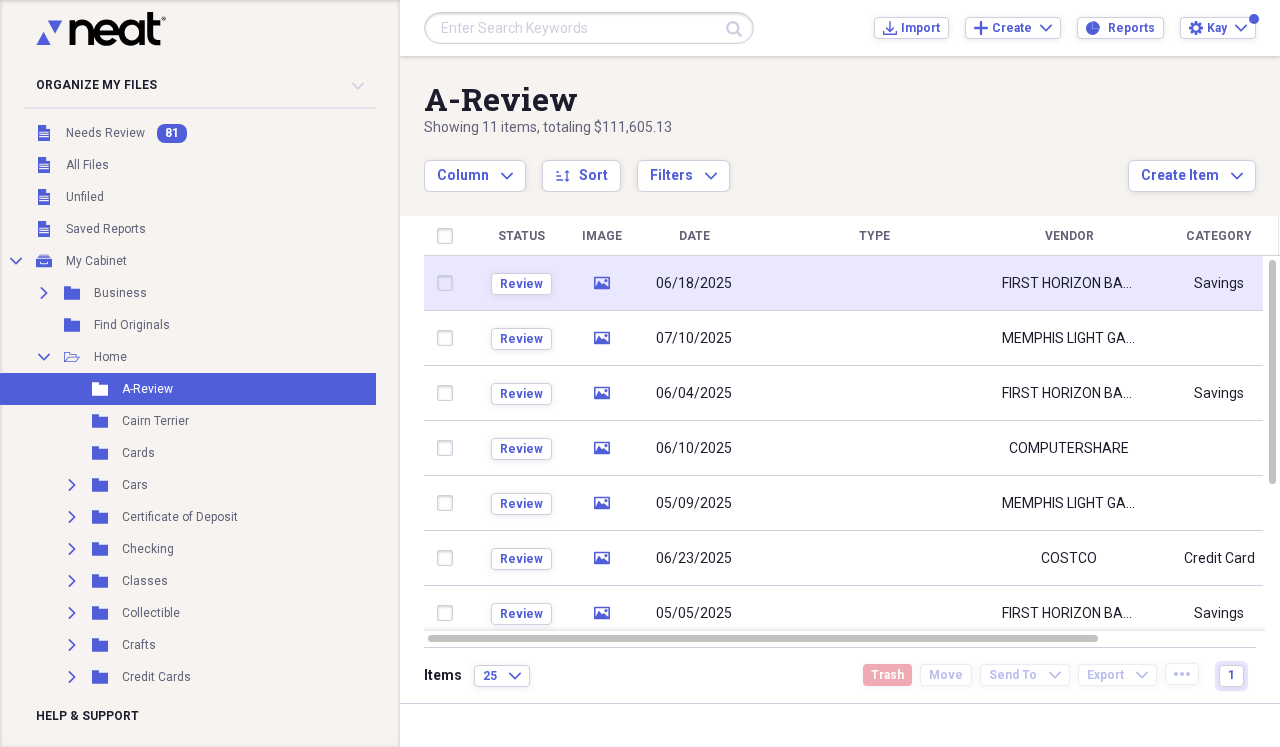 click at bounding box center [874, 283] 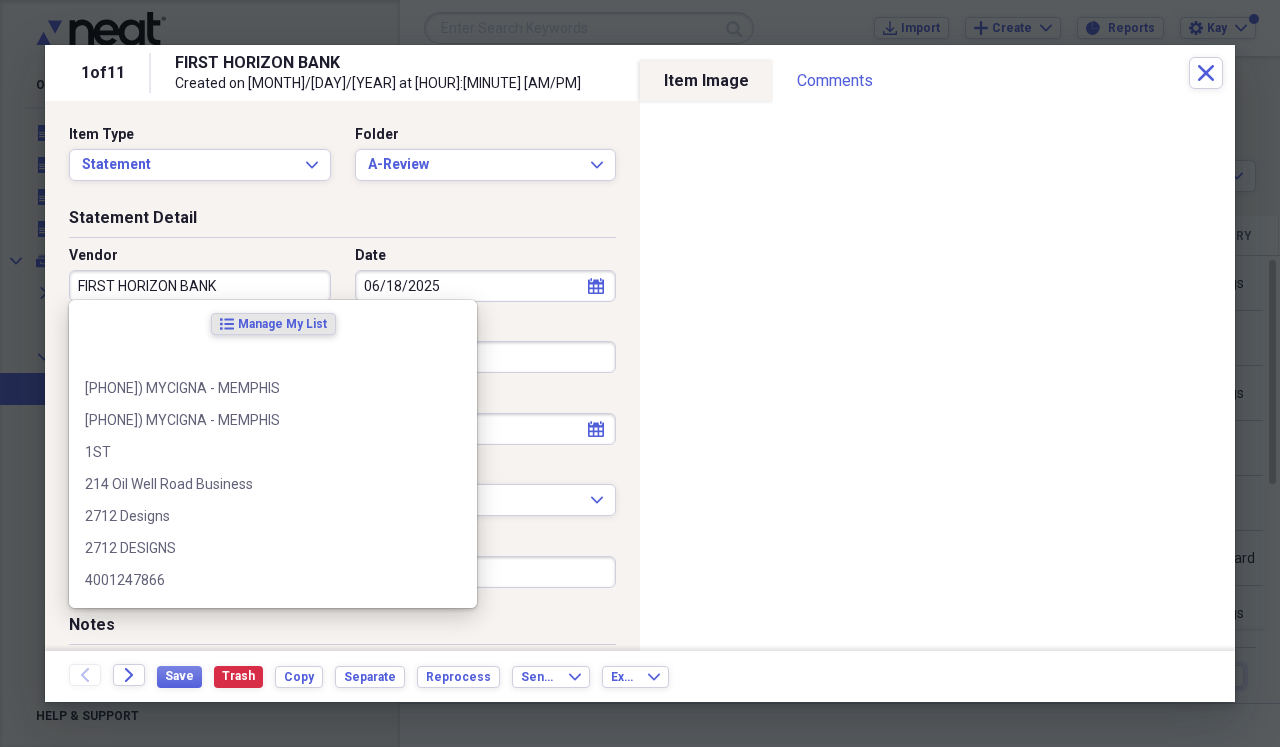 click on "FIRST HORIZON BANK" at bounding box center [200, 286] 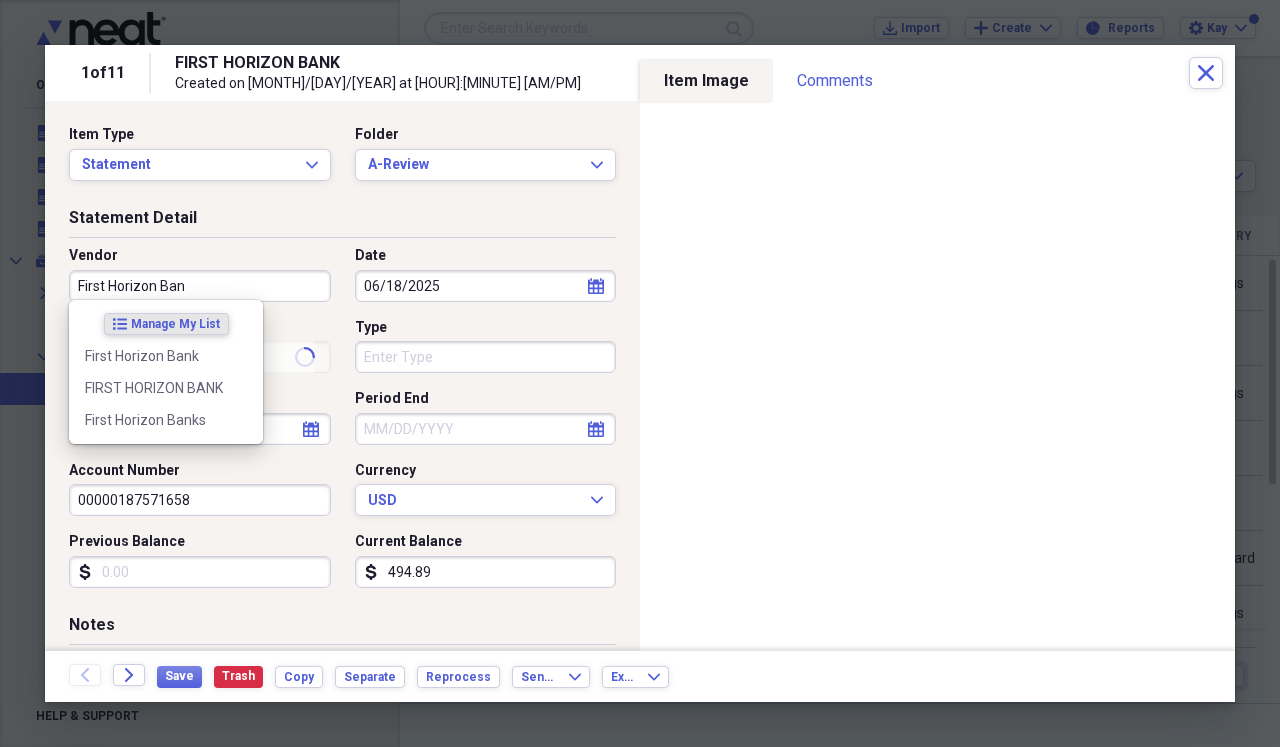 type on "First Horizon Bank" 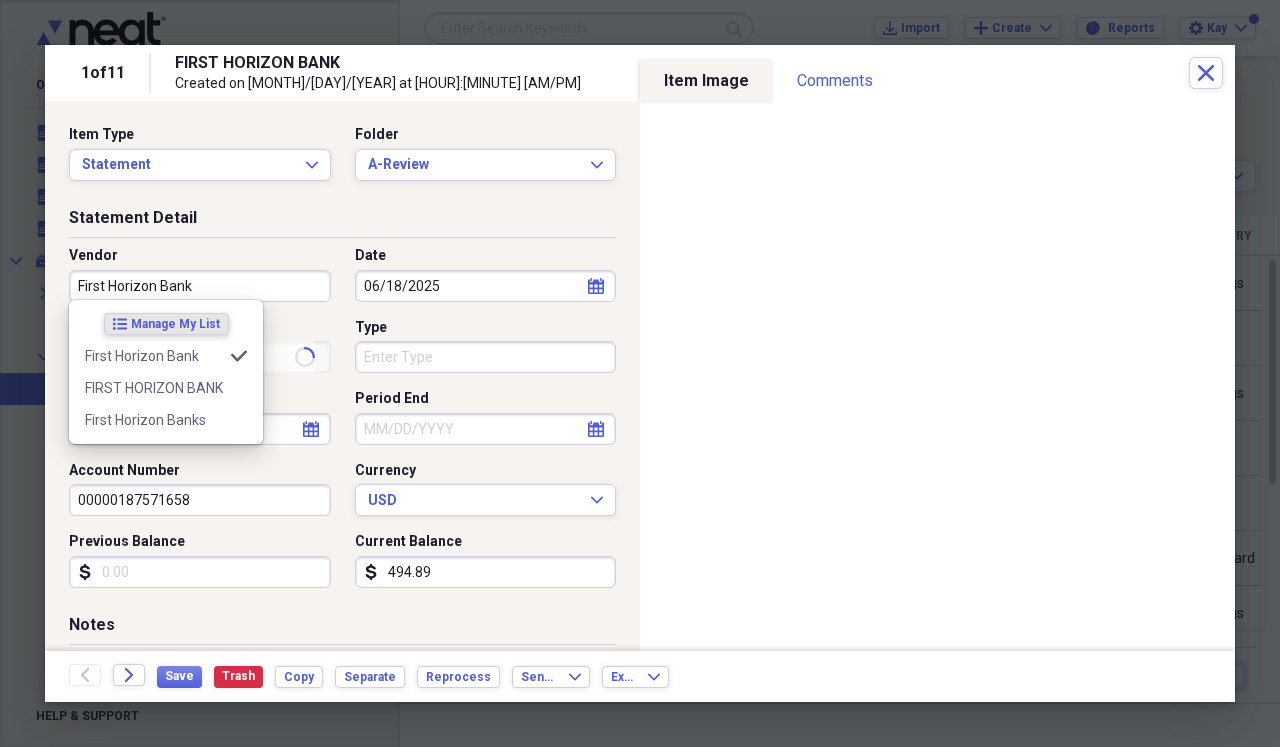 type on "Checking" 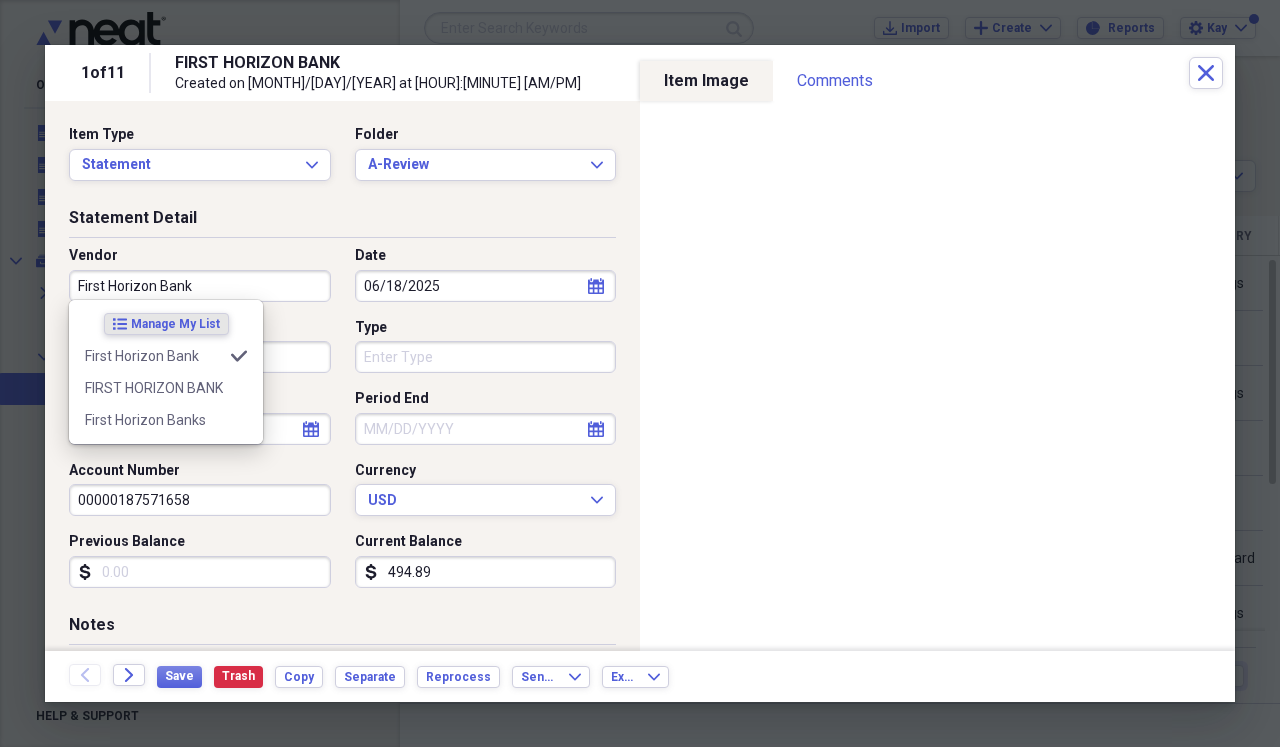 type on "First Horizon Bank" 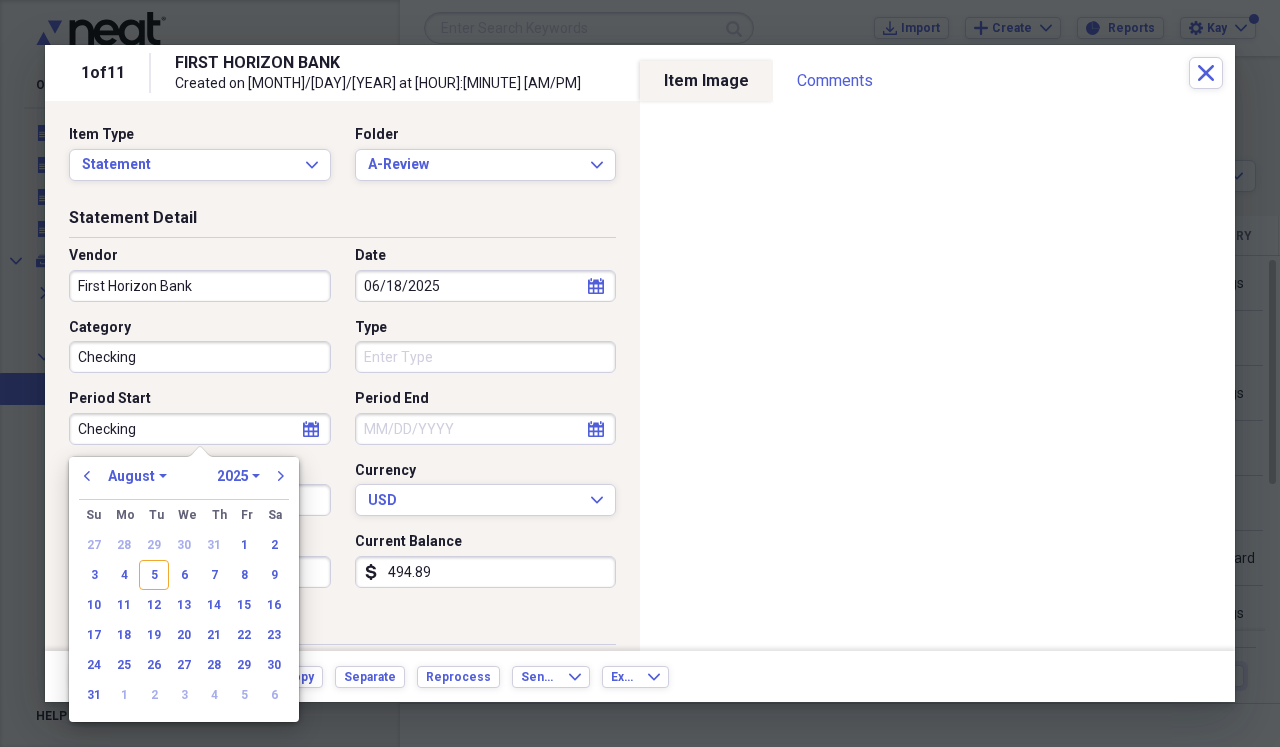 type on "Checking" 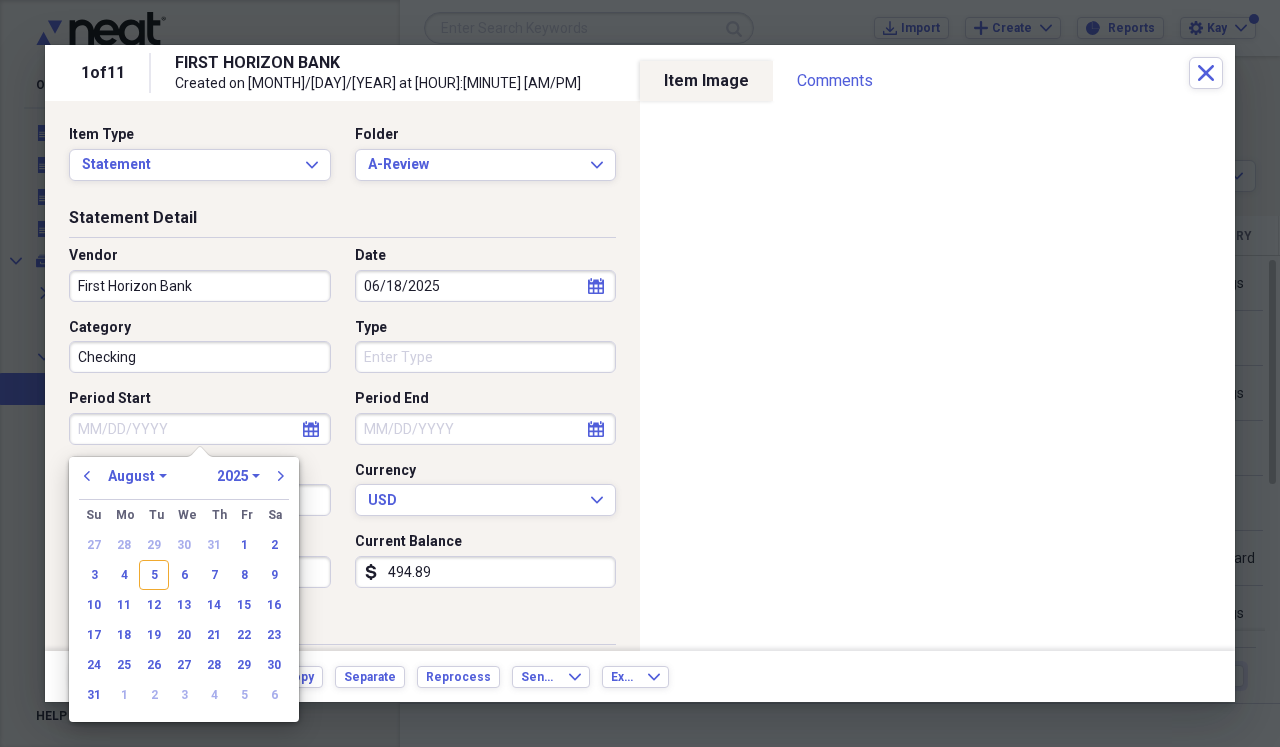 type 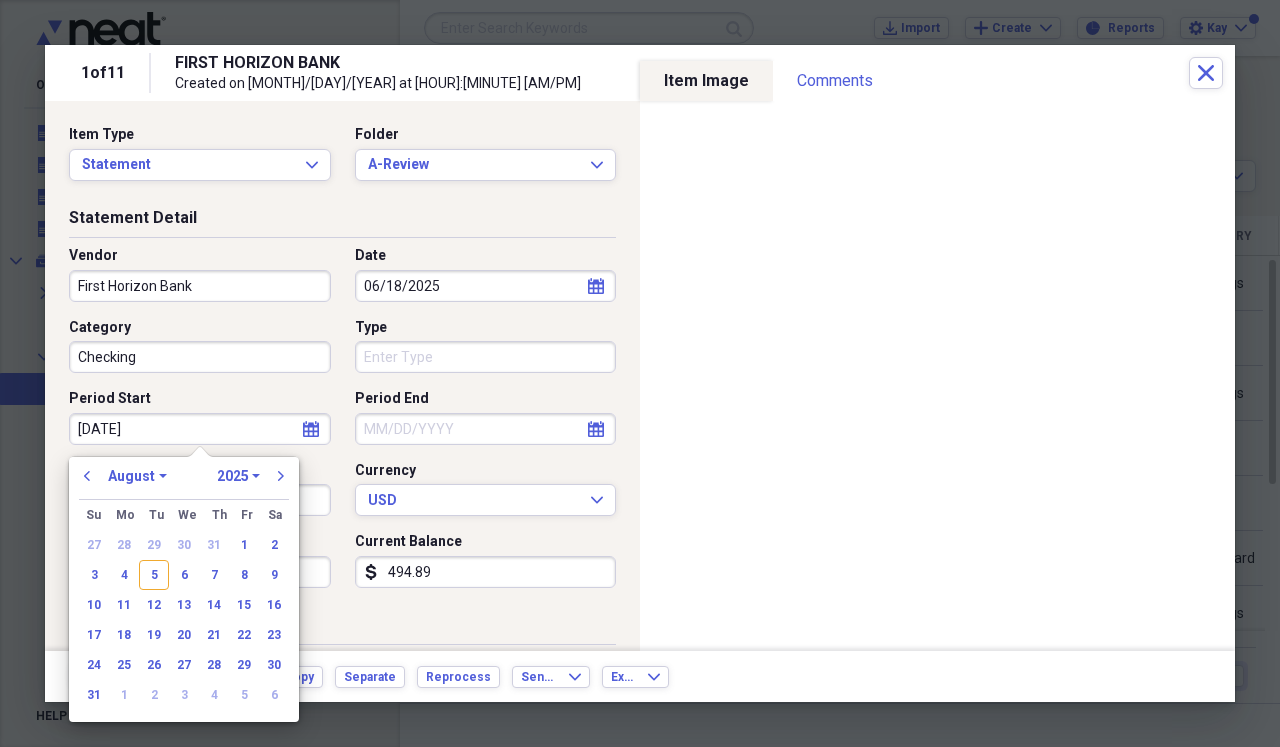 type on "[MONTH]/[DAY]/[NUMBER]" 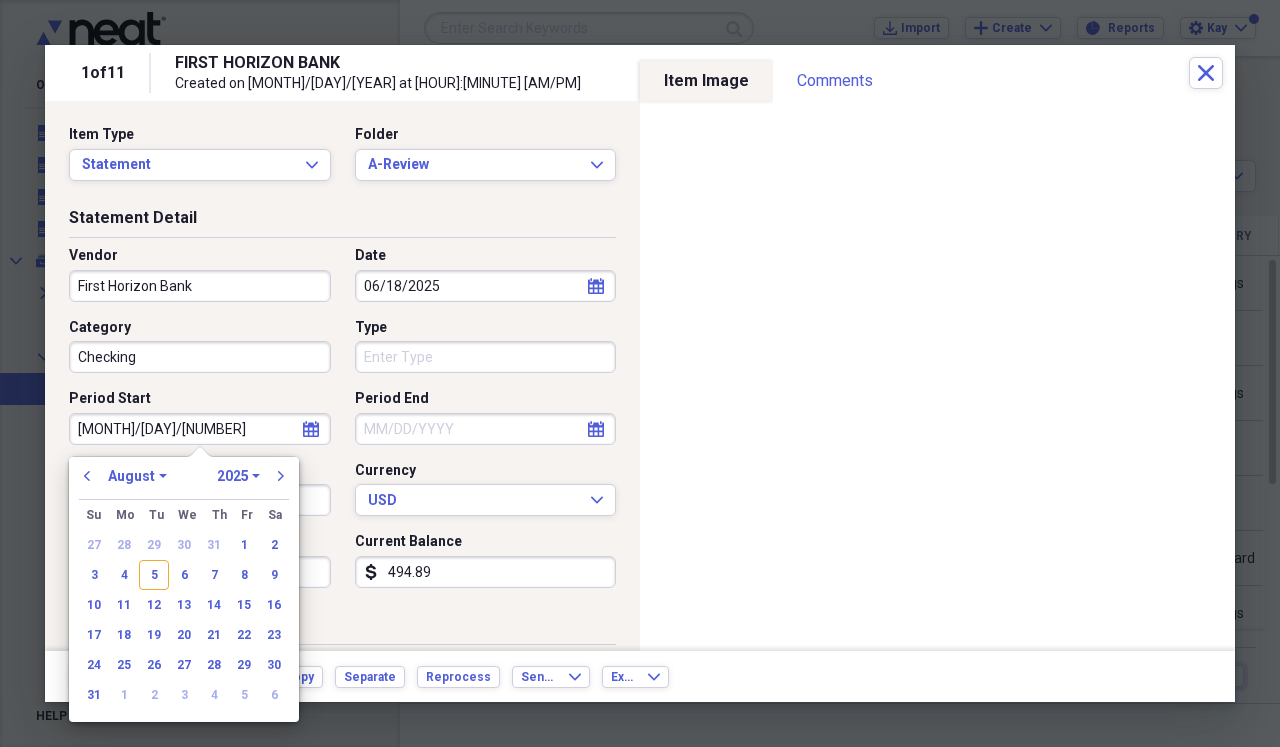 select on "4" 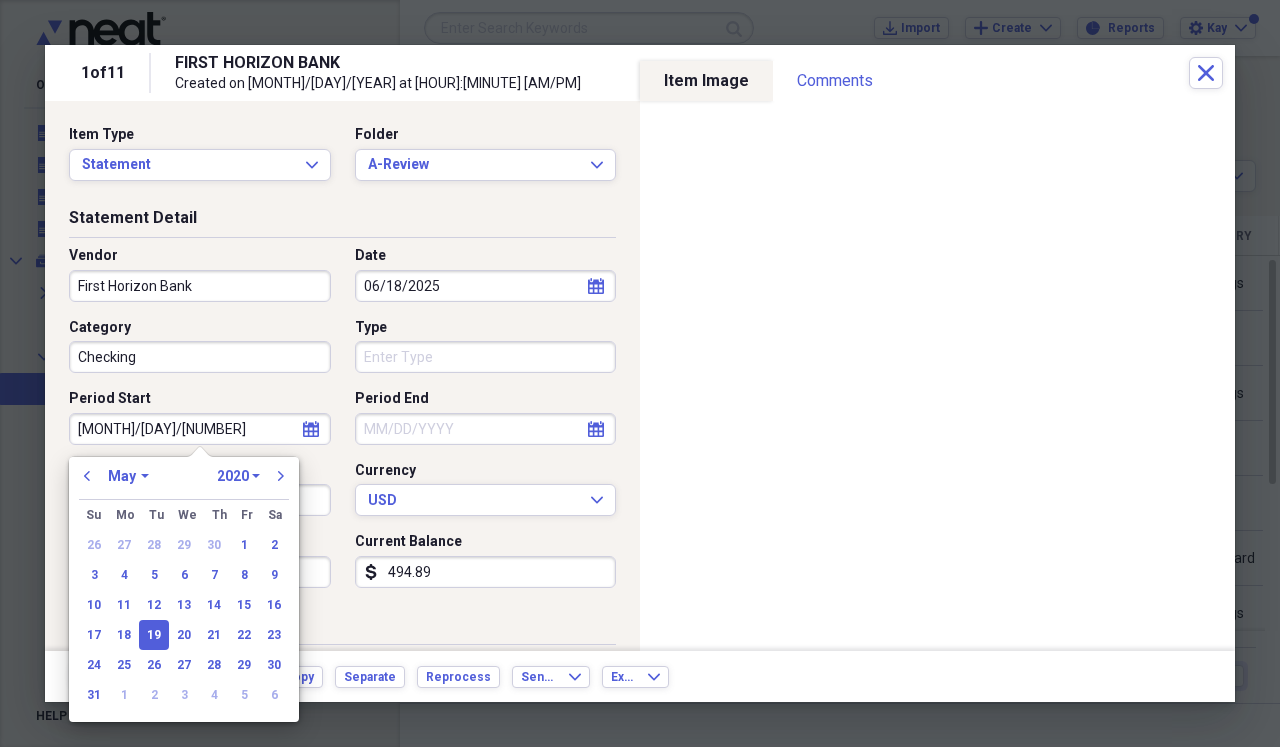 type on "[MONTH]/[DAY]/[YEAR]" 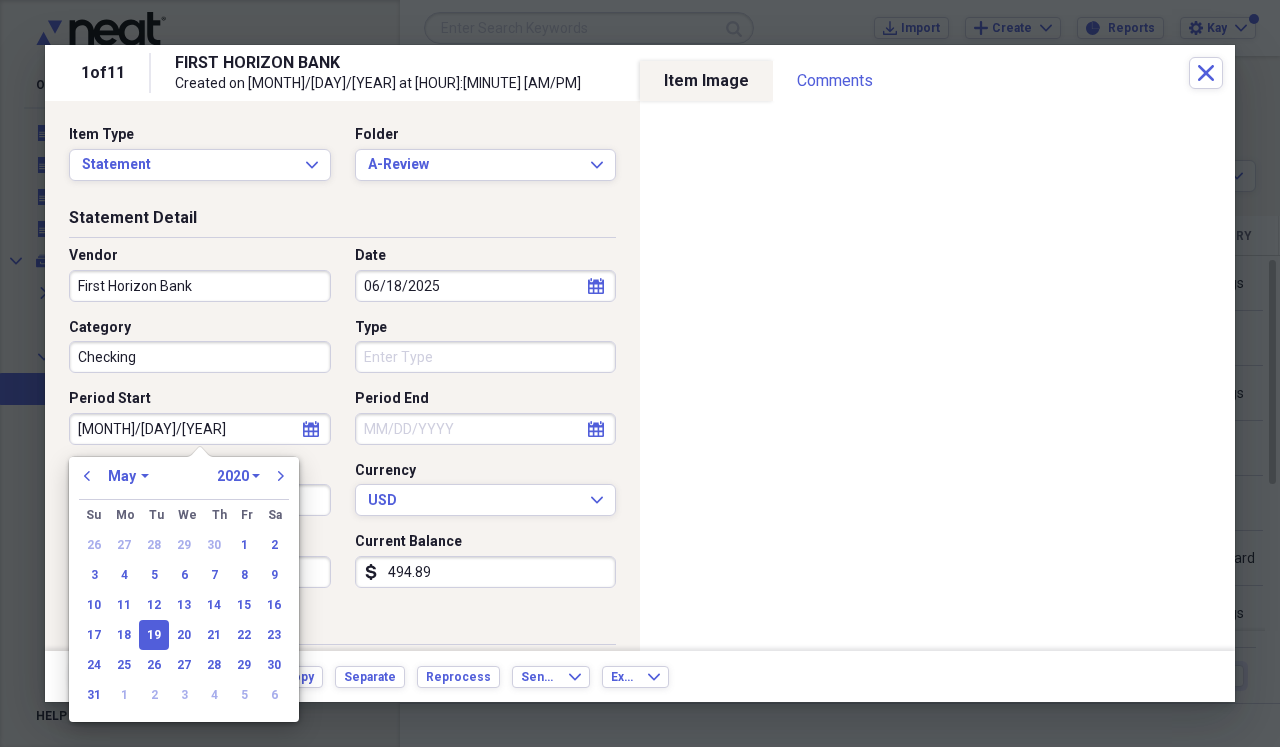 select on "2025" 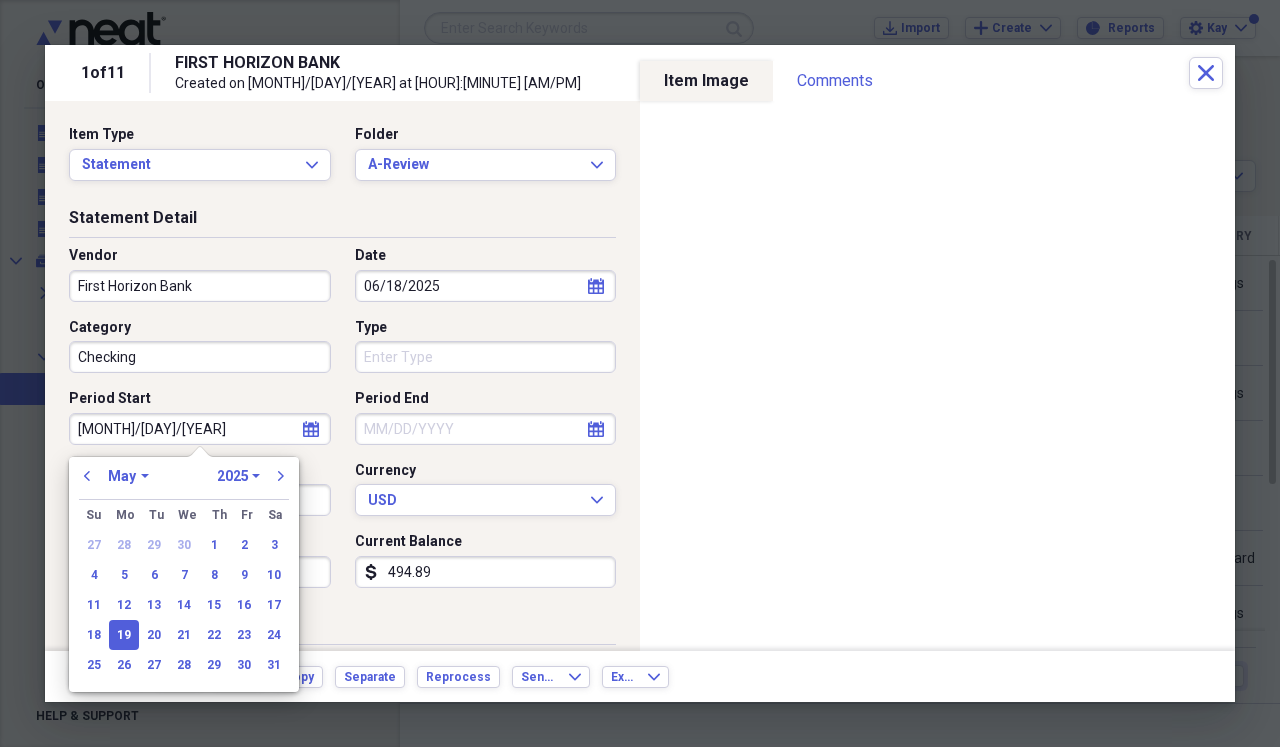 type on "05/19/2025" 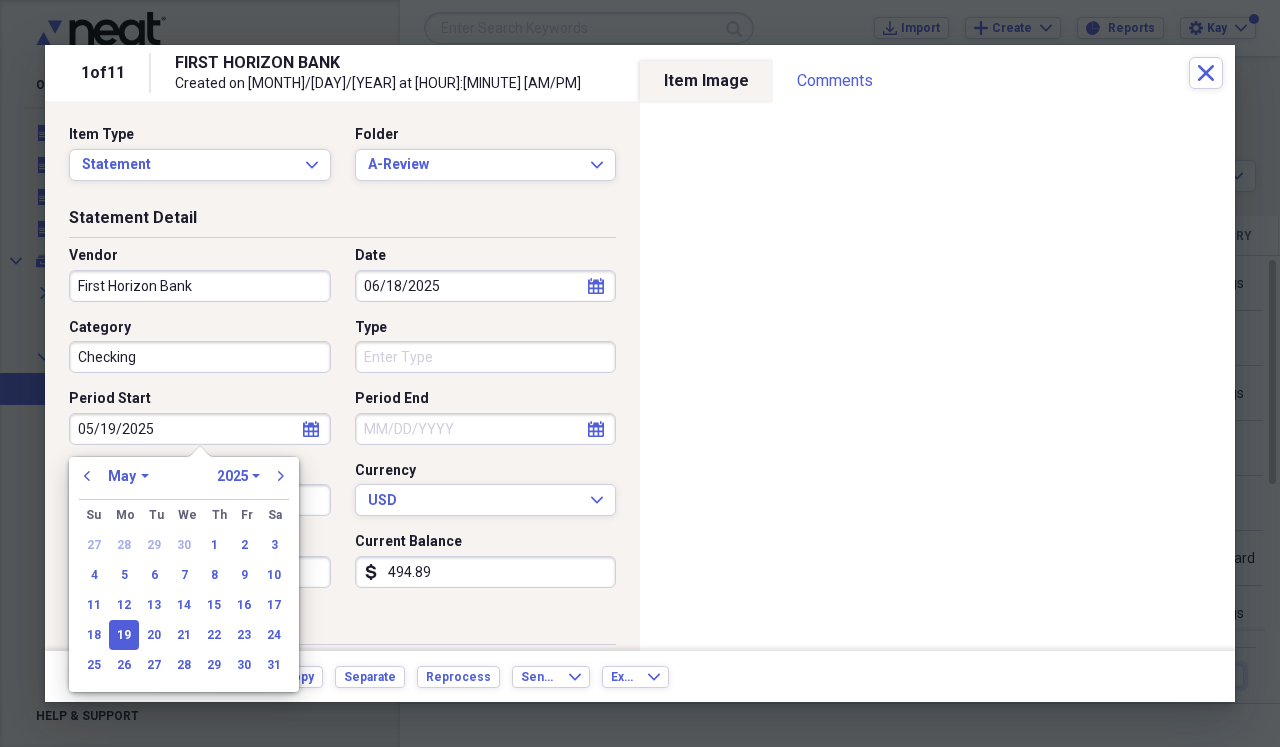 click on "Period End" at bounding box center [486, 429] 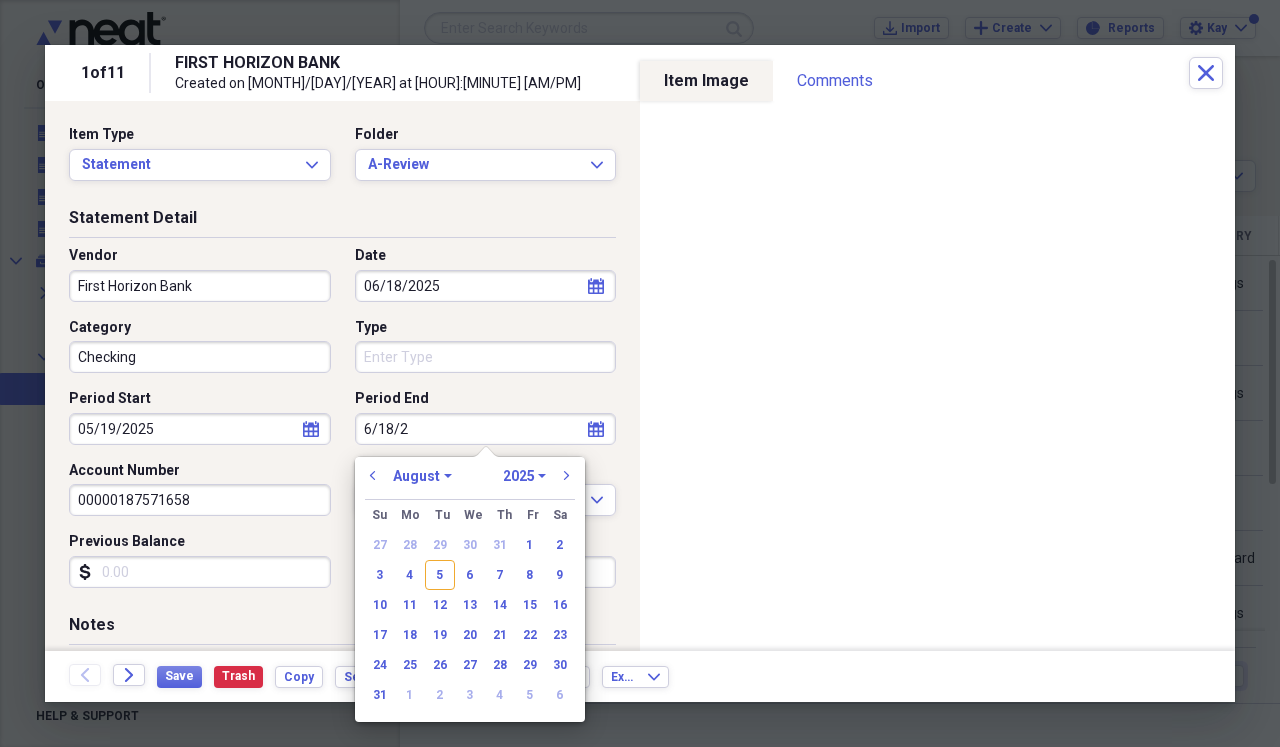 type on "6/18/20" 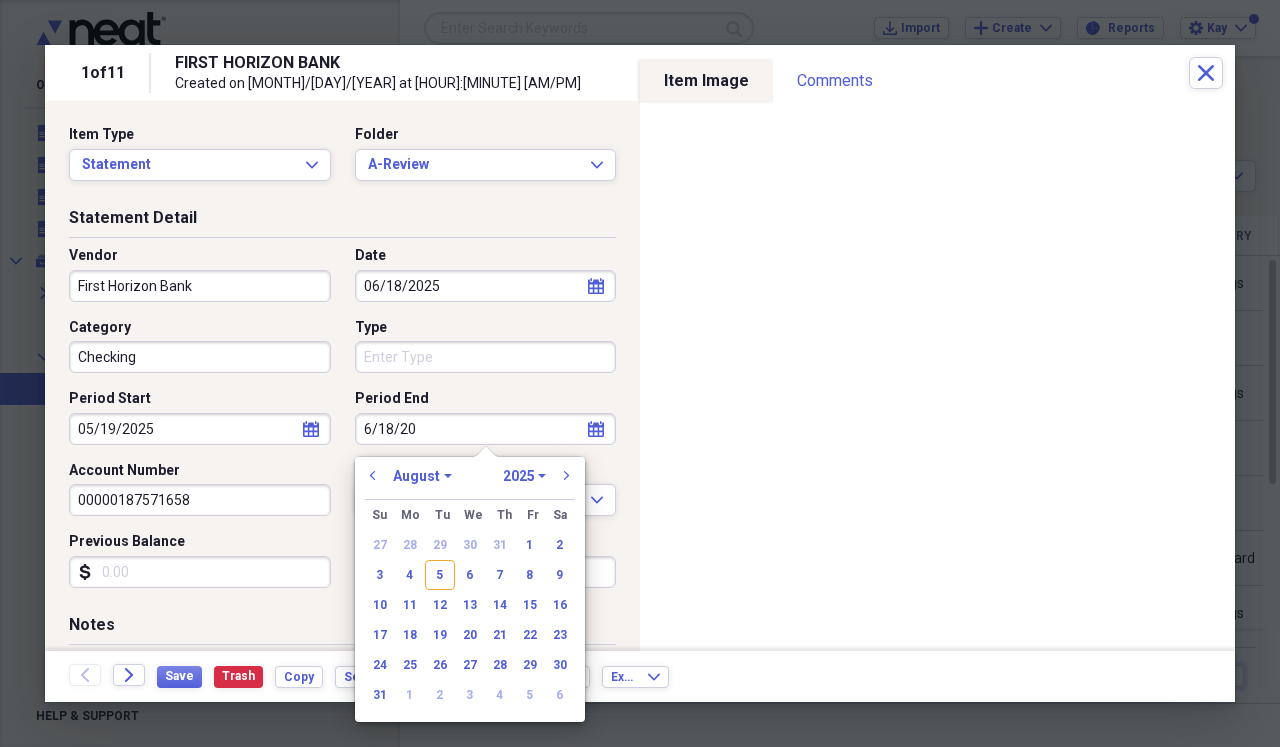 select on "5" 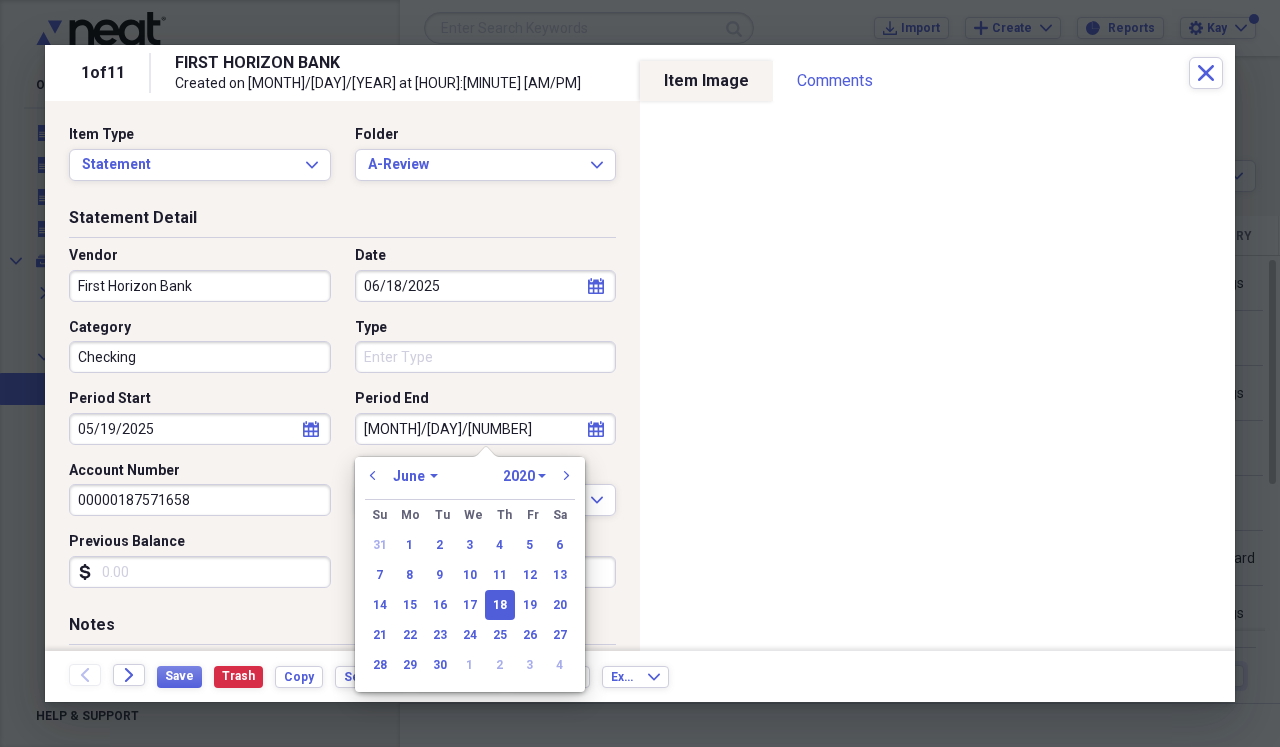 type on "[MONTH]/[DAY]/[YEAR]" 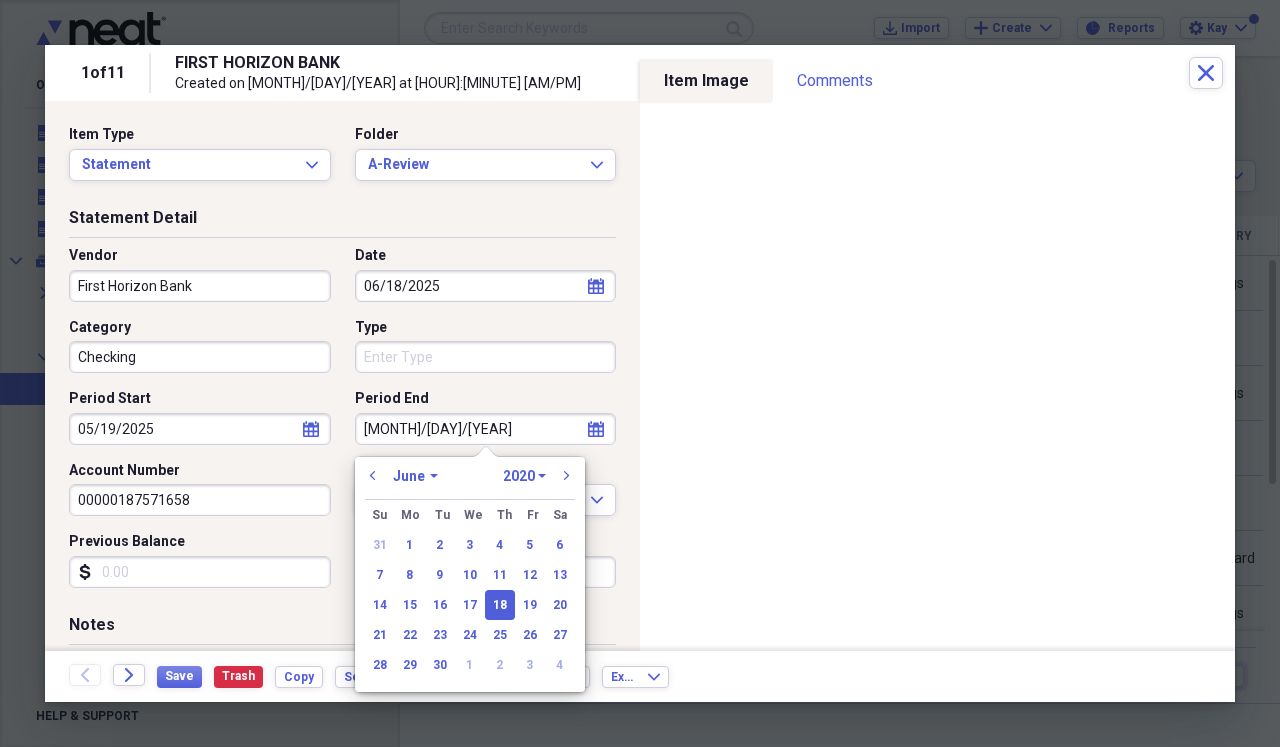 type 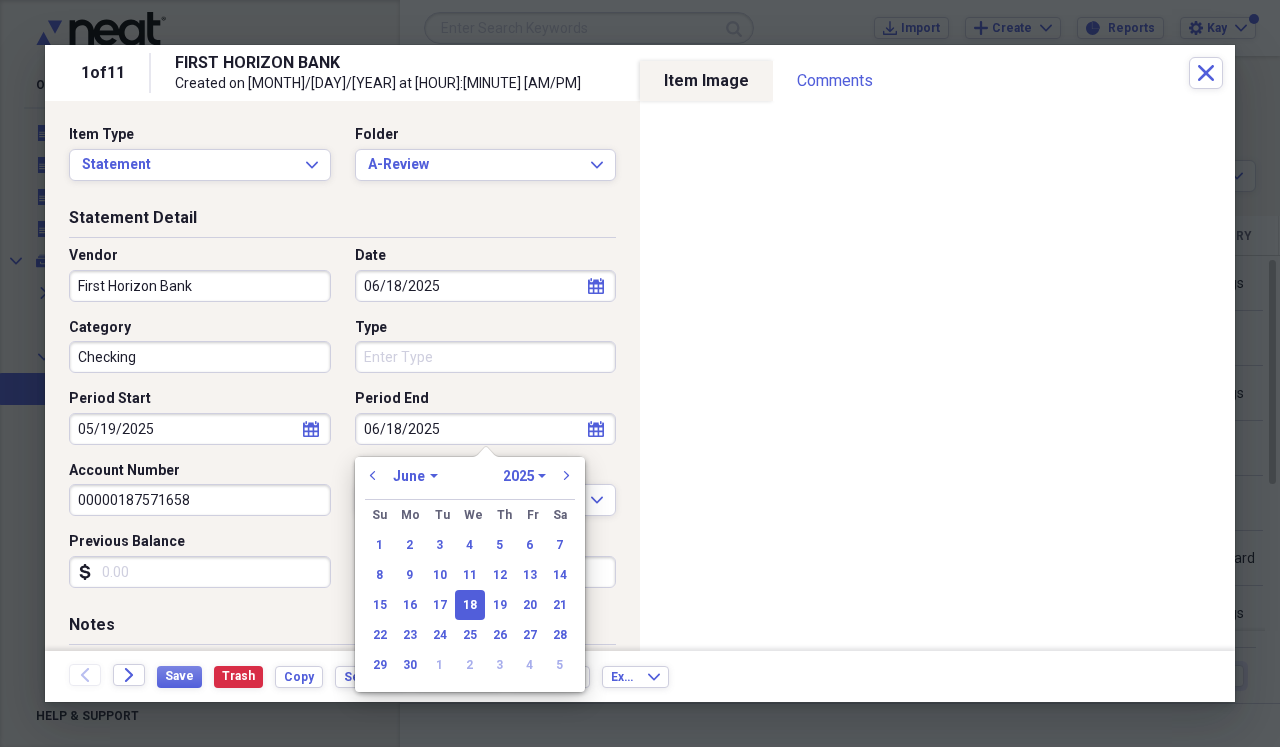 click on "Previous Balance" at bounding box center (200, 572) 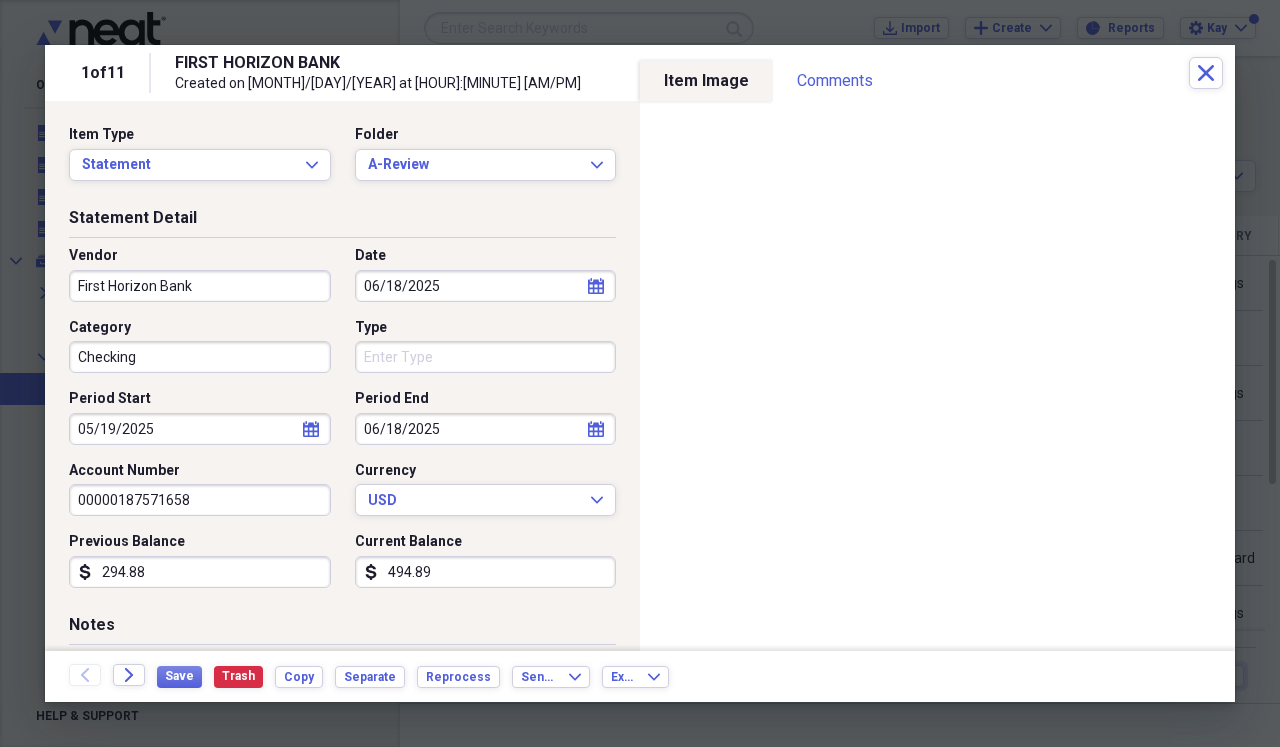 click on "494.89" at bounding box center [486, 572] 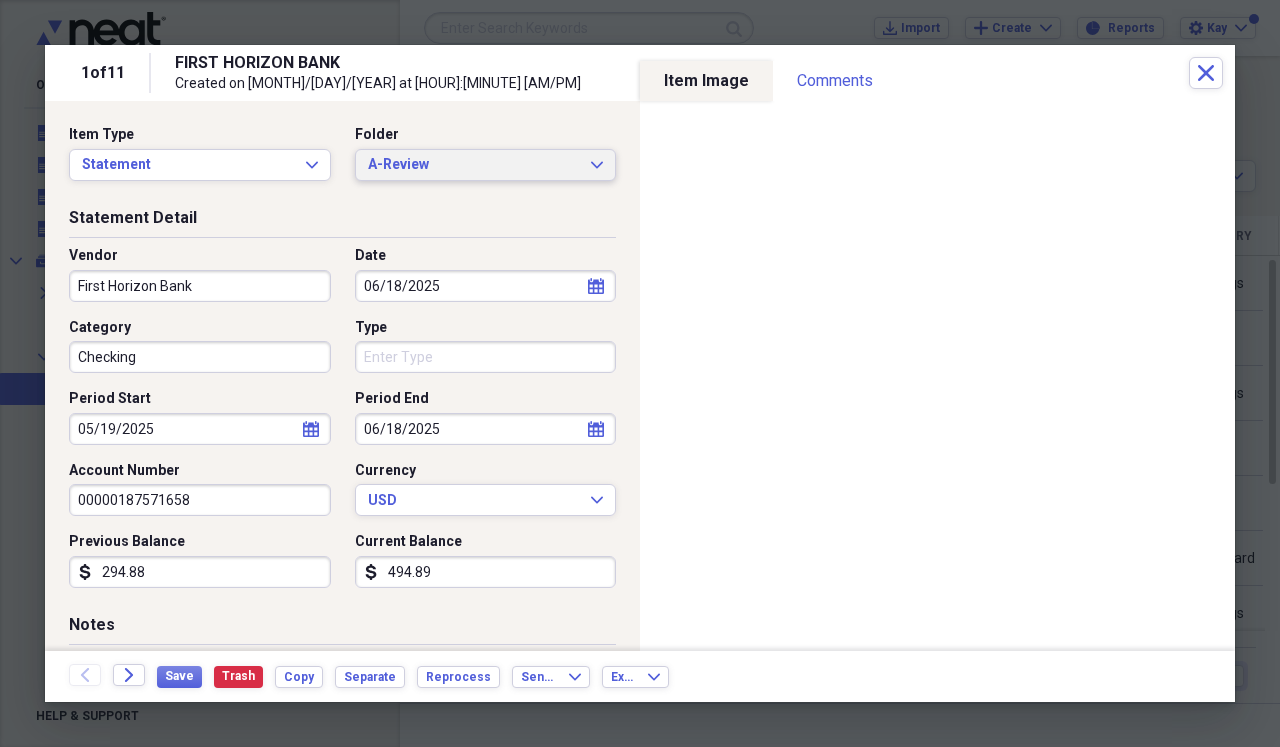 click on "Expand" 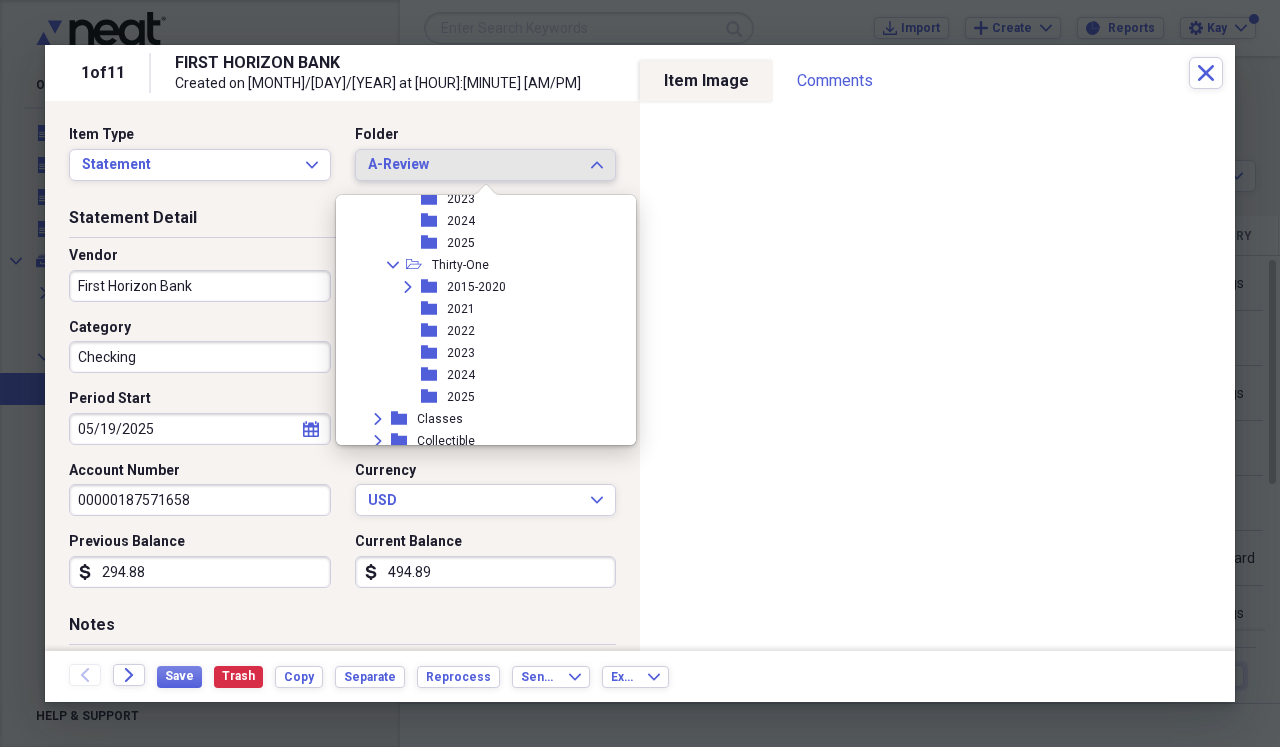 scroll, scrollTop: 574, scrollLeft: 0, axis: vertical 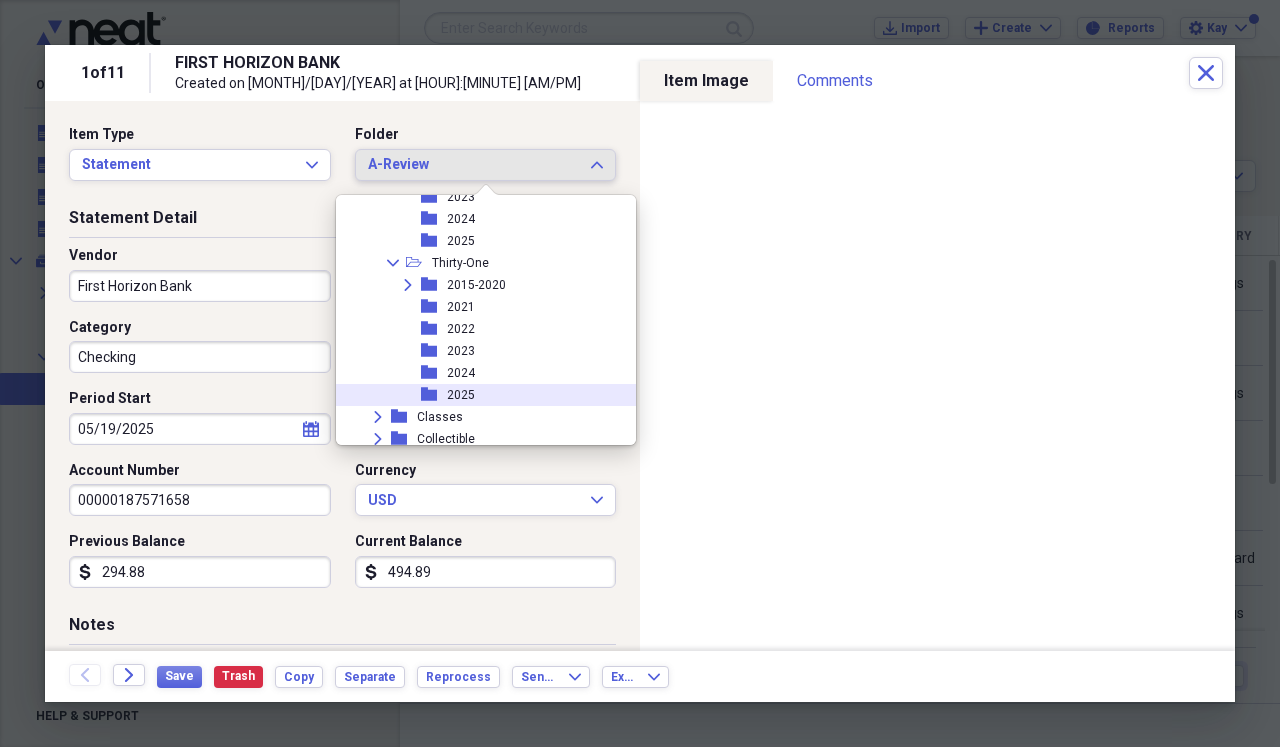 click on "folder 2025" at bounding box center [478, 395] 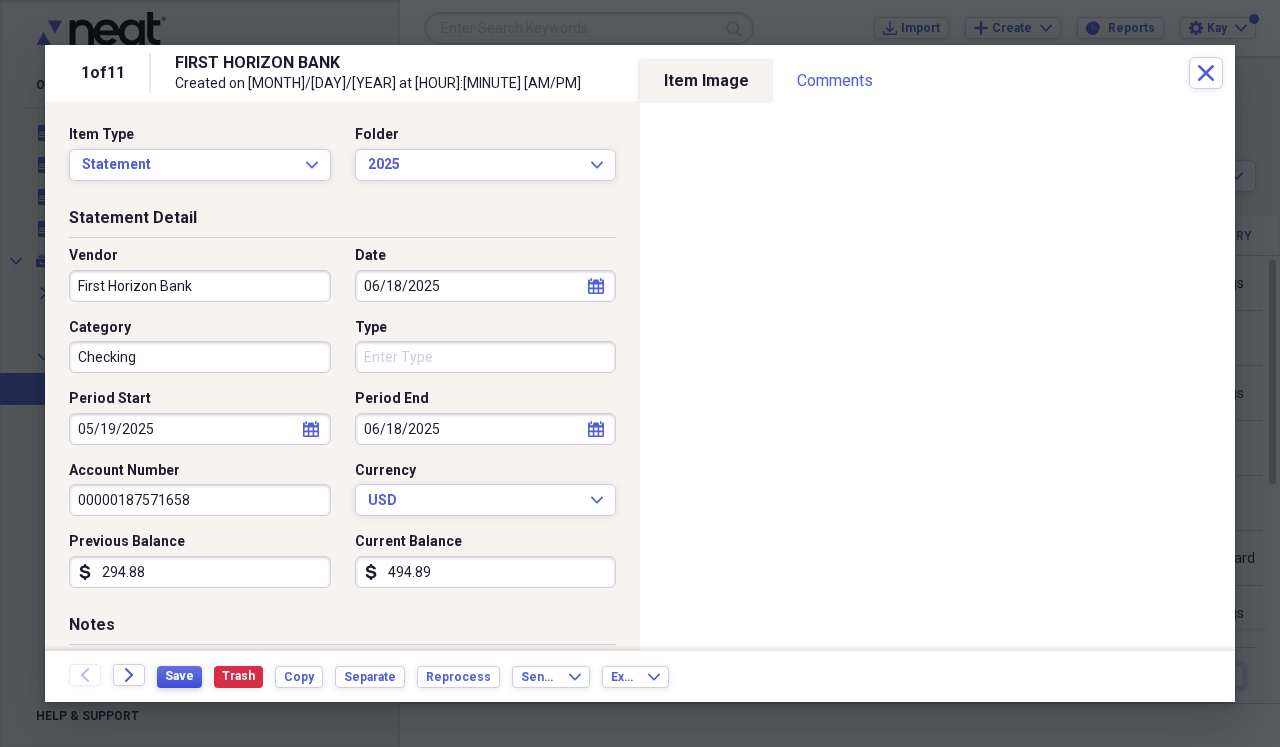 click on "Save" at bounding box center [179, 676] 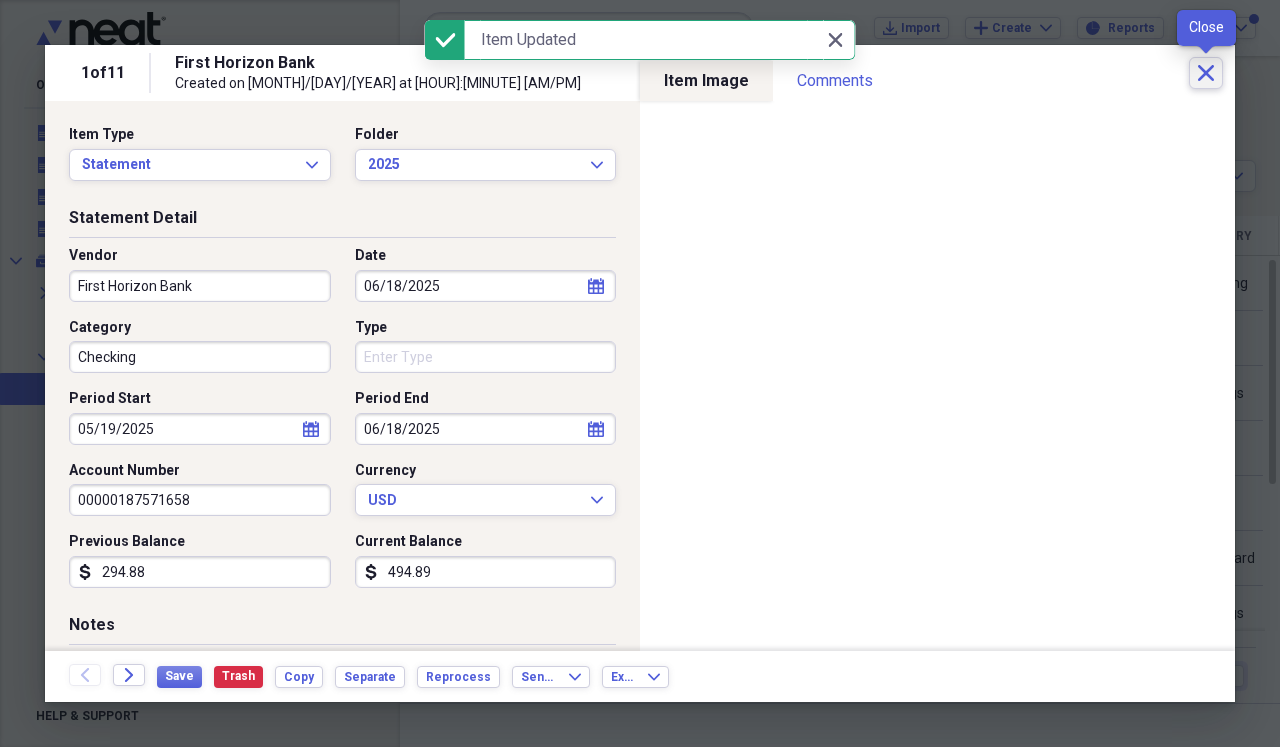 click 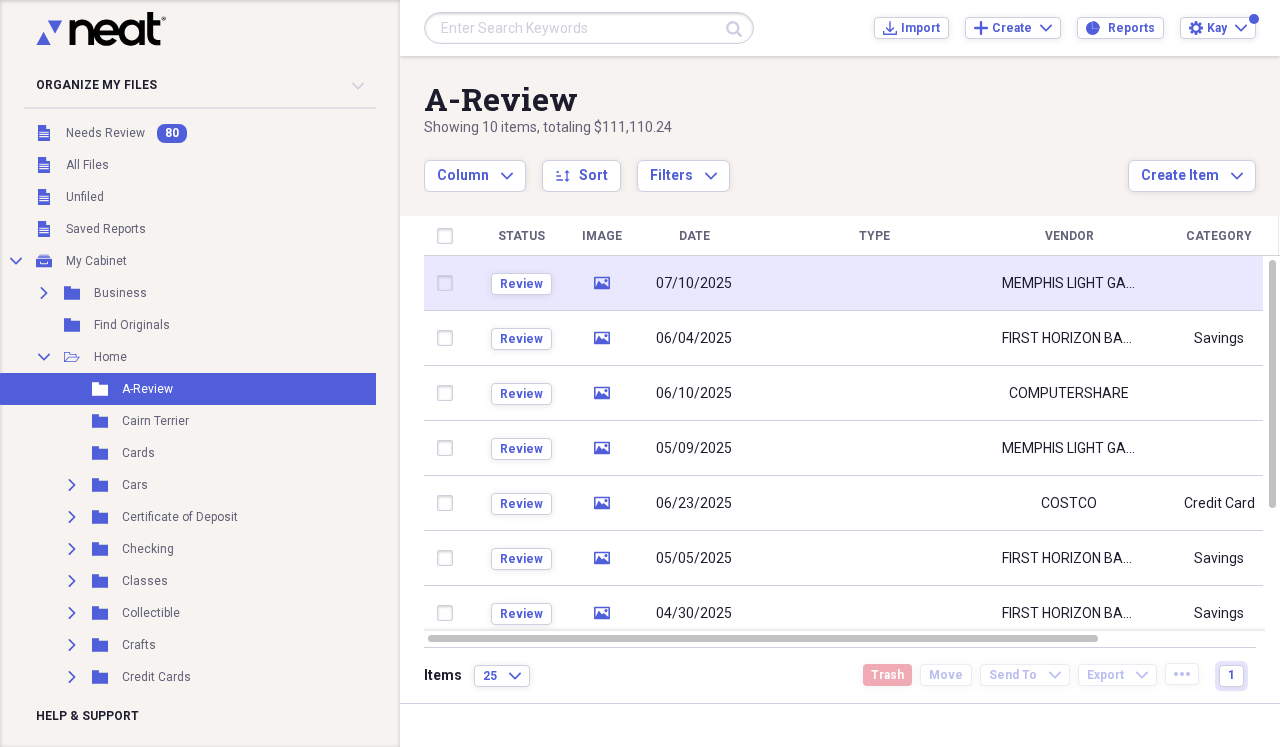 click at bounding box center [874, 283] 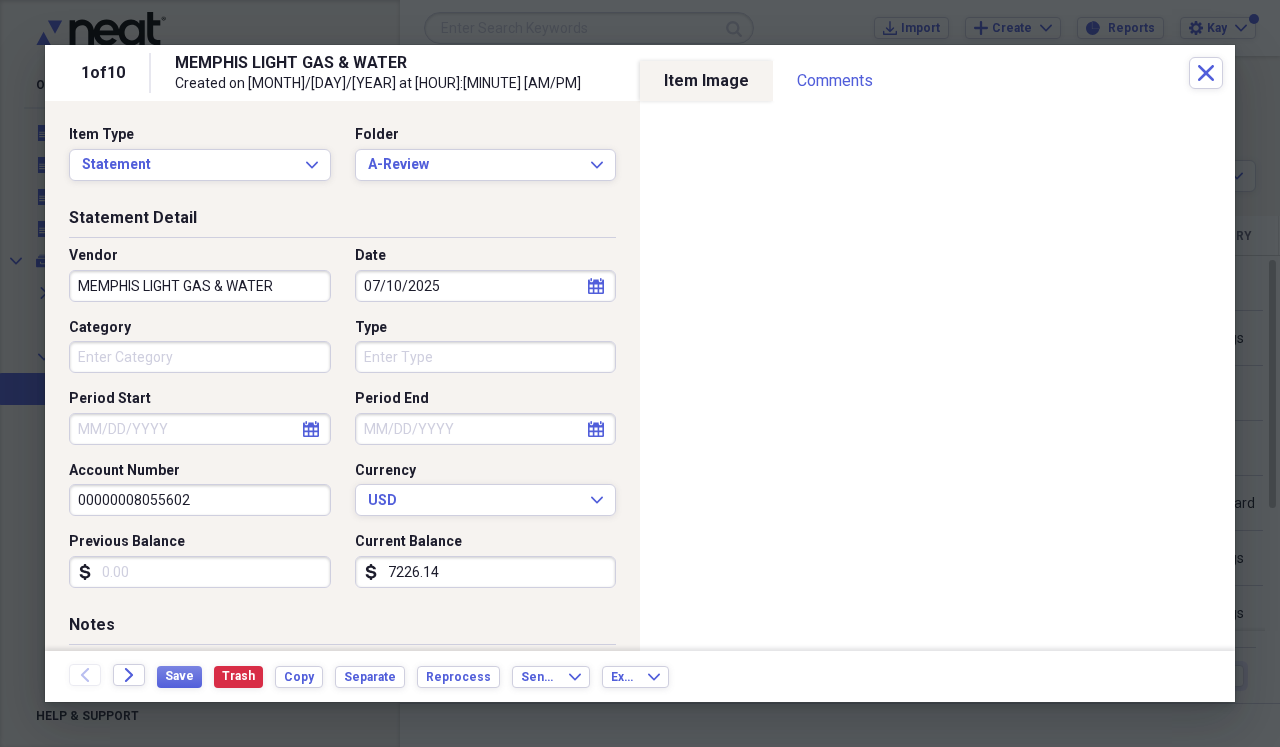 click on "MEMPHIS LIGHT GAS & WATER" at bounding box center (200, 286) 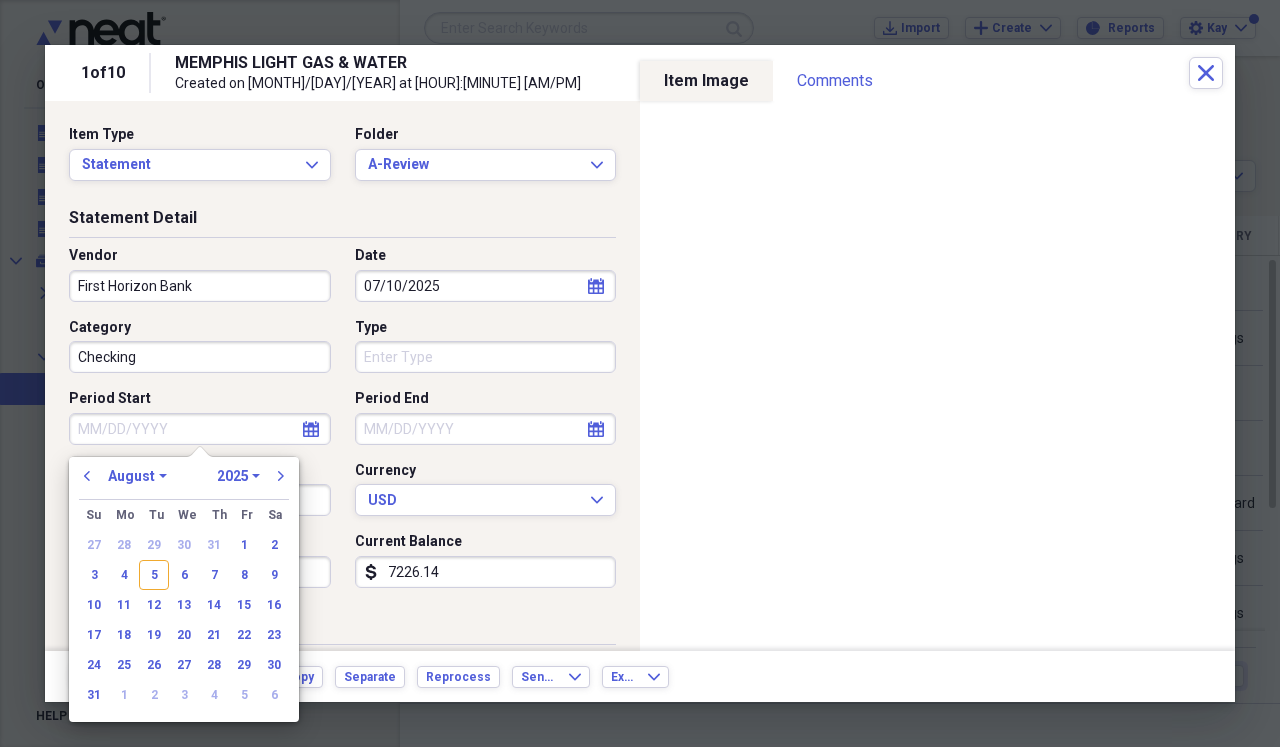 click on "Period Start" at bounding box center (200, 429) 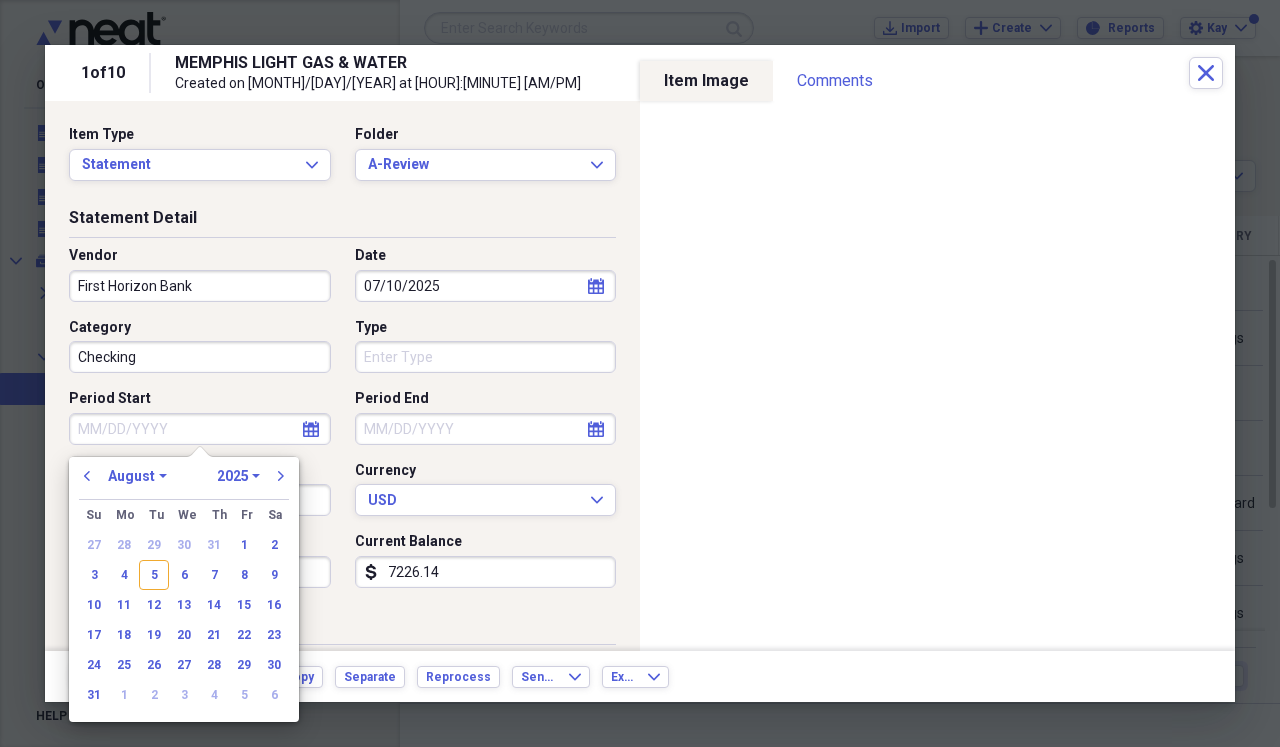 click on "Period Start" at bounding box center [200, 429] 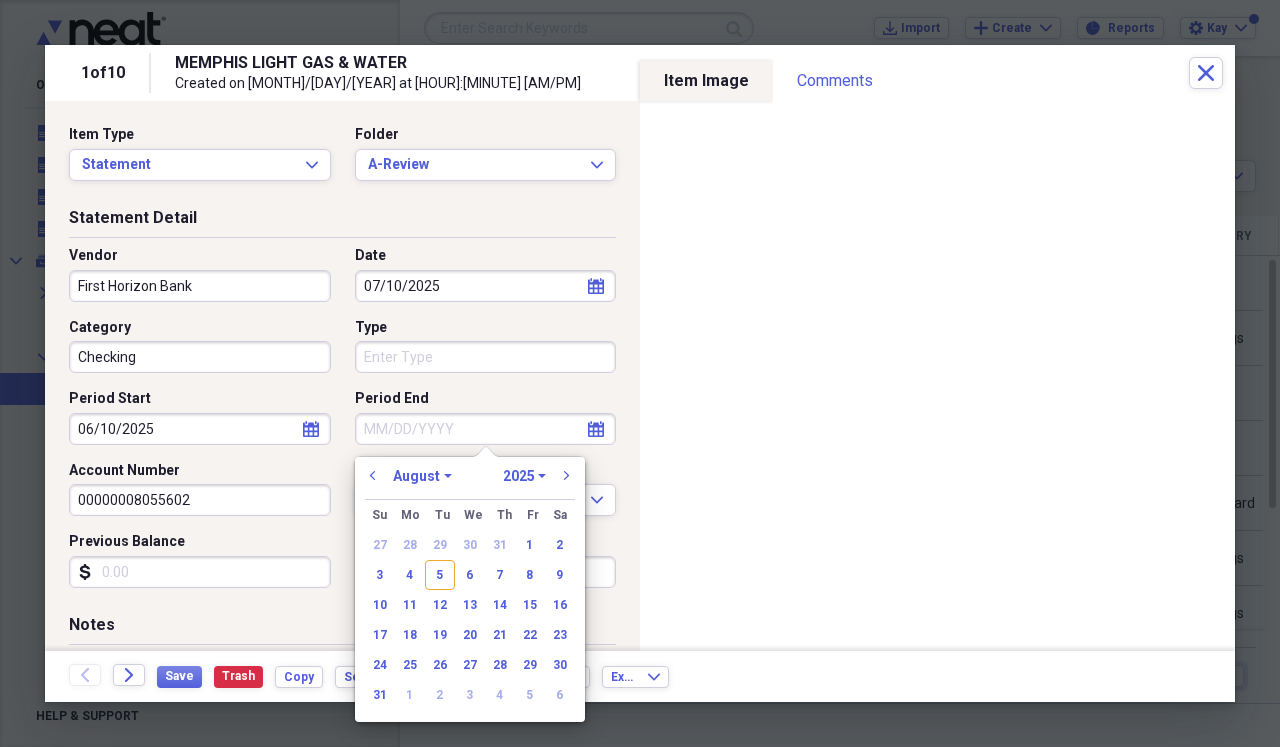 click on "Period End" at bounding box center (486, 429) 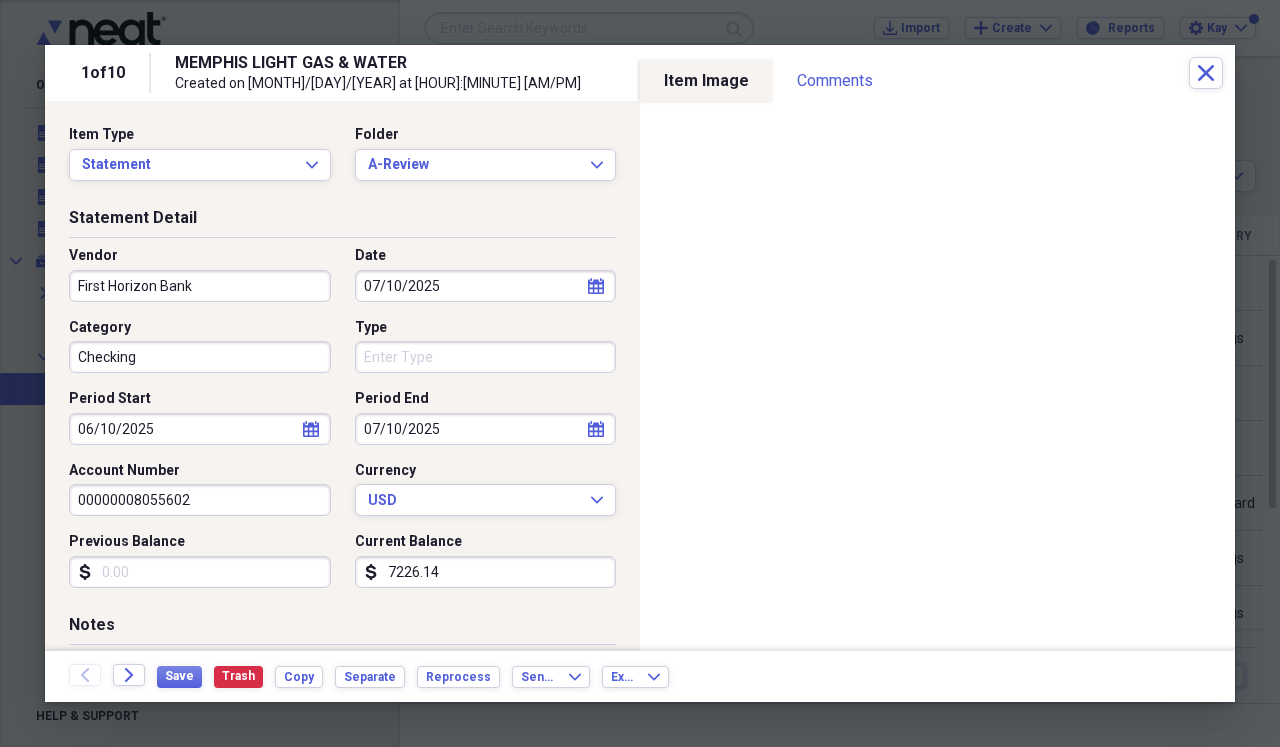 click on "Previous Balance" at bounding box center [200, 572] 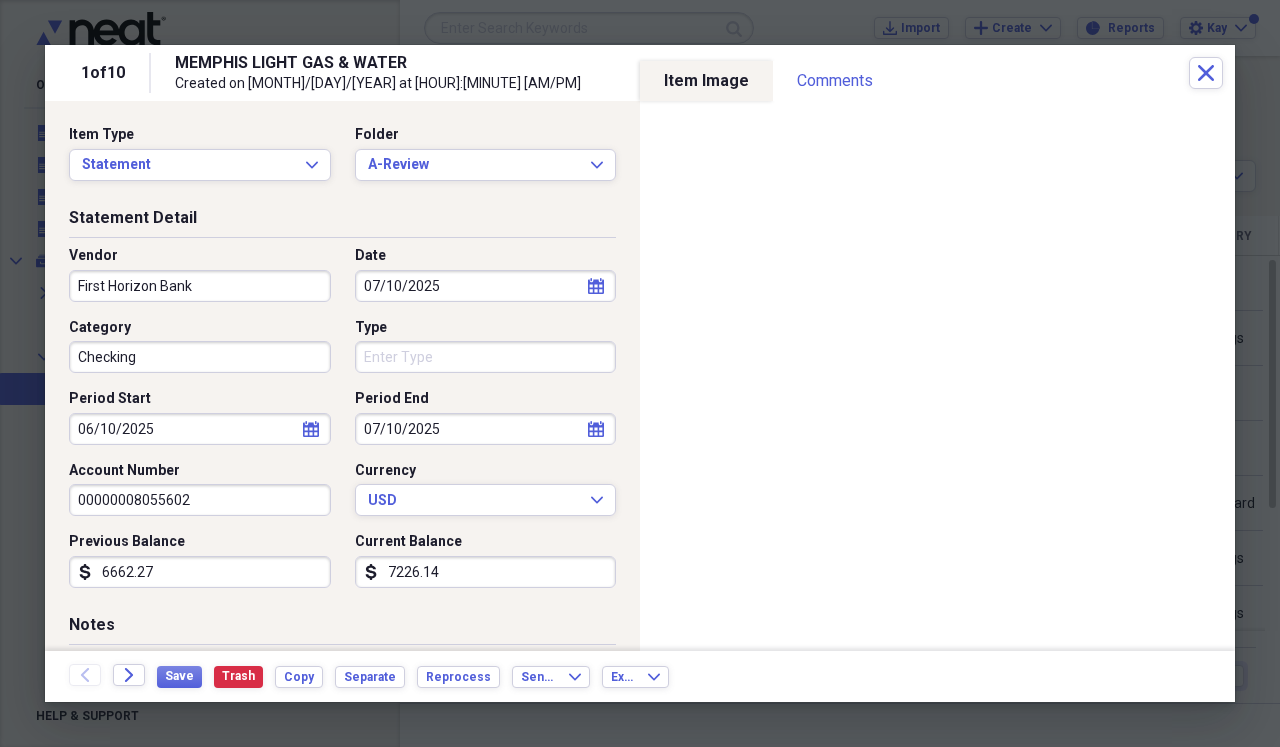 click on "7226.14" at bounding box center [486, 572] 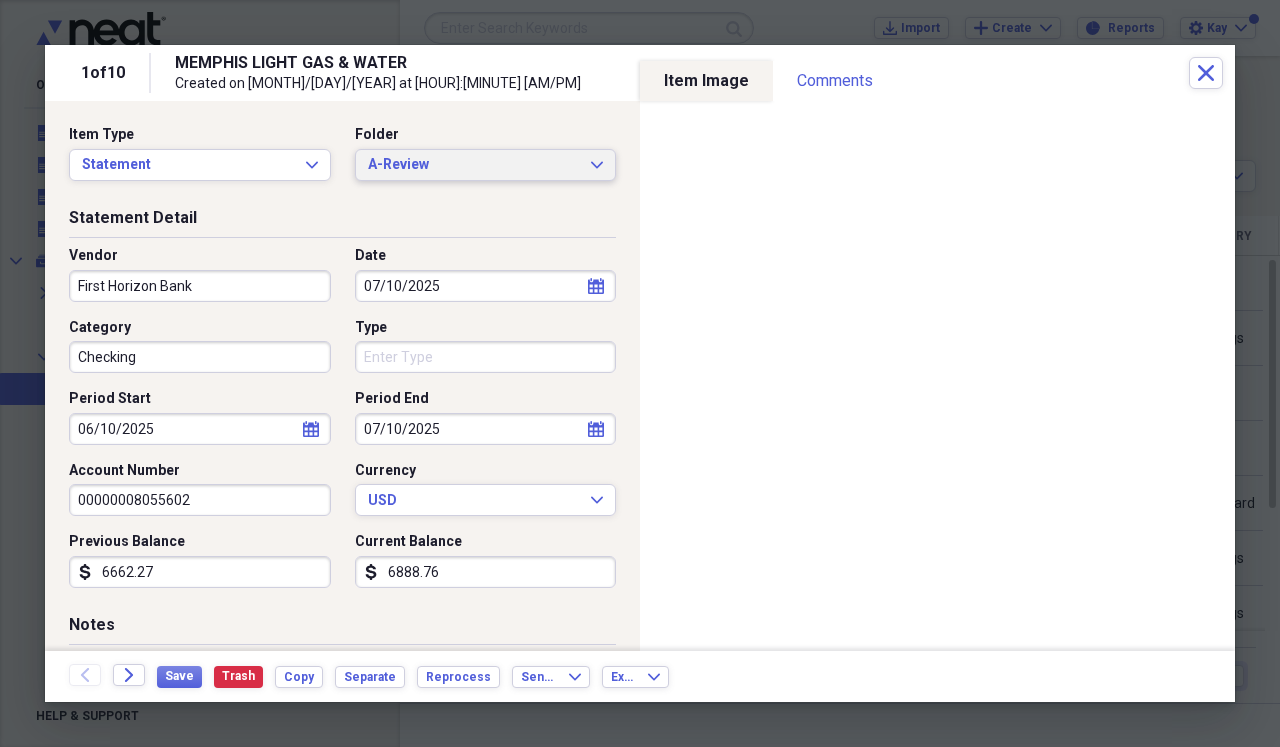 click on "Expand" 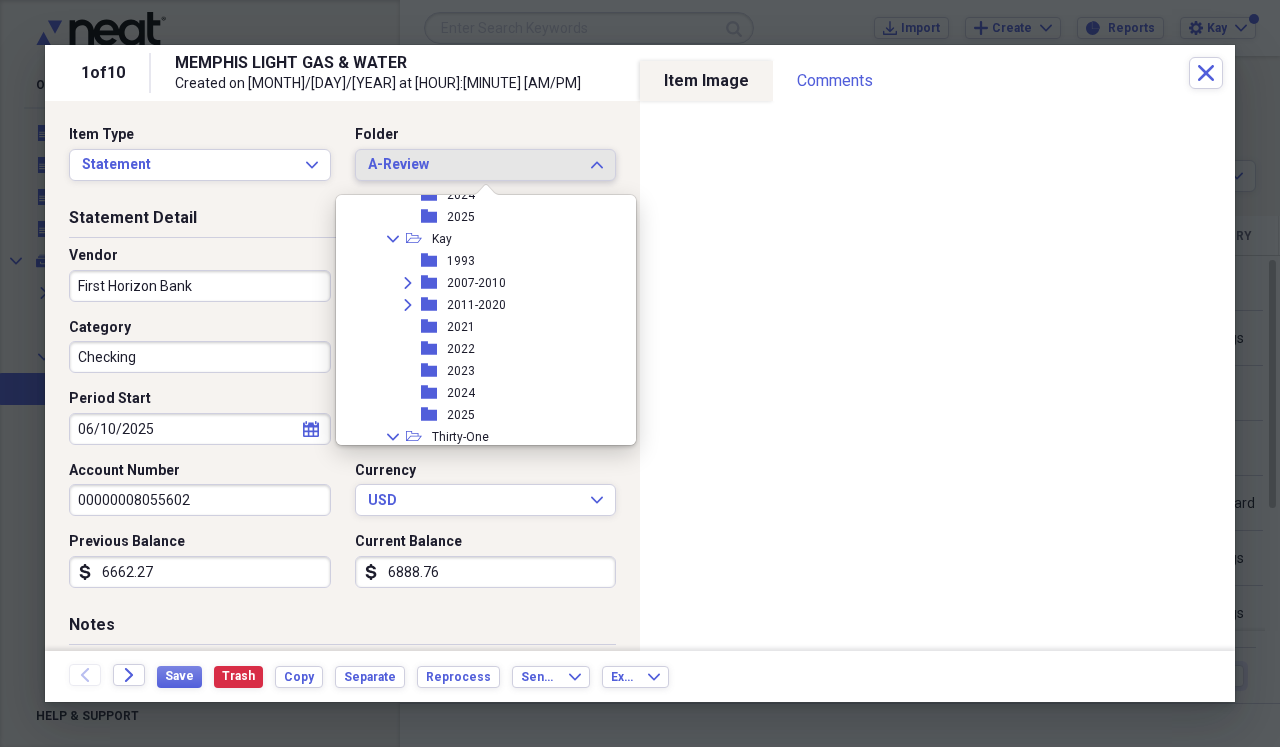 scroll, scrollTop: 419, scrollLeft: 0, axis: vertical 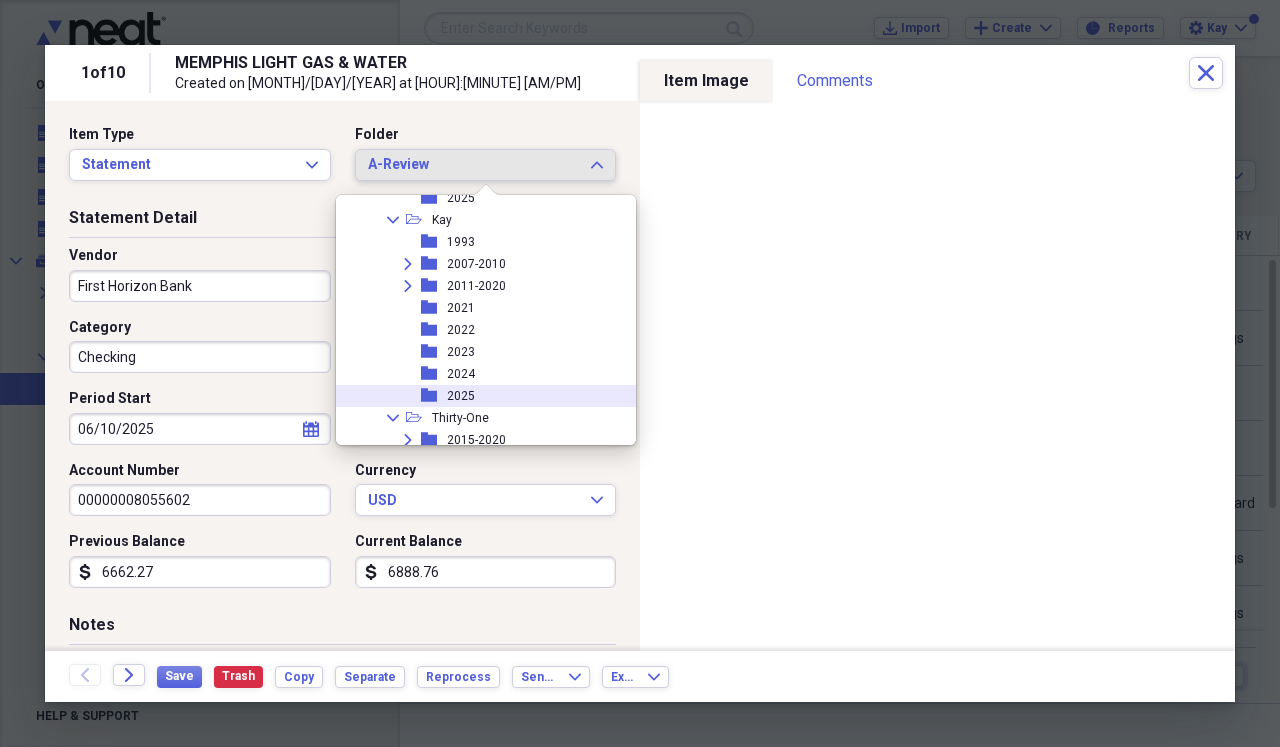 click on "2025" at bounding box center (461, 396) 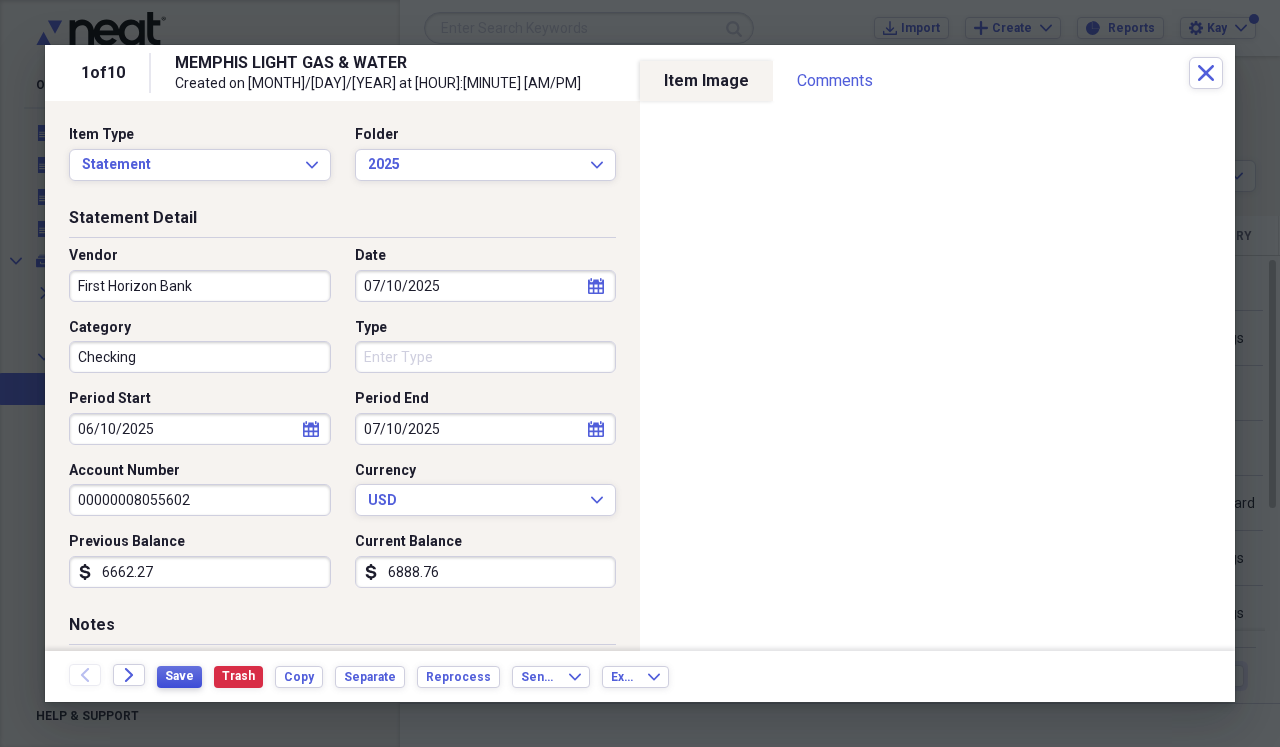 click on "Save" at bounding box center (179, 676) 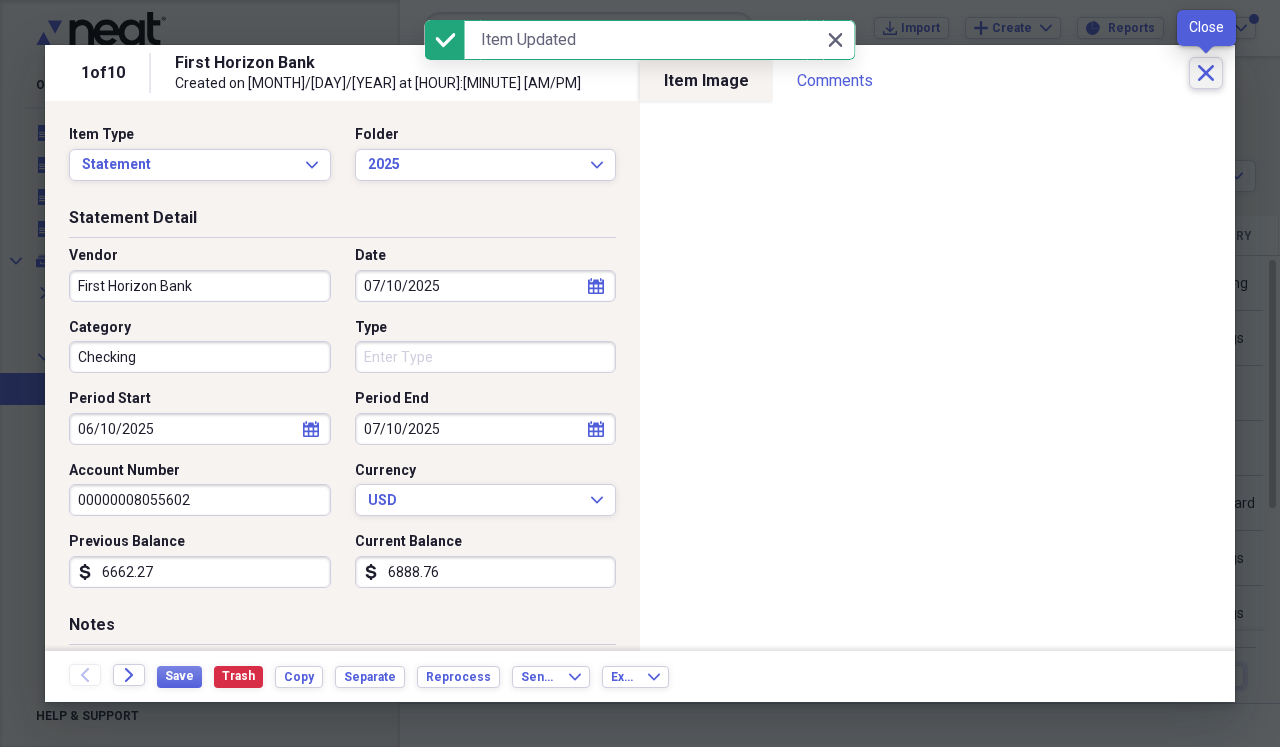 click 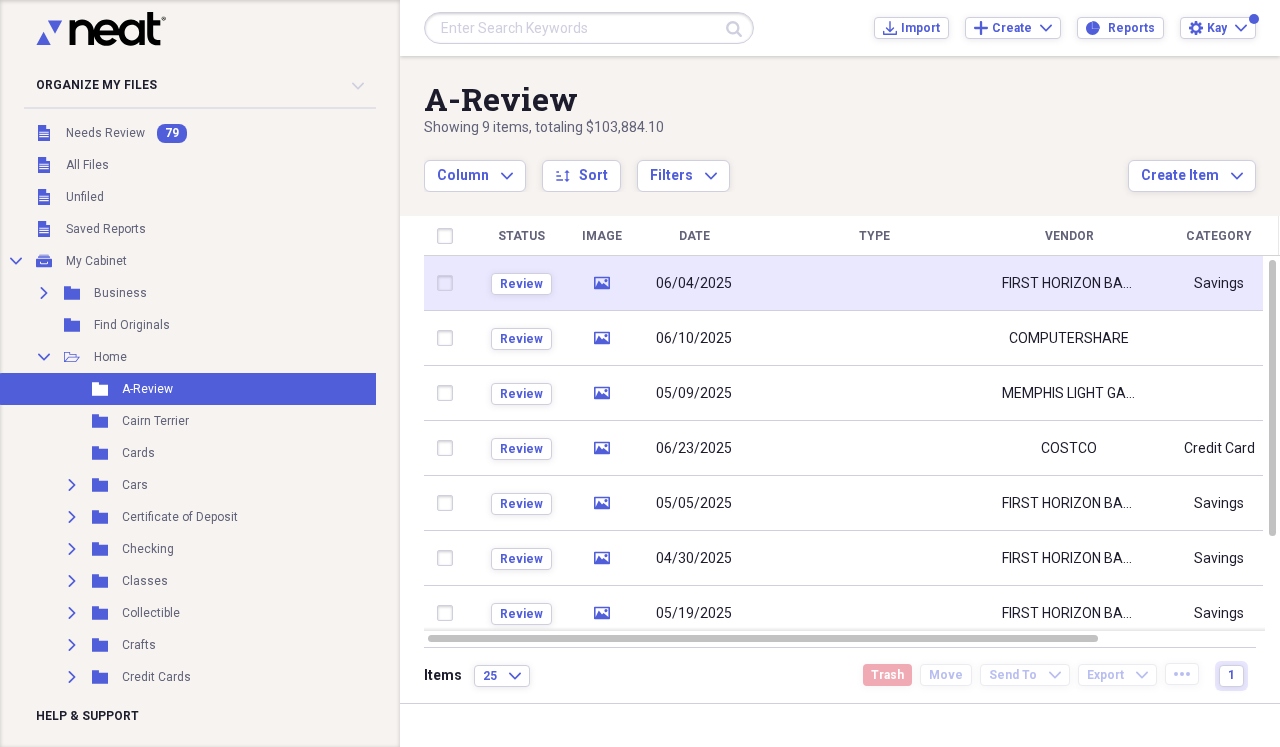 click at bounding box center (874, 283) 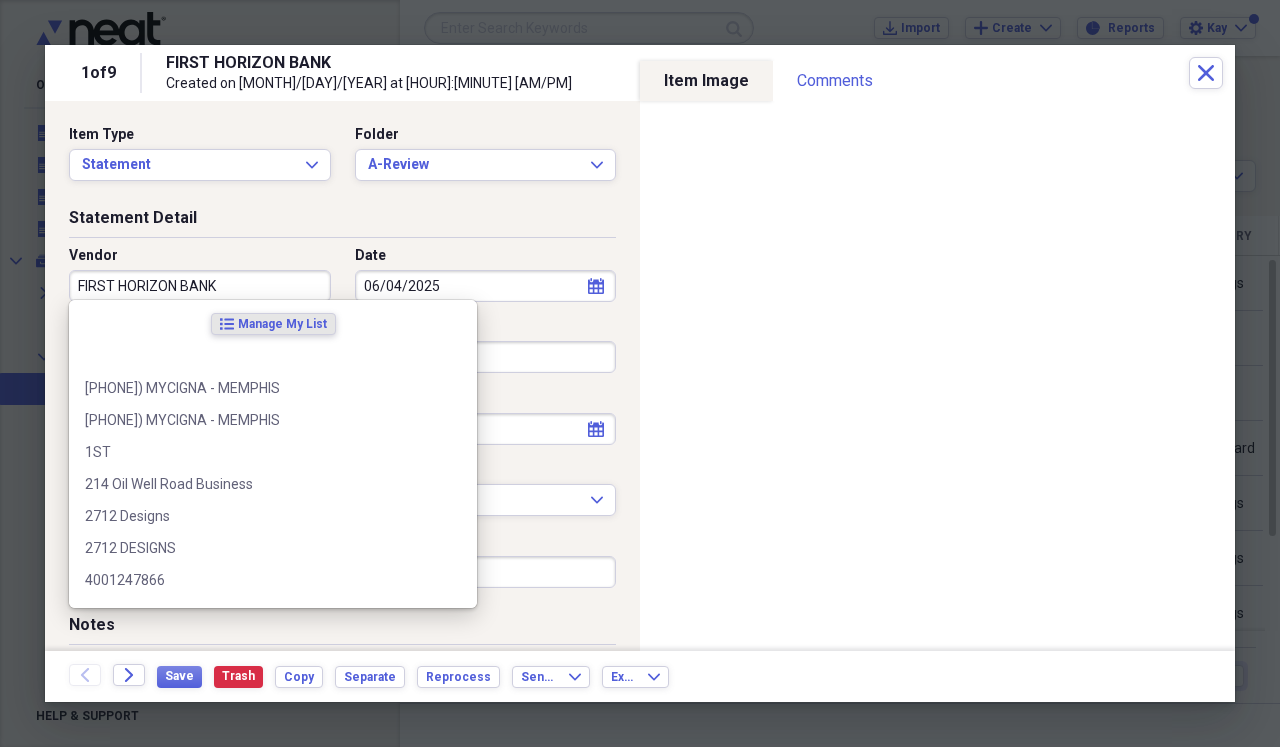 click on "FIRST HORIZON BANK" at bounding box center [200, 286] 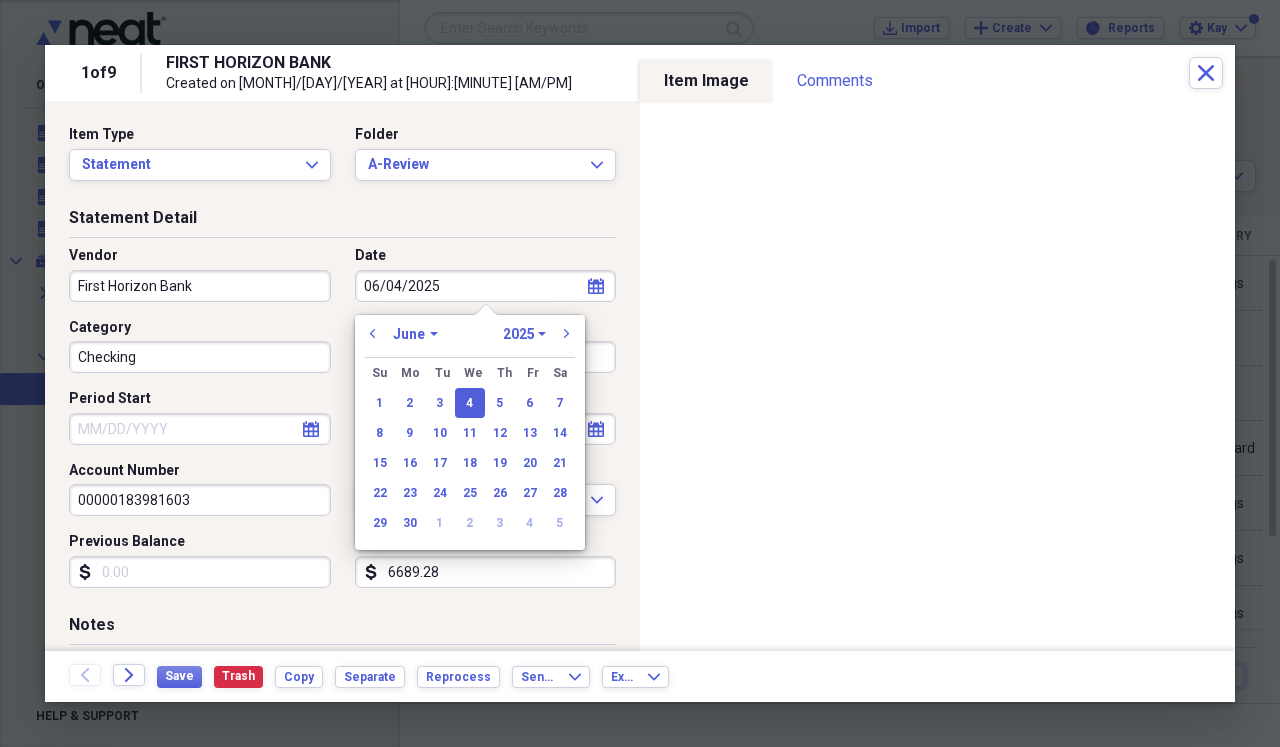 click on "Period Start" at bounding box center (200, 429) 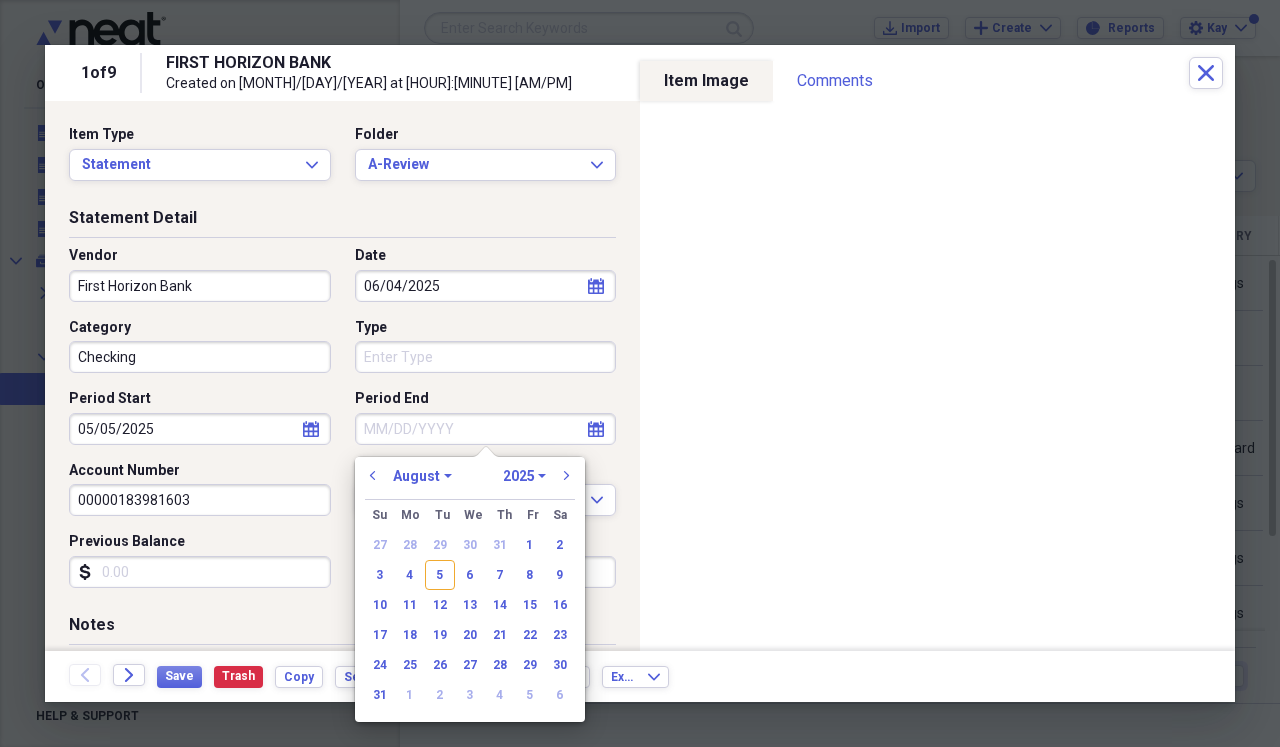 click on "Period End" at bounding box center (486, 429) 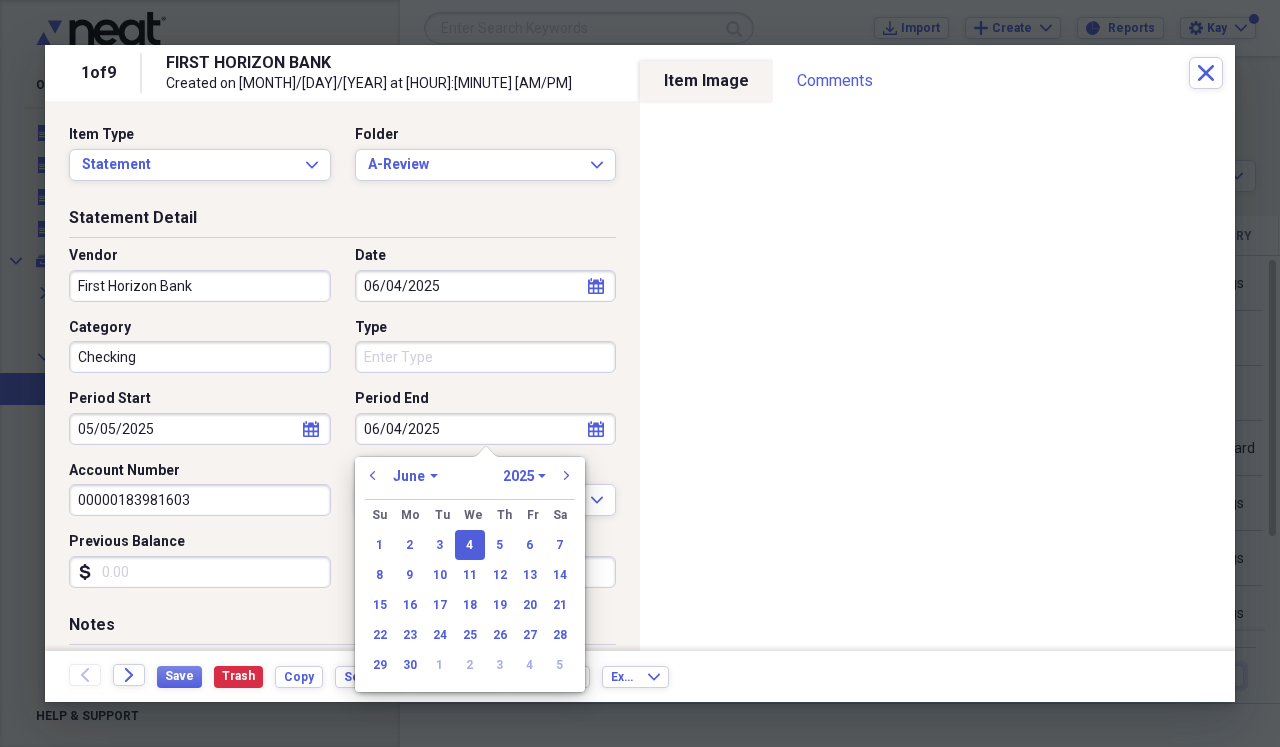 click on "Previous Balance" at bounding box center [200, 572] 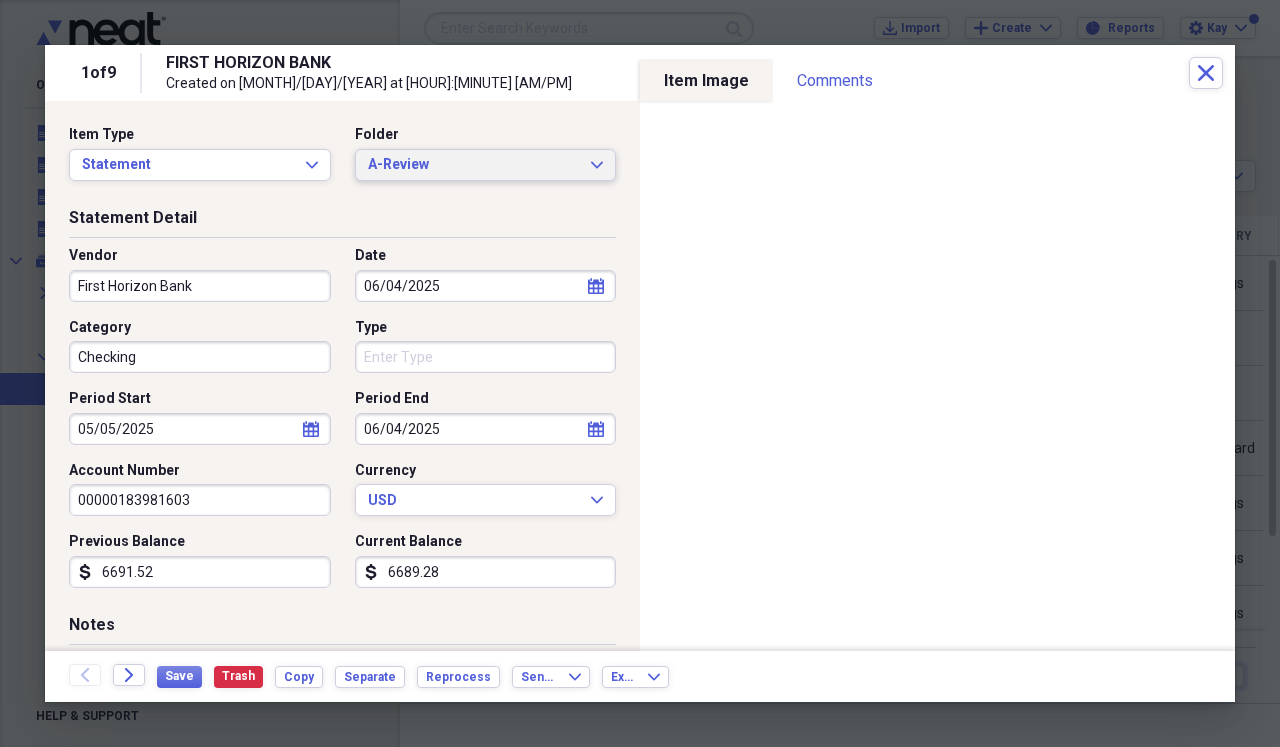 click on "A-Review Expand" at bounding box center (486, 165) 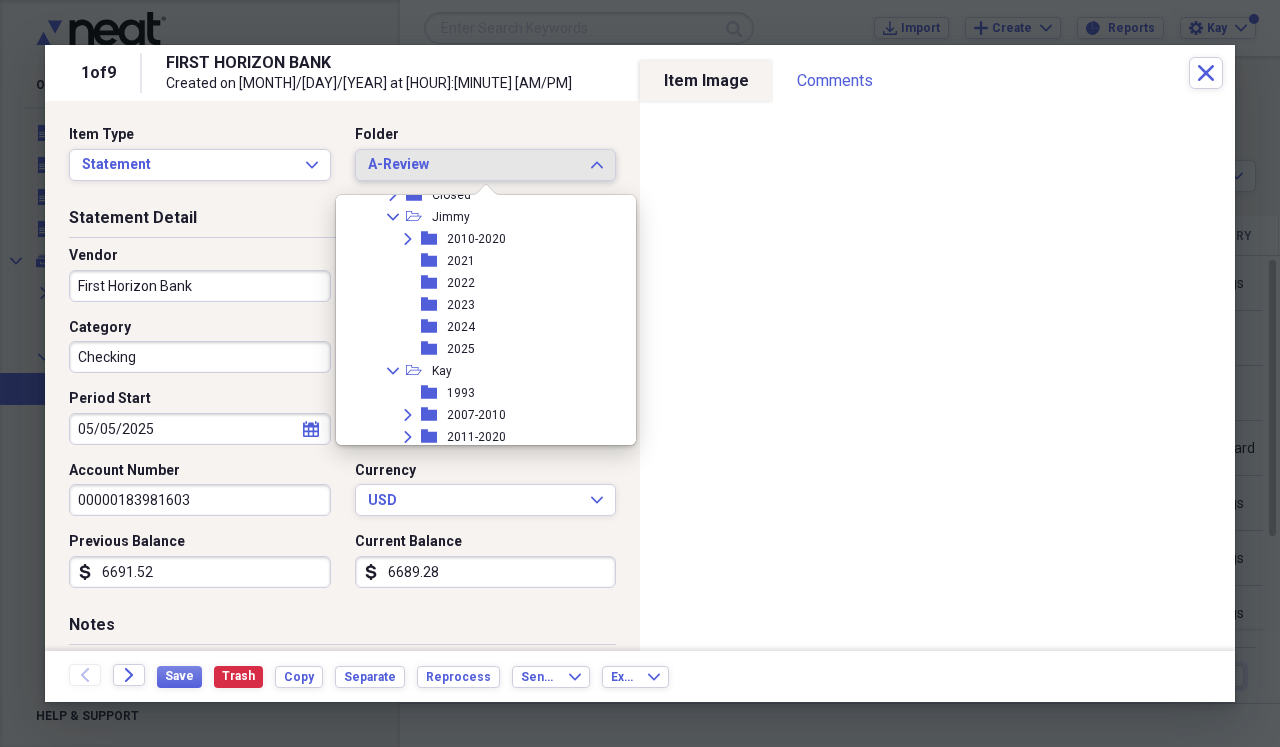 scroll, scrollTop: 286, scrollLeft: 0, axis: vertical 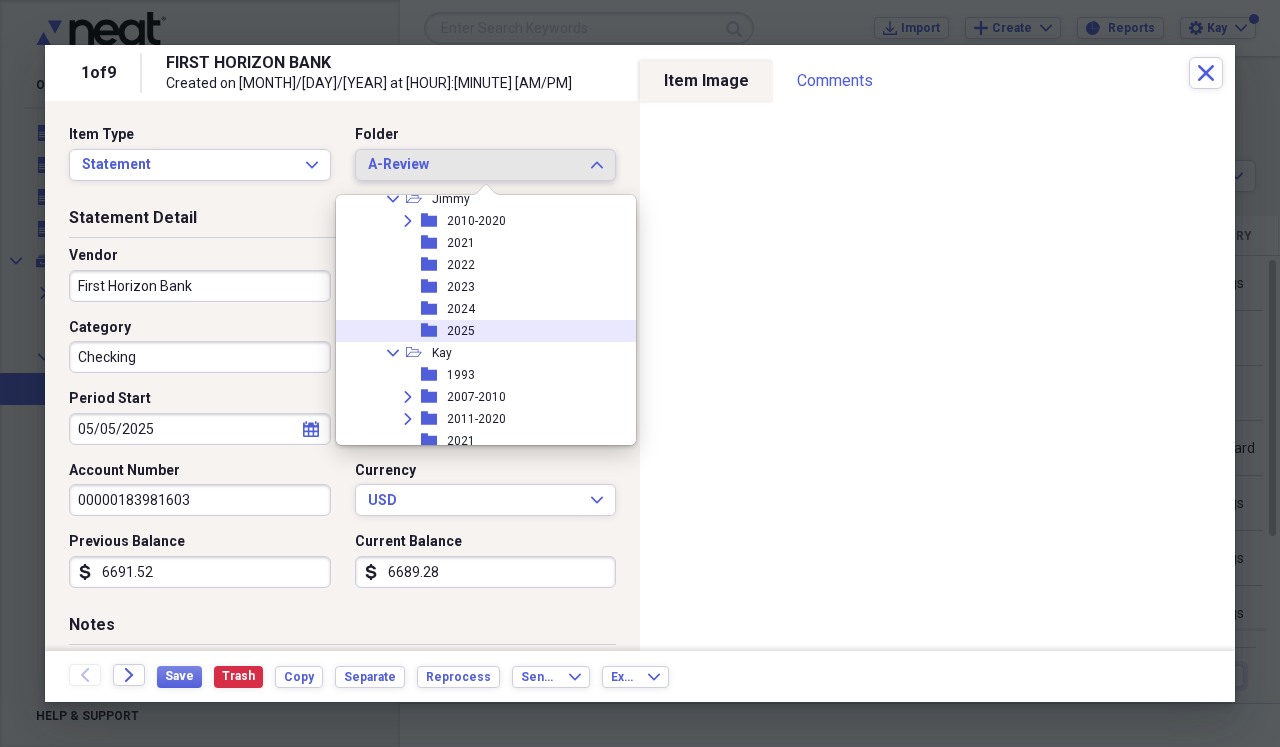 click on "folder 2025" at bounding box center [478, 331] 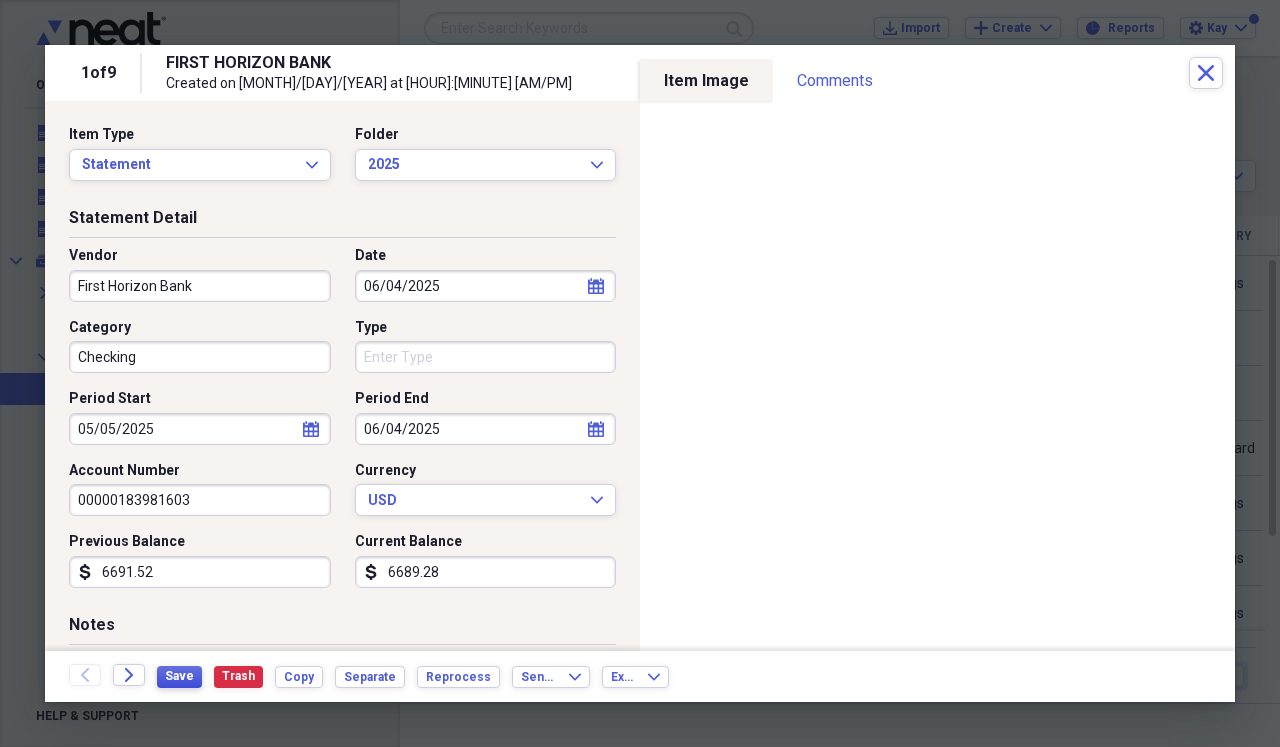 click on "Save" at bounding box center [179, 676] 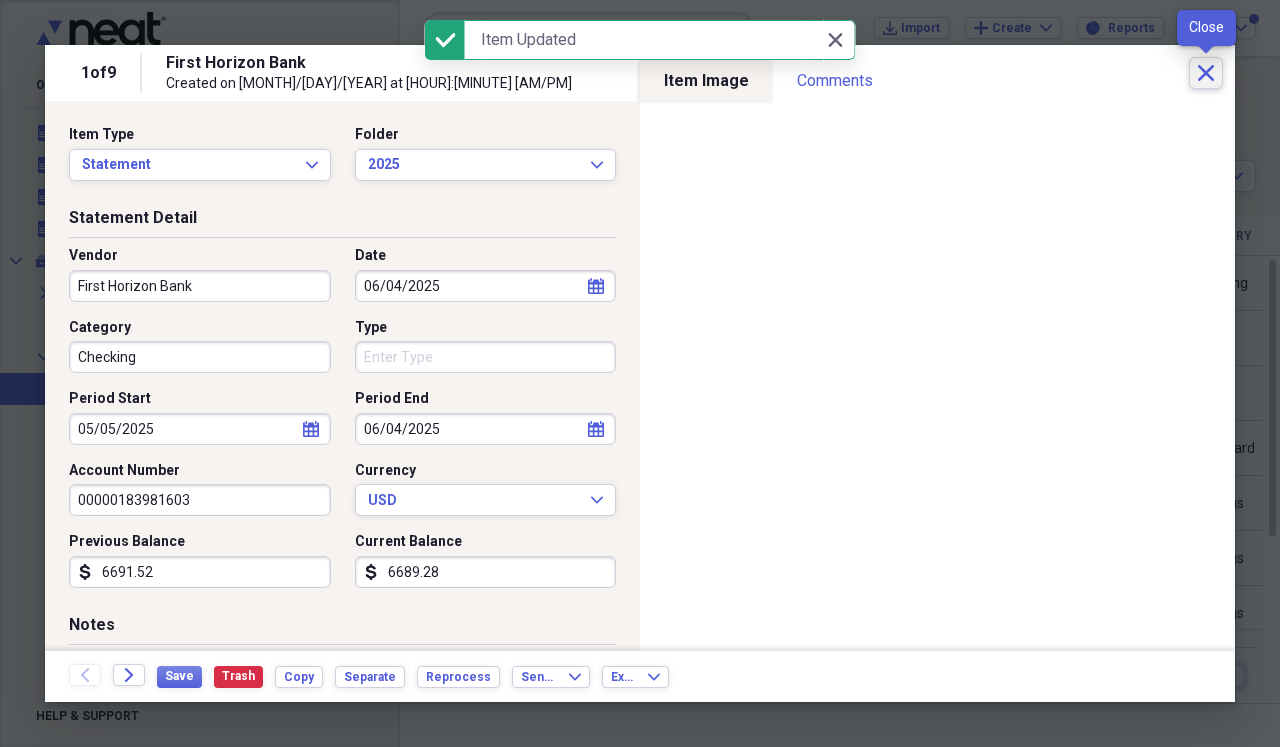 click on "Close" at bounding box center (1206, 73) 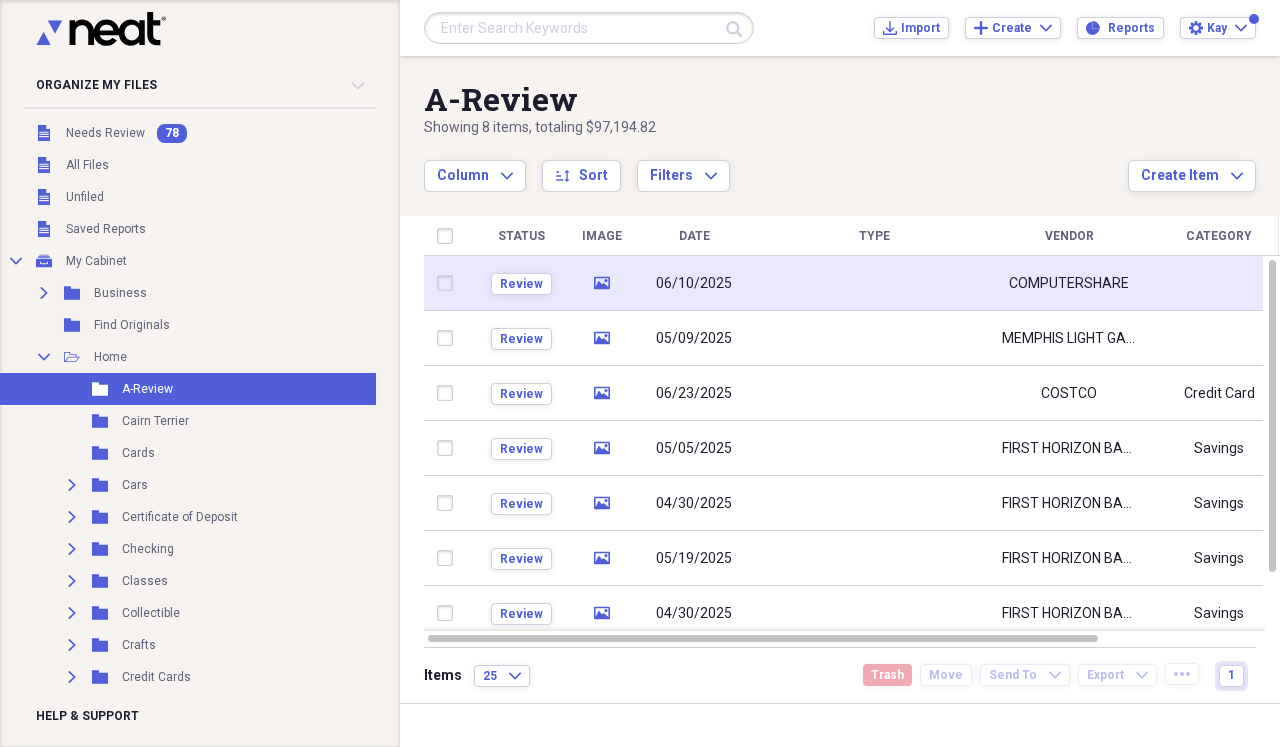 click at bounding box center (874, 283) 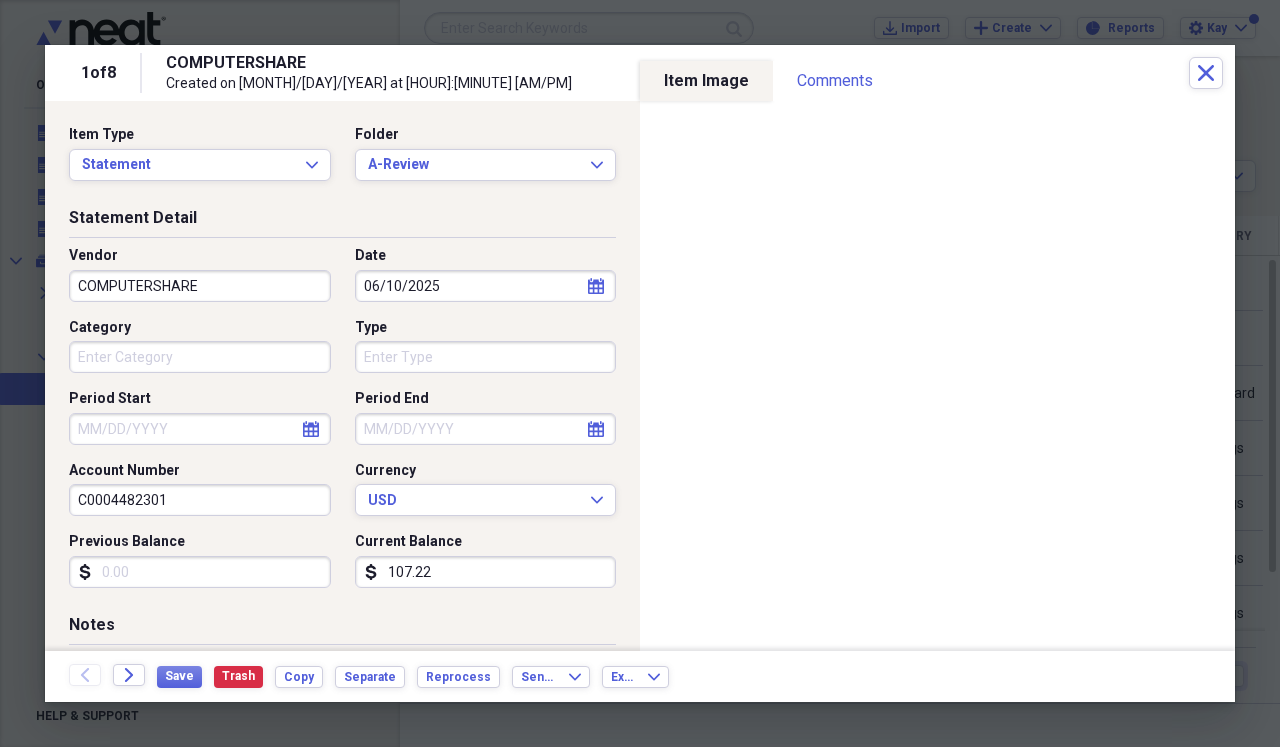 click on "COMPUTERSHARE" at bounding box center (200, 286) 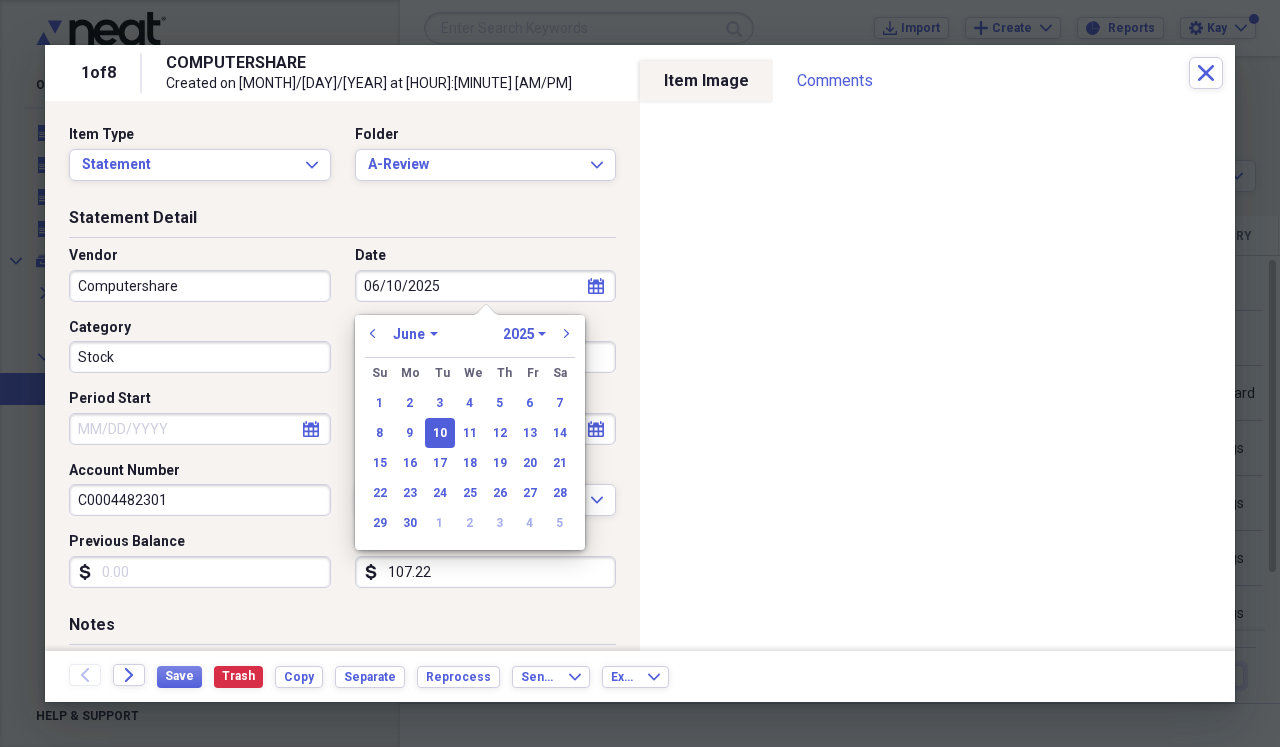 click on "Statement Detail Vendor Computershare Date [MONTH]/[DAY]/[YEAR] calendar Calendar Category Stock Type Period Start calendar Calendar Period End calendar Calendar Account Number C0004482301 Currency USD Expand Previous Balance dollar-sign Current Balance dollar-sign 107.22" at bounding box center [342, 410] 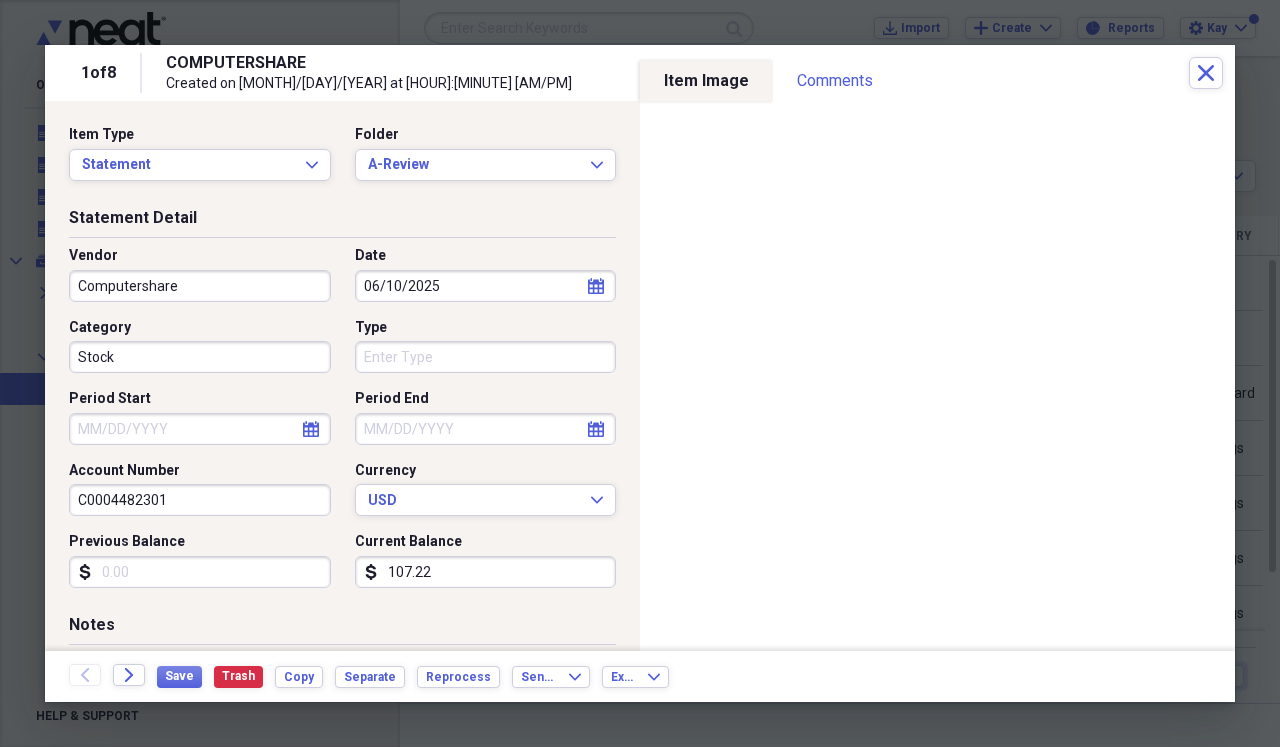 click on "Type" at bounding box center [486, 357] 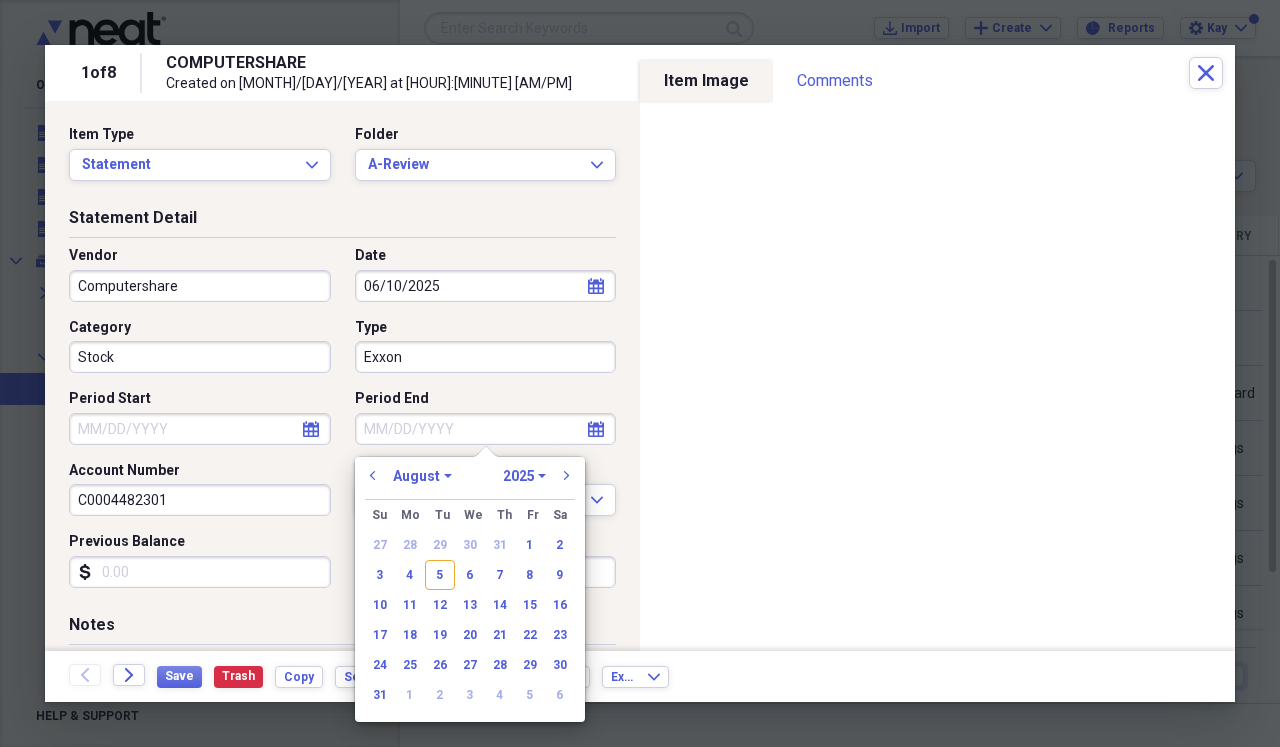 click on "Period End" at bounding box center (486, 429) 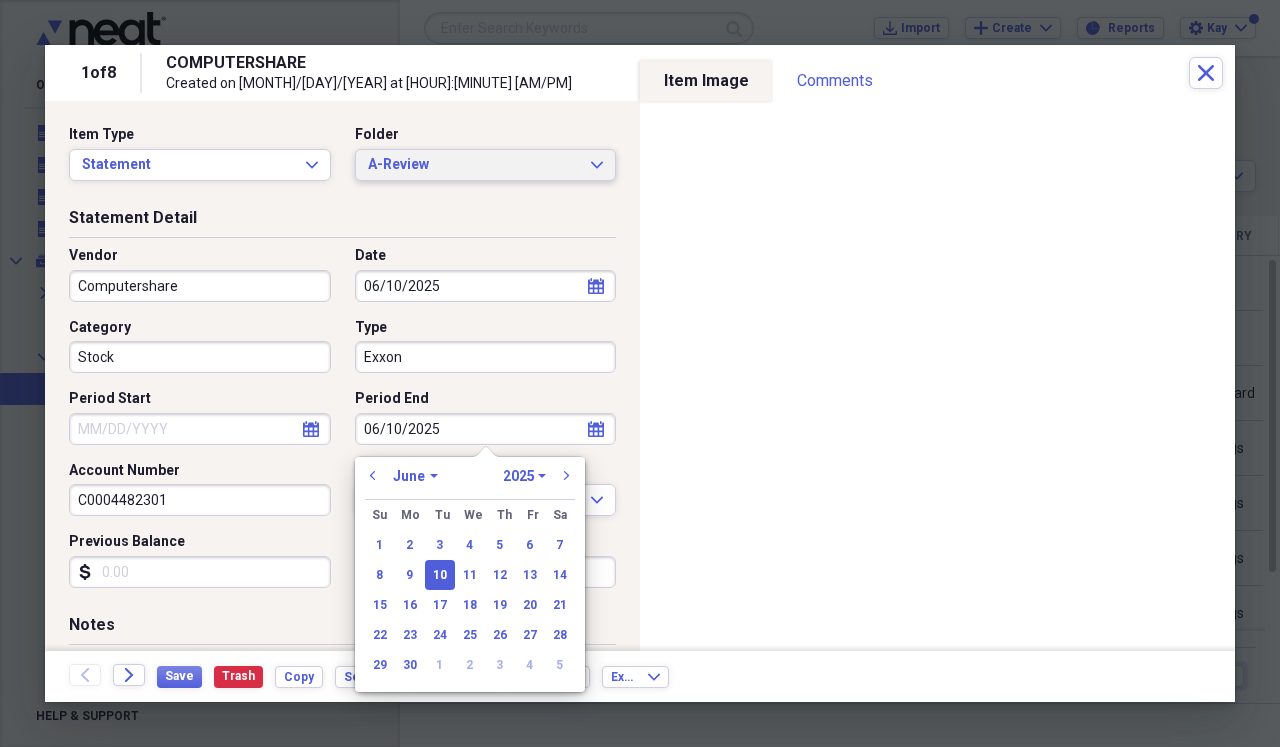 click on "Expand" 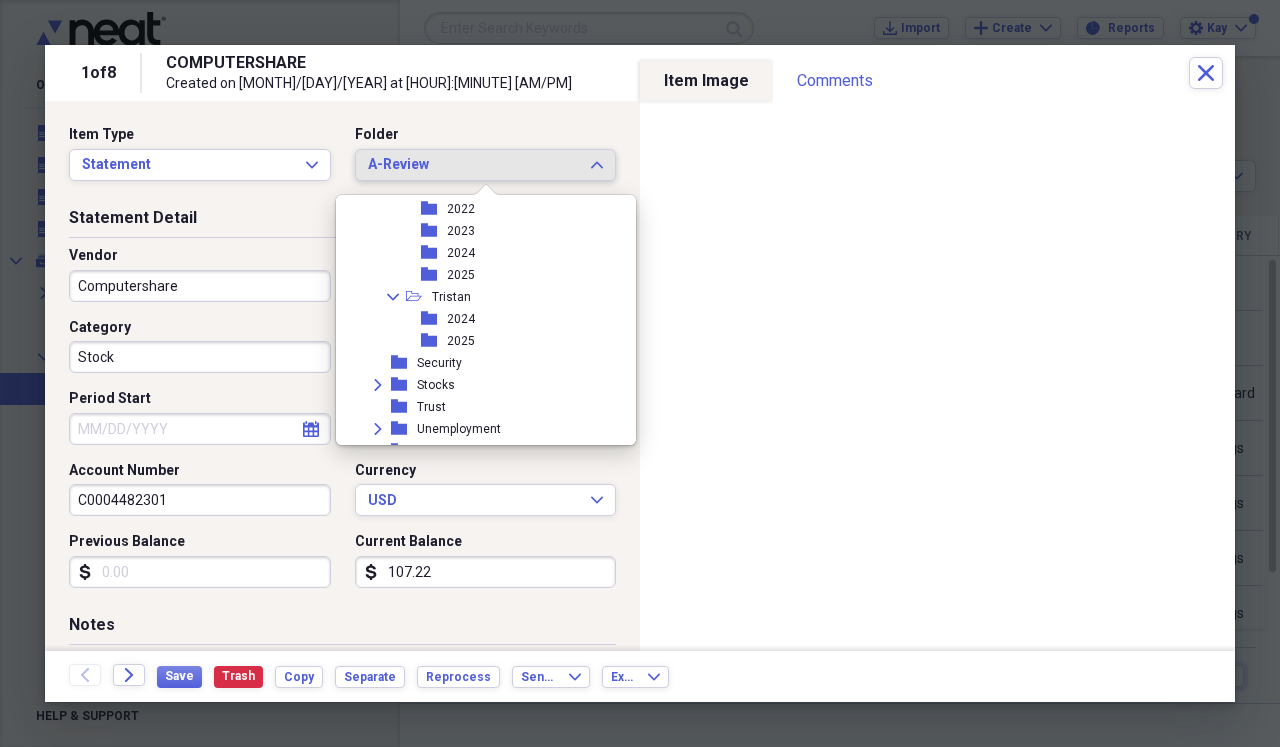 scroll, scrollTop: 1773, scrollLeft: 0, axis: vertical 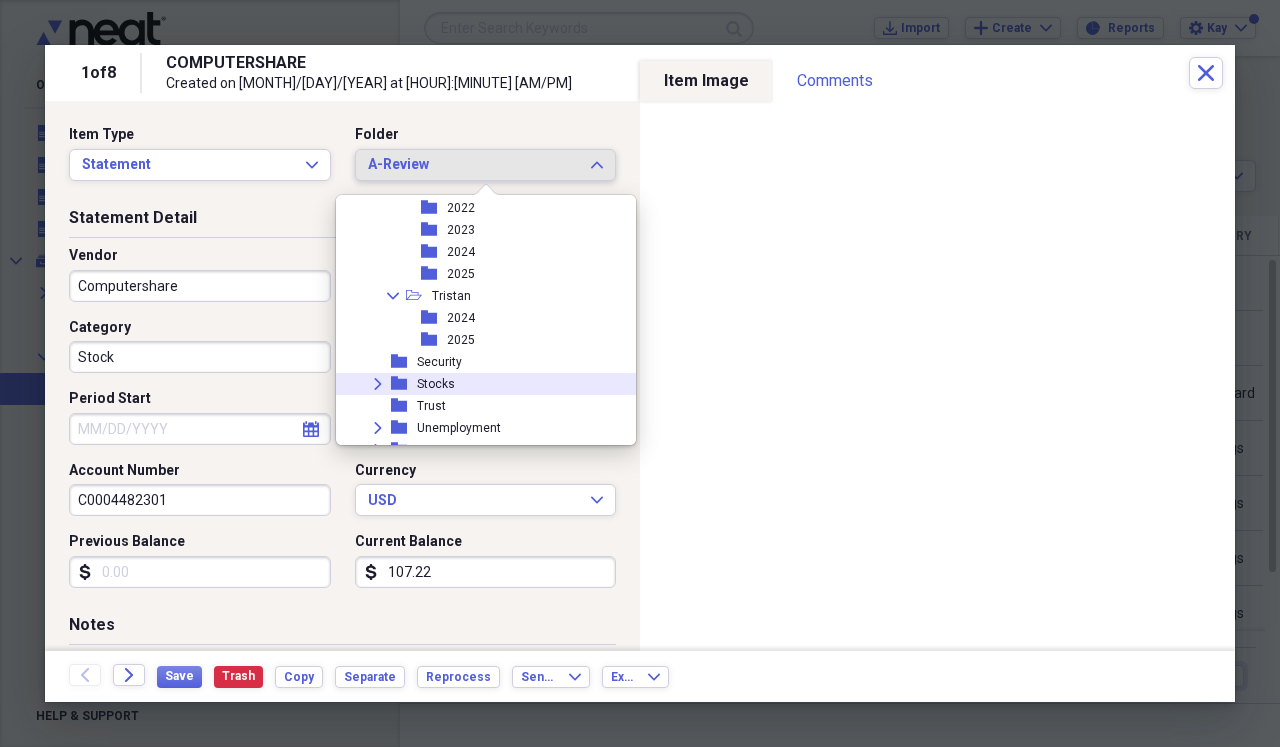 click on "Expand" at bounding box center (378, 384) 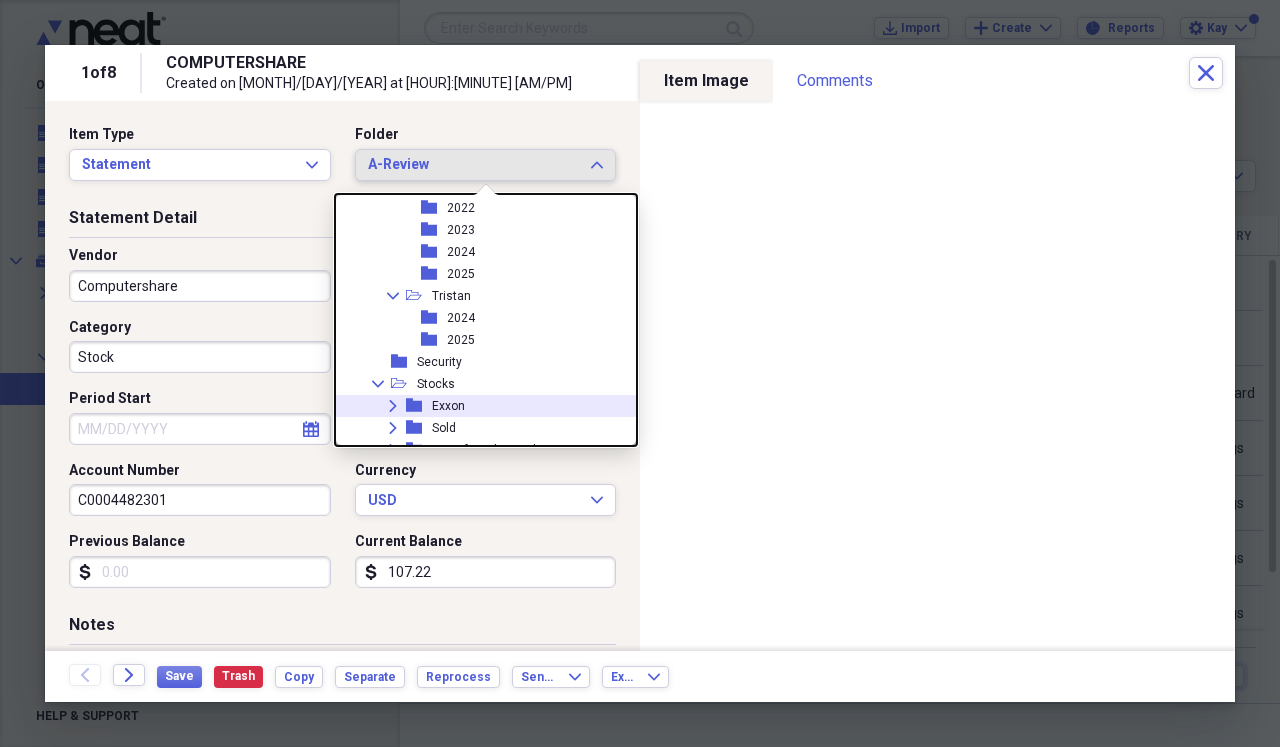 click on "Expand" 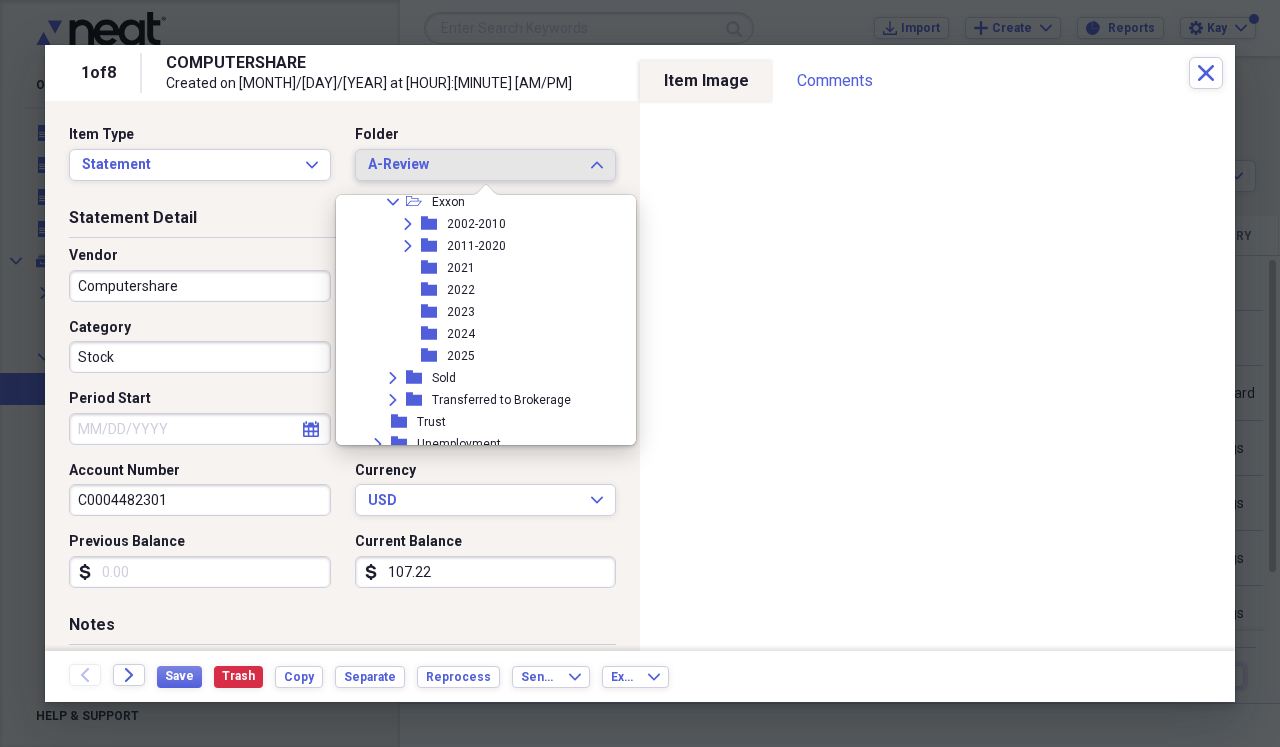 scroll, scrollTop: 1980, scrollLeft: 0, axis: vertical 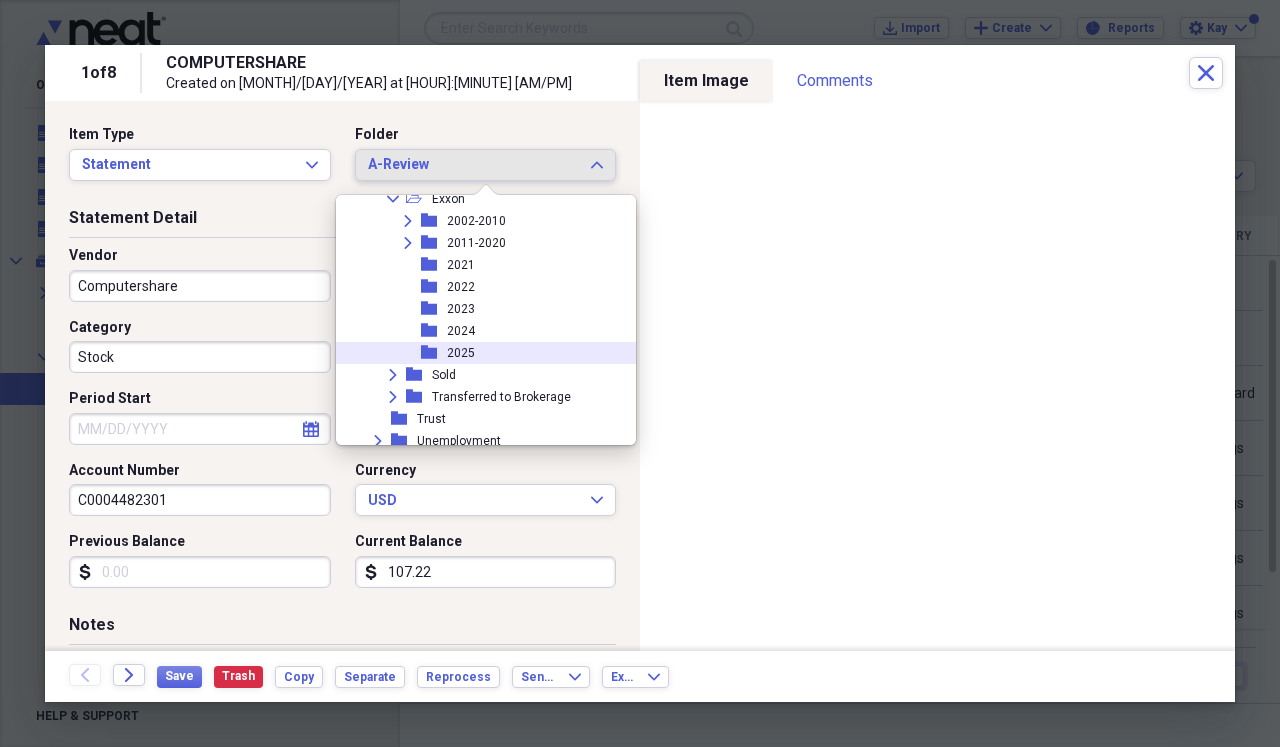 click on "folder 2025" at bounding box center (478, 353) 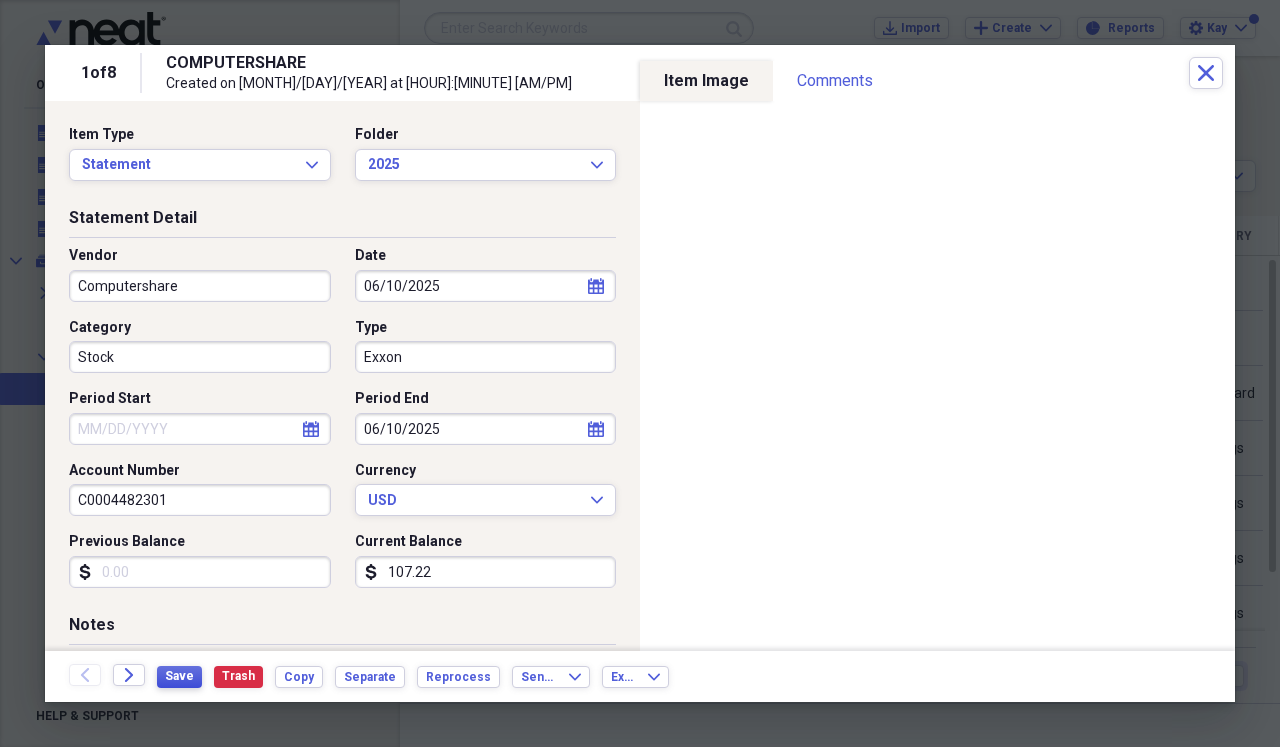 click on "Save" at bounding box center [179, 676] 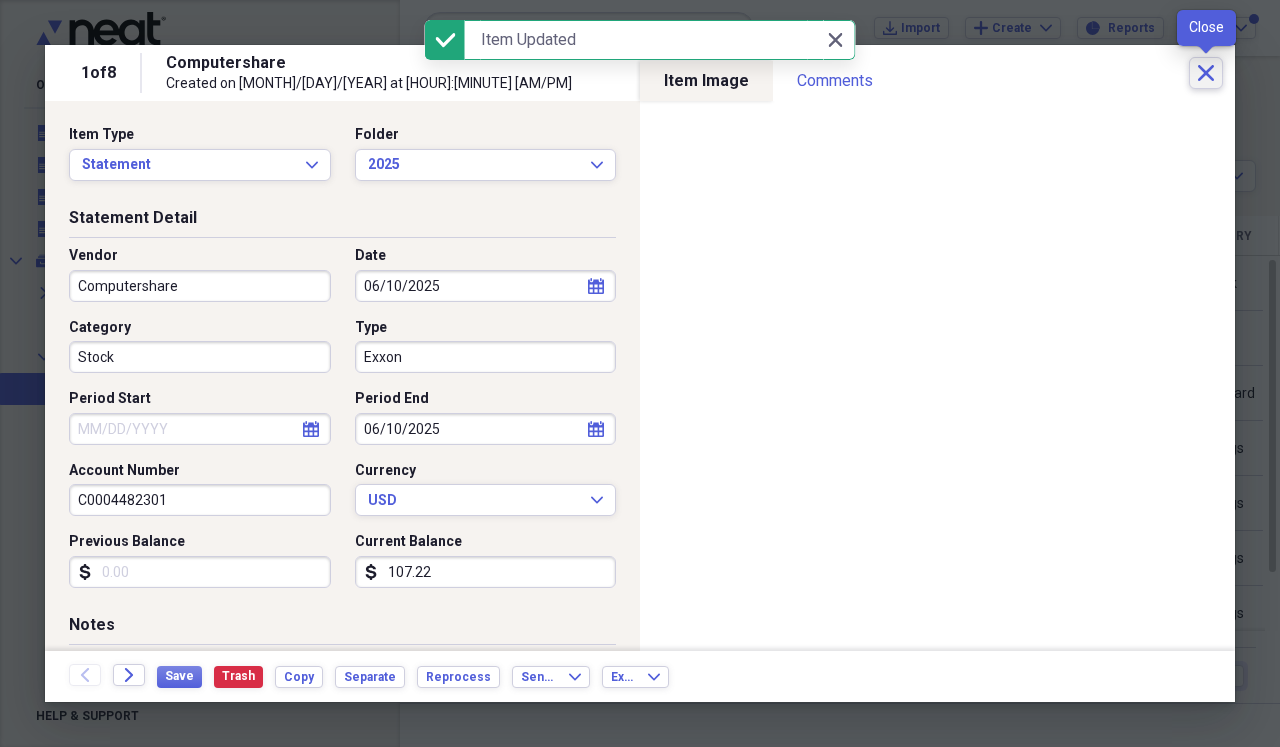 click on "Close" 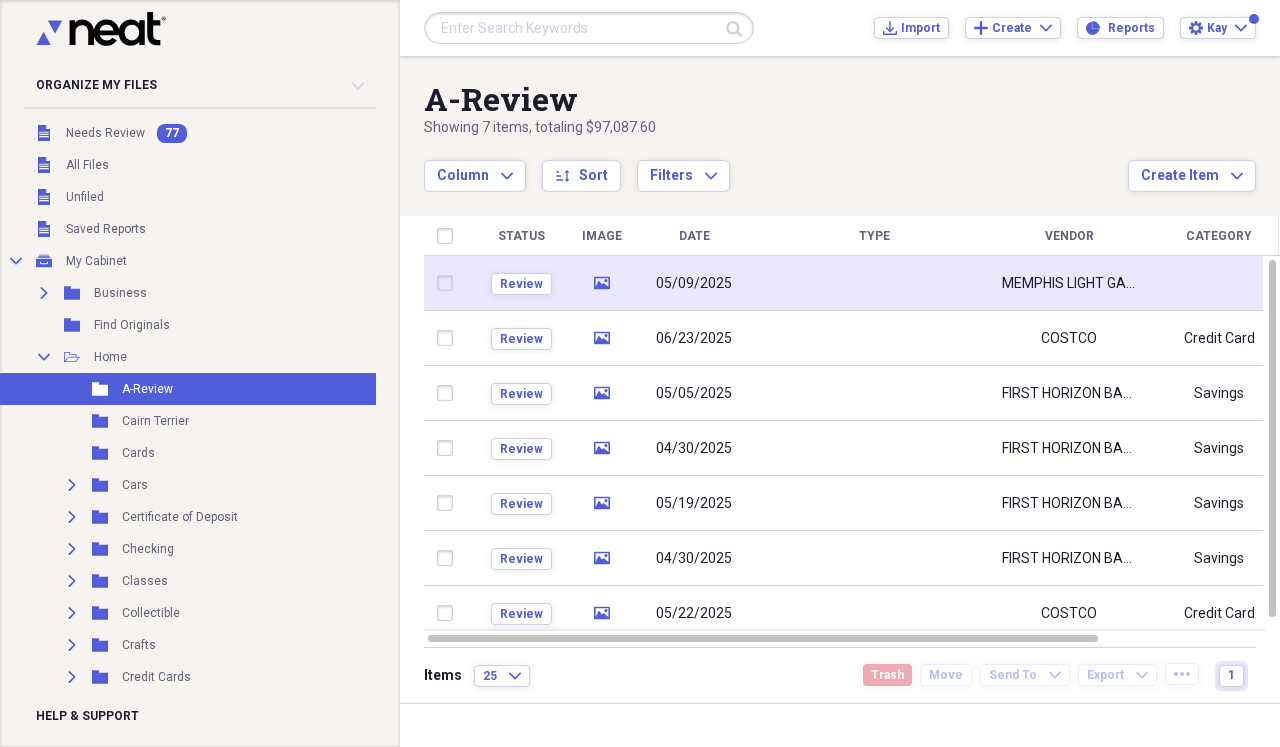 click at bounding box center (874, 283) 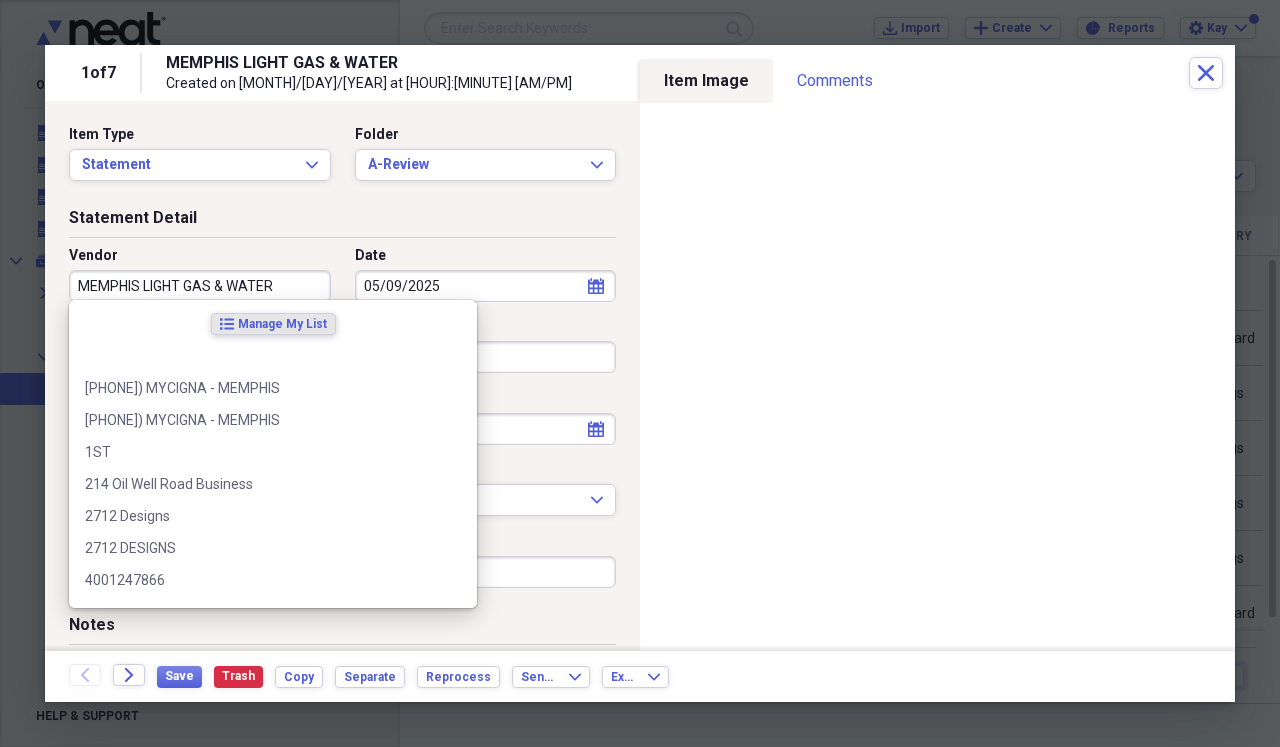 click on "MEMPHIS LIGHT GAS & WATER" at bounding box center [200, 286] 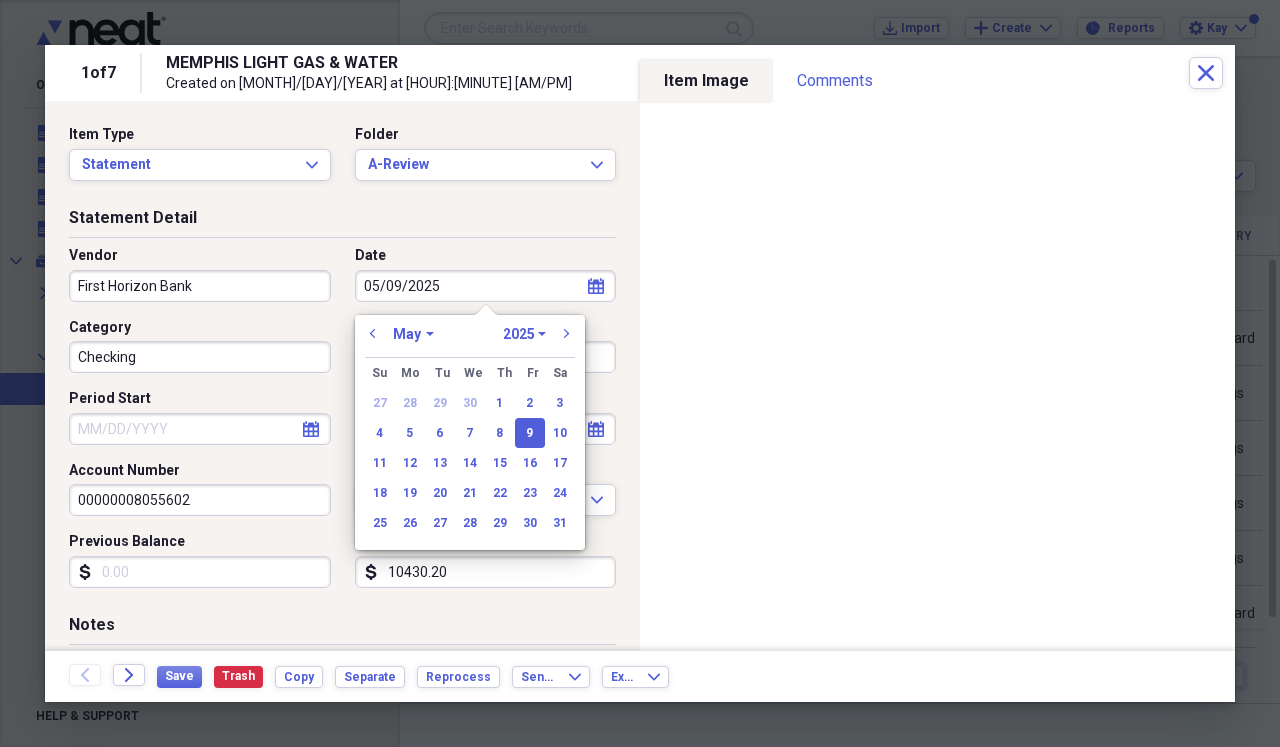 click on "Period Start" at bounding box center [200, 429] 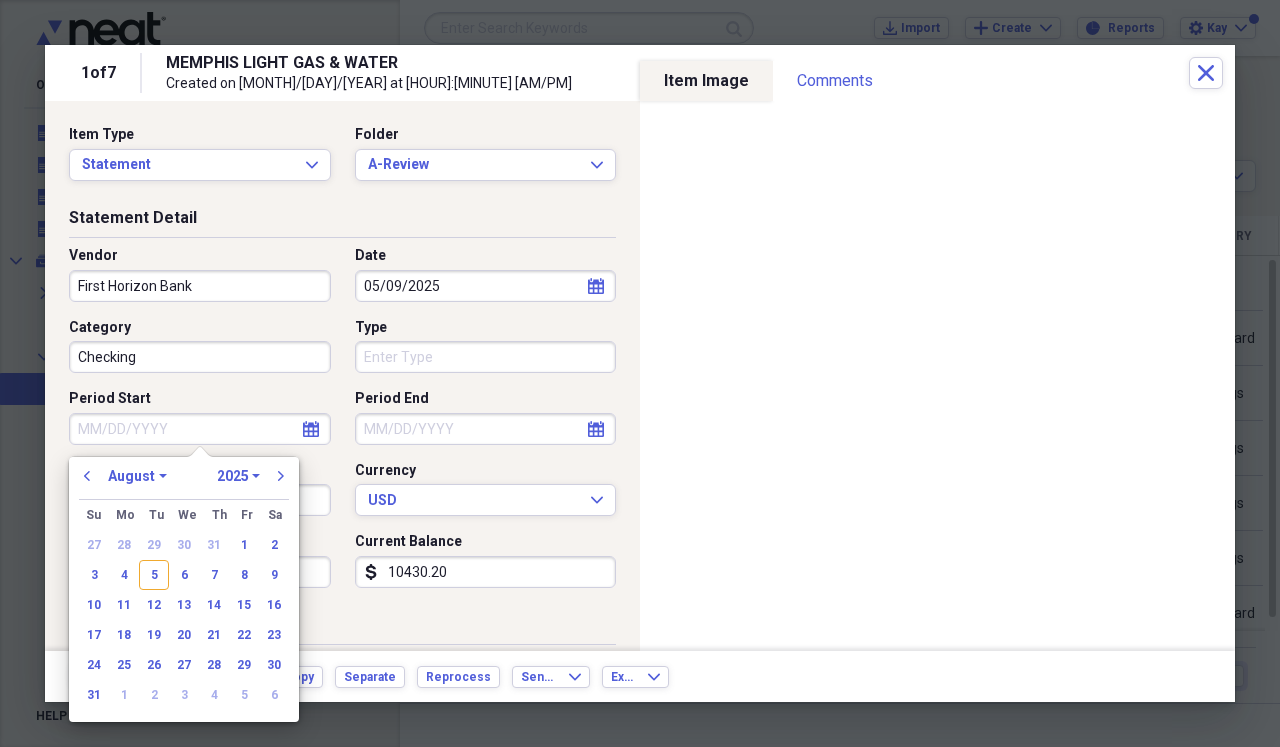 click on "Period Start" at bounding box center (200, 429) 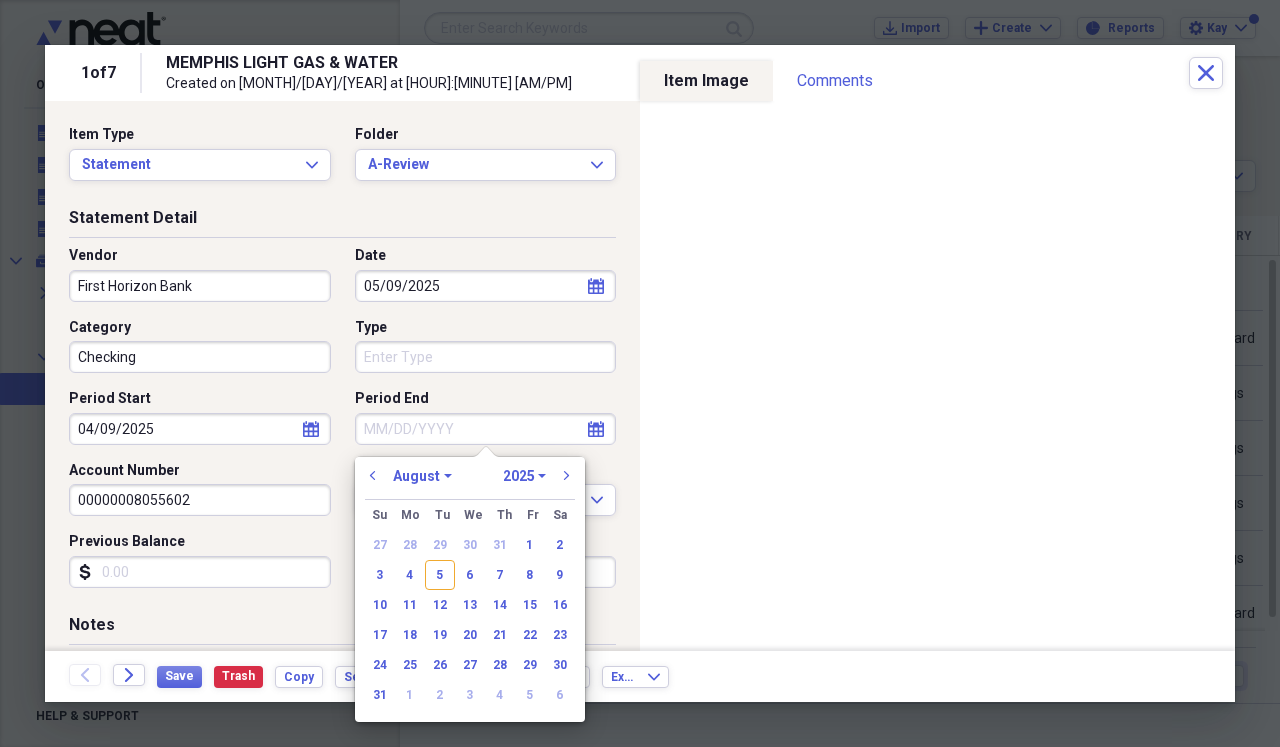 click on "Period End" at bounding box center (486, 429) 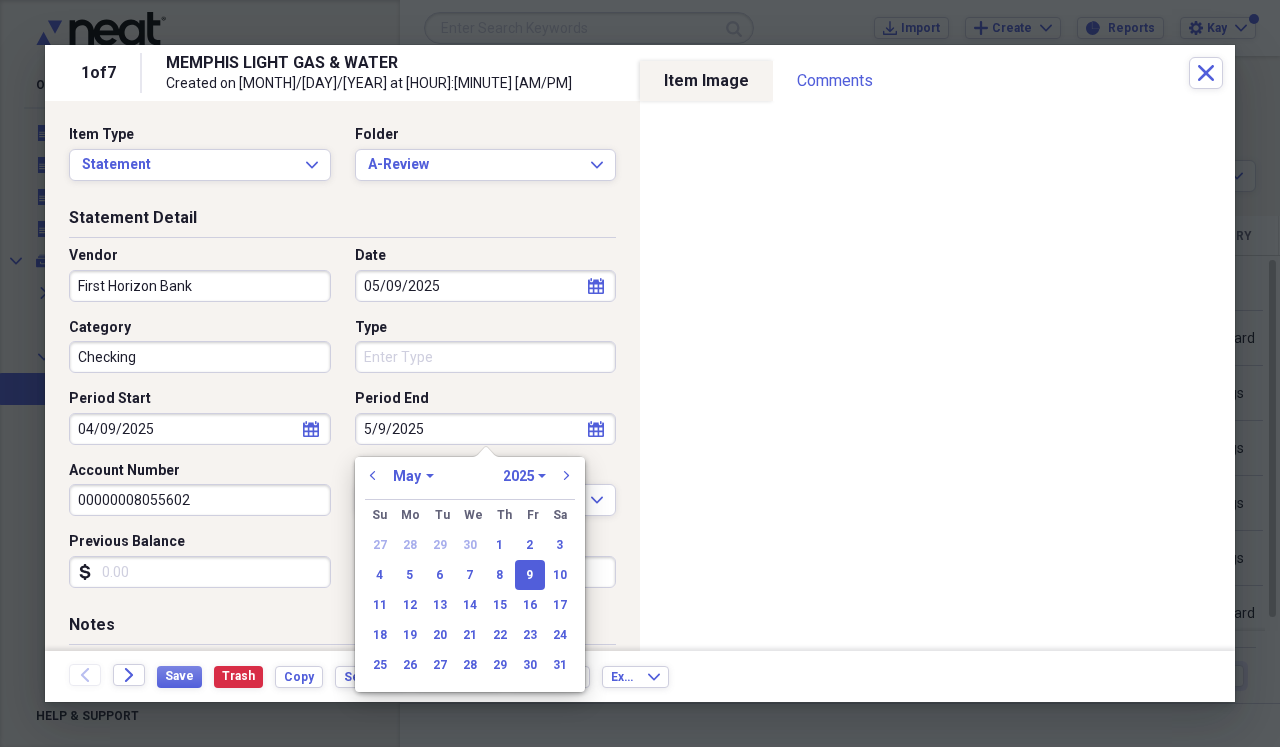 scroll, scrollTop: 41, scrollLeft: 0, axis: vertical 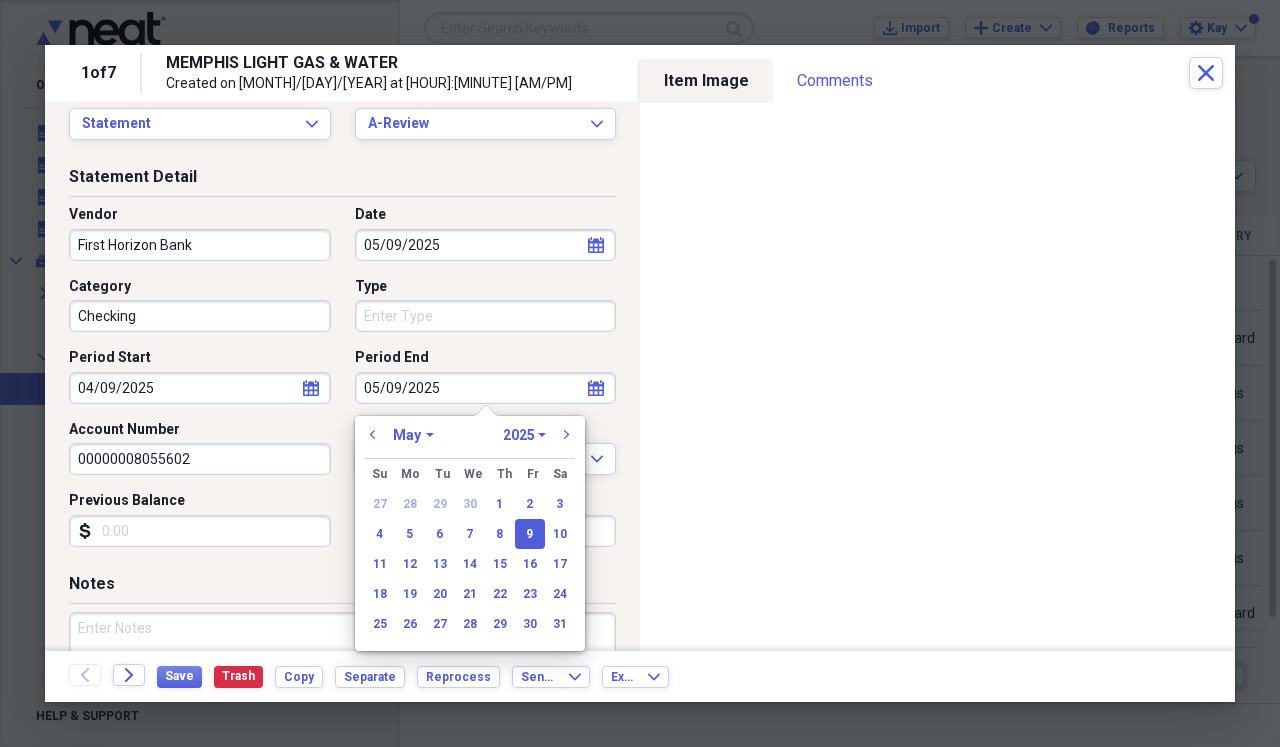 click on "Previous Balance" at bounding box center [200, 531] 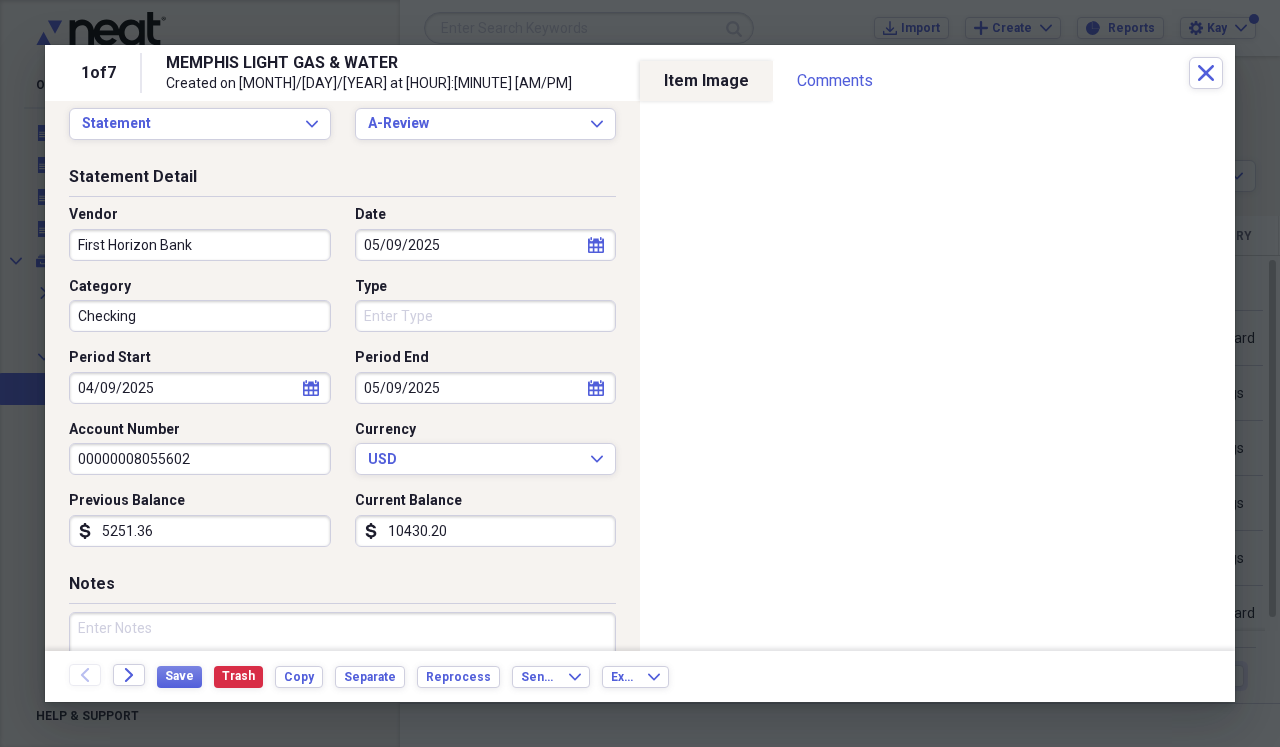click on "10430.20" at bounding box center (486, 531) 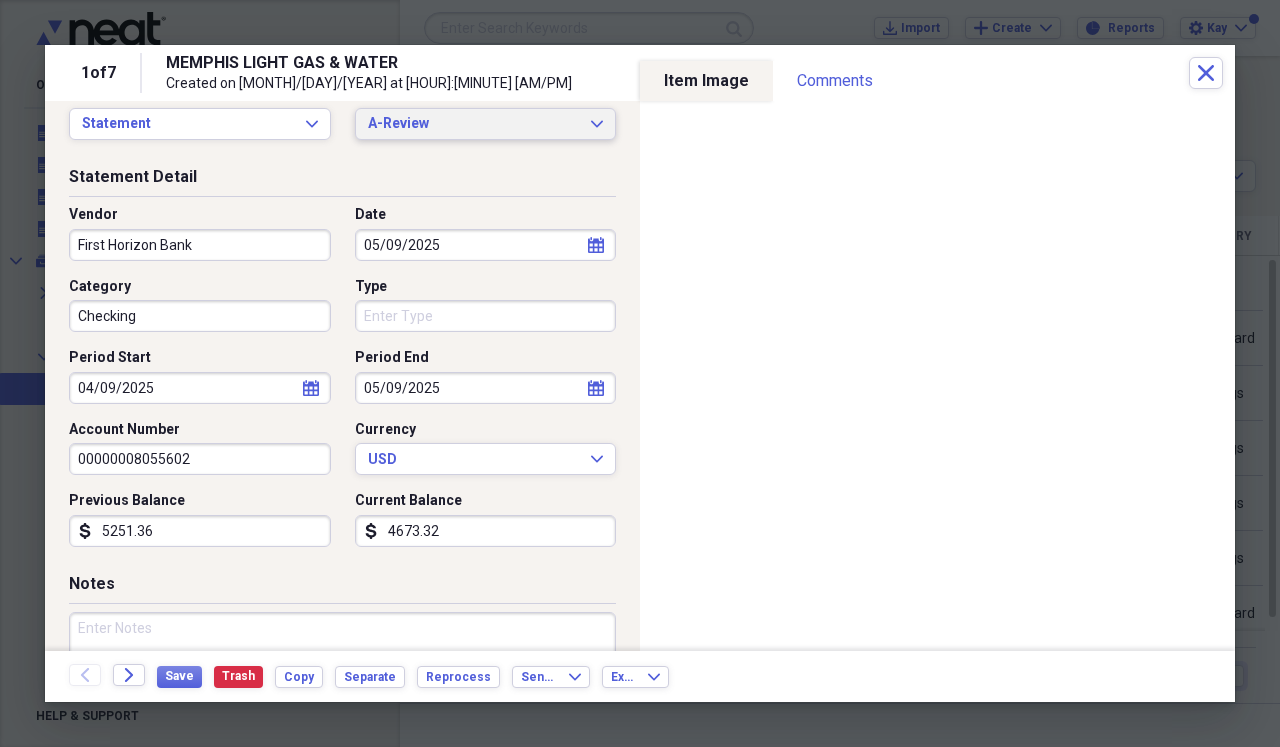 click on "A-Review Expand" at bounding box center [486, 124] 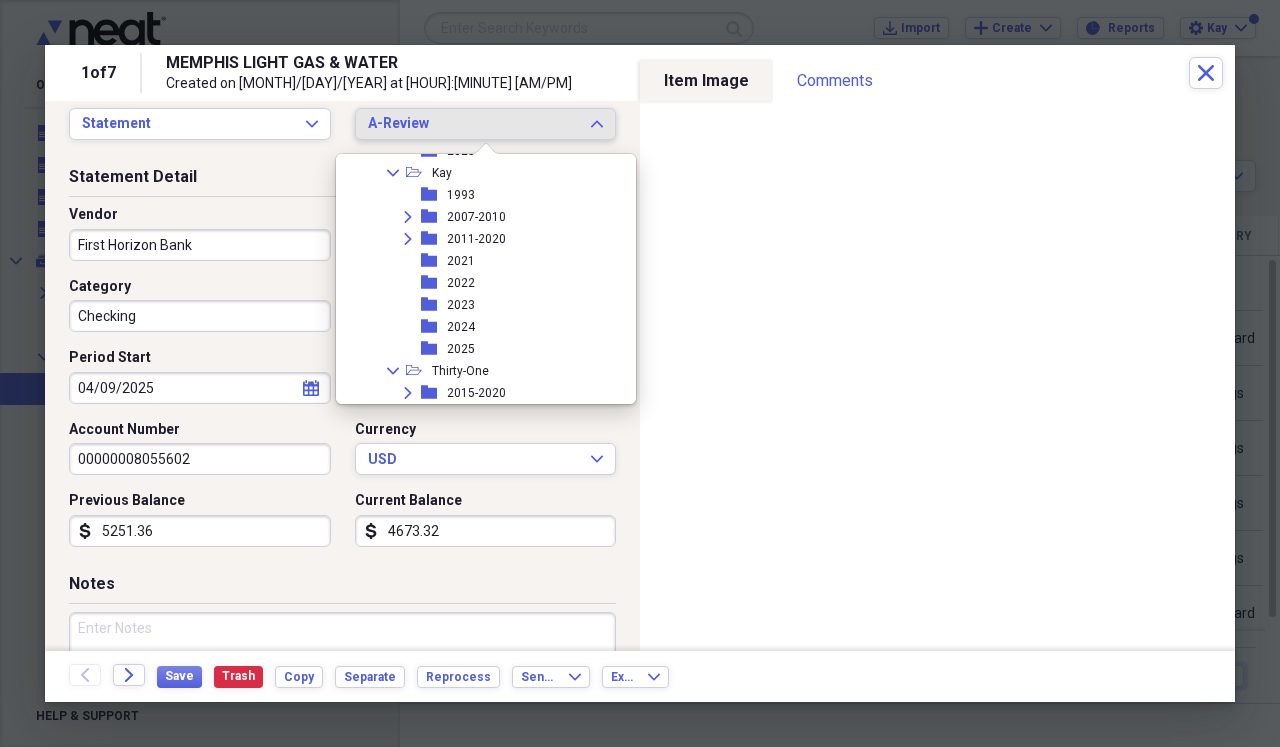 scroll, scrollTop: 438, scrollLeft: 0, axis: vertical 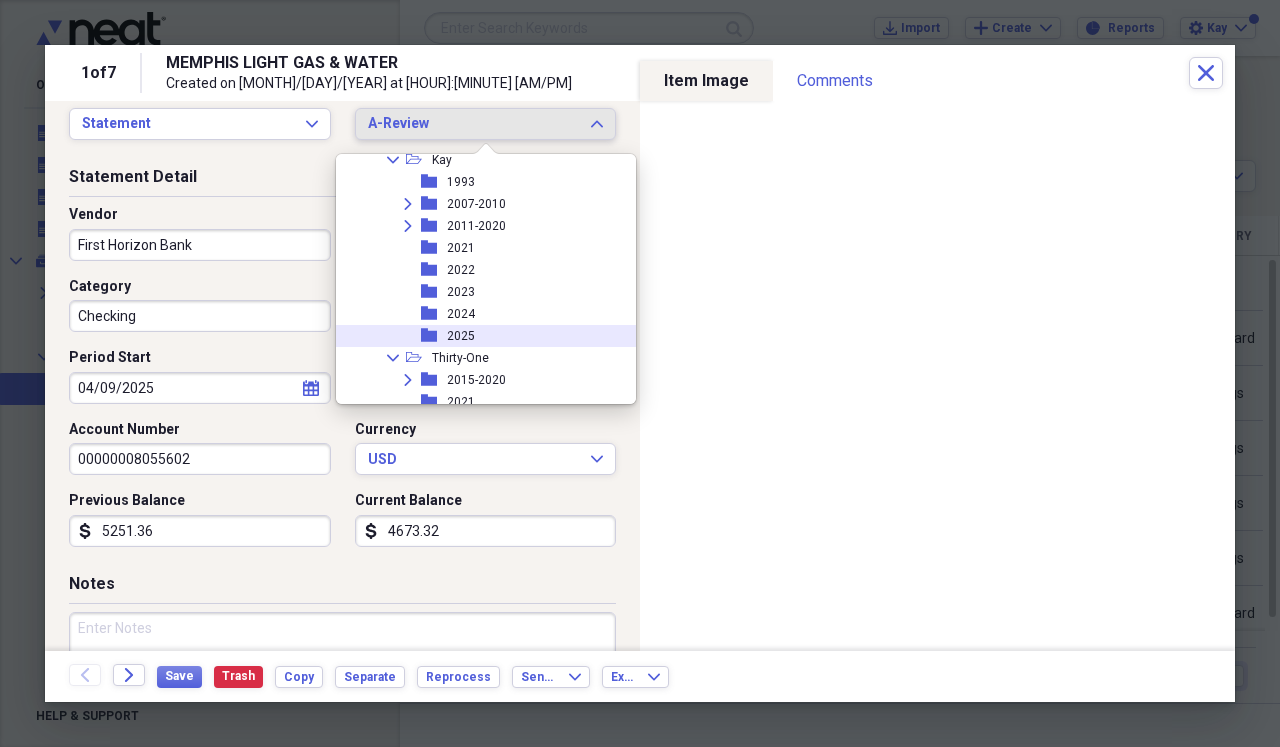 click on "folder 2025" at bounding box center [478, 336] 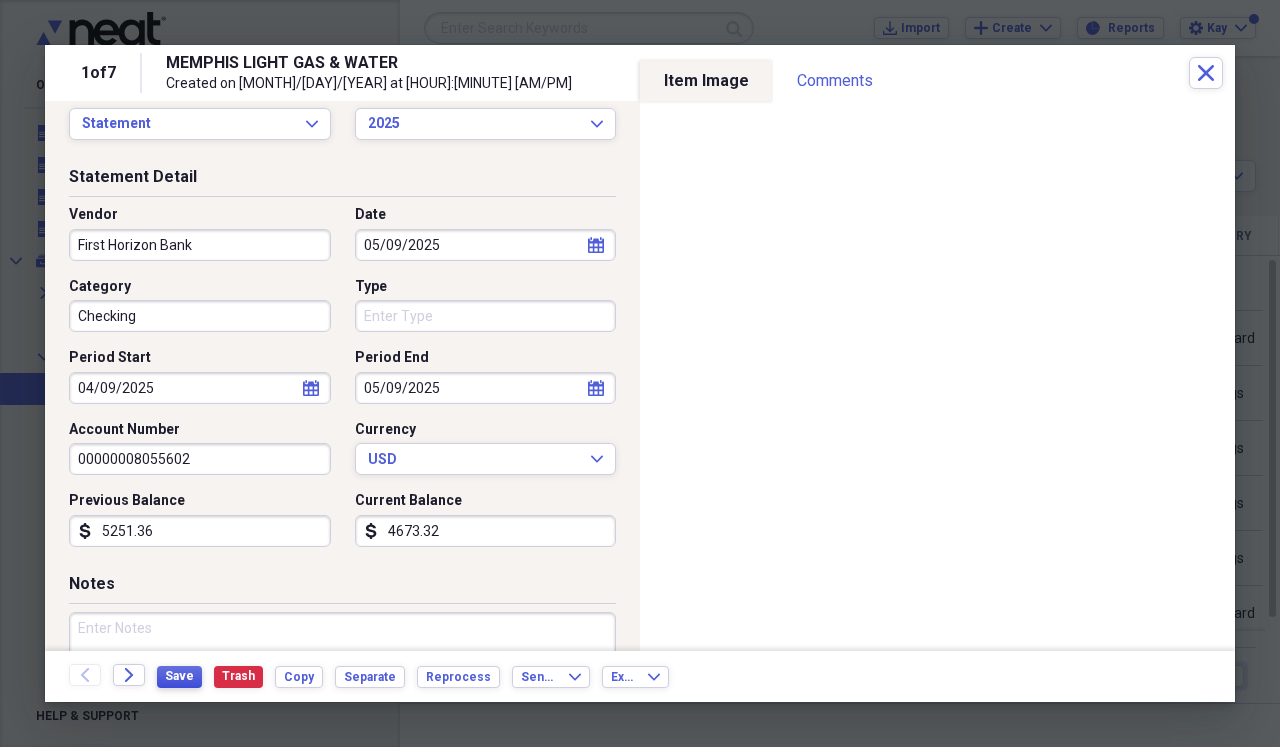 click on "Save" at bounding box center (179, 676) 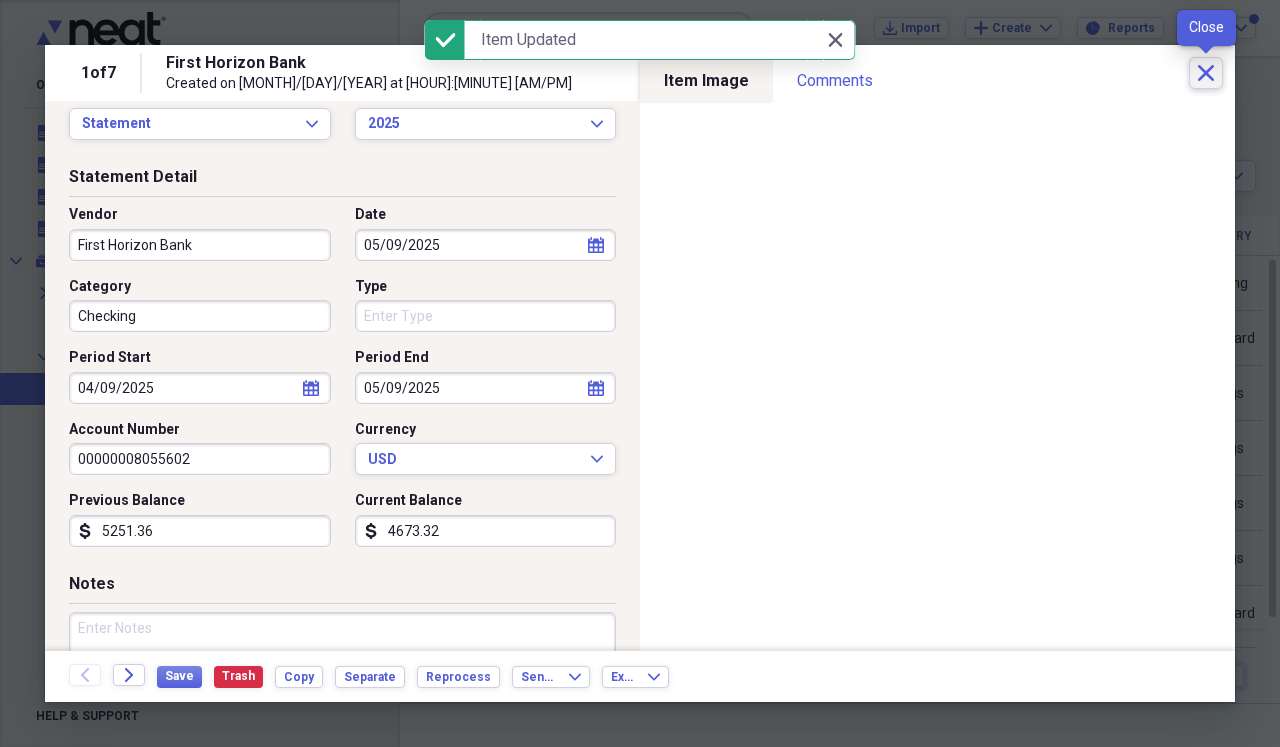 click on "Close" 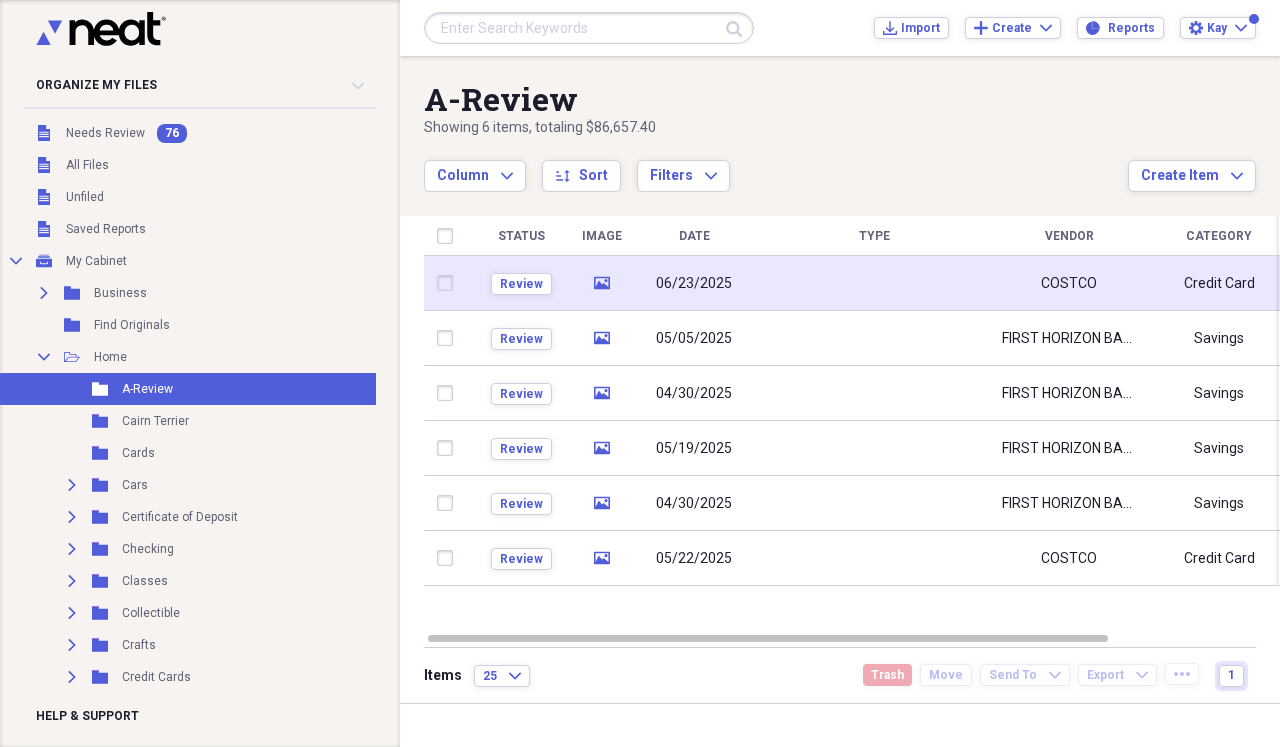 click at bounding box center (874, 283) 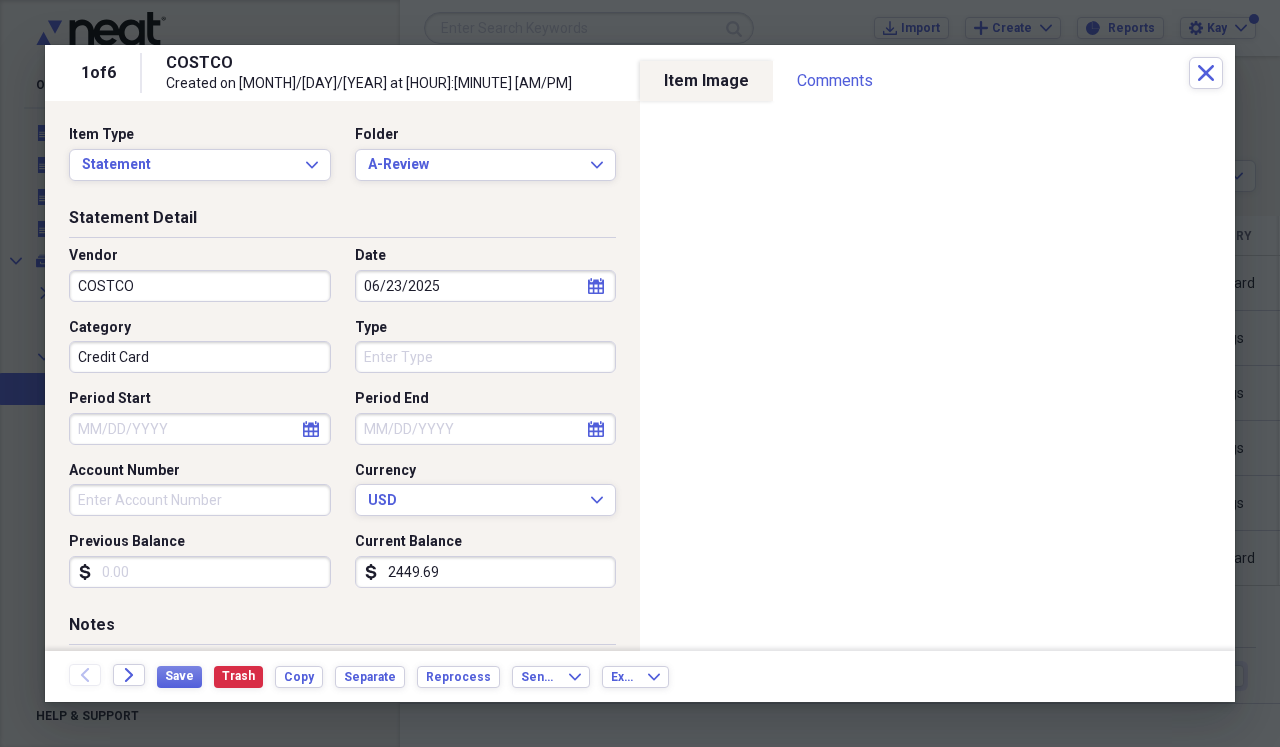 click on "COSTCO" at bounding box center (200, 286) 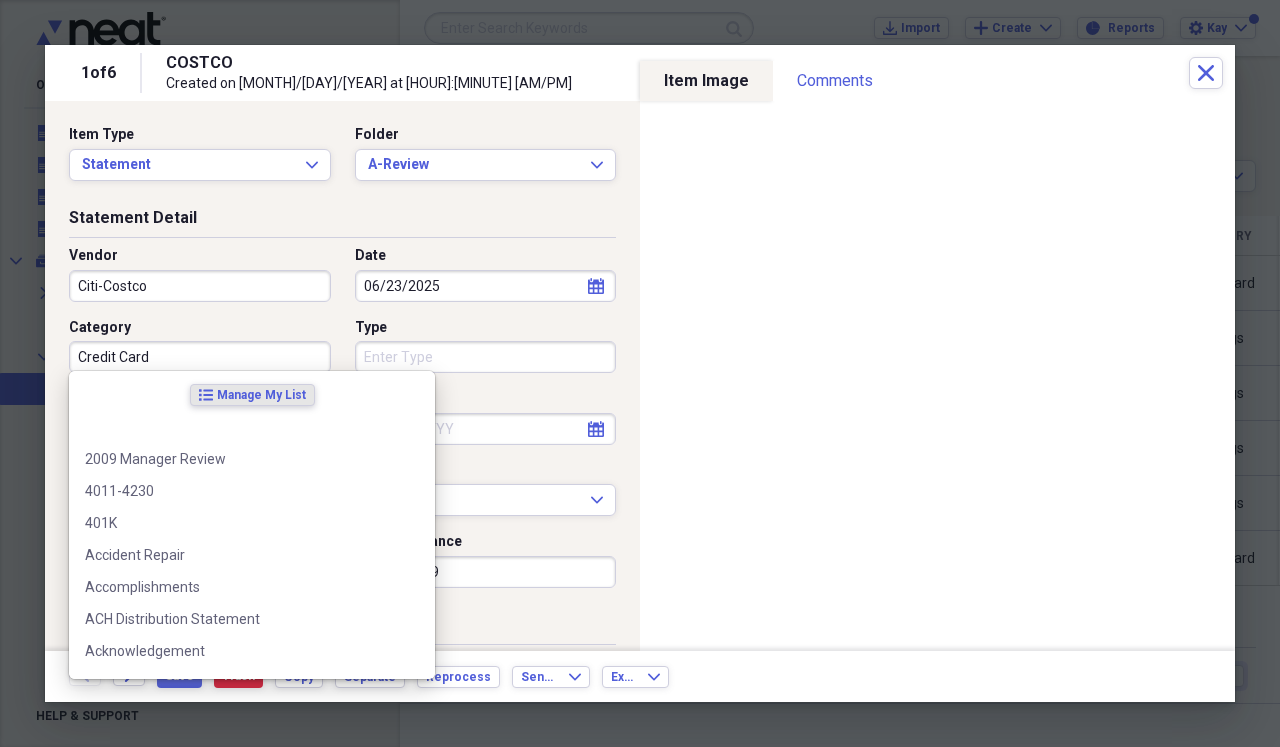 click on "Credit Card" at bounding box center (200, 357) 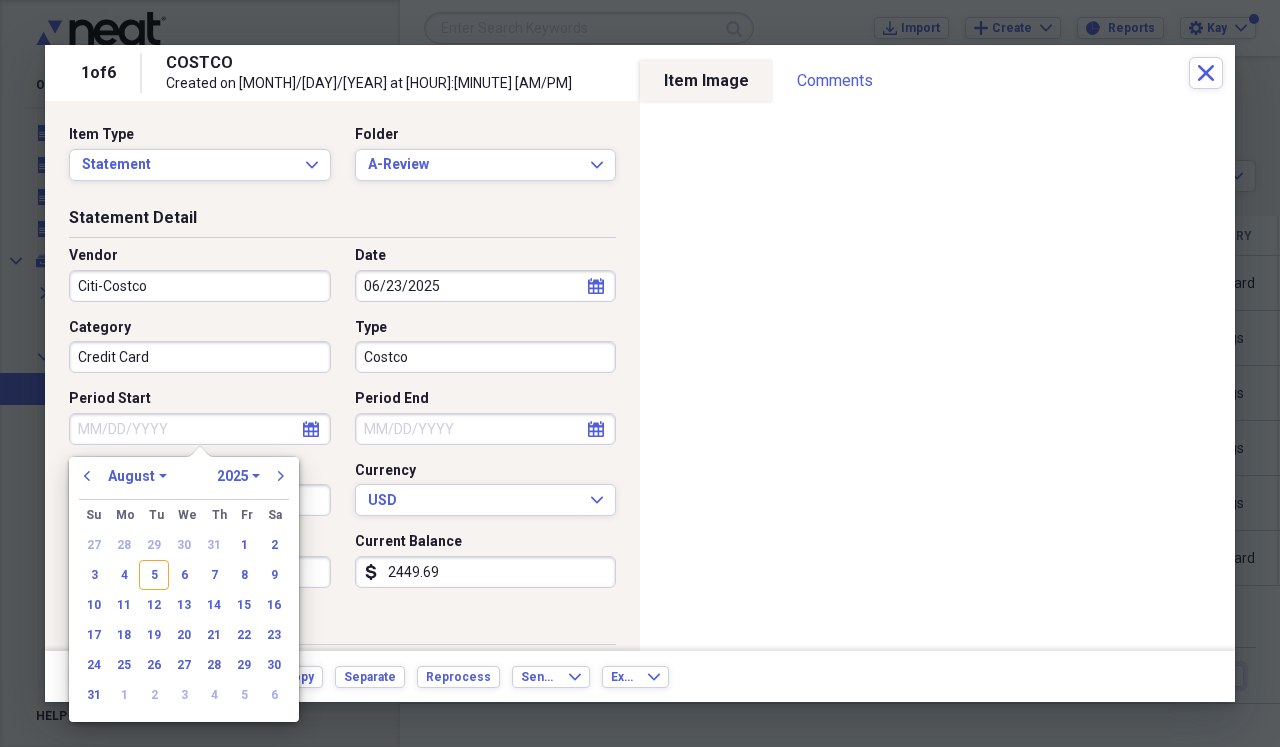 click on "Period Start" at bounding box center (200, 429) 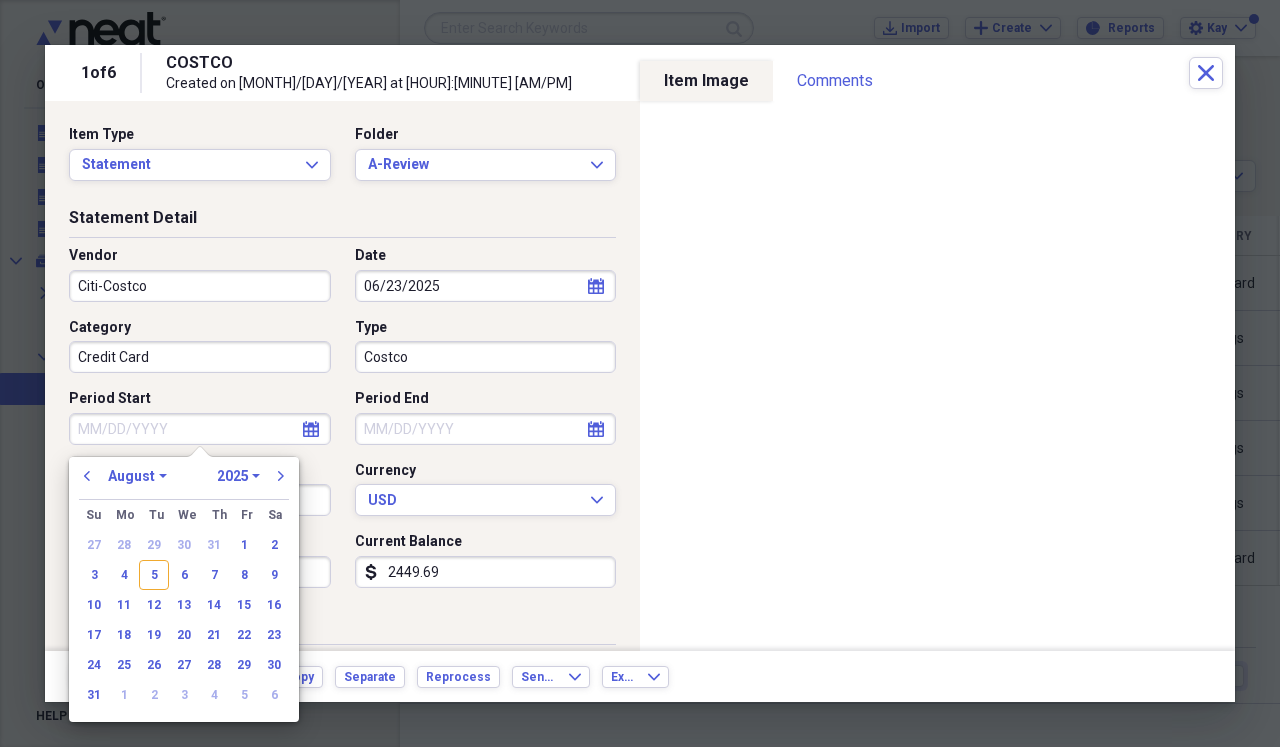 click on "Period Start" at bounding box center (200, 429) 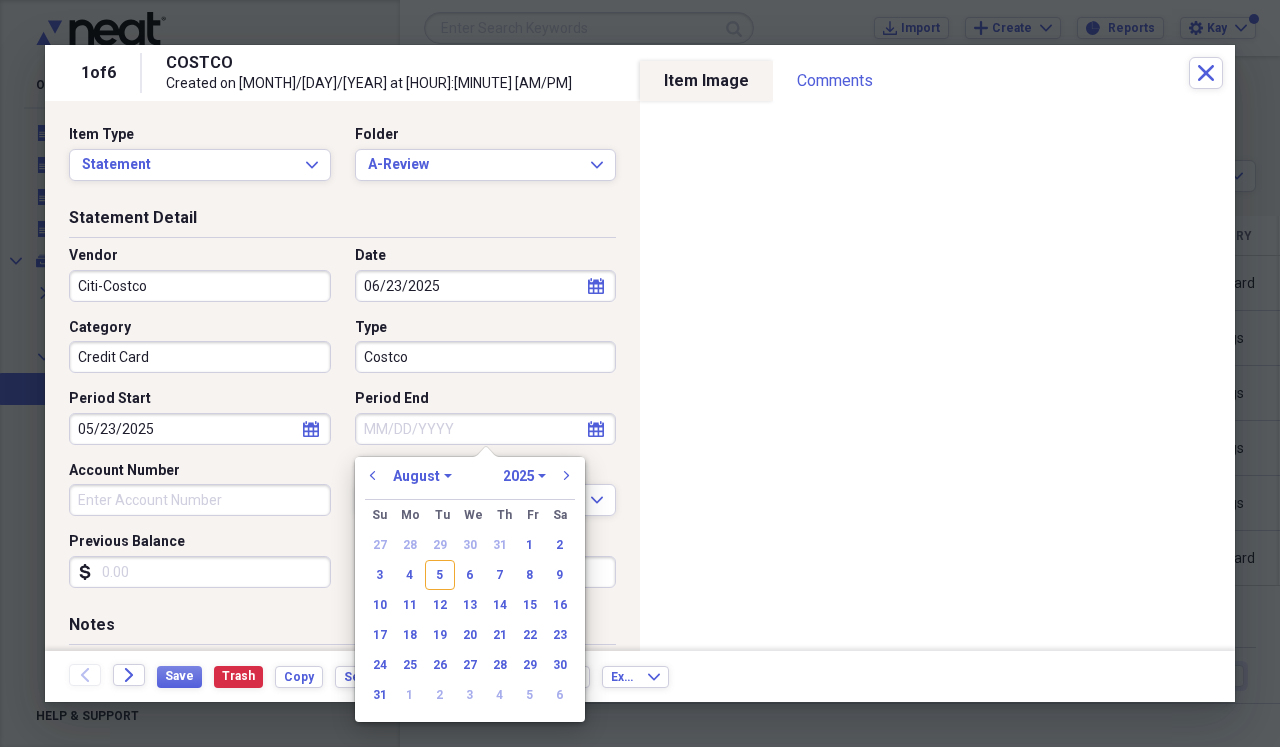 click on "Period End" at bounding box center [486, 429] 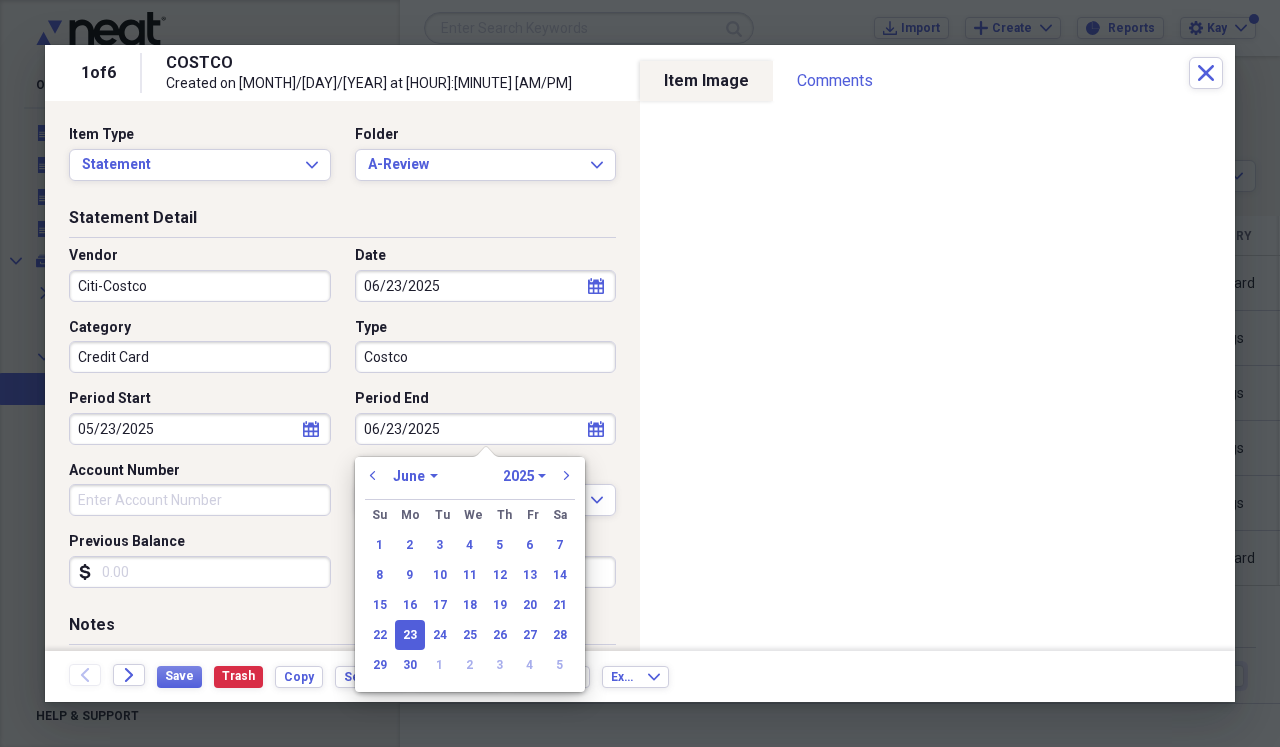 click on "Previous Balance" at bounding box center (200, 572) 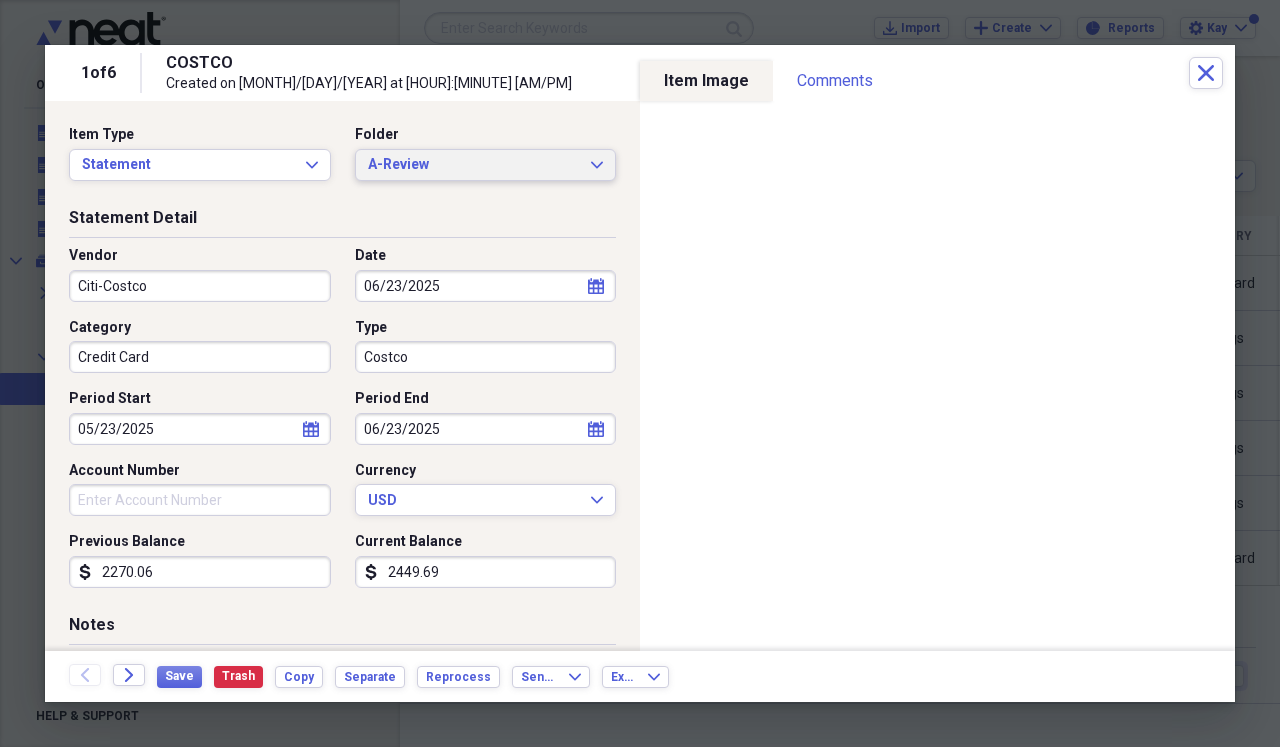 click on "Expand" 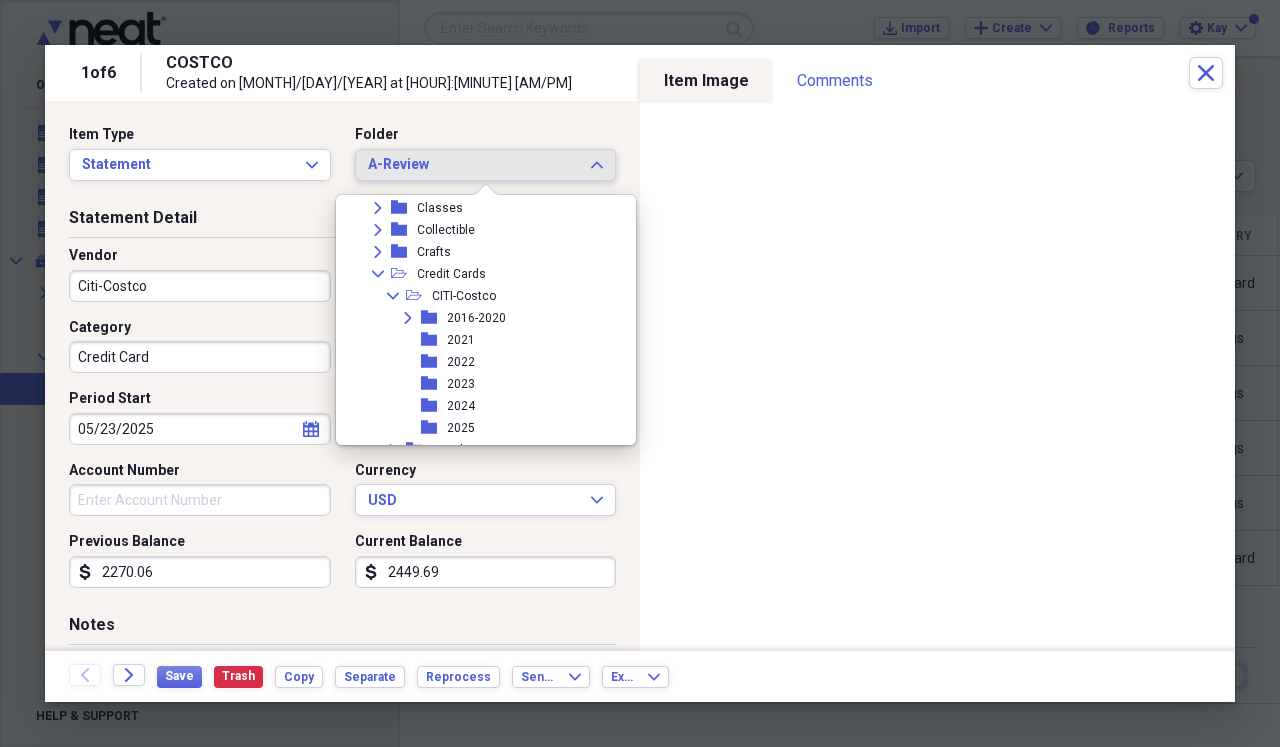 scroll, scrollTop: 806, scrollLeft: 0, axis: vertical 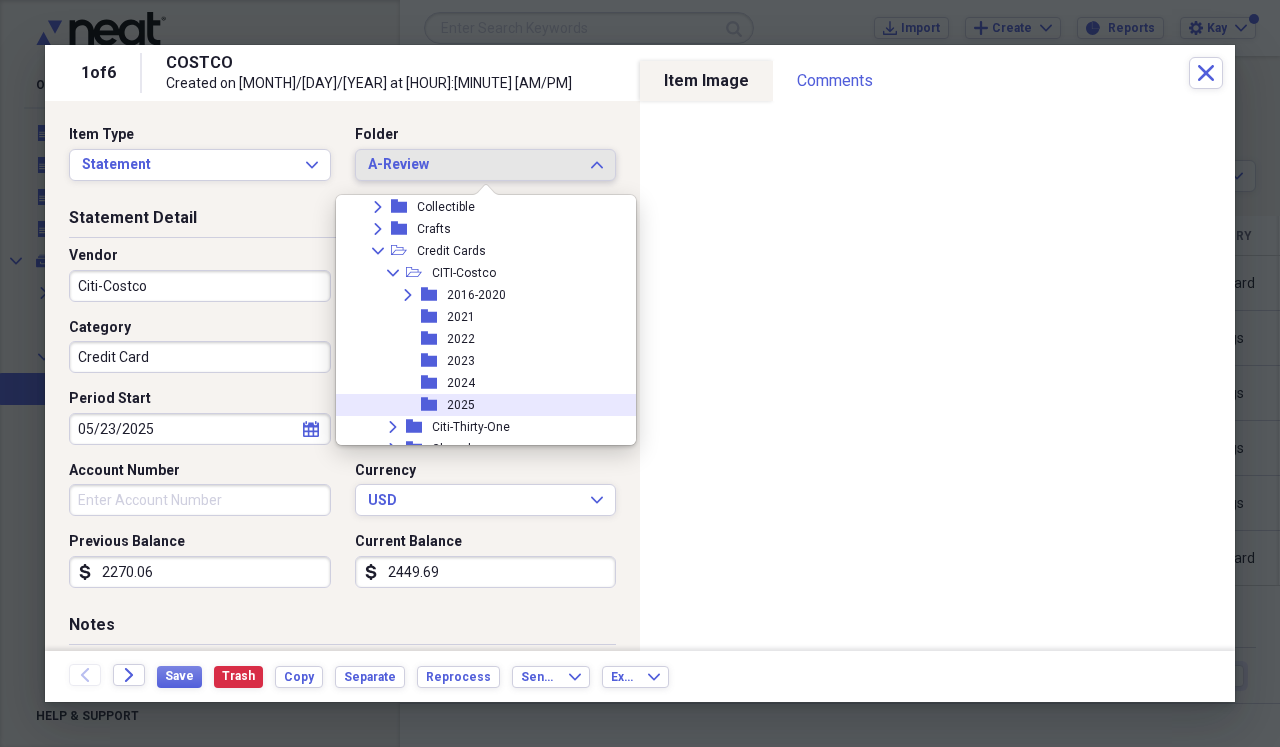 click on "2025" at bounding box center (461, 405) 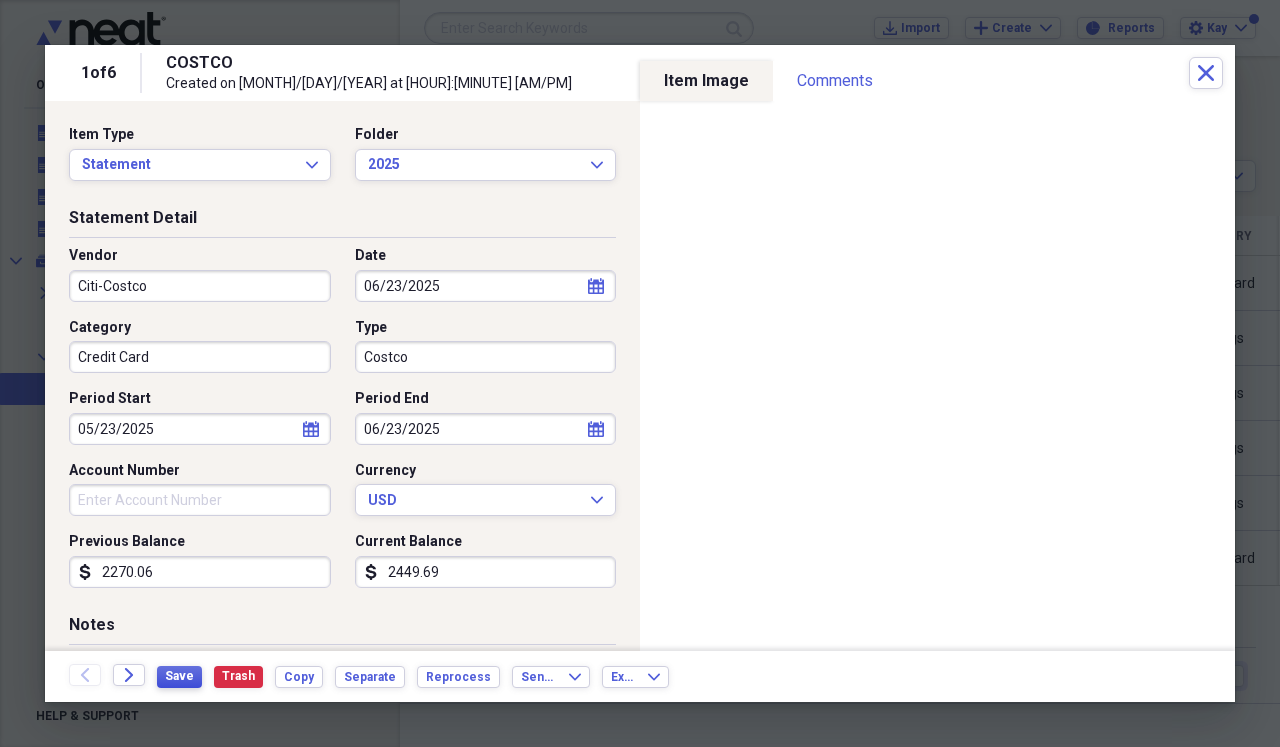 click on "Save" at bounding box center (179, 676) 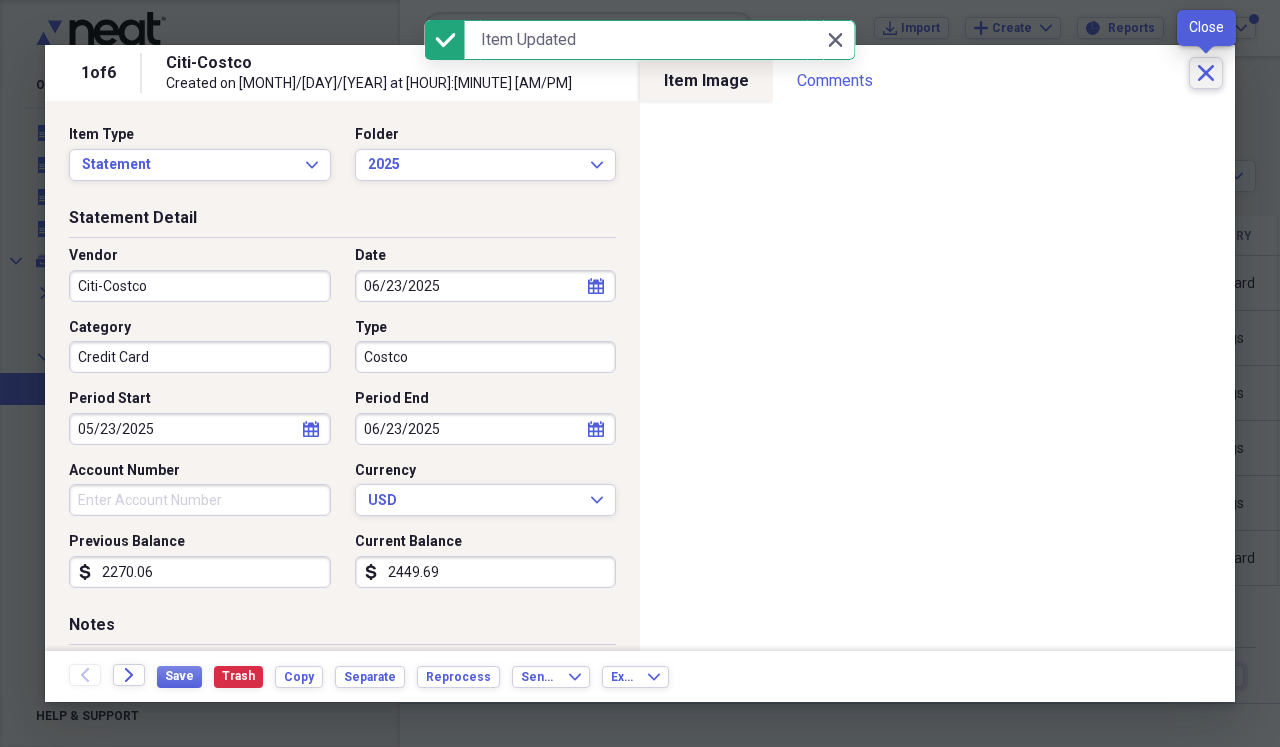 click on "Close" 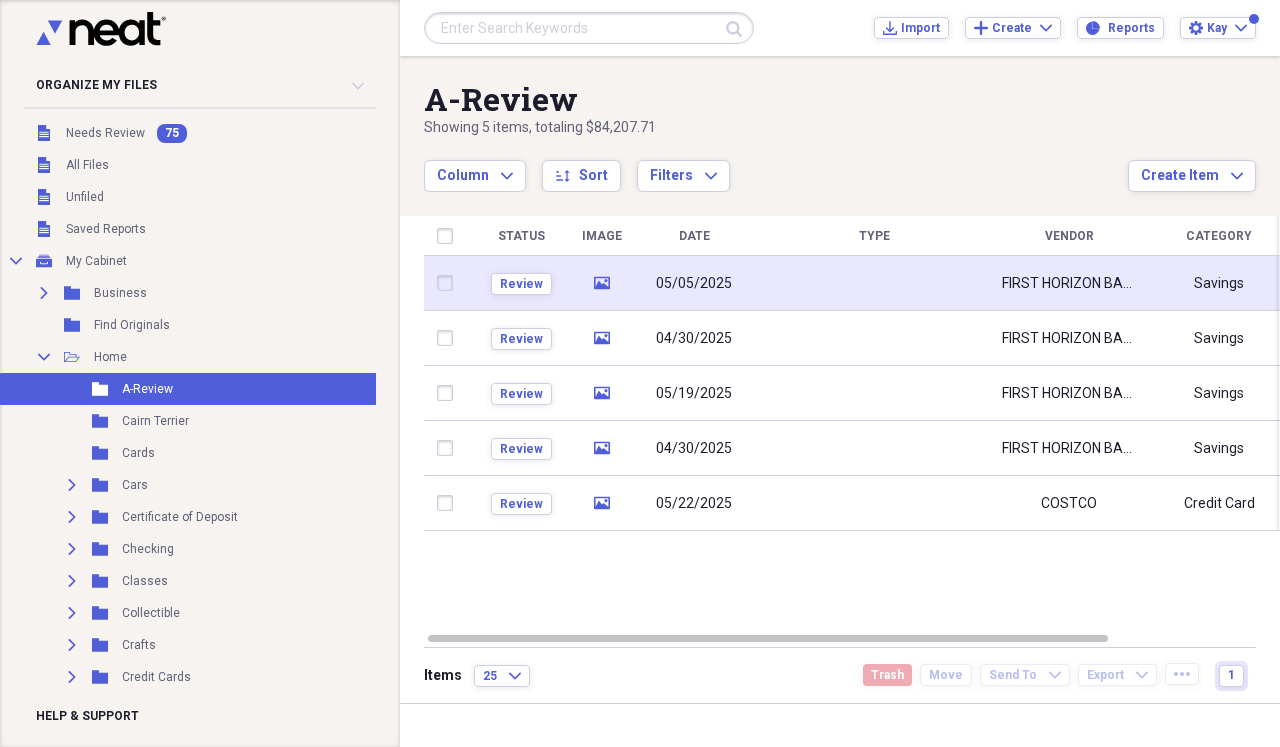 click at bounding box center [874, 283] 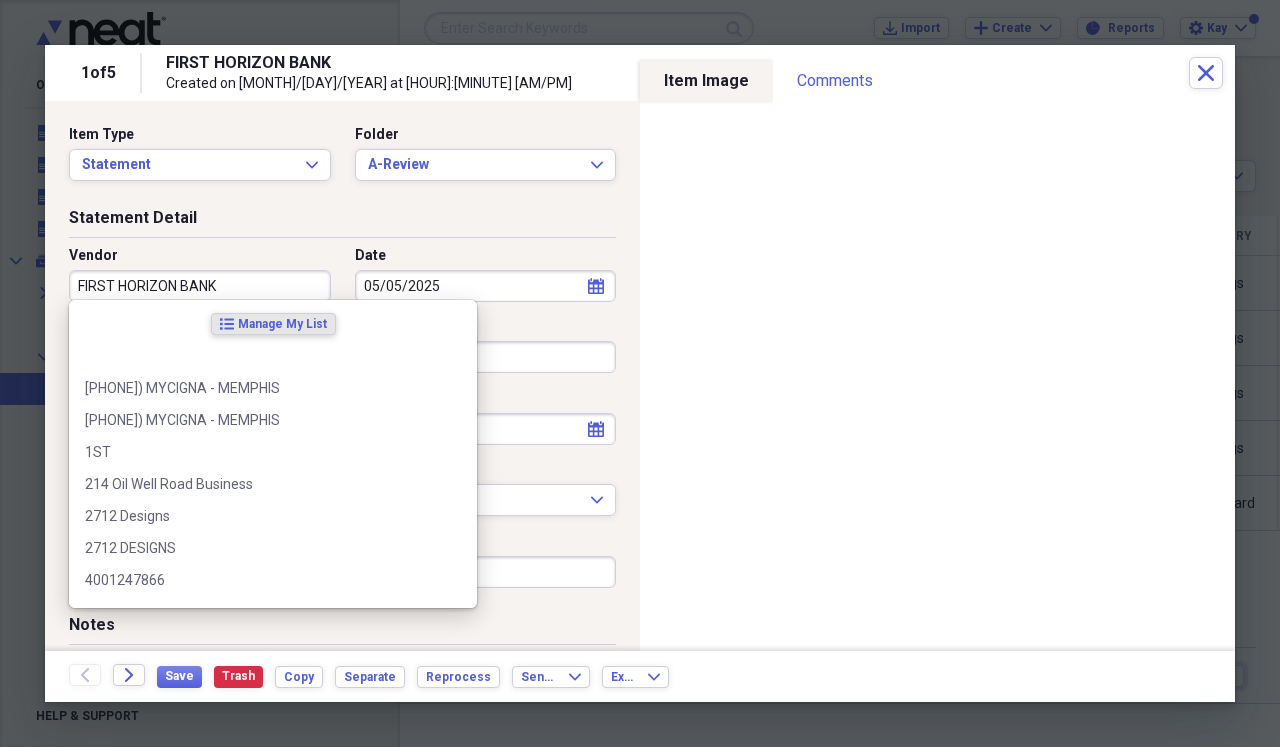 click on "FIRST HORIZON BANK" at bounding box center [200, 286] 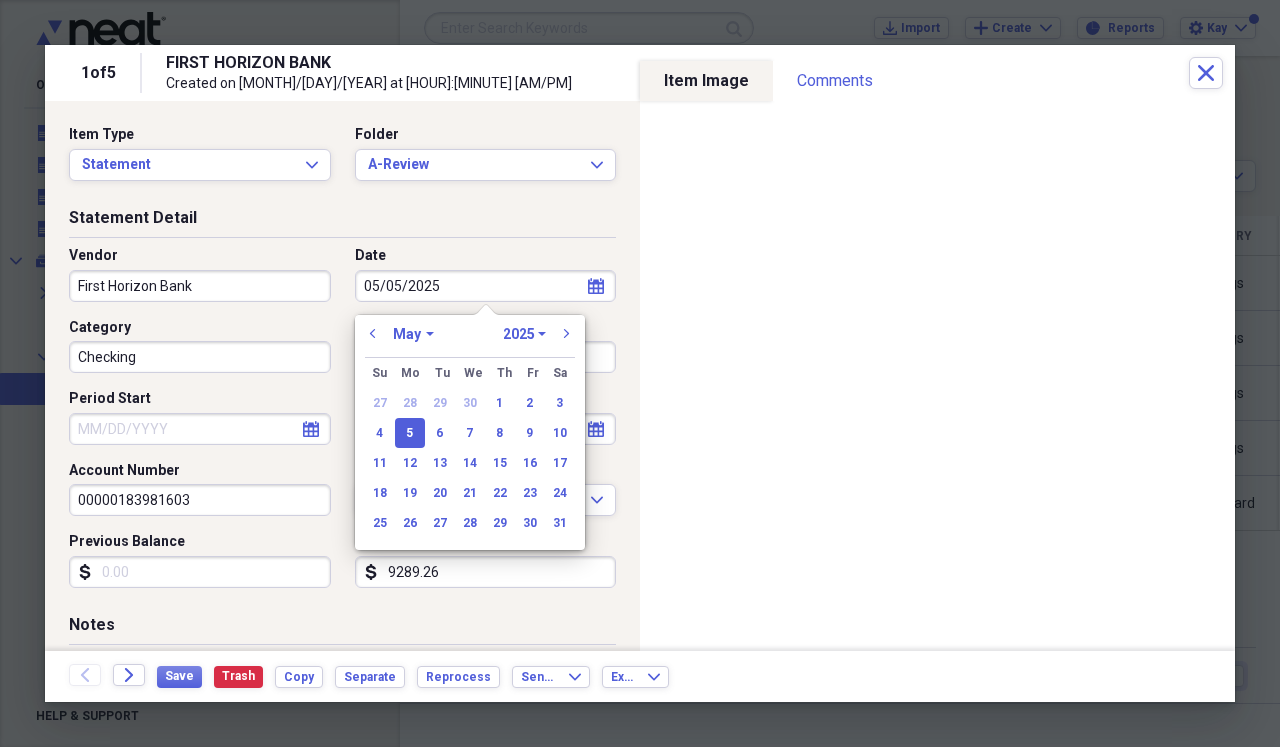 click on "Period Start" at bounding box center (200, 429) 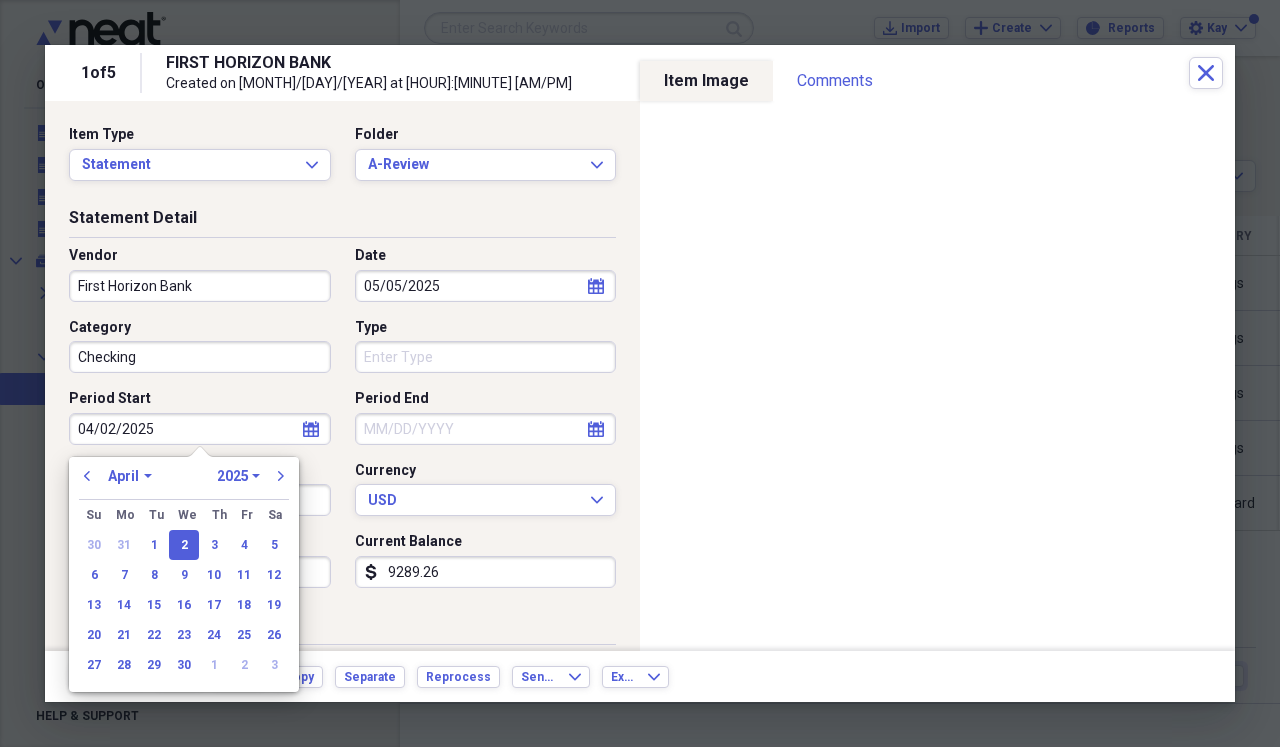 click on "Period End" at bounding box center (486, 429) 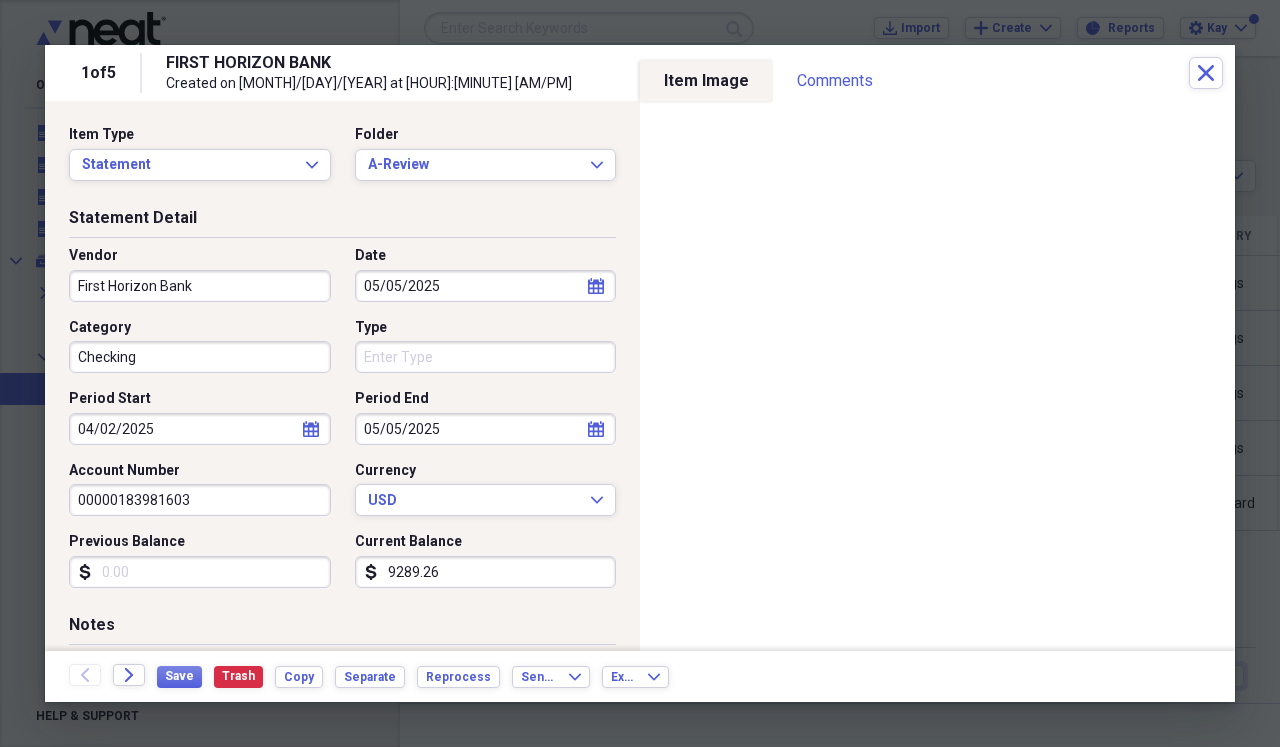 click on "Previous Balance" at bounding box center (200, 572) 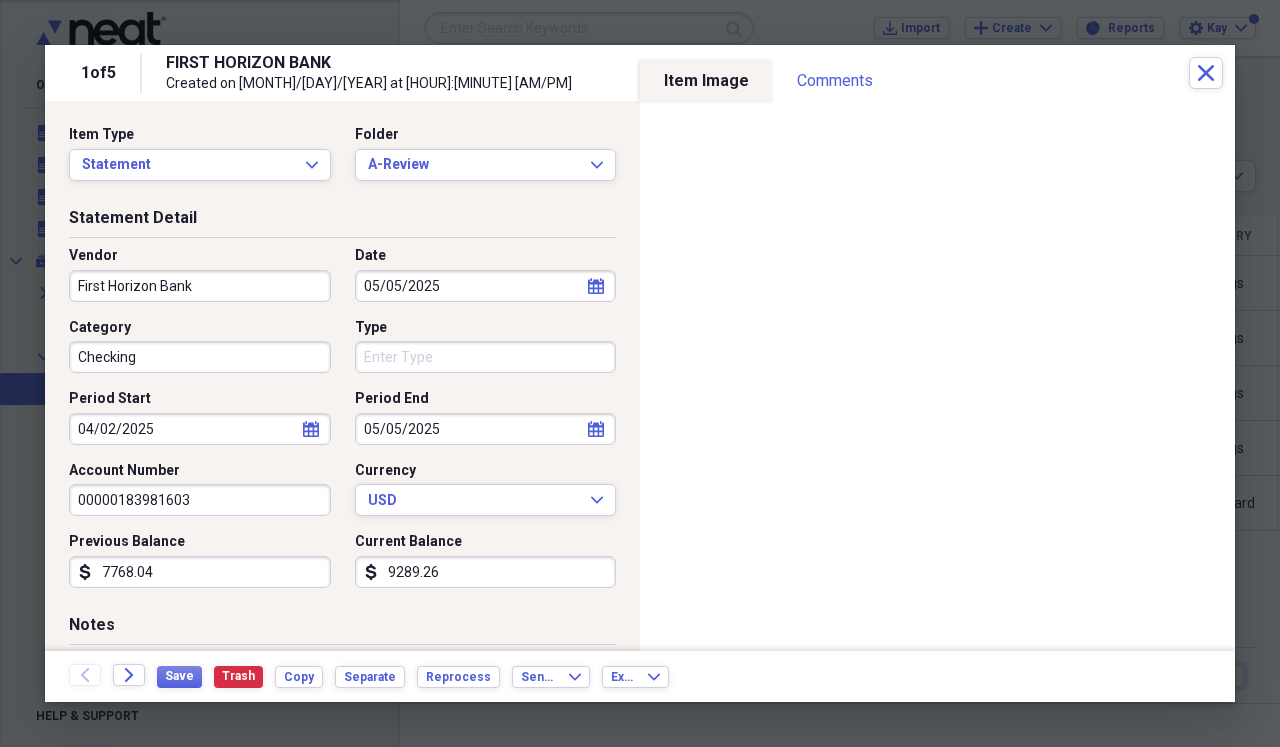 click on "9289.26" at bounding box center (486, 572) 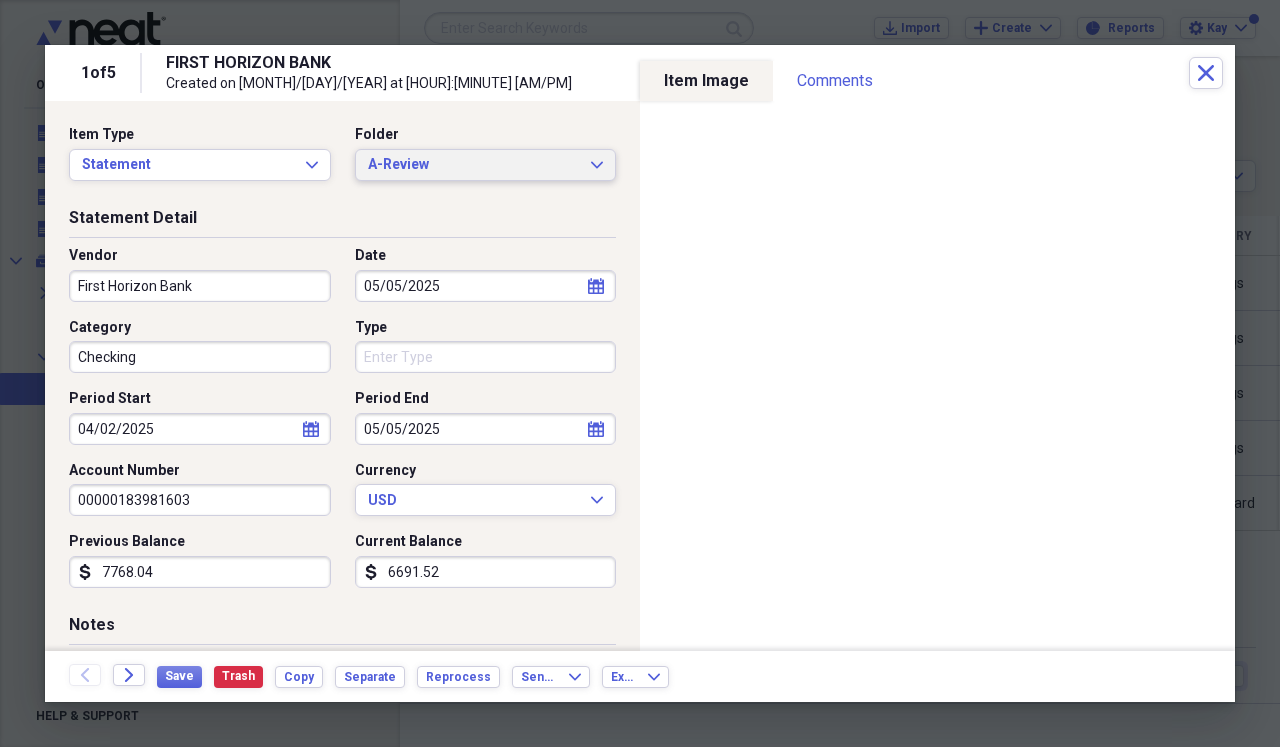 click on "A-Review Expand" at bounding box center (486, 165) 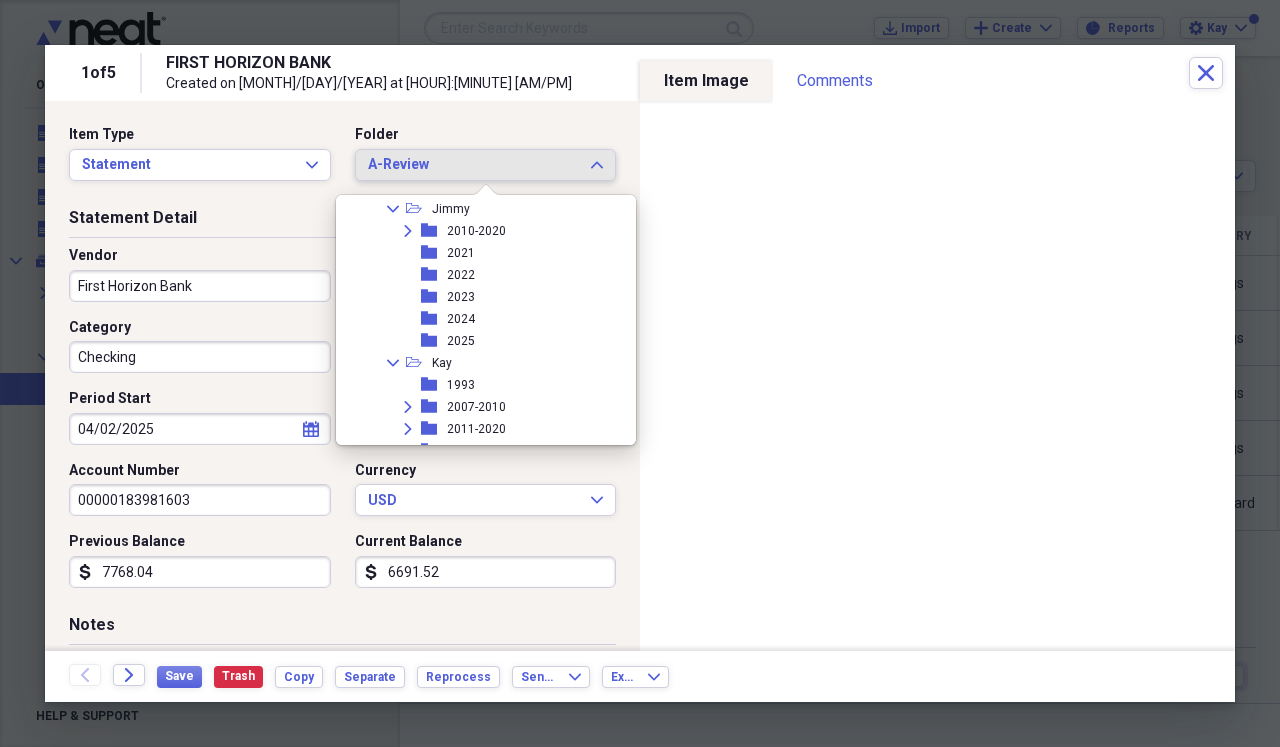 scroll, scrollTop: 277, scrollLeft: 0, axis: vertical 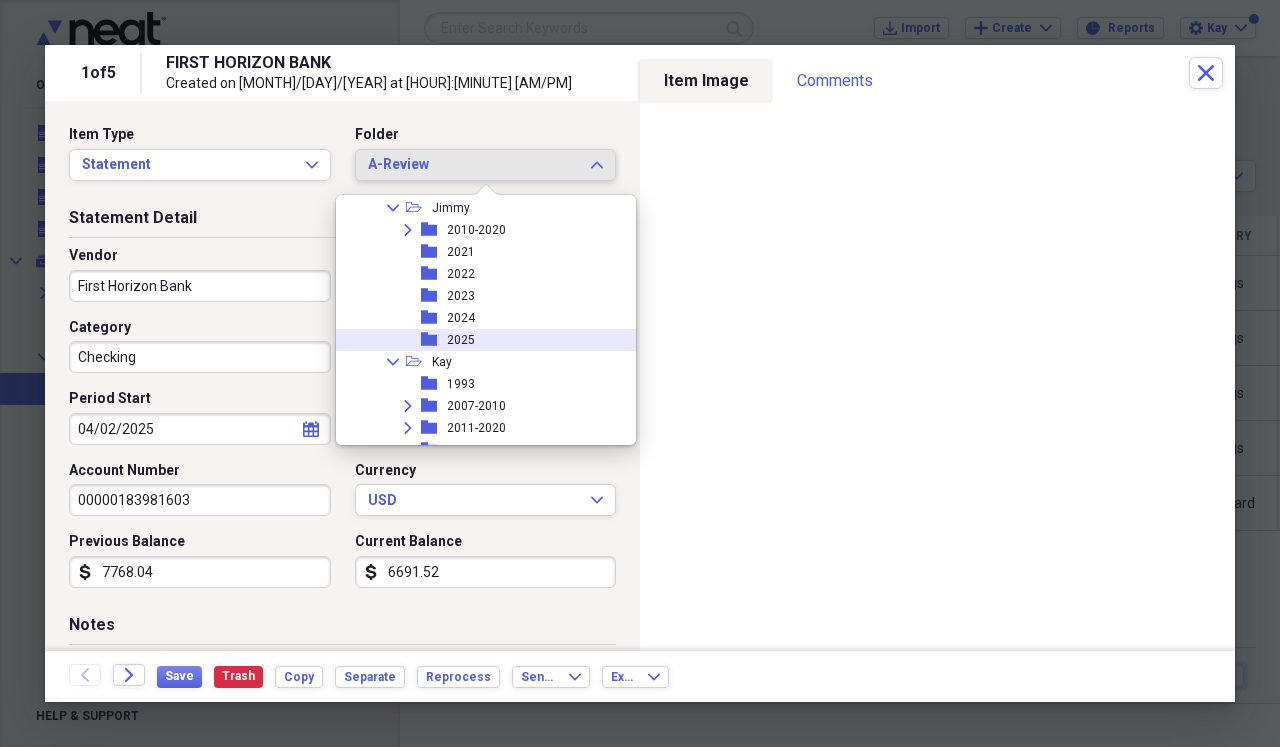 click on "2025" at bounding box center (461, 340) 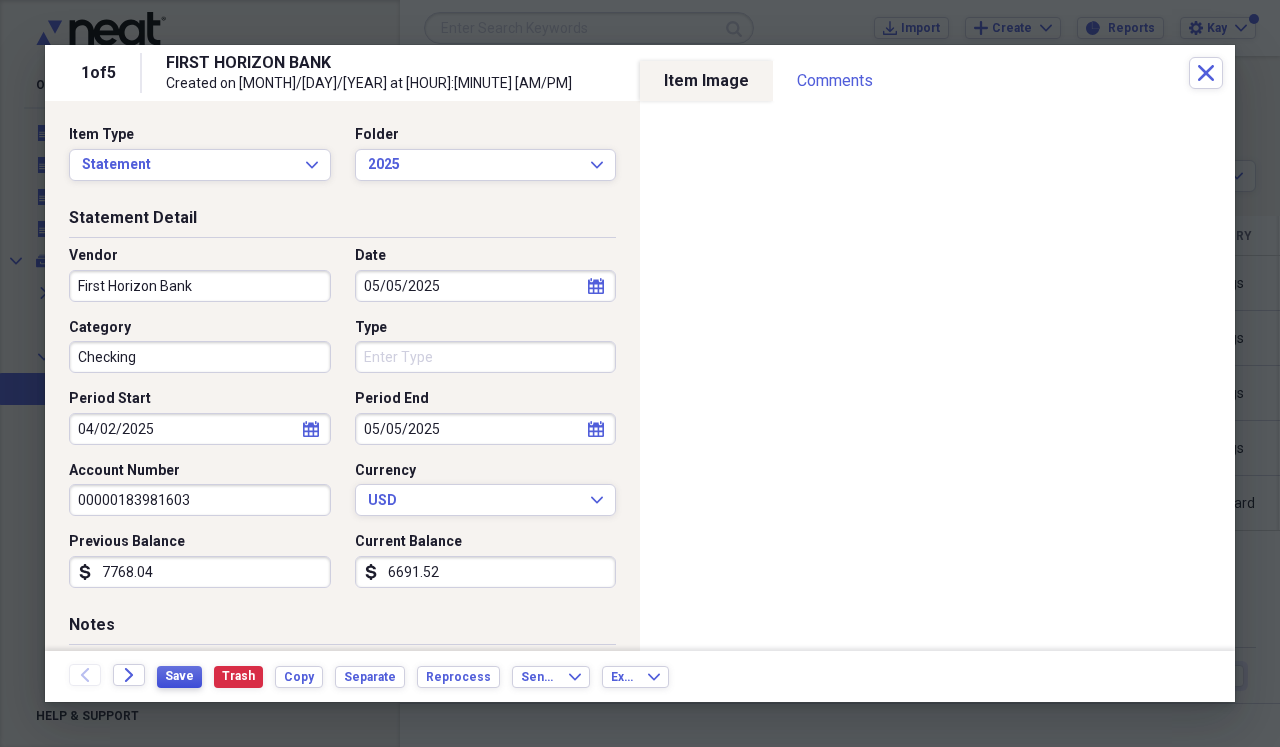 click on "Save" at bounding box center (179, 676) 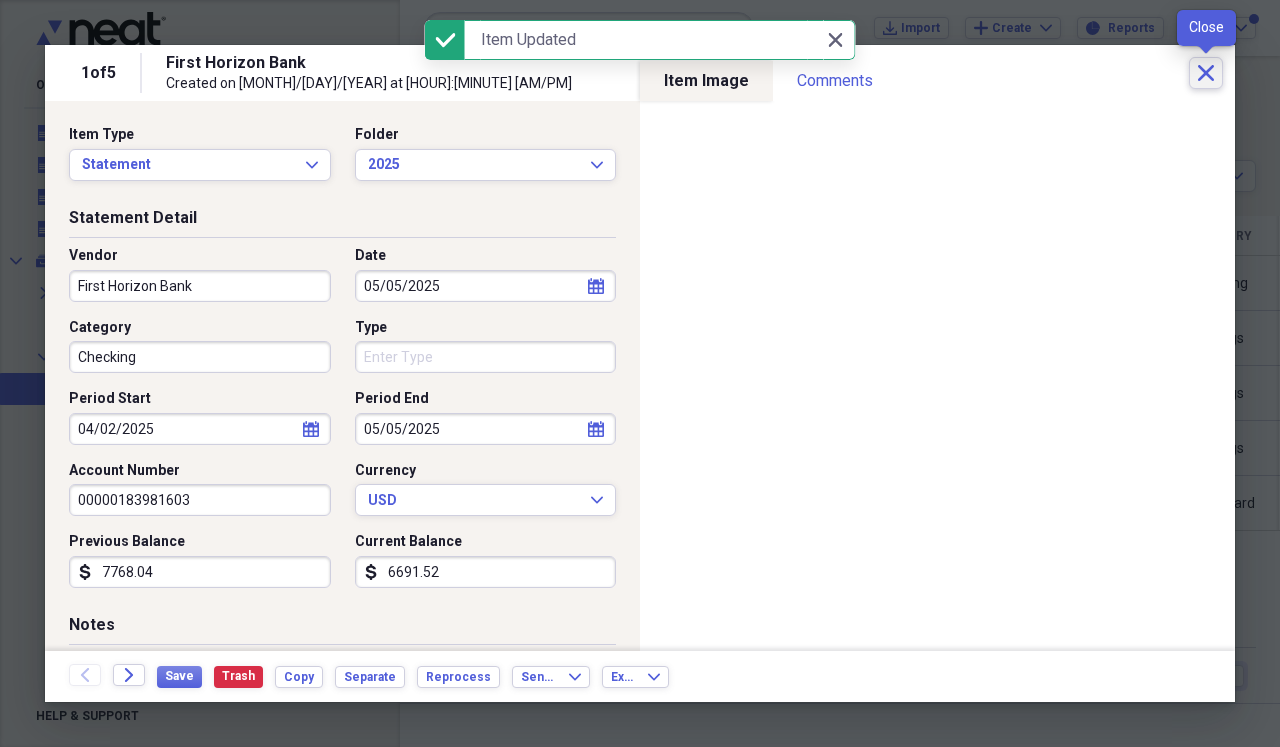 click 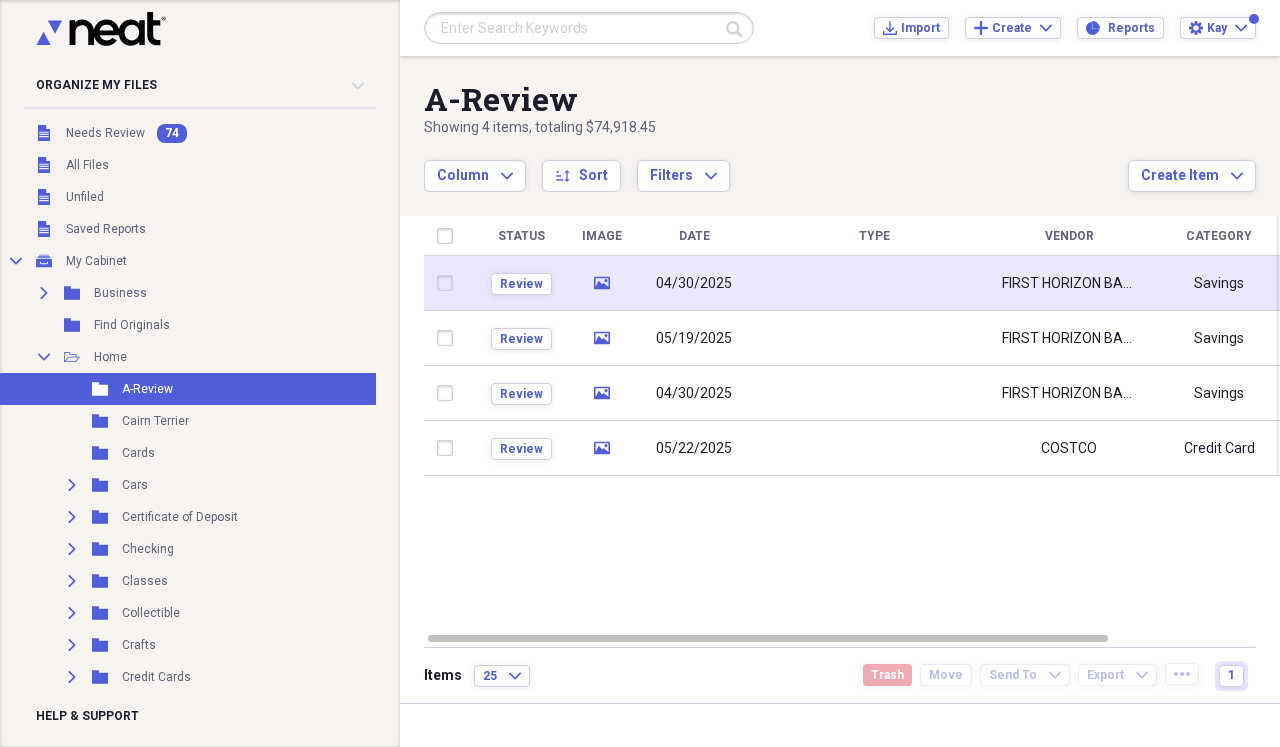 click at bounding box center [874, 283] 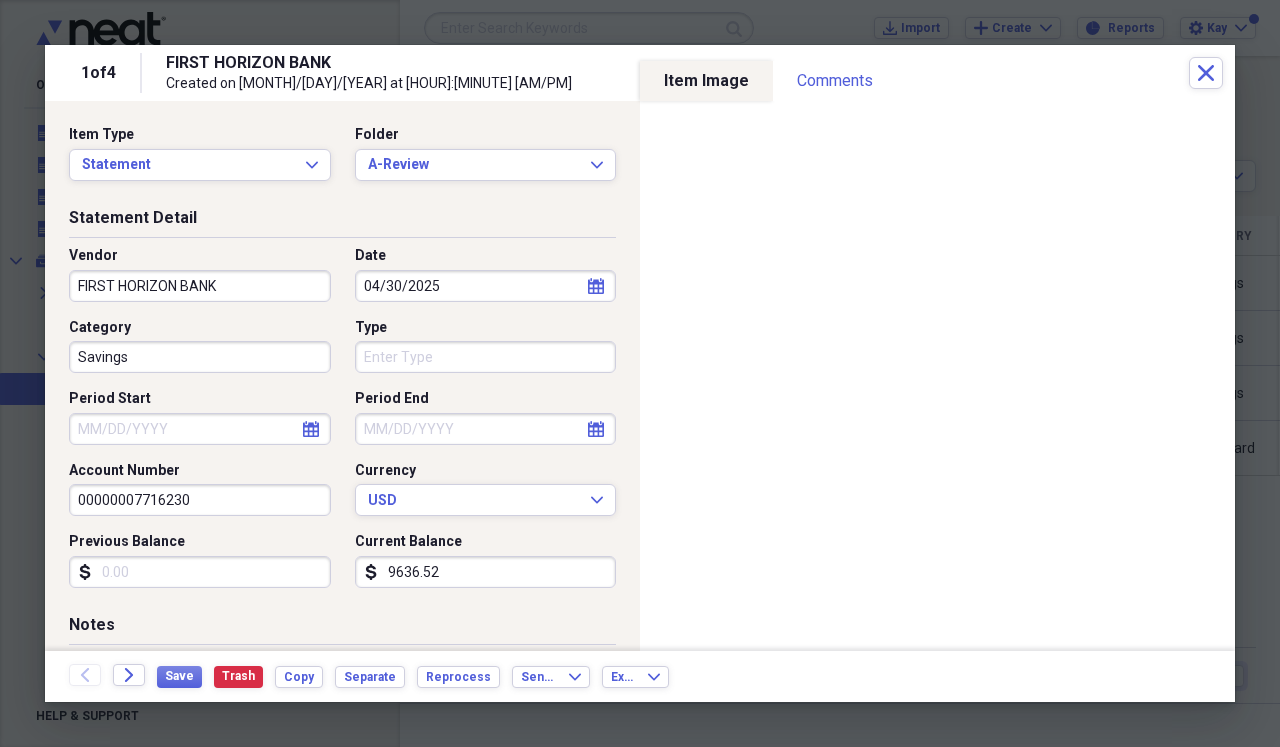 click on "FIRST HORIZON BANK" at bounding box center (200, 286) 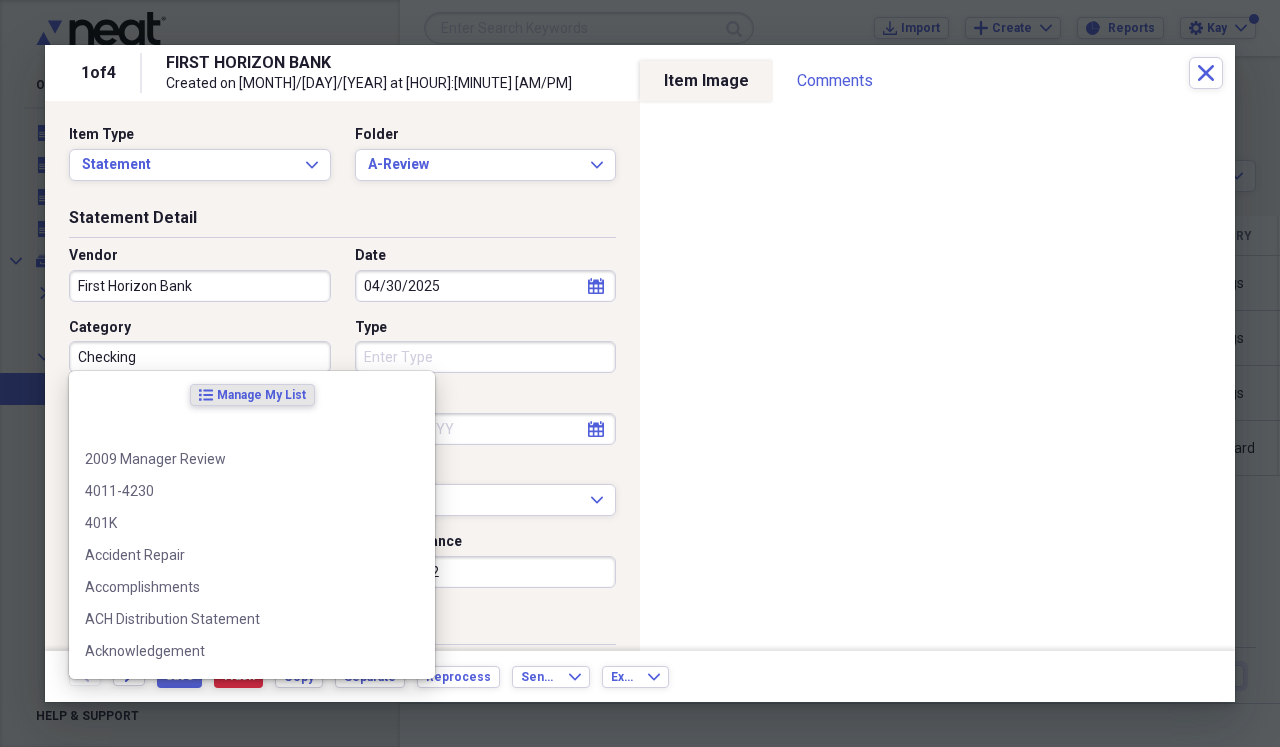 click on "Checking" at bounding box center [200, 357] 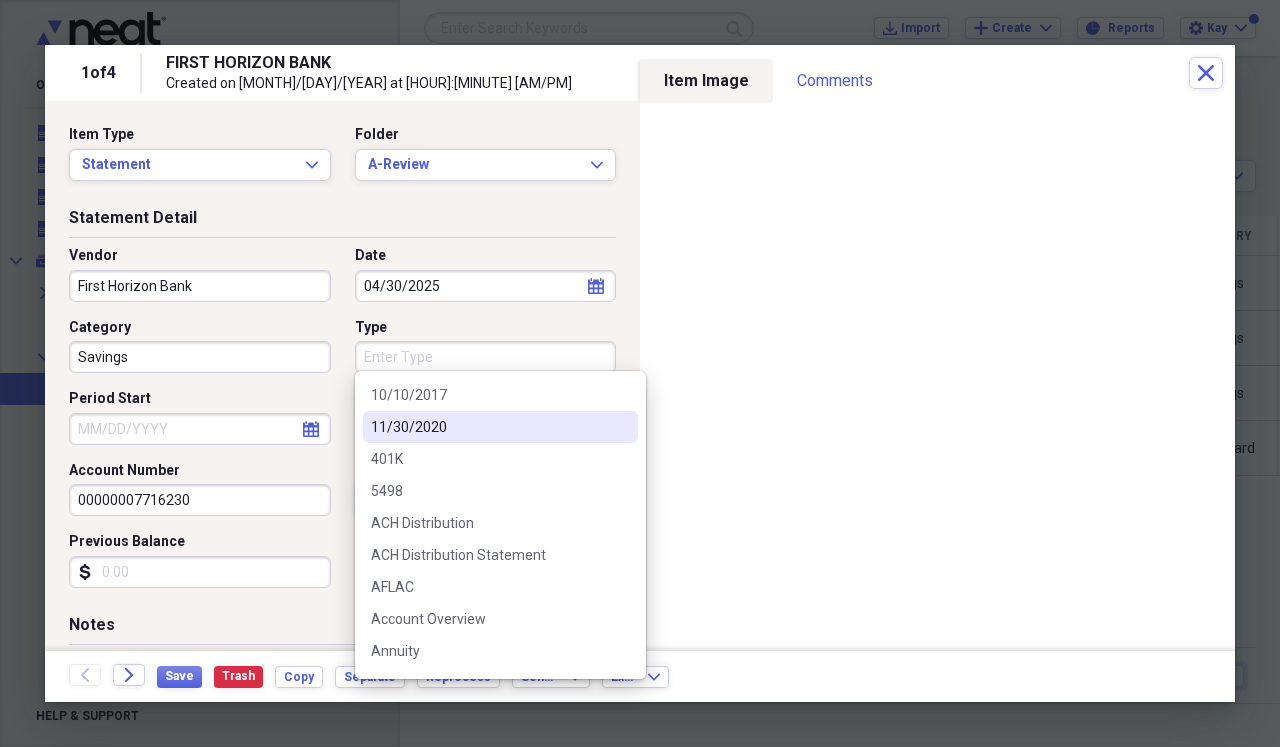 click on "Period Start" at bounding box center (200, 429) 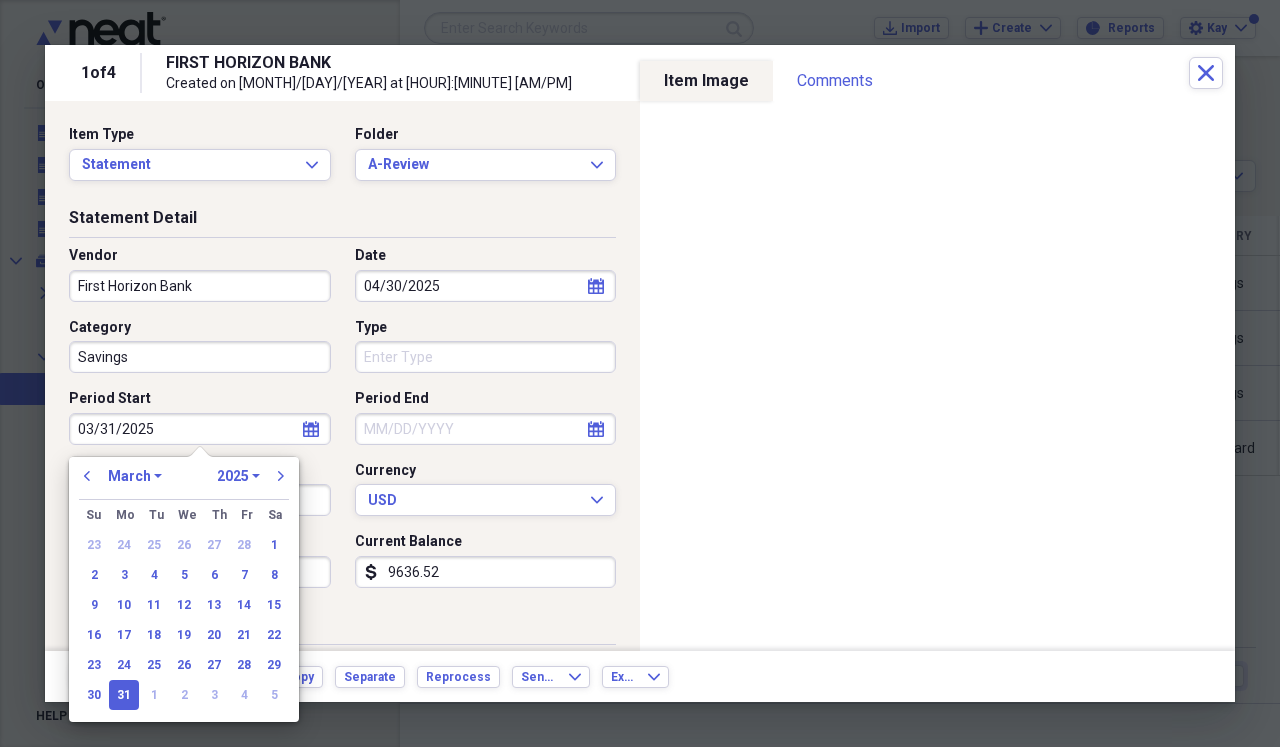 click on "Period End" at bounding box center (486, 429) 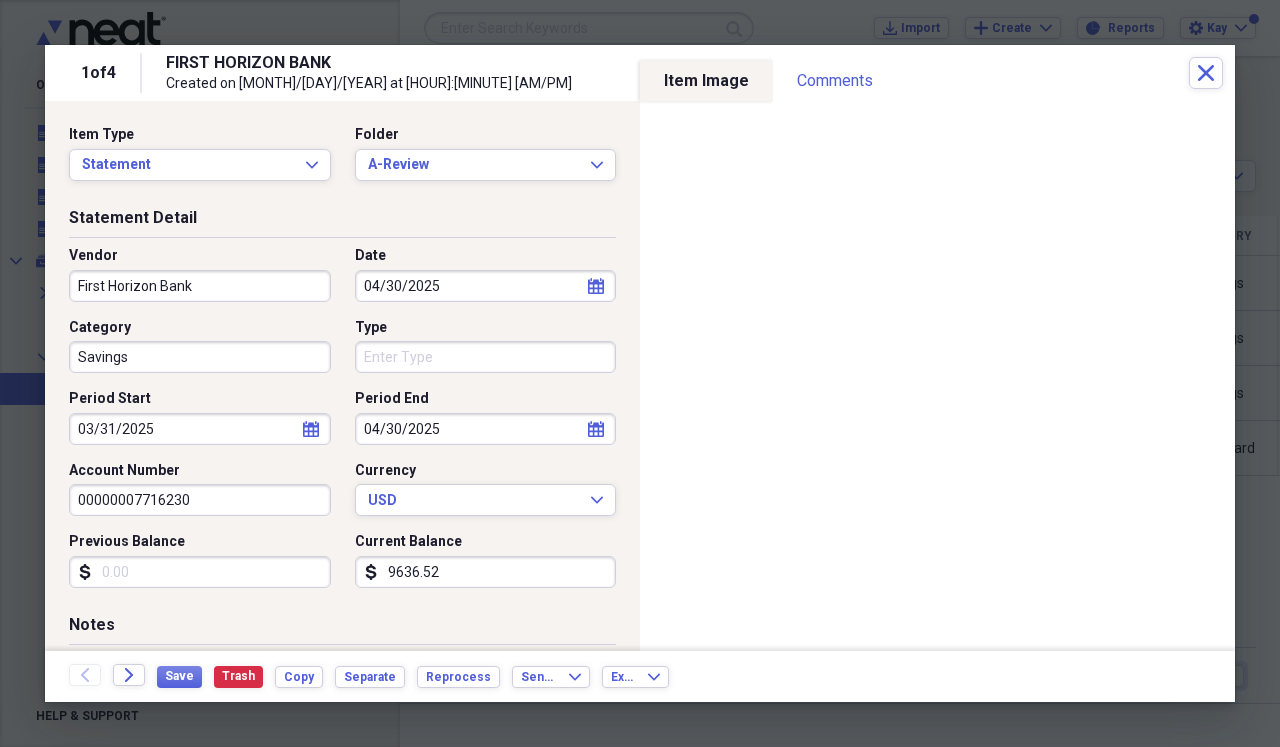 click on "Statement Detail Vendor First Horizon Bank Date [MONTH]/[DAY]/[YEAR] calendar Calendar Category Savings Type Period Start [MONTH]/[DAY]/[YEAR] calendar Calendar Period End [MONTH]/[DAY]/[YEAR] calendar Calendar Account Number 00000007716230 Currency USD Expand Previous Balance dollar-sign Current Balance dollar-sign 9636.52" at bounding box center [342, 410] 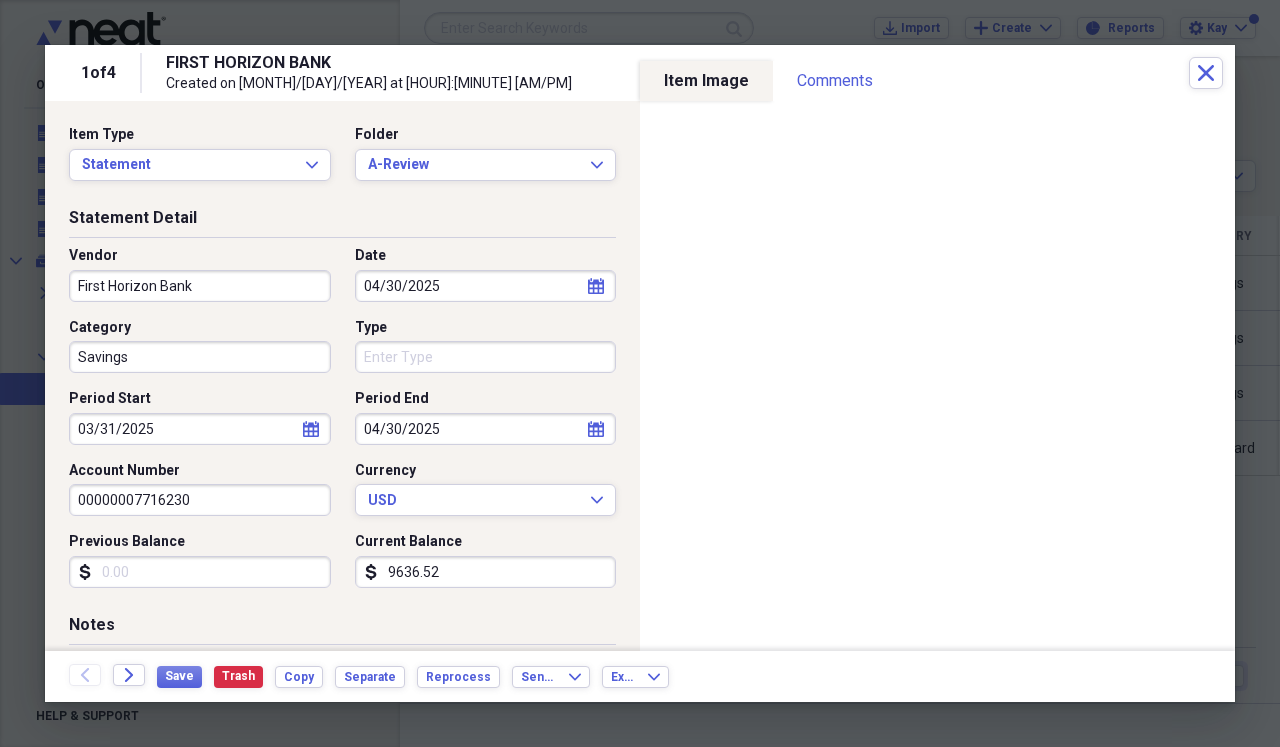 click on "Previous Balance" at bounding box center (200, 572) 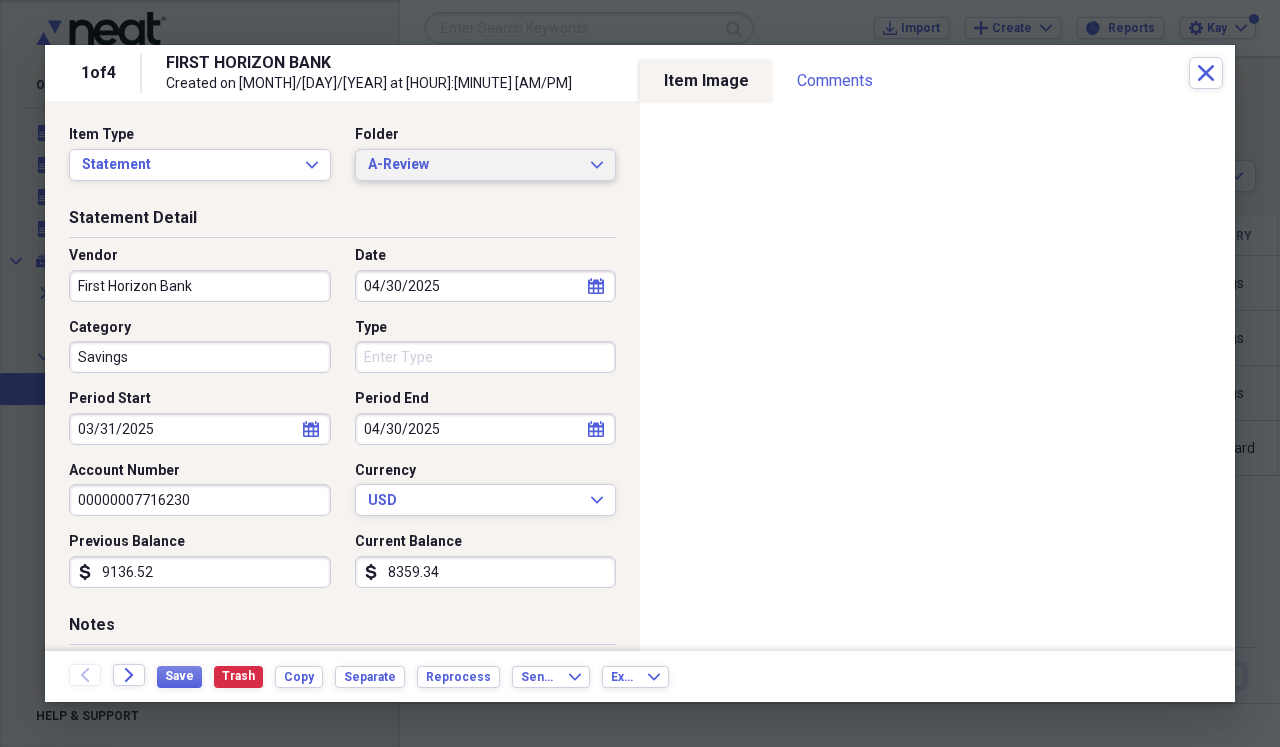 click on "A-Review Expand" at bounding box center [486, 165] 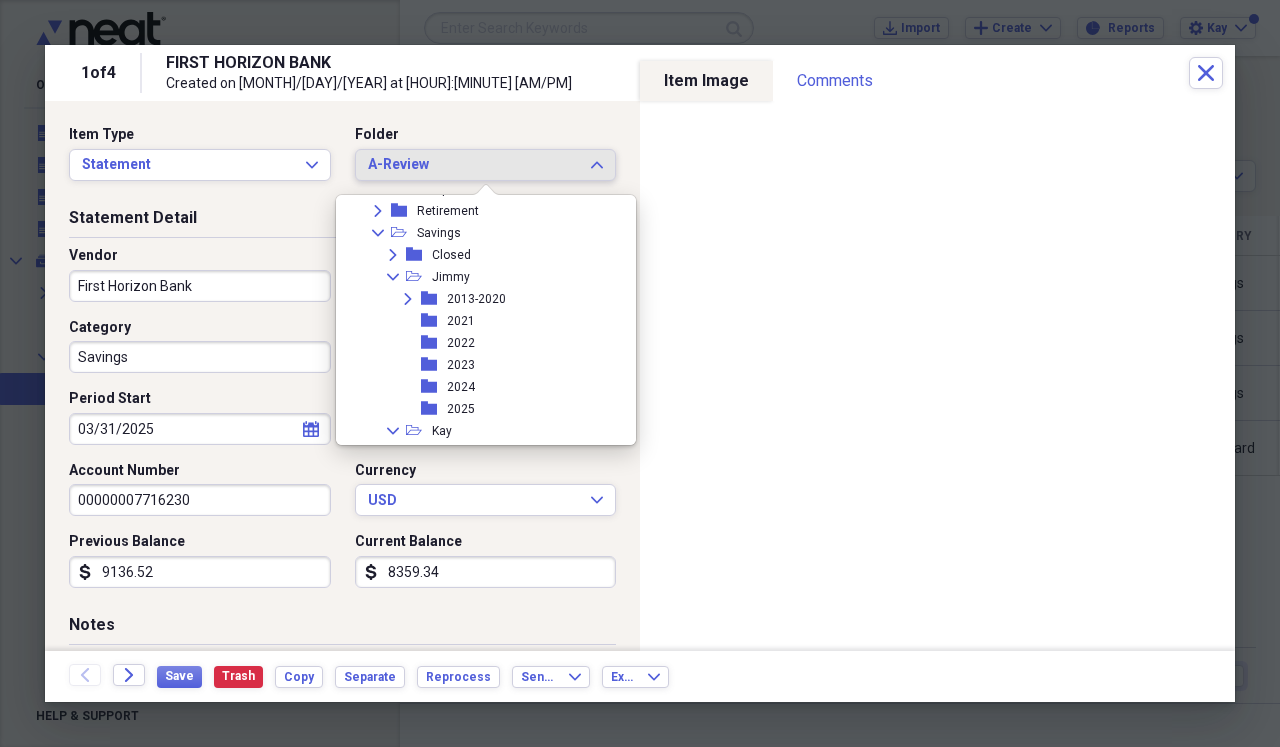 scroll, scrollTop: 1487, scrollLeft: 0, axis: vertical 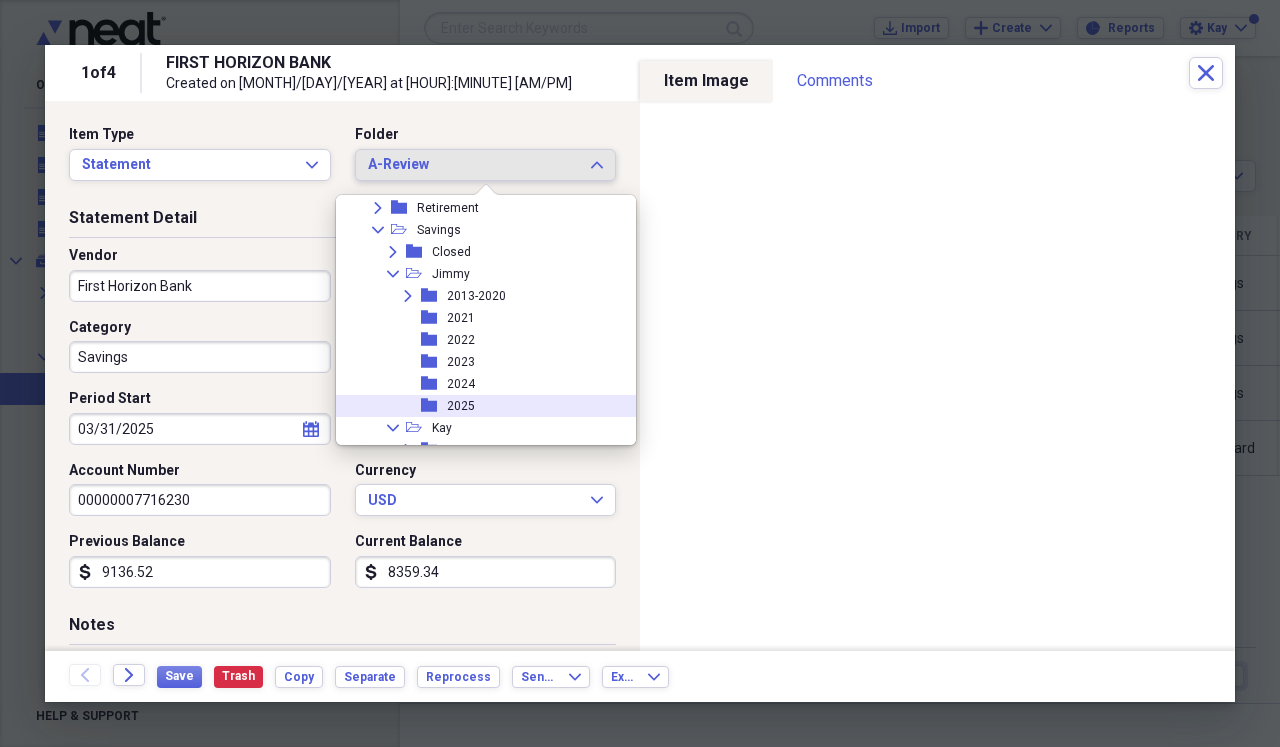 click on "folder 2025" at bounding box center [478, 406] 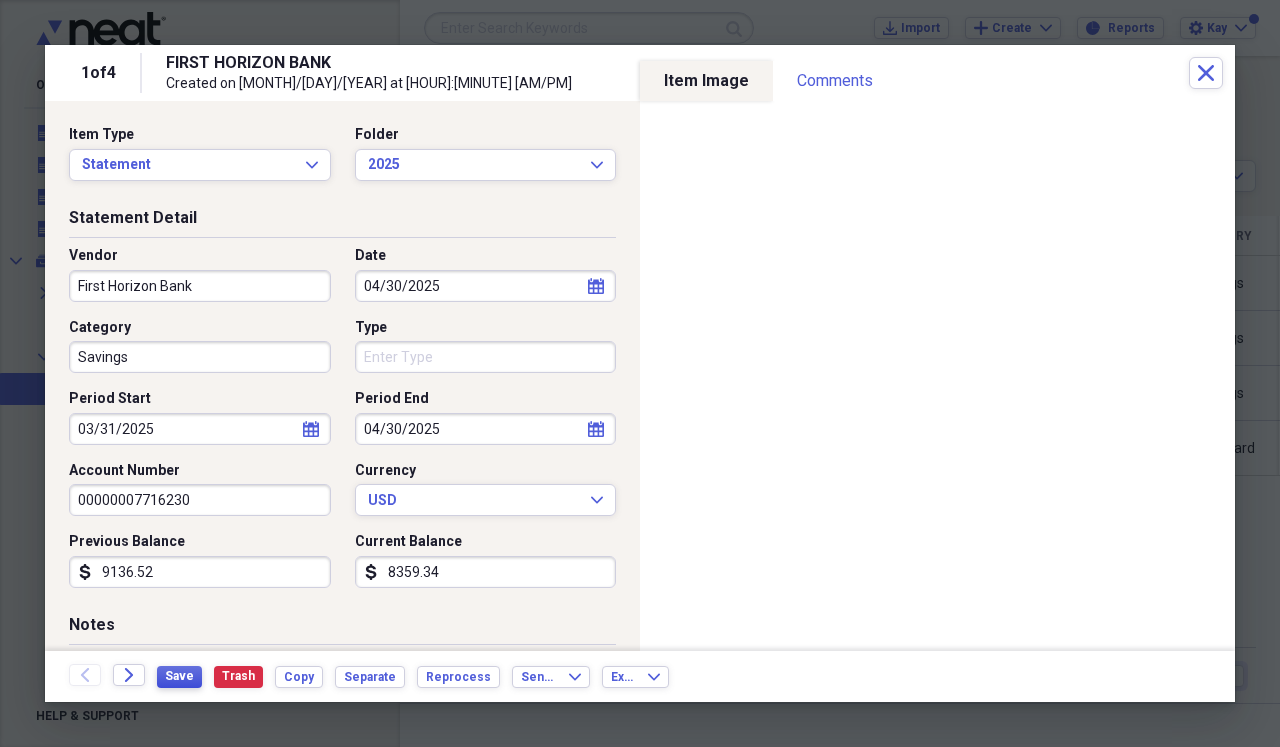 click on "Save" at bounding box center [179, 676] 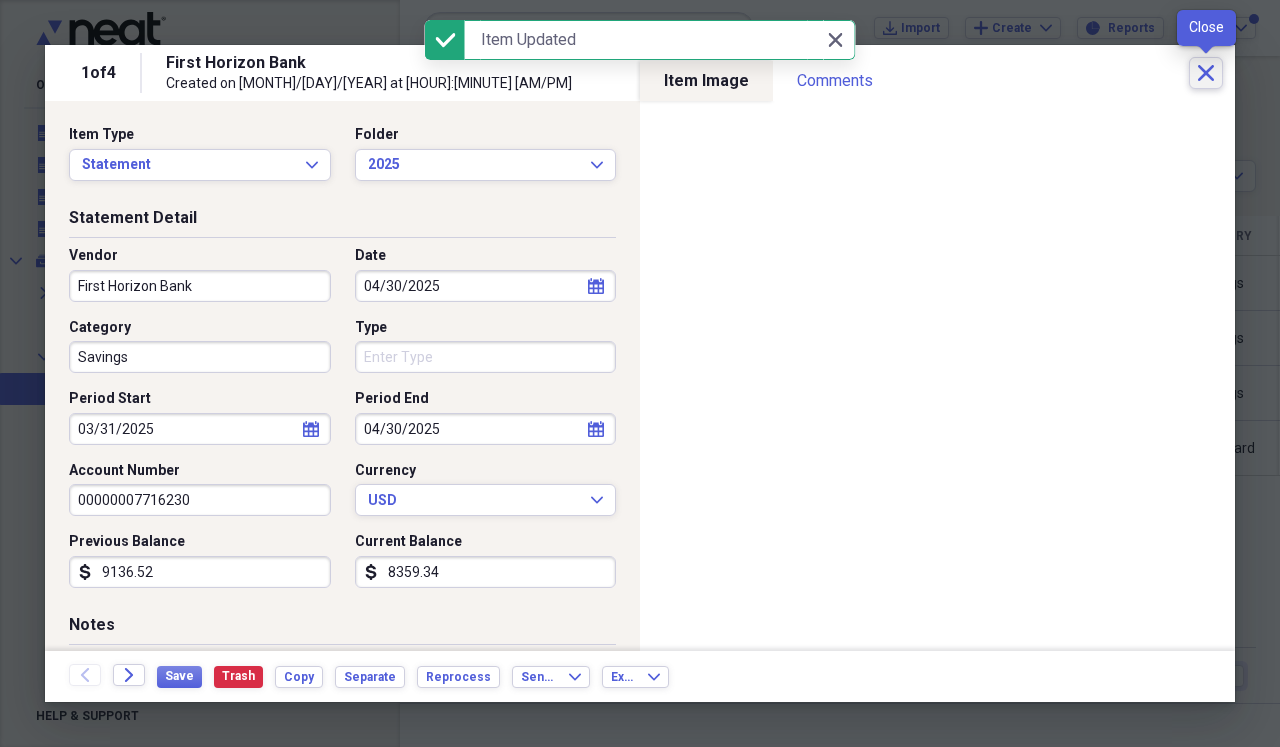 click 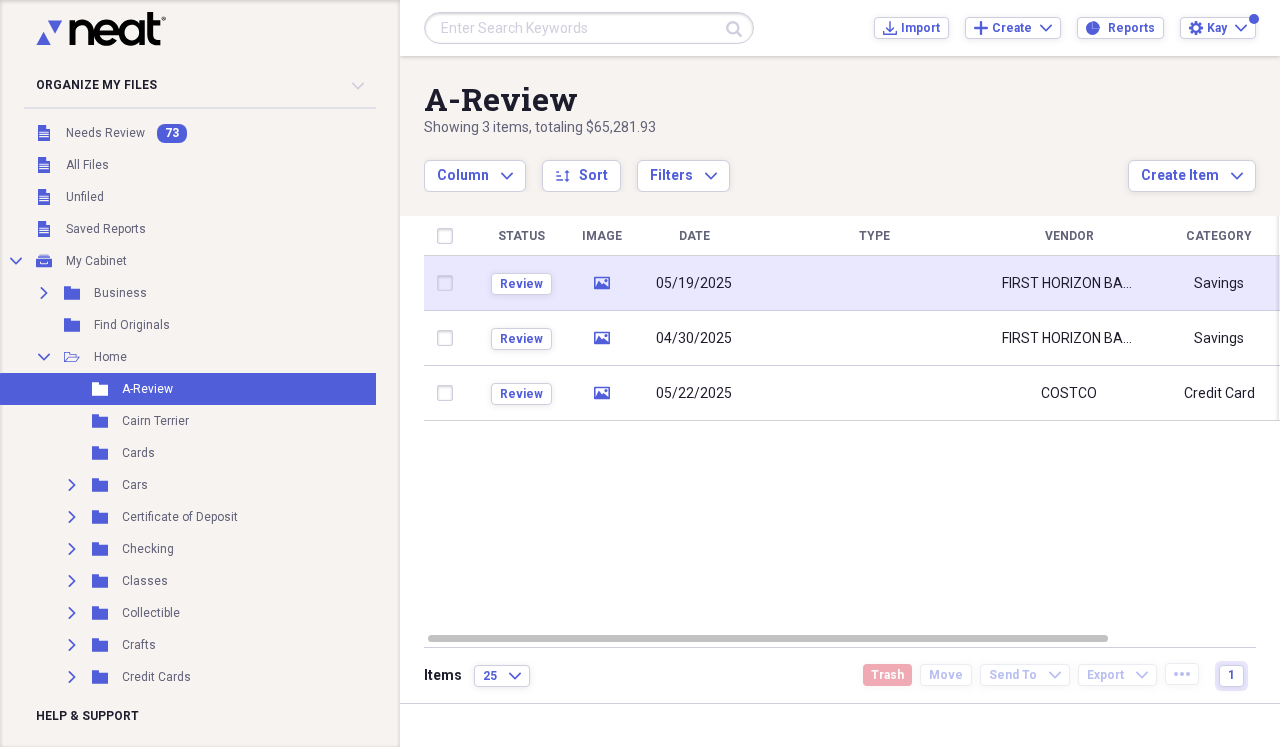 click at bounding box center (874, 283) 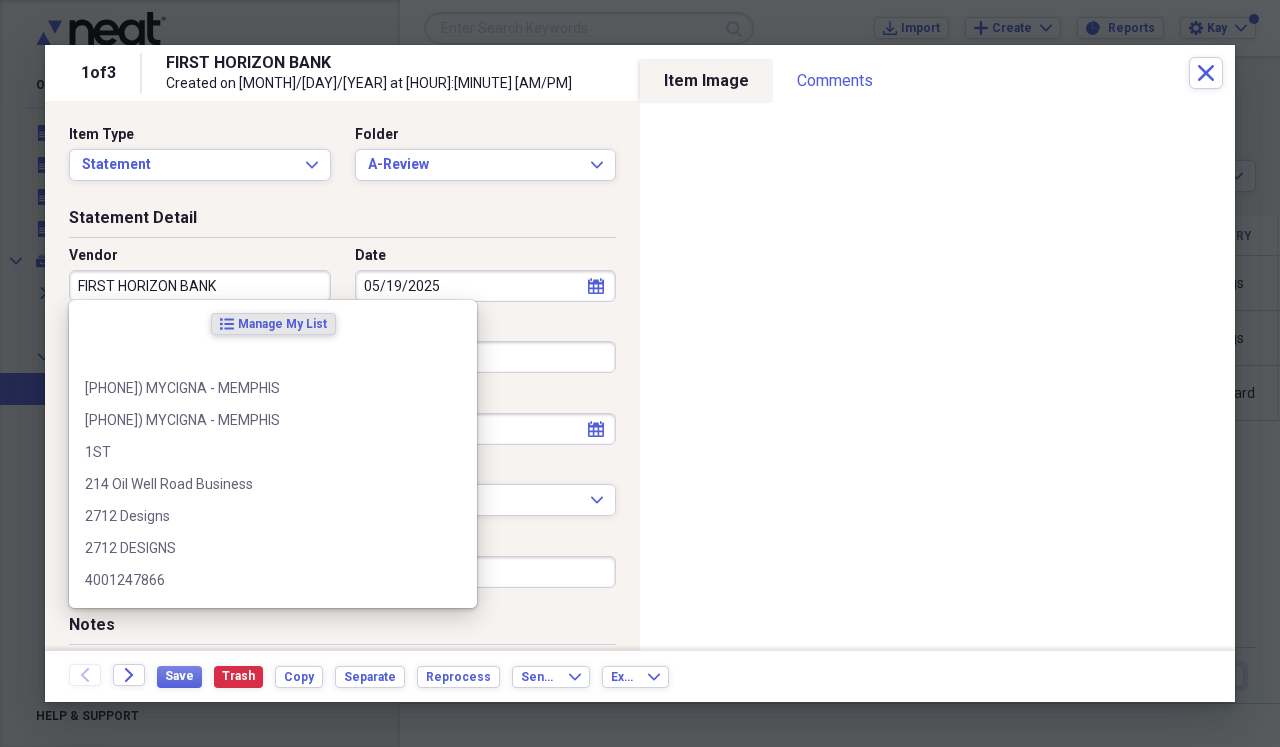 click on "FIRST HORIZON BANK" at bounding box center (200, 286) 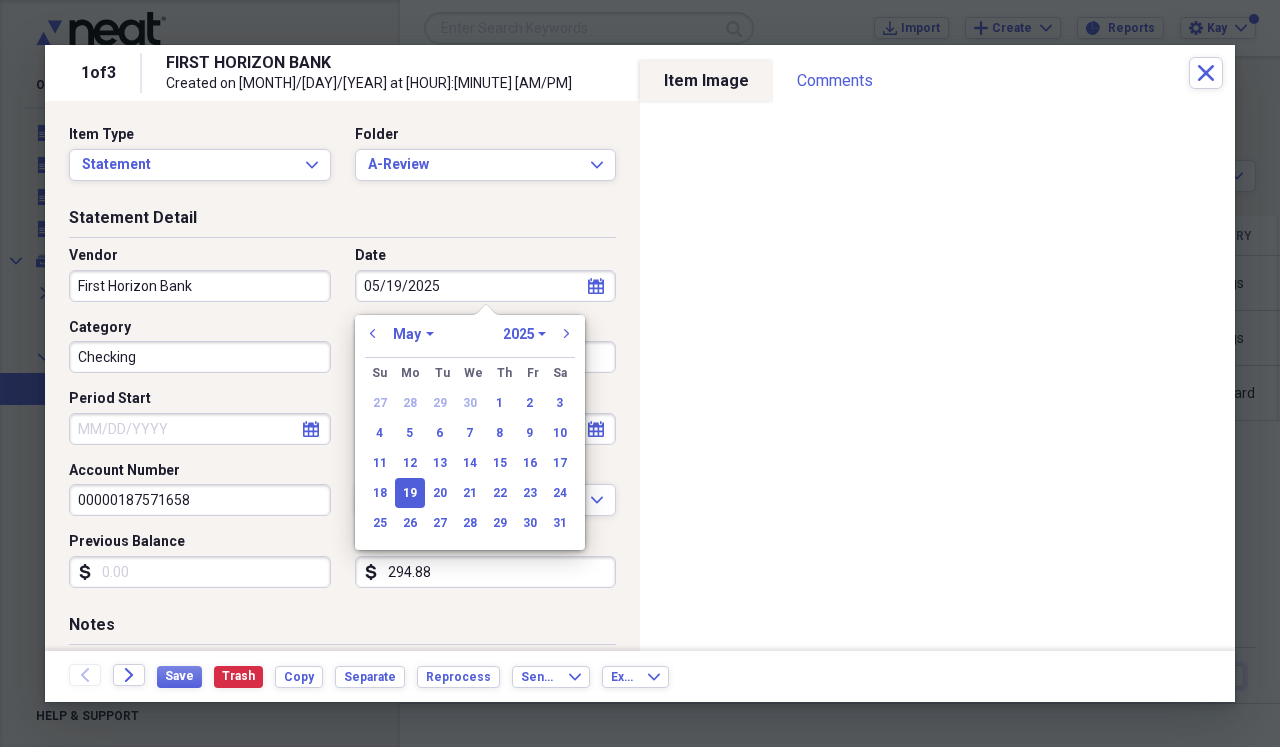 click on "Period Start" at bounding box center [200, 429] 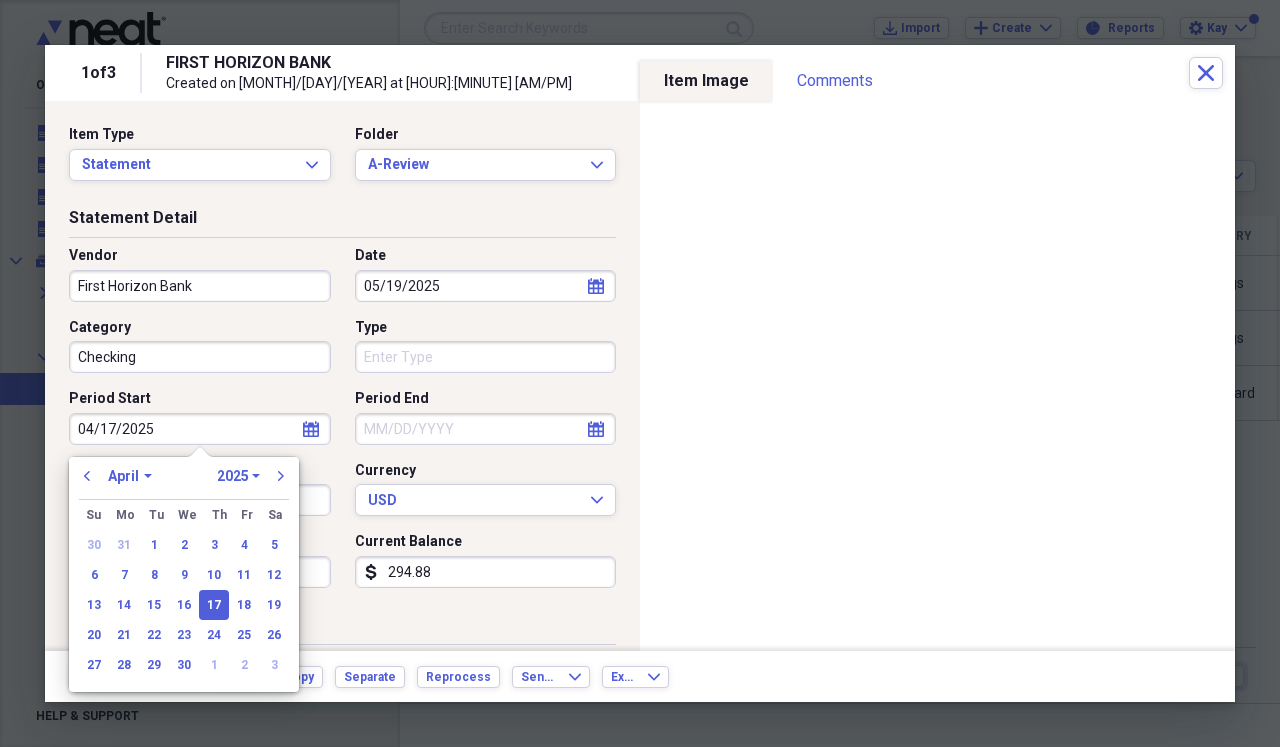 click on "Period End" at bounding box center (486, 429) 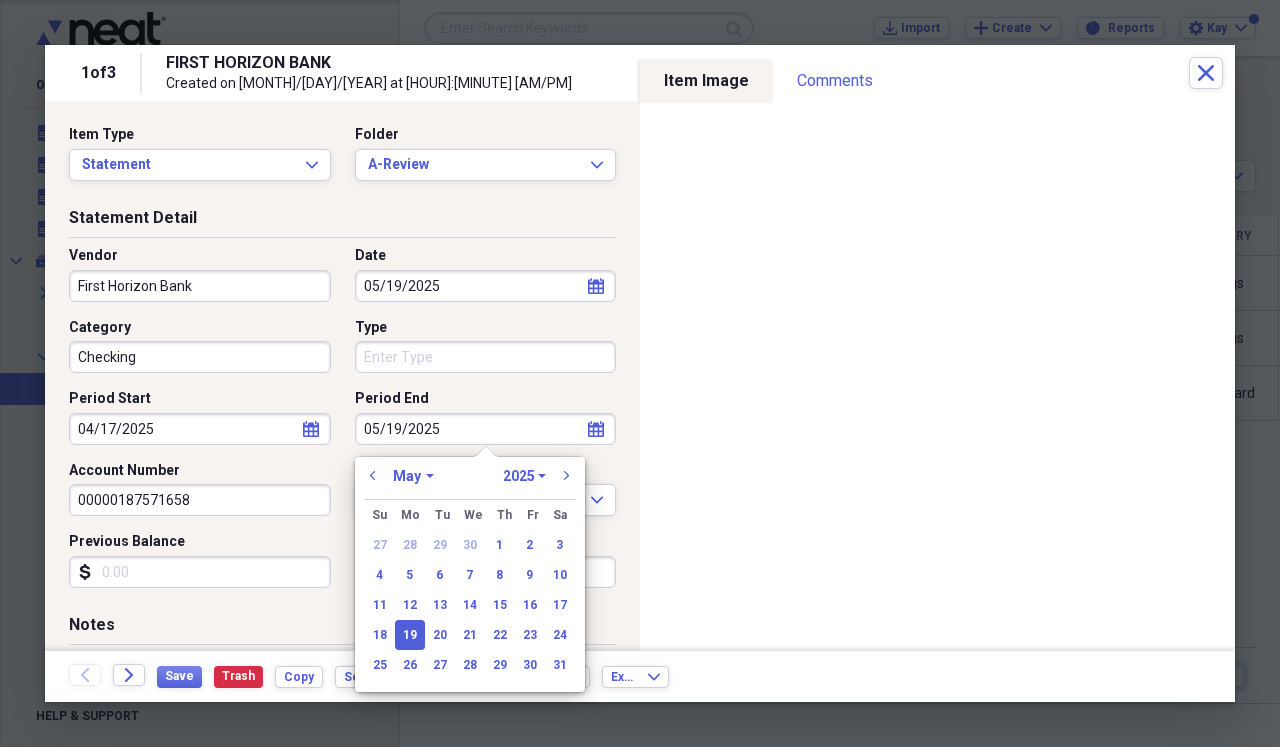 click on "Previous Balance" at bounding box center (200, 572) 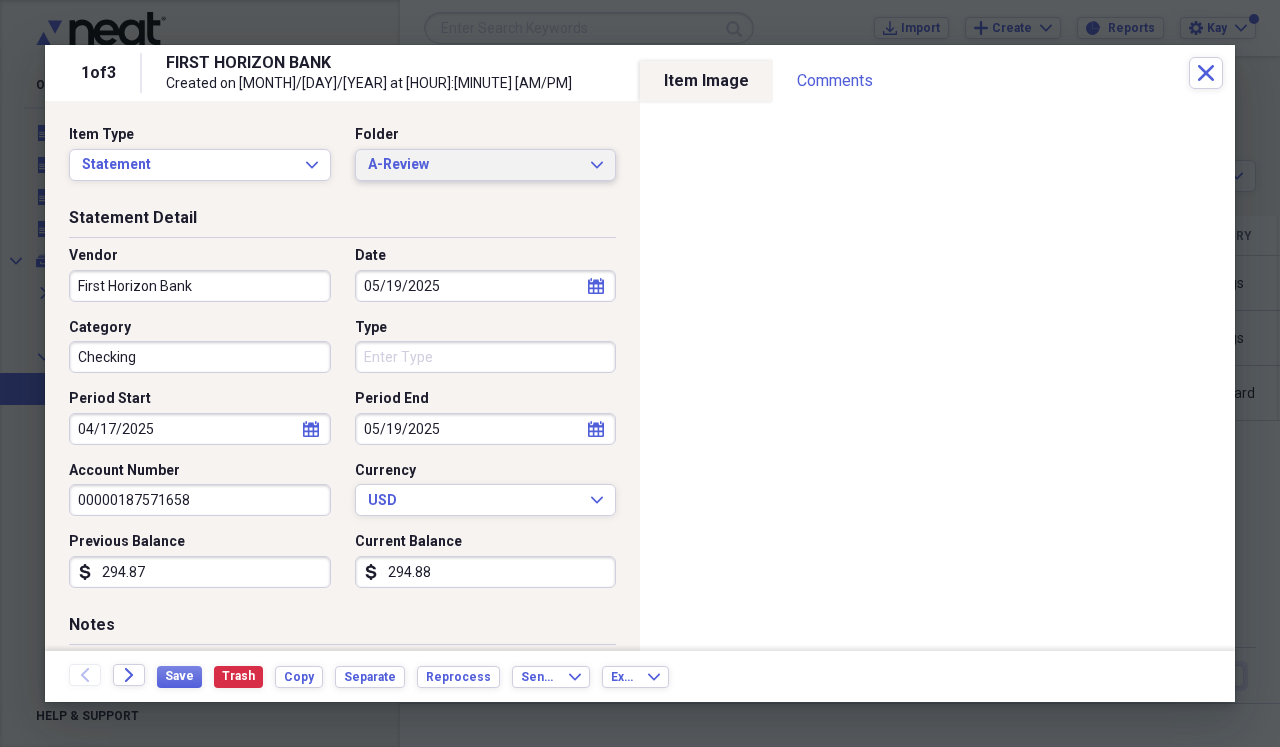 click on "Expand" 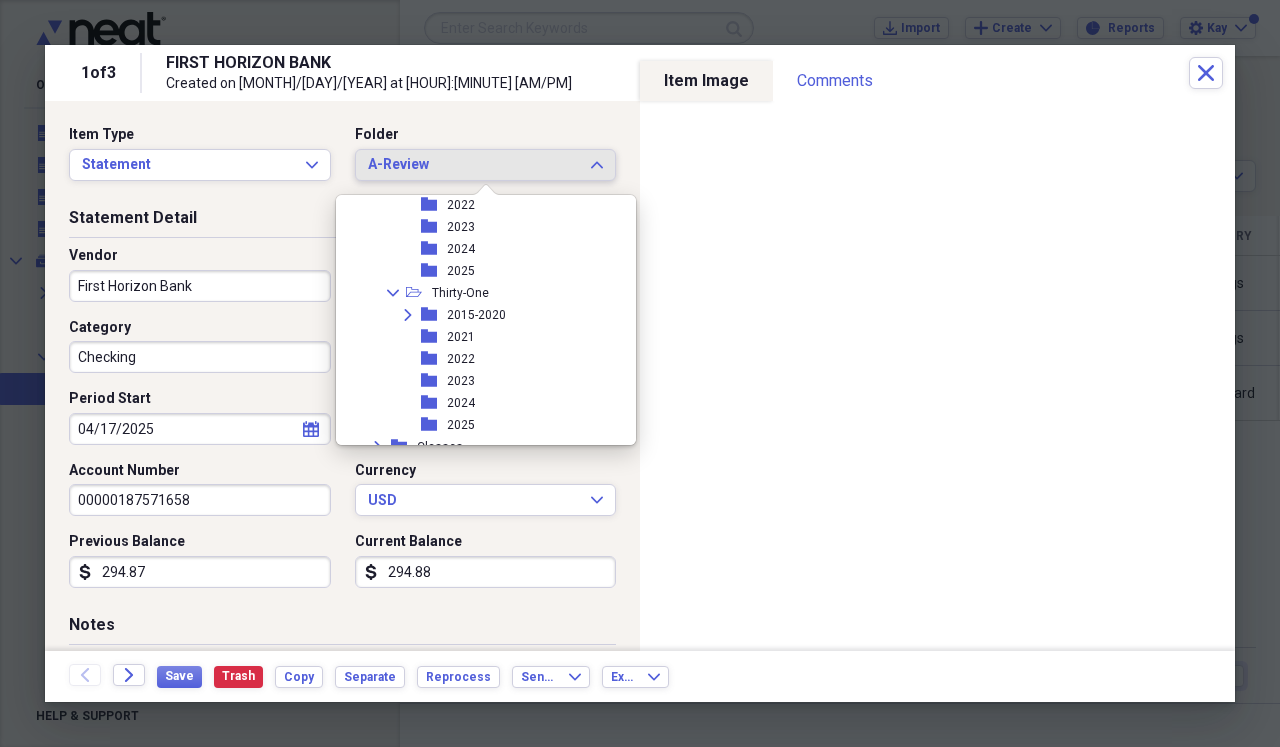 scroll, scrollTop: 555, scrollLeft: 0, axis: vertical 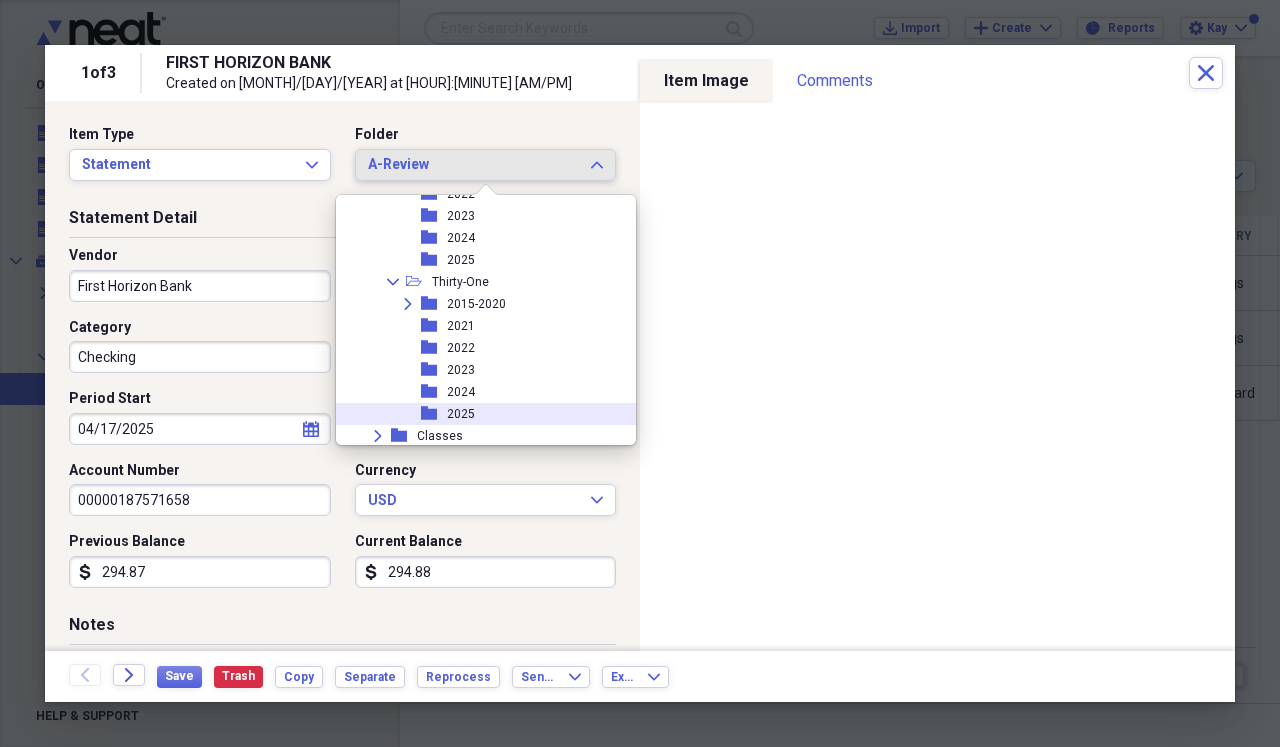 click on "folder 2025" at bounding box center (478, 414) 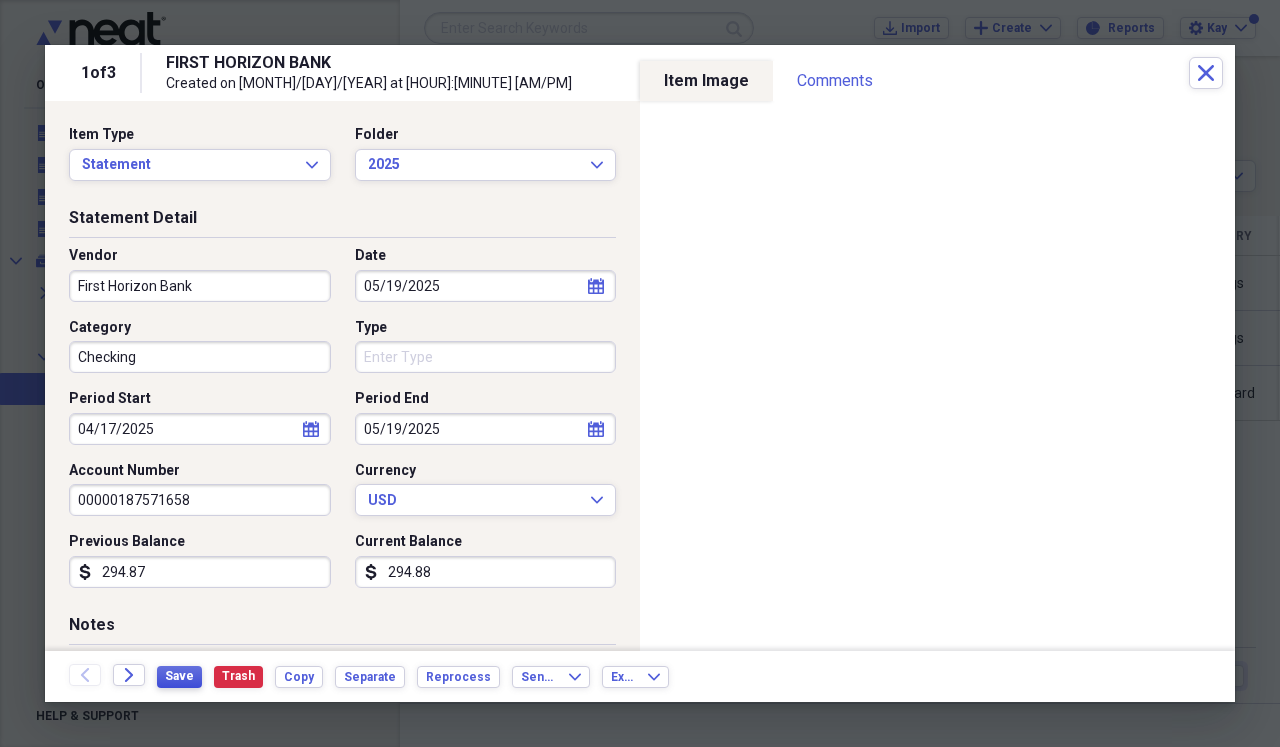 click on "Save" at bounding box center [179, 676] 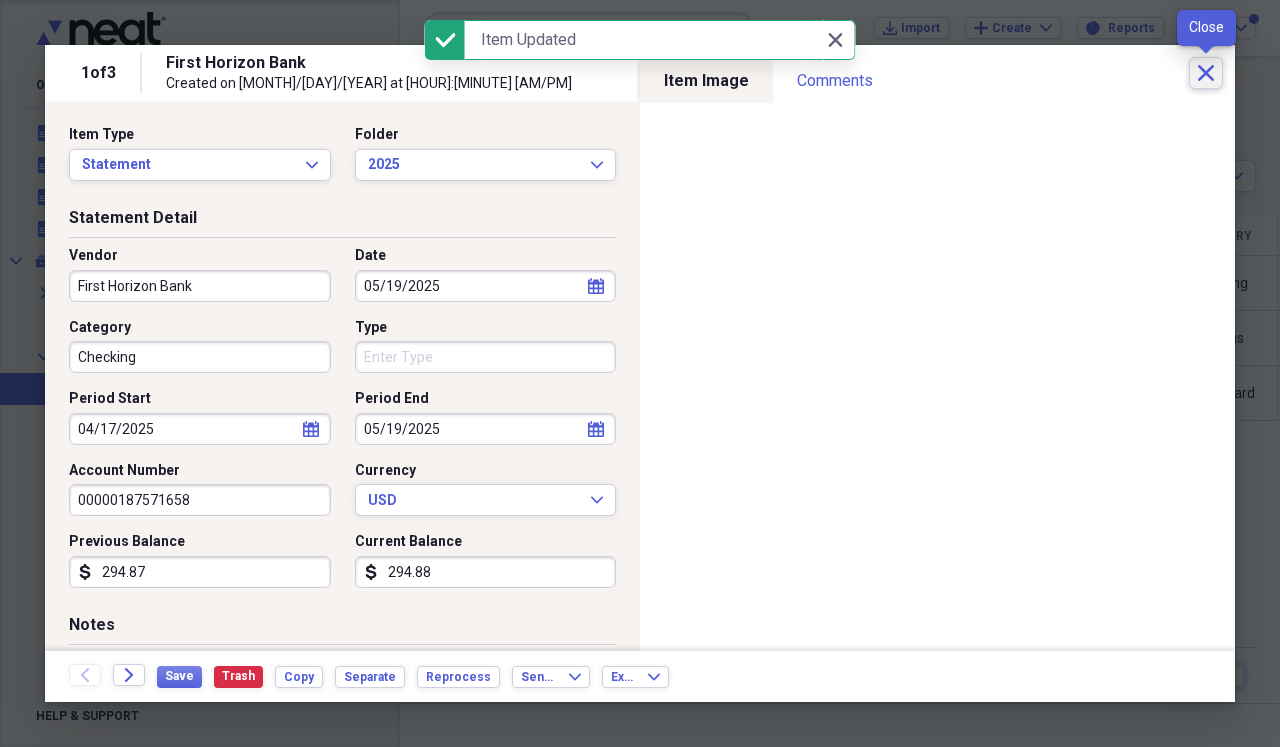 click on "Close" 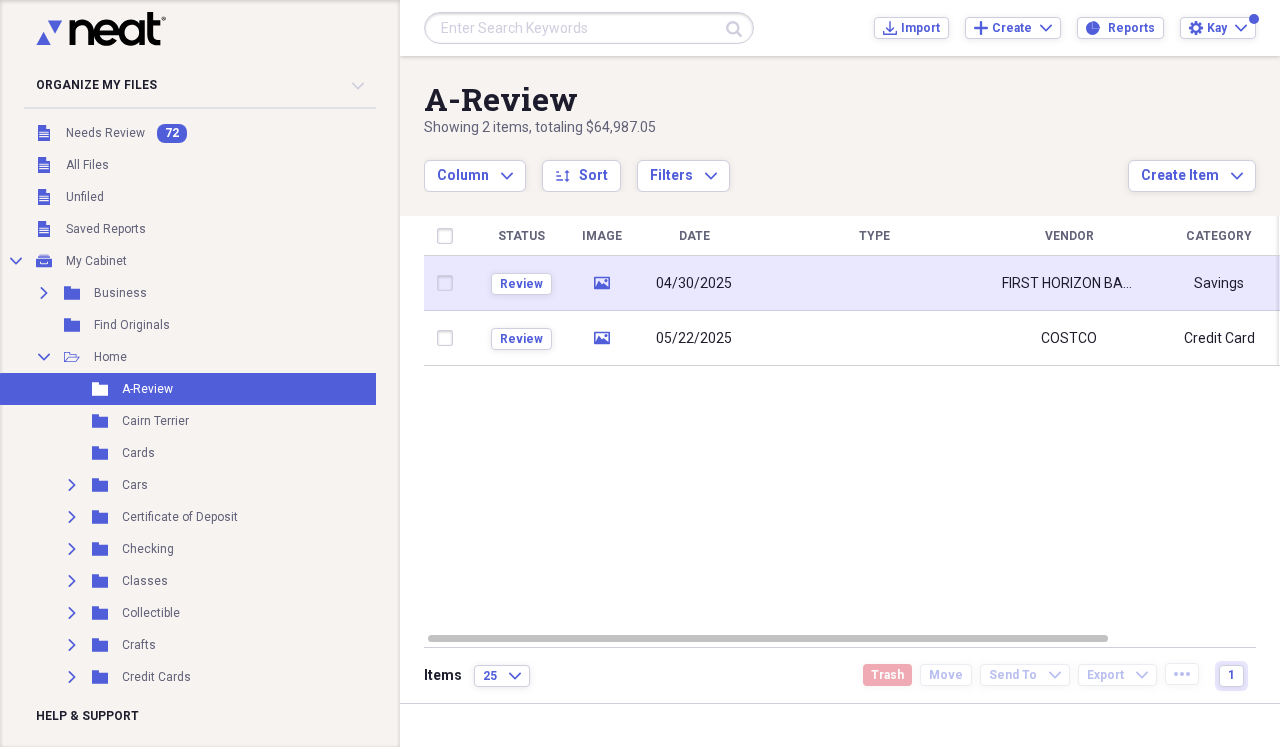 click at bounding box center [874, 283] 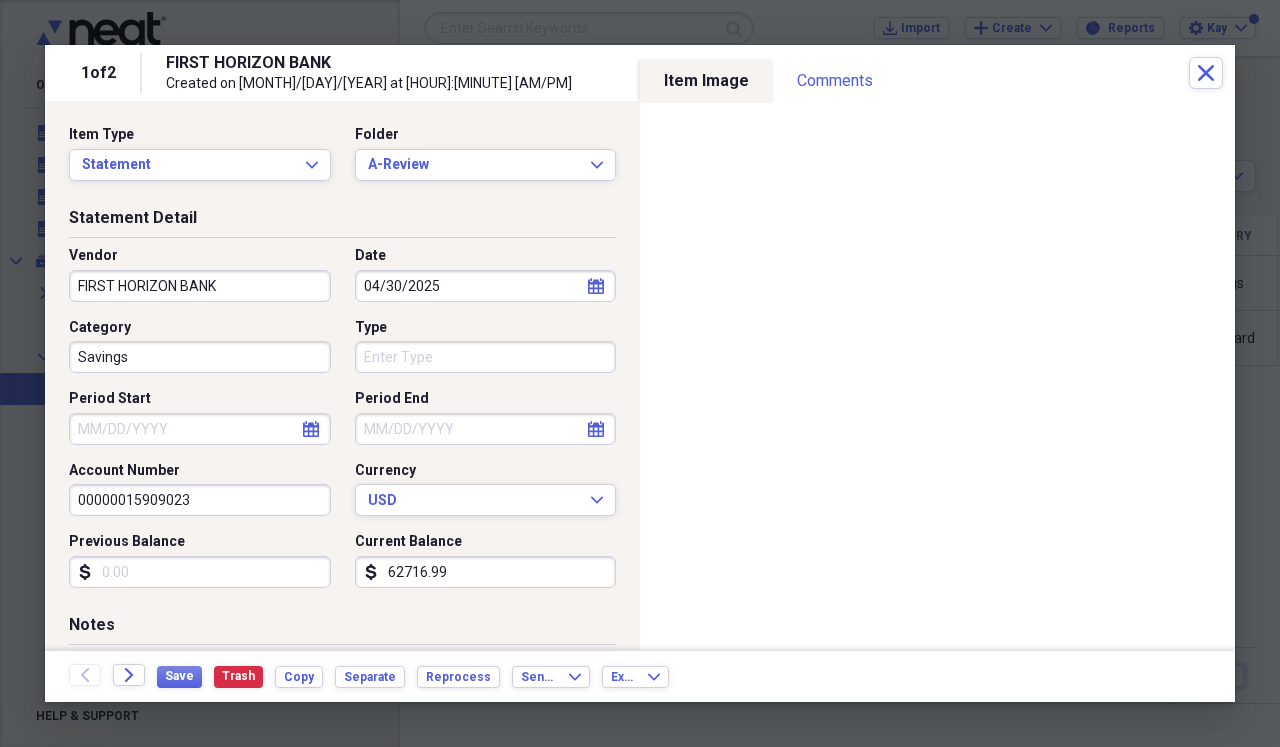 click on "FIRST HORIZON BANK" at bounding box center (200, 286) 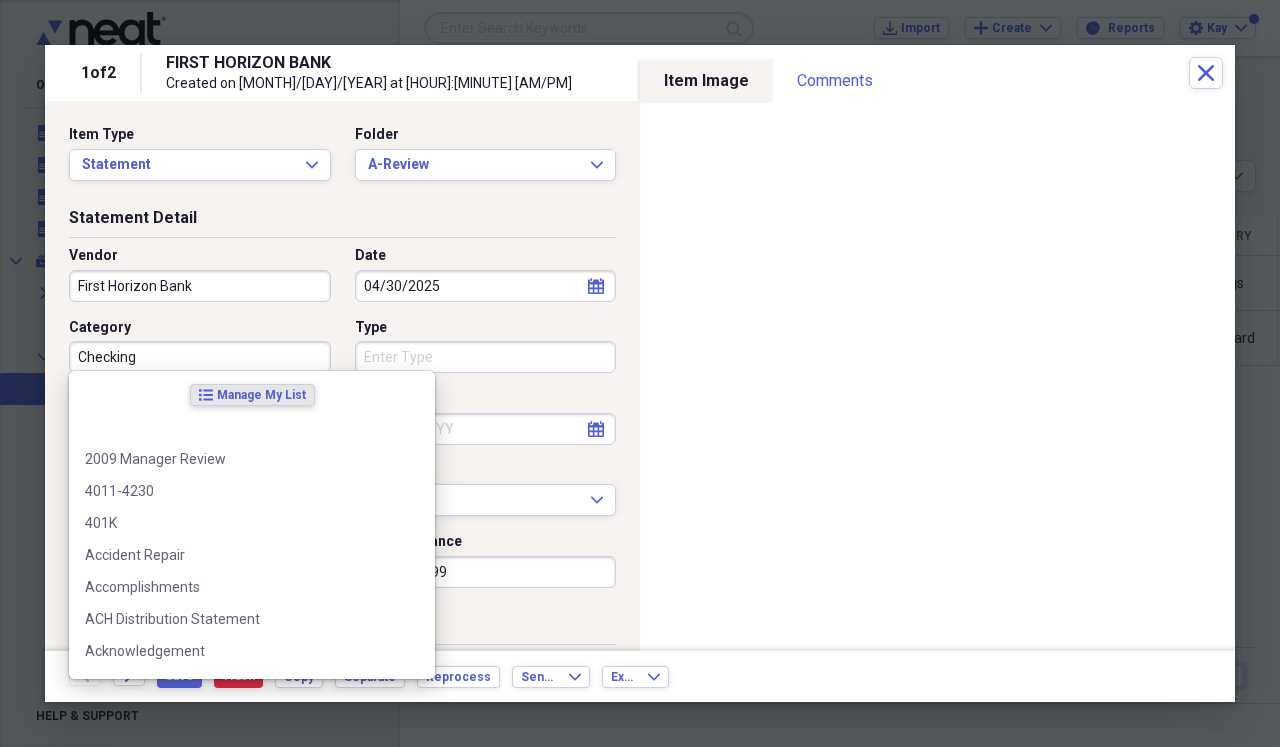click on "Checking" at bounding box center (200, 357) 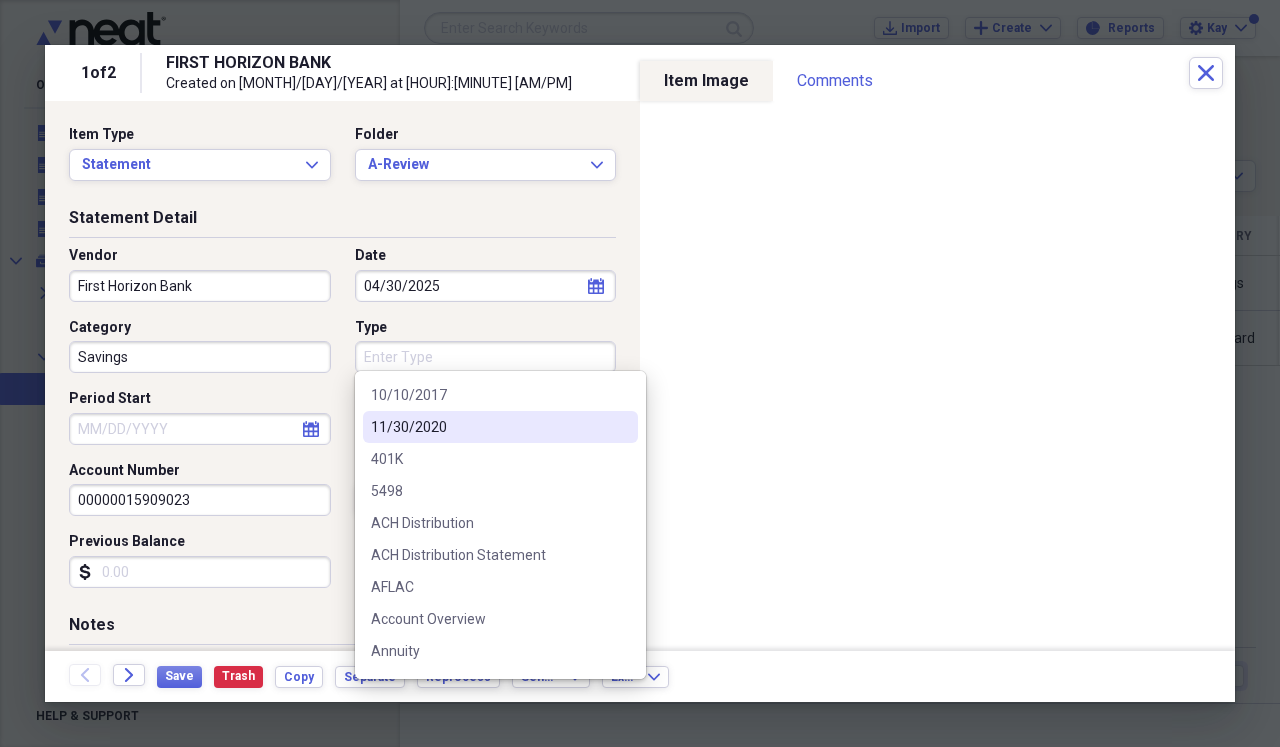 click on "Period Start" at bounding box center [200, 429] 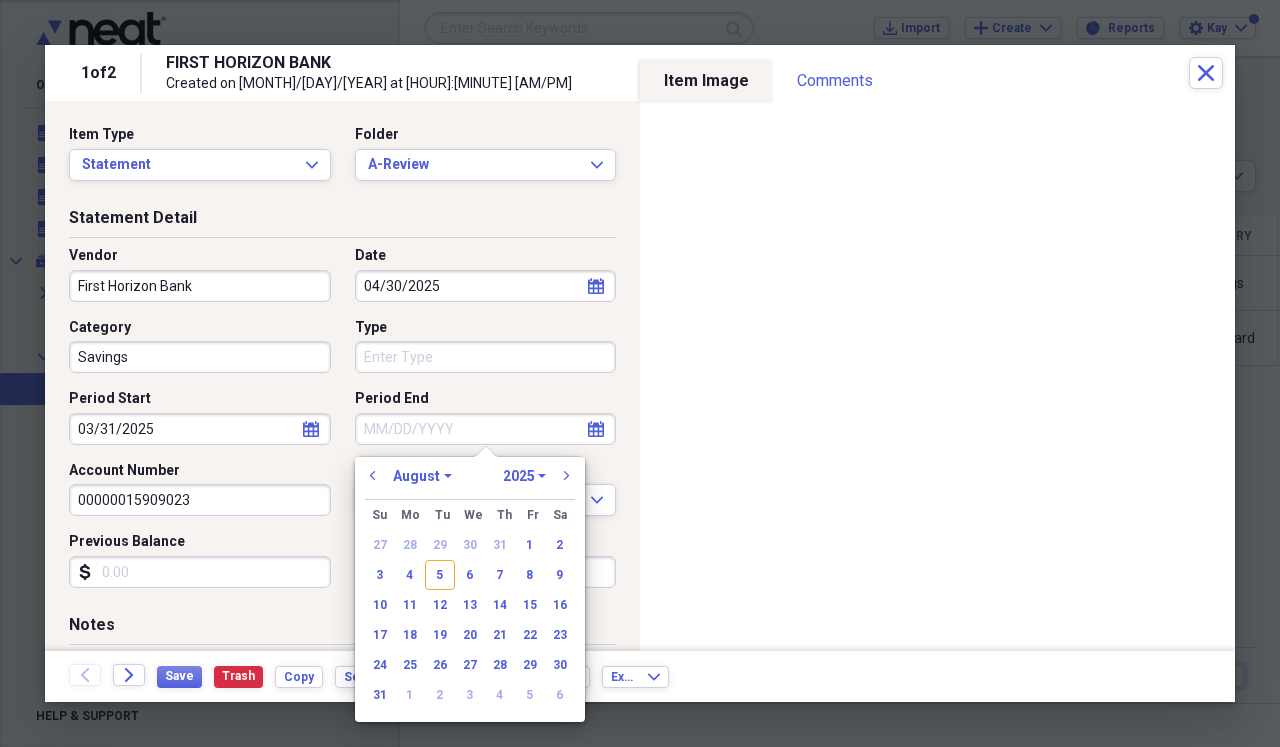 click on "Period End" at bounding box center (486, 429) 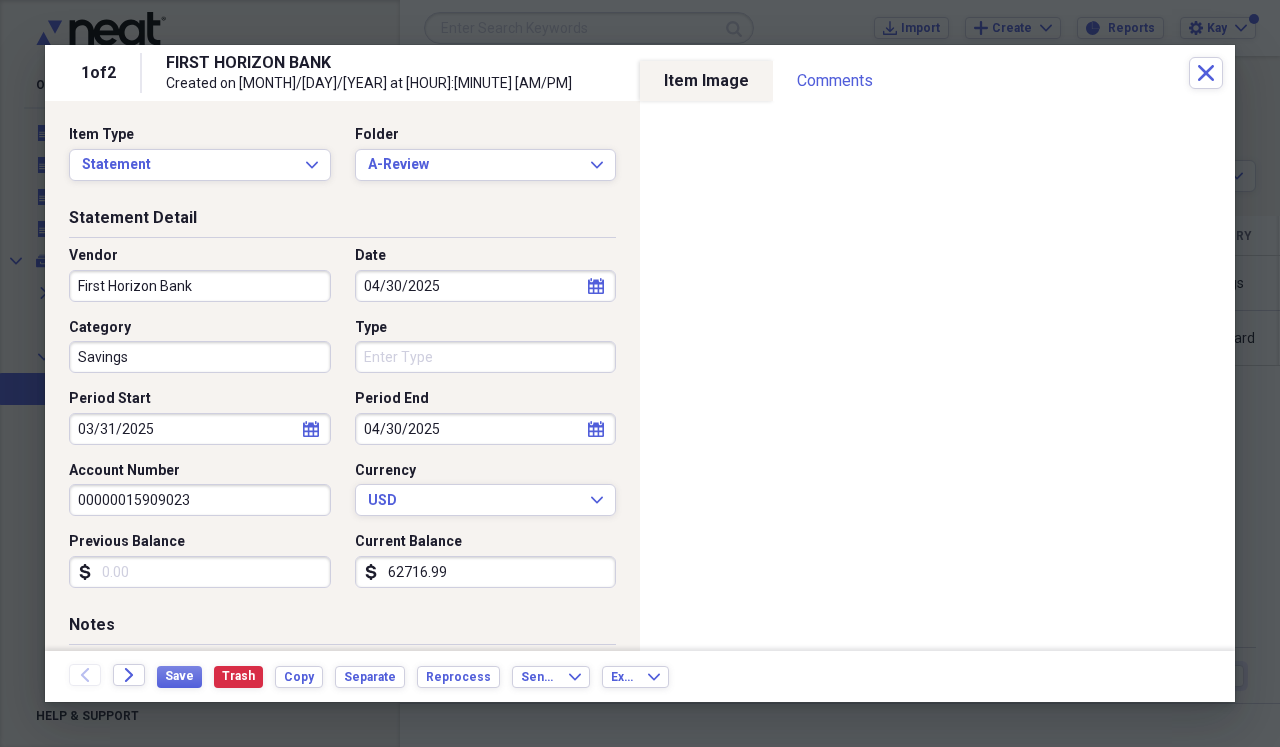 click on "Previous Balance" at bounding box center (200, 572) 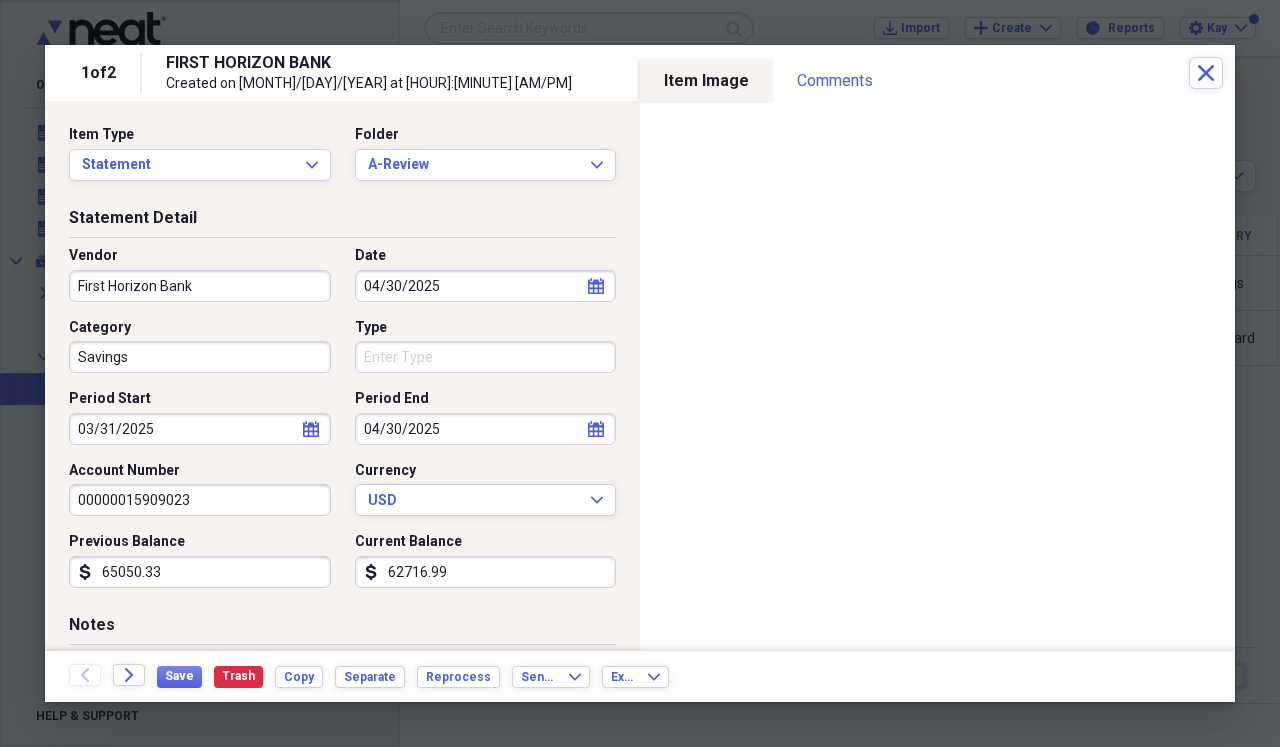 click on "62716.99" at bounding box center (486, 572) 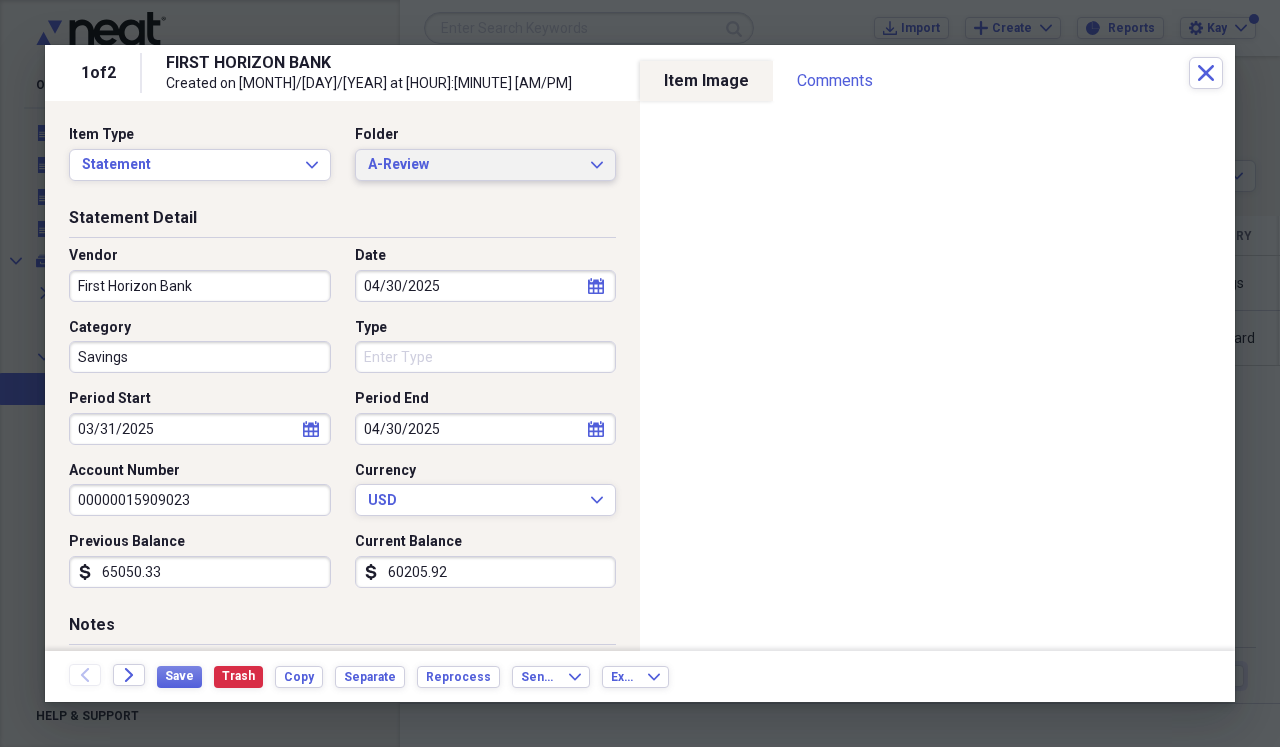 click on "Expand" 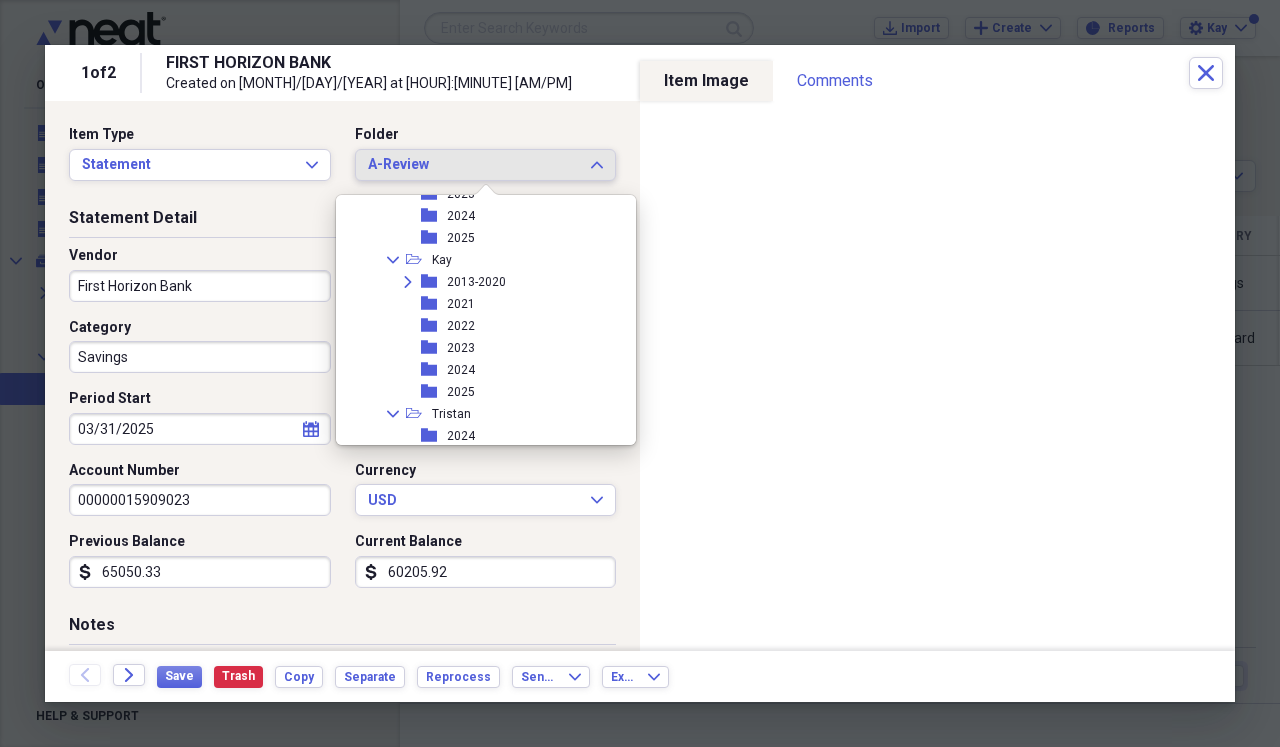 scroll, scrollTop: 1656, scrollLeft: 0, axis: vertical 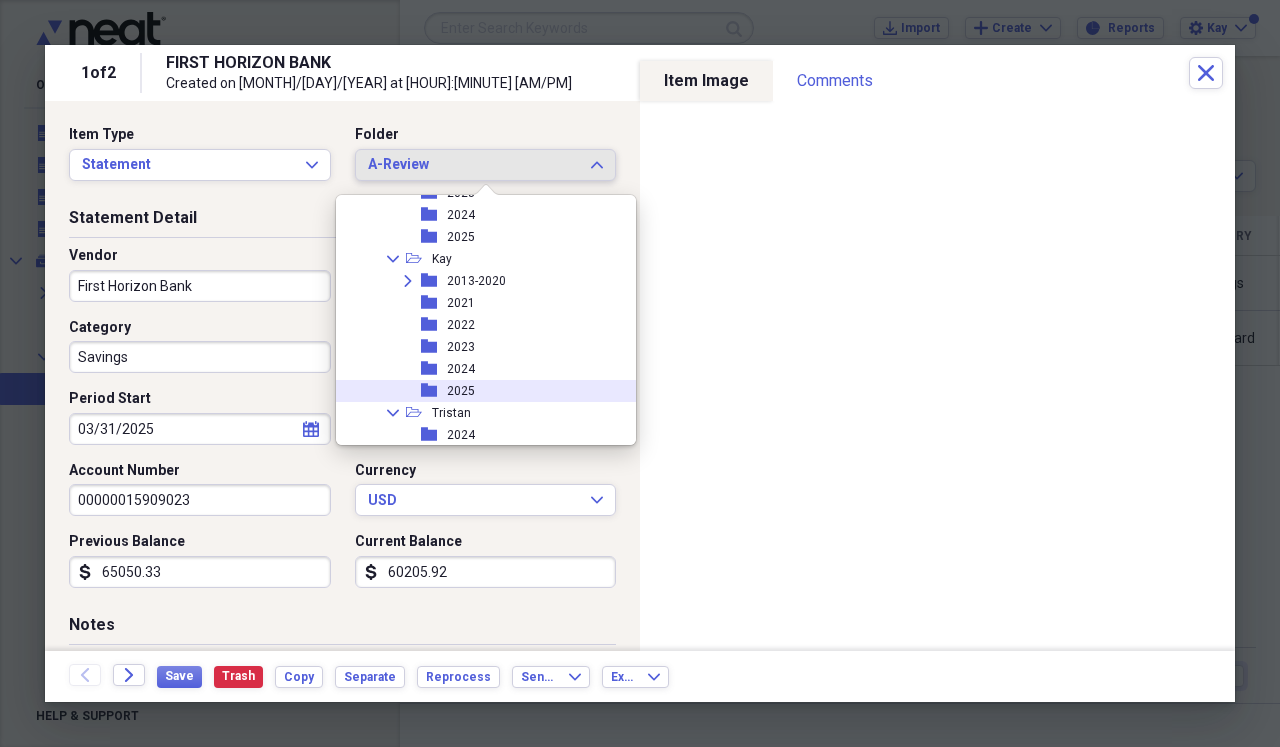 click on "2025" at bounding box center [461, 391] 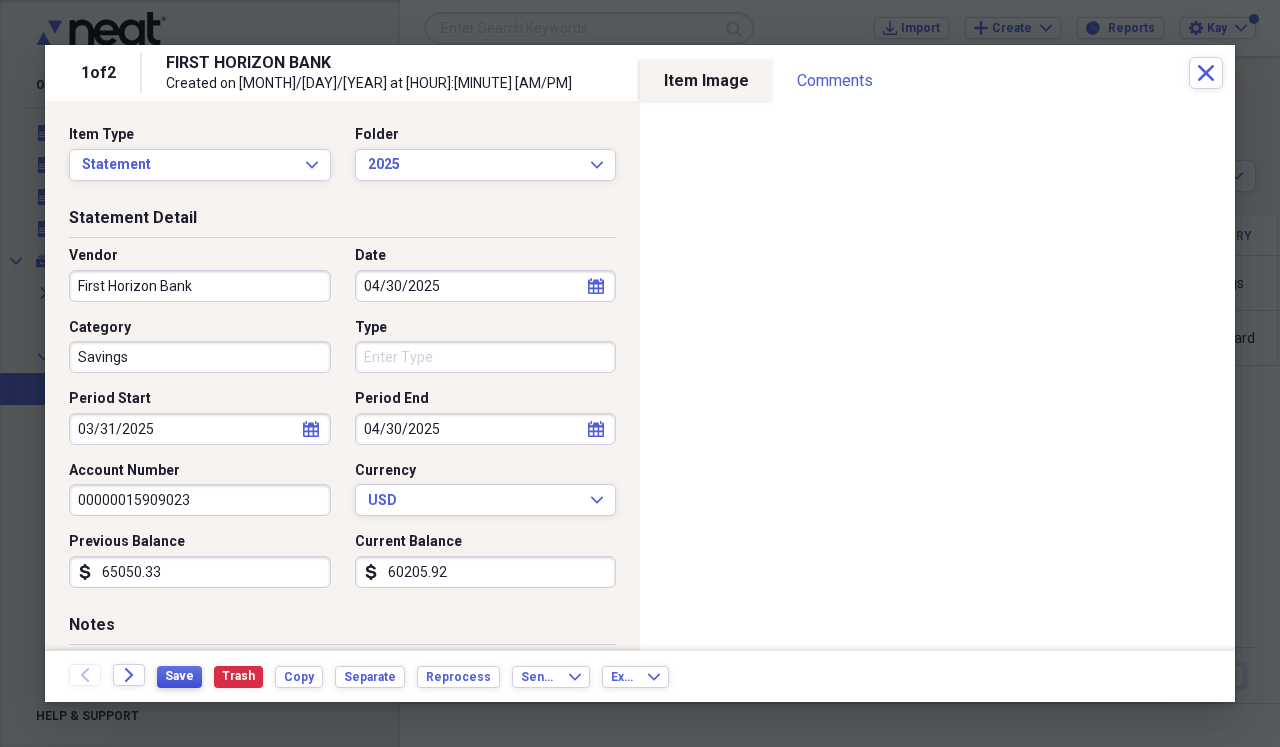 click on "Save" at bounding box center [179, 676] 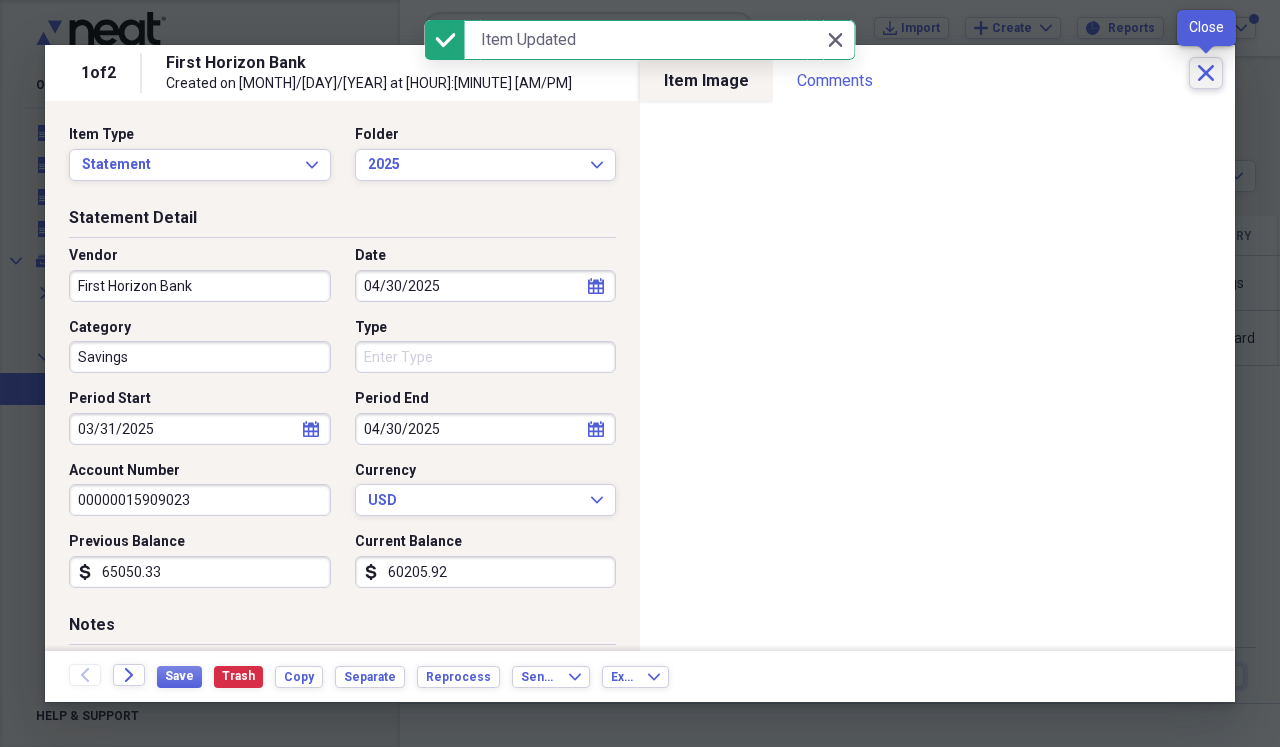 click on "Close" 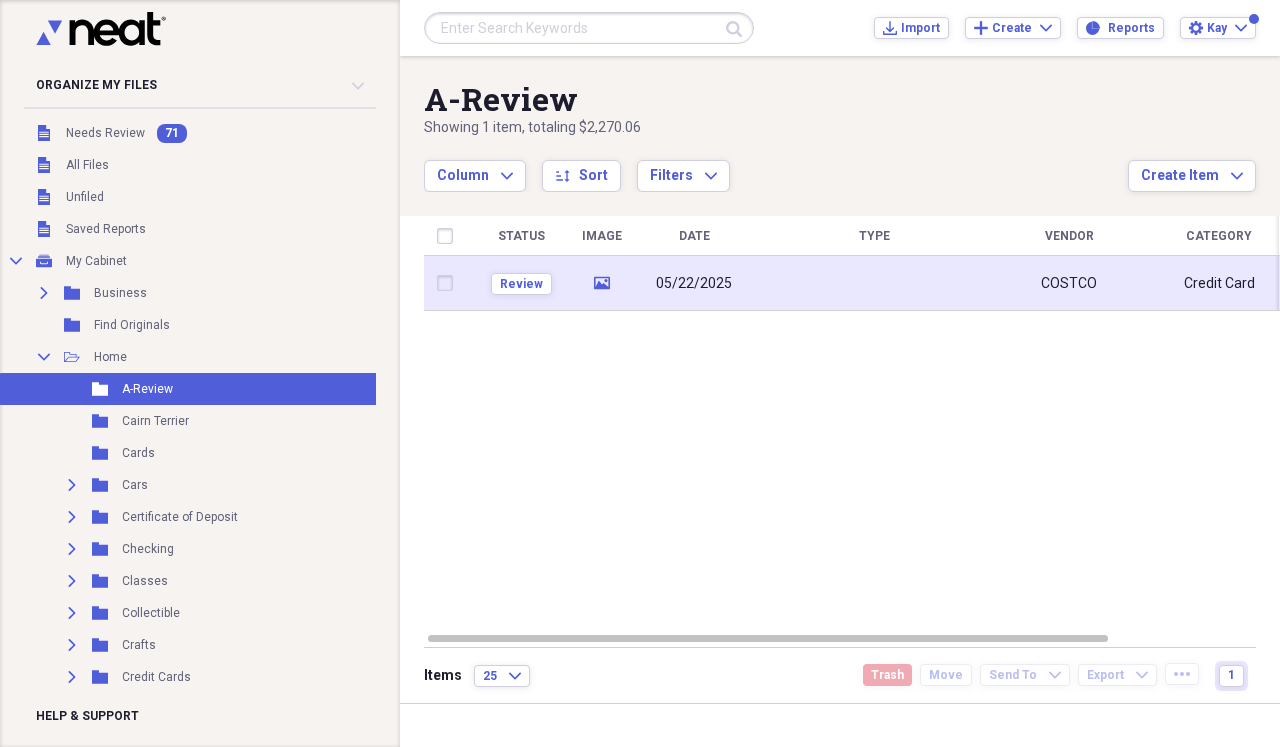 click at bounding box center (874, 283) 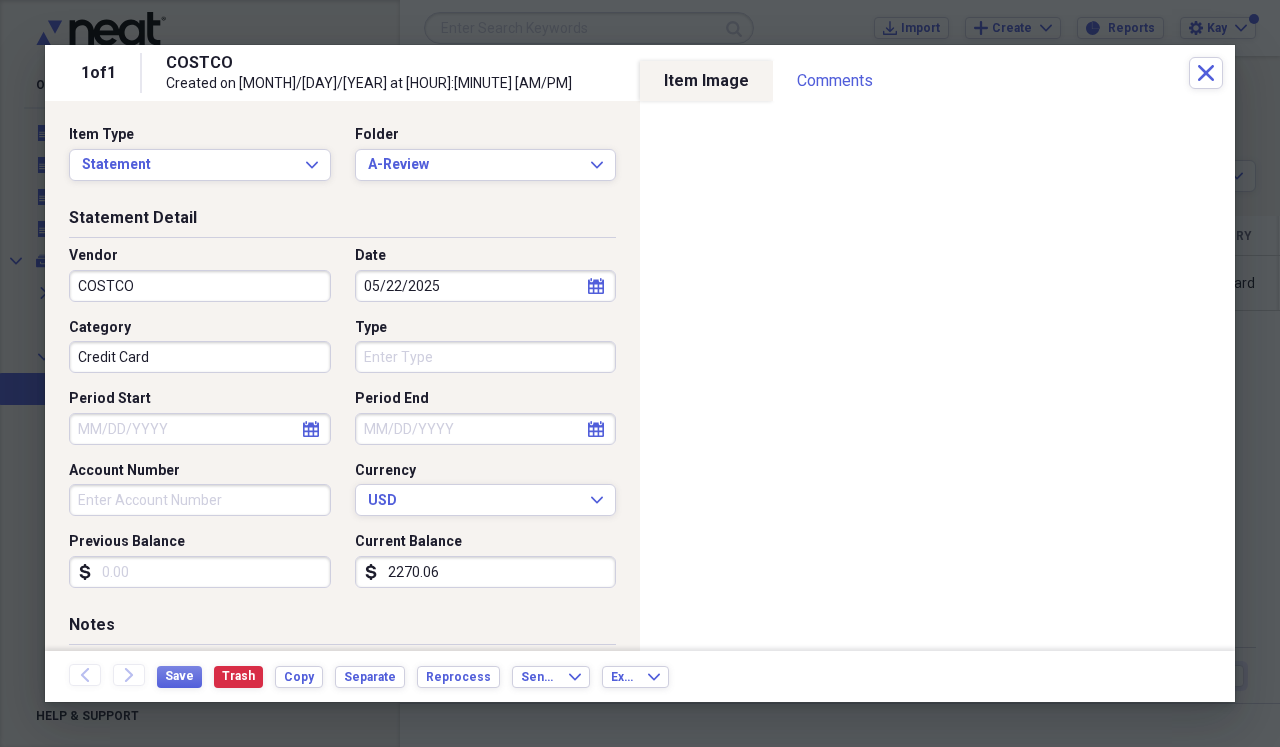 click on "COSTCO" at bounding box center [200, 286] 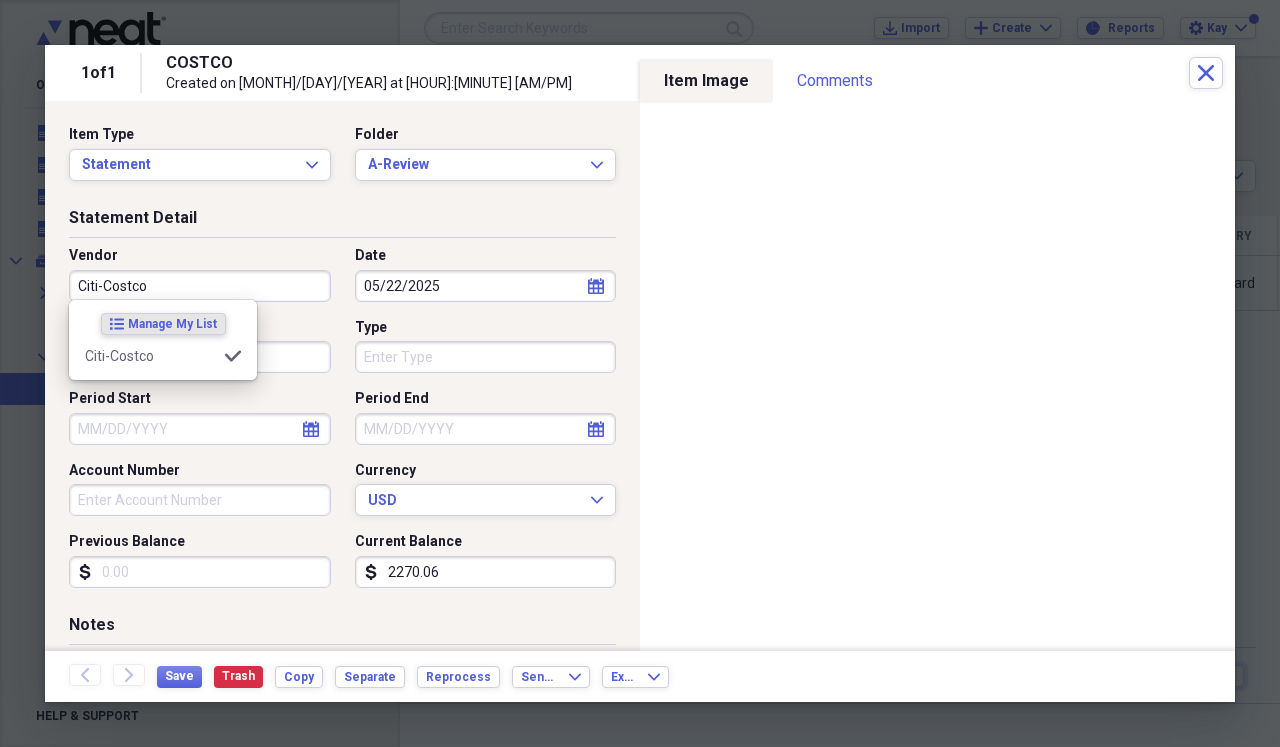 click on "Credit Card" at bounding box center [200, 357] 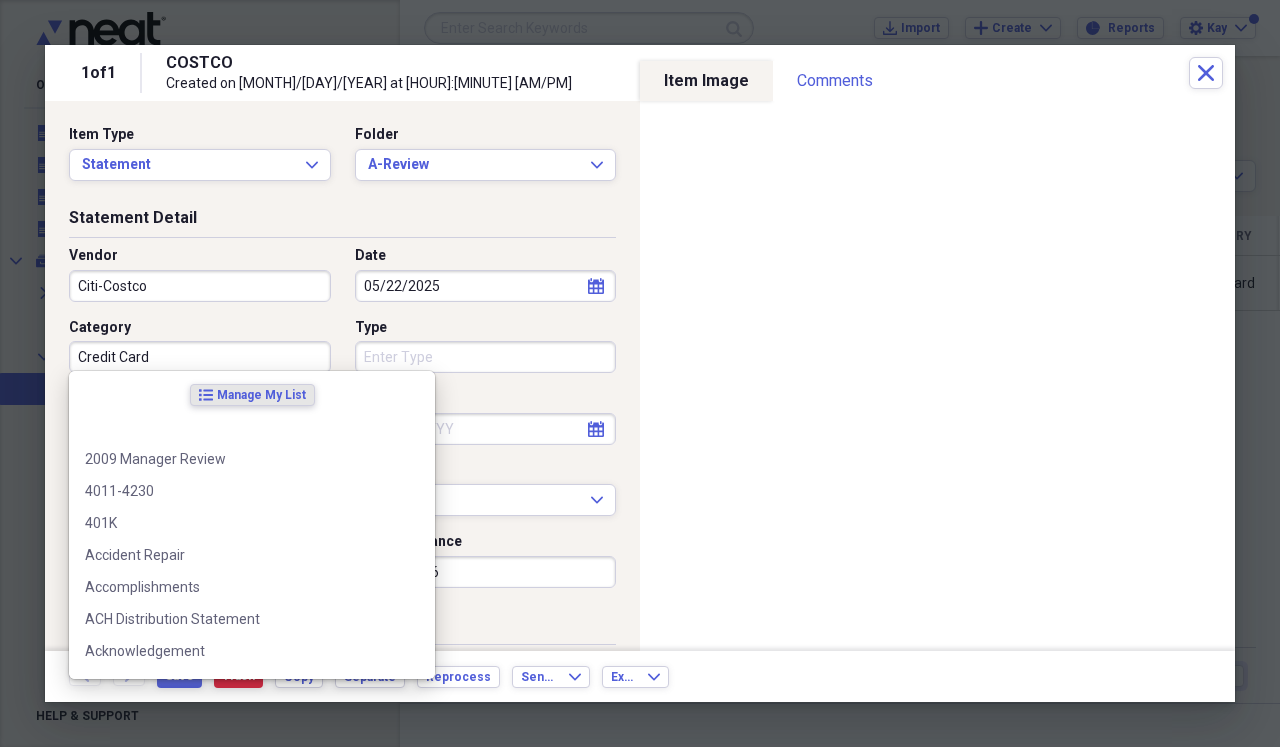 click on "Type" at bounding box center (486, 357) 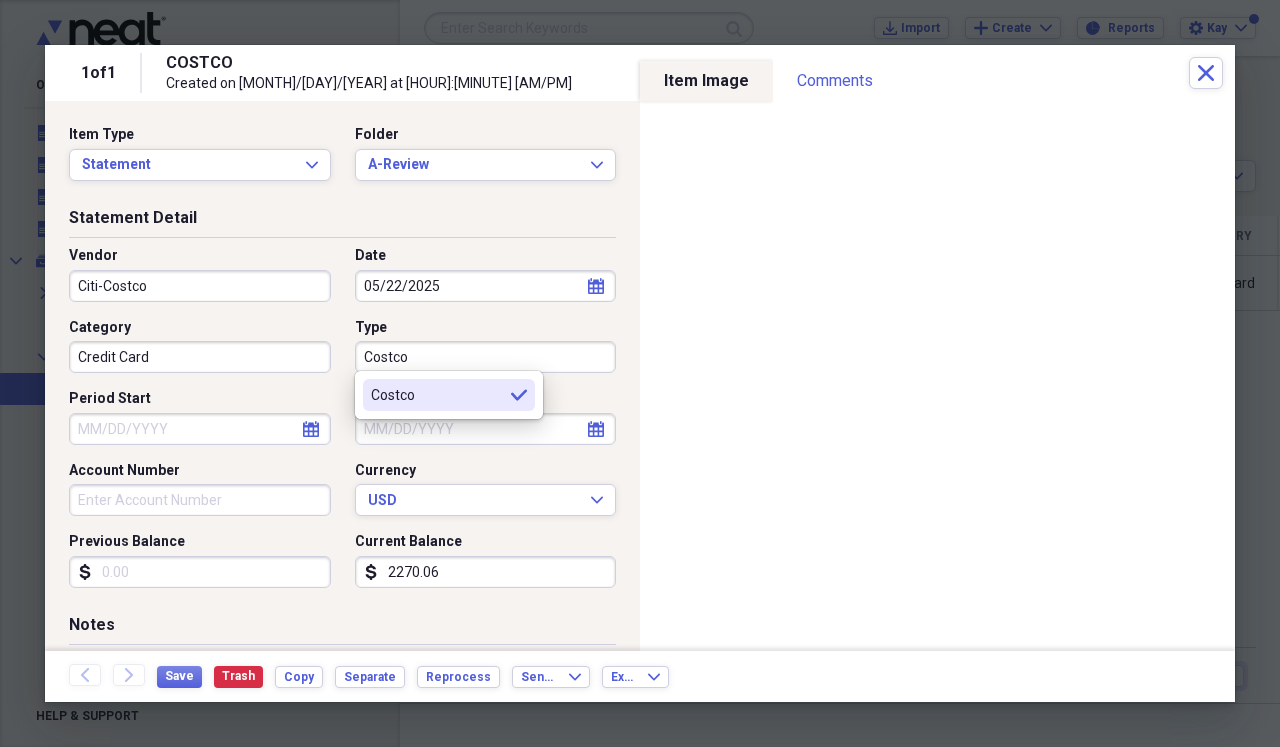 click on "Period Start" at bounding box center [200, 429] 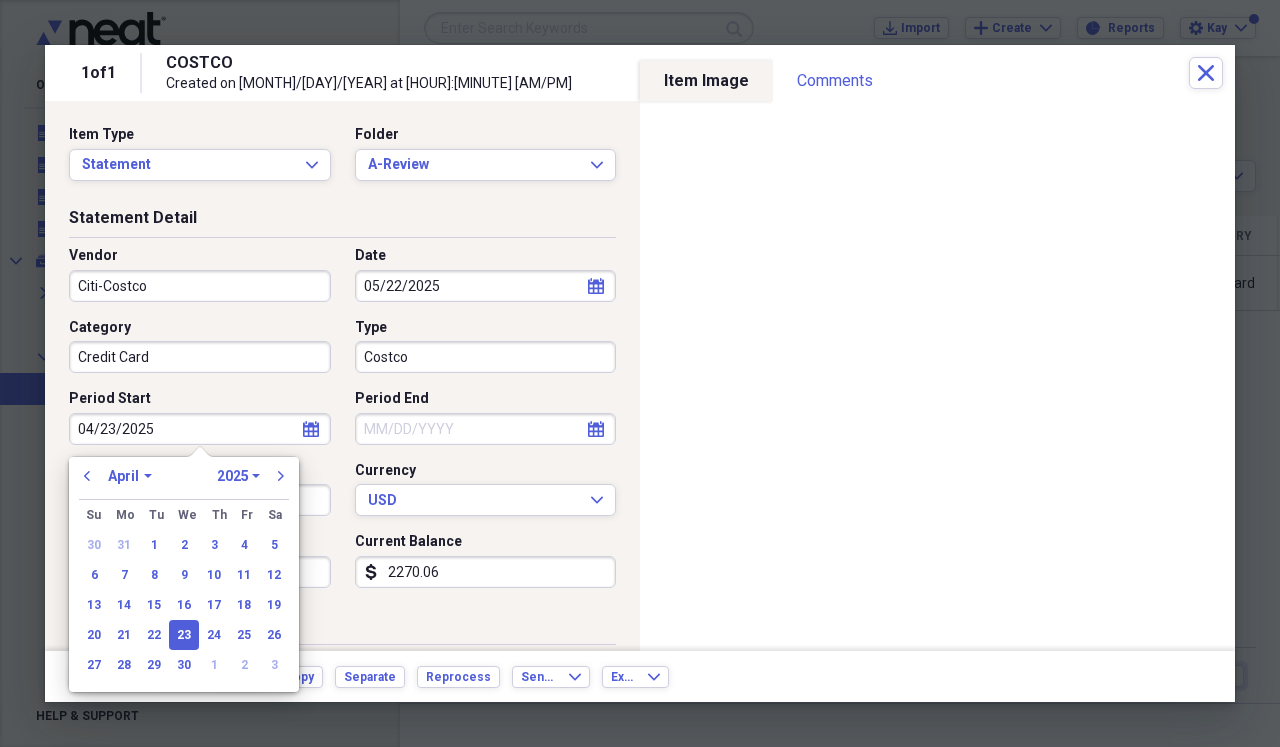 click on "Period End" at bounding box center (486, 429) 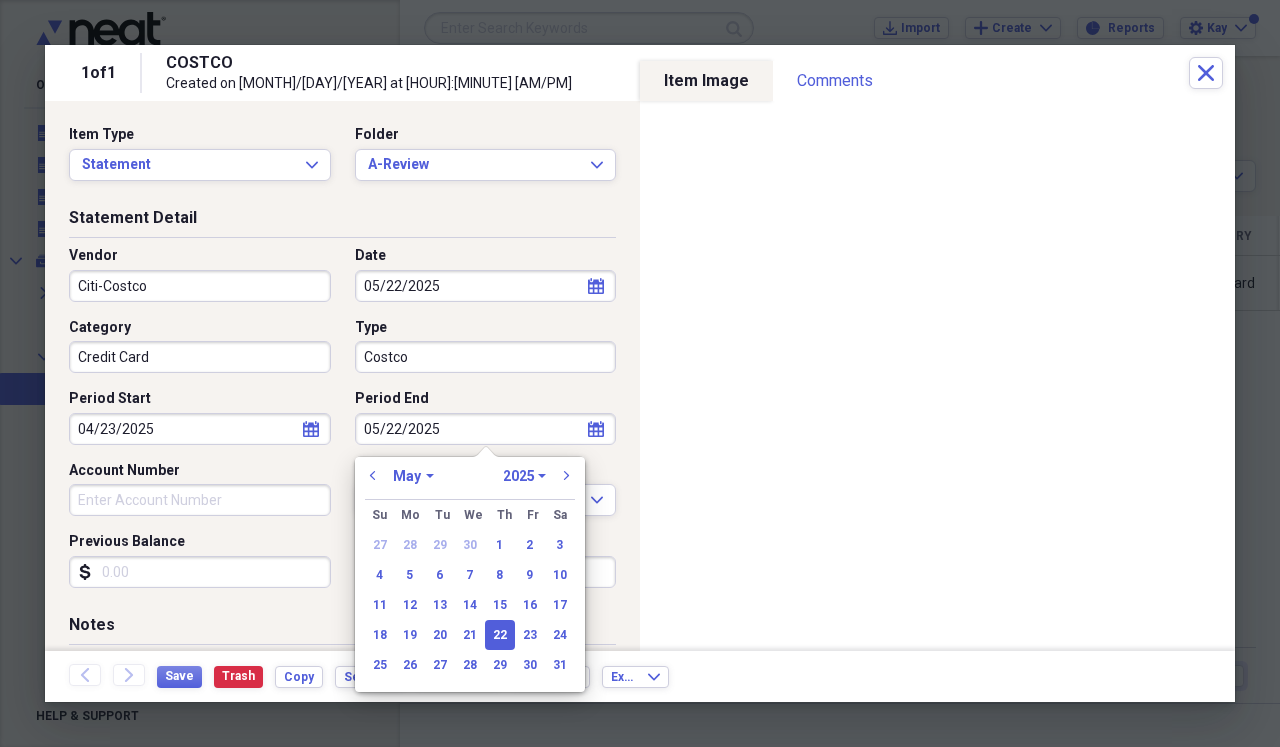 click on "Vendor Citi-Costco Date [MONTH]/[DAY]/[YEAR] calendar Calendar Category Credit Card Type Costco Period Start [MONTH]/[DAY]/[YEAR] calendar Calendar Period End [MONTH]/[DAY]/[YEAR] calendar Calendar Account Number Currency USD Expand Previous Balance dollar-sign Current Balance dollar-sign 2270.06" at bounding box center (342, 425) 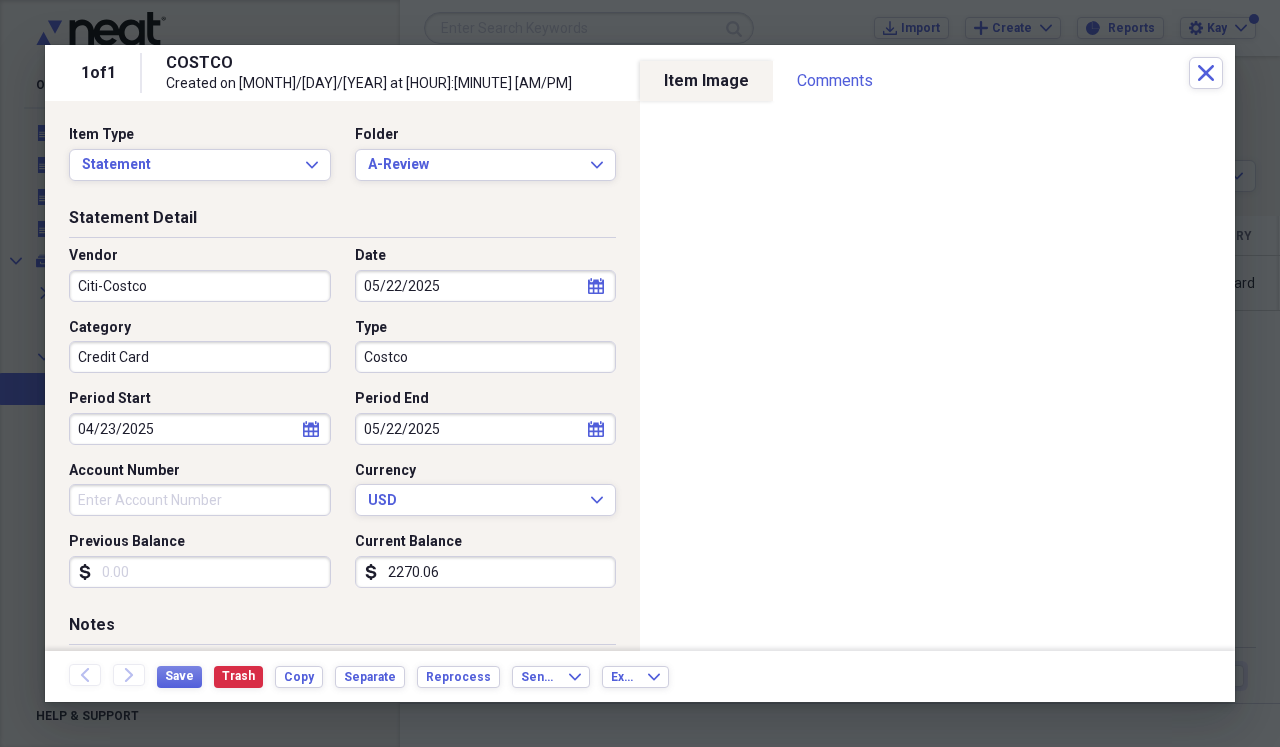 click on "Previous Balance" at bounding box center (200, 572) 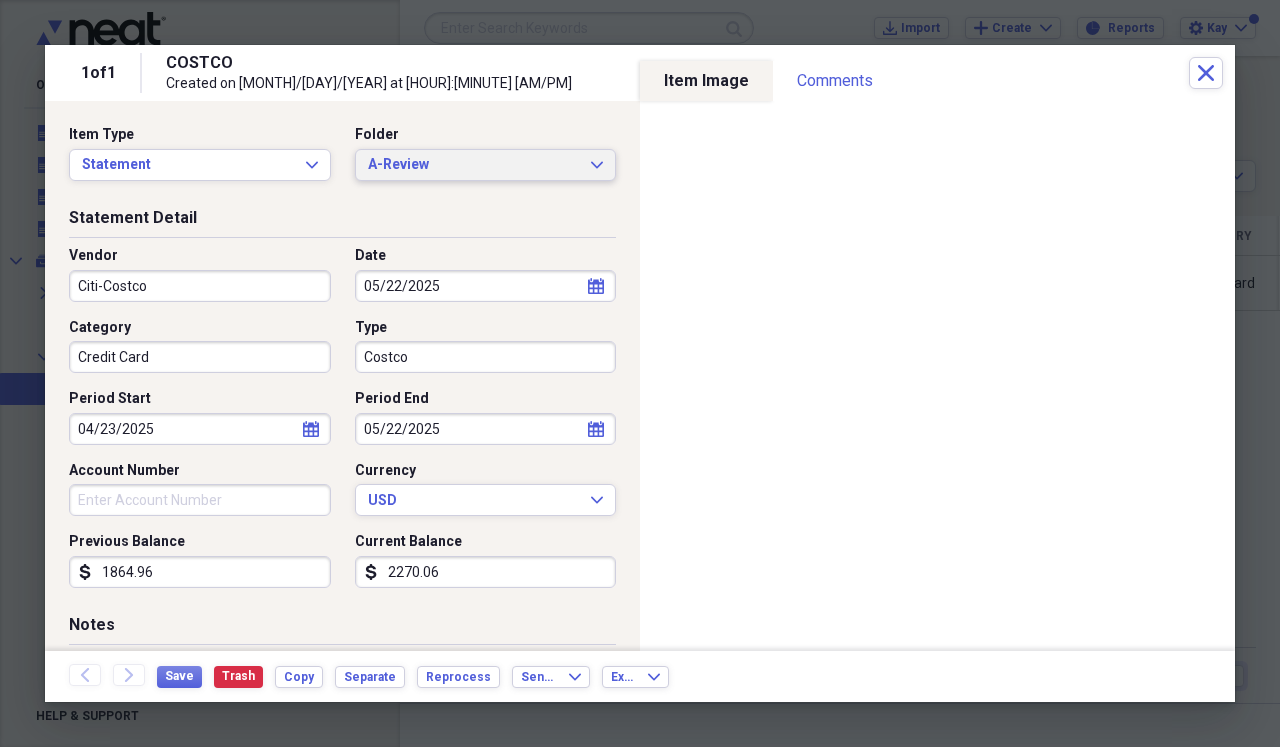 click on "Expand" 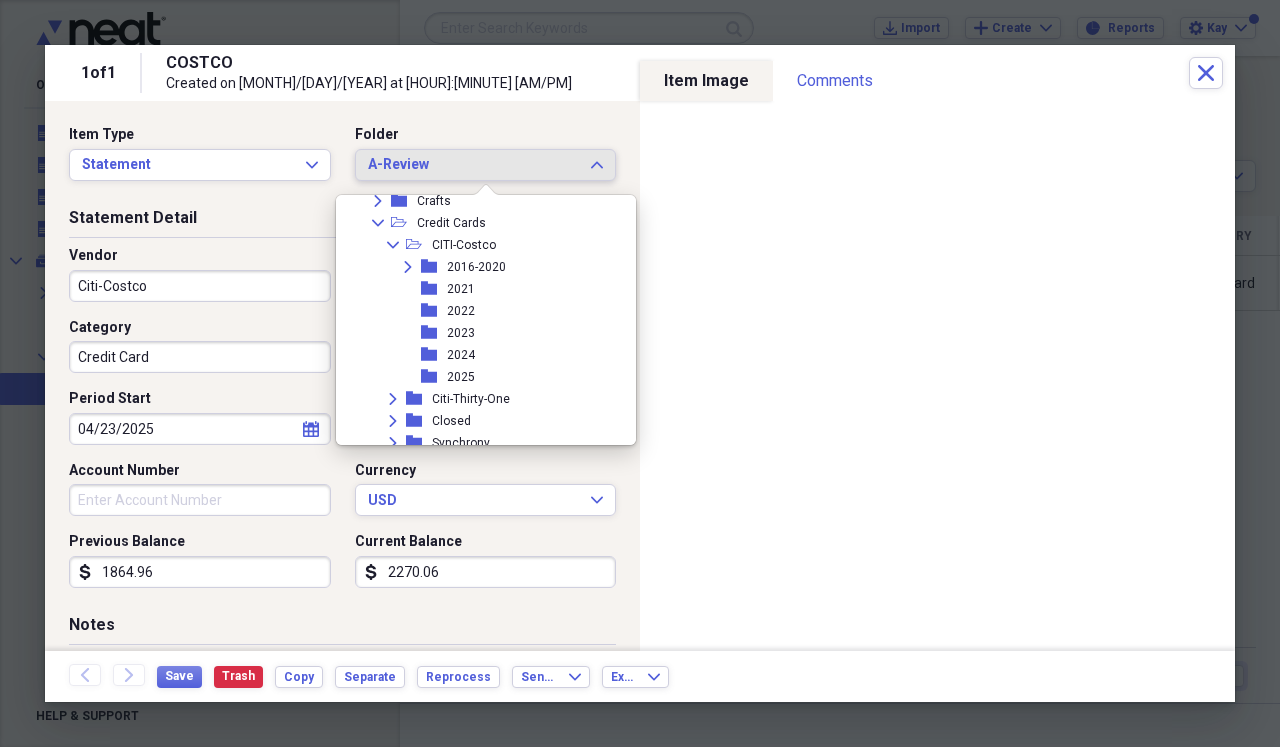 scroll, scrollTop: 846, scrollLeft: 0, axis: vertical 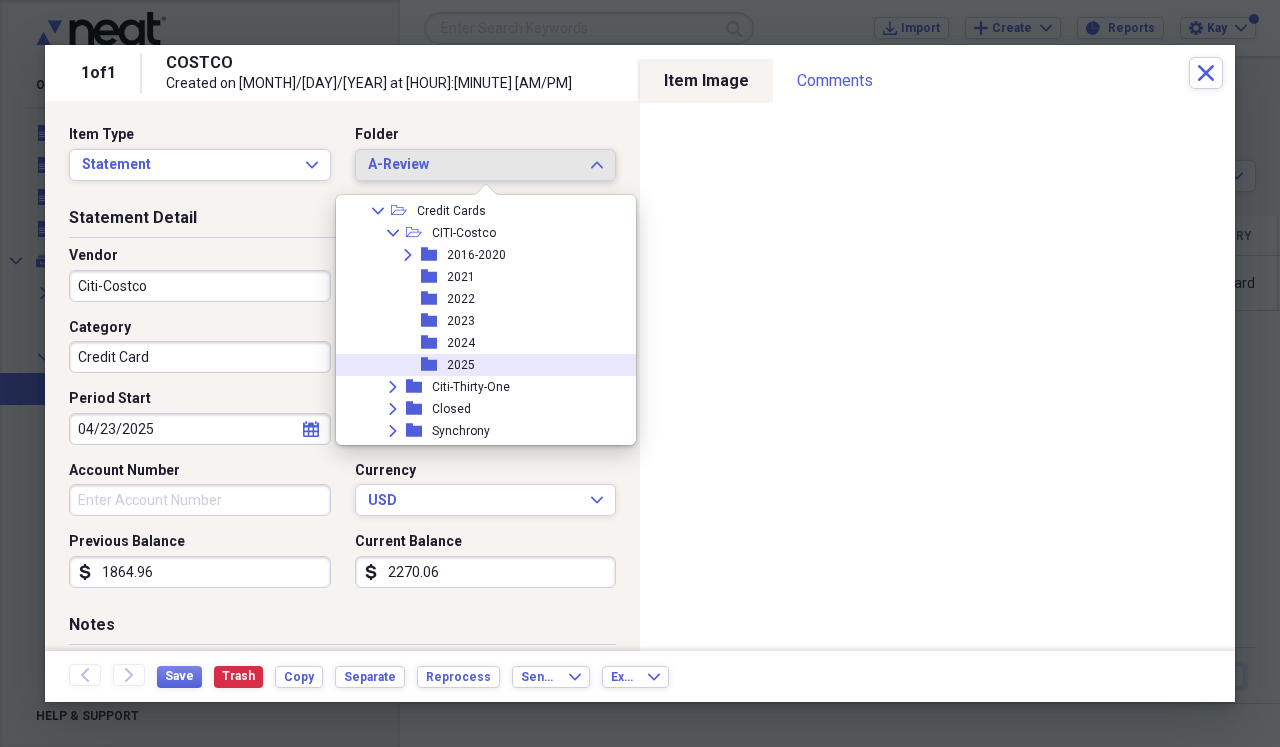 click on "2025" at bounding box center [461, 365] 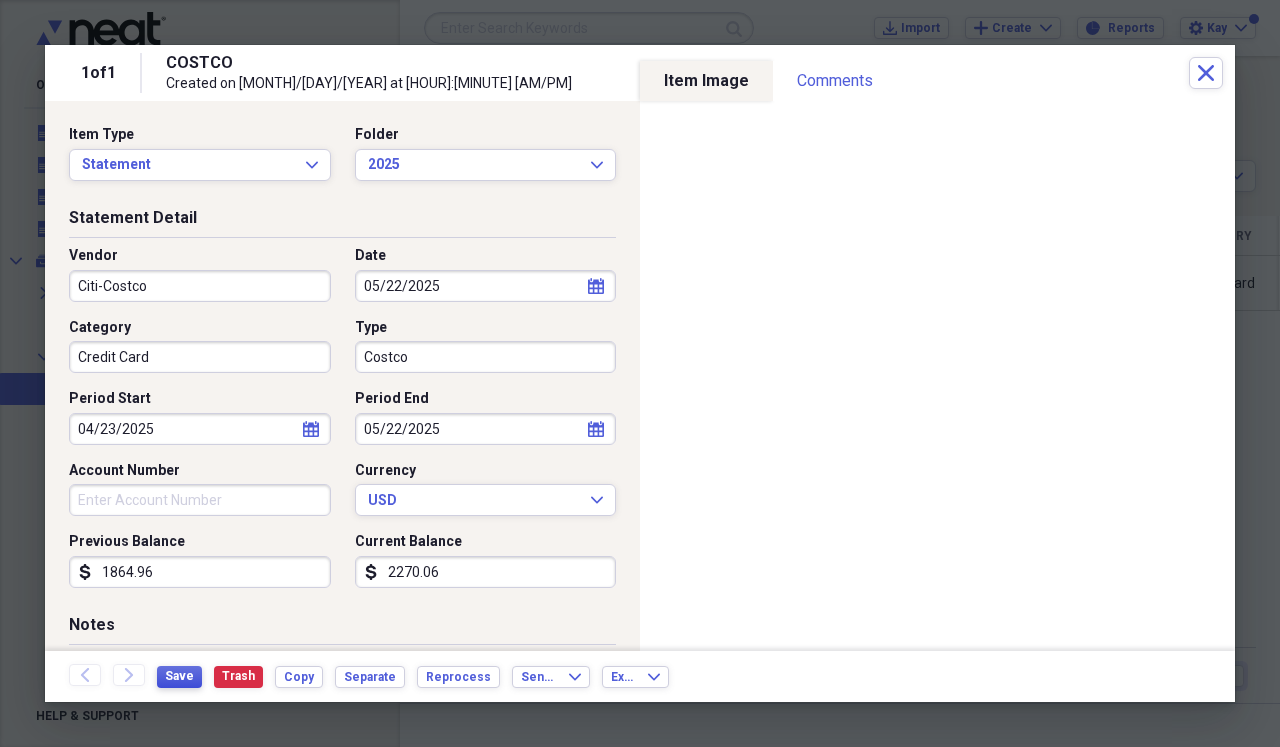 click on "Save" at bounding box center (179, 676) 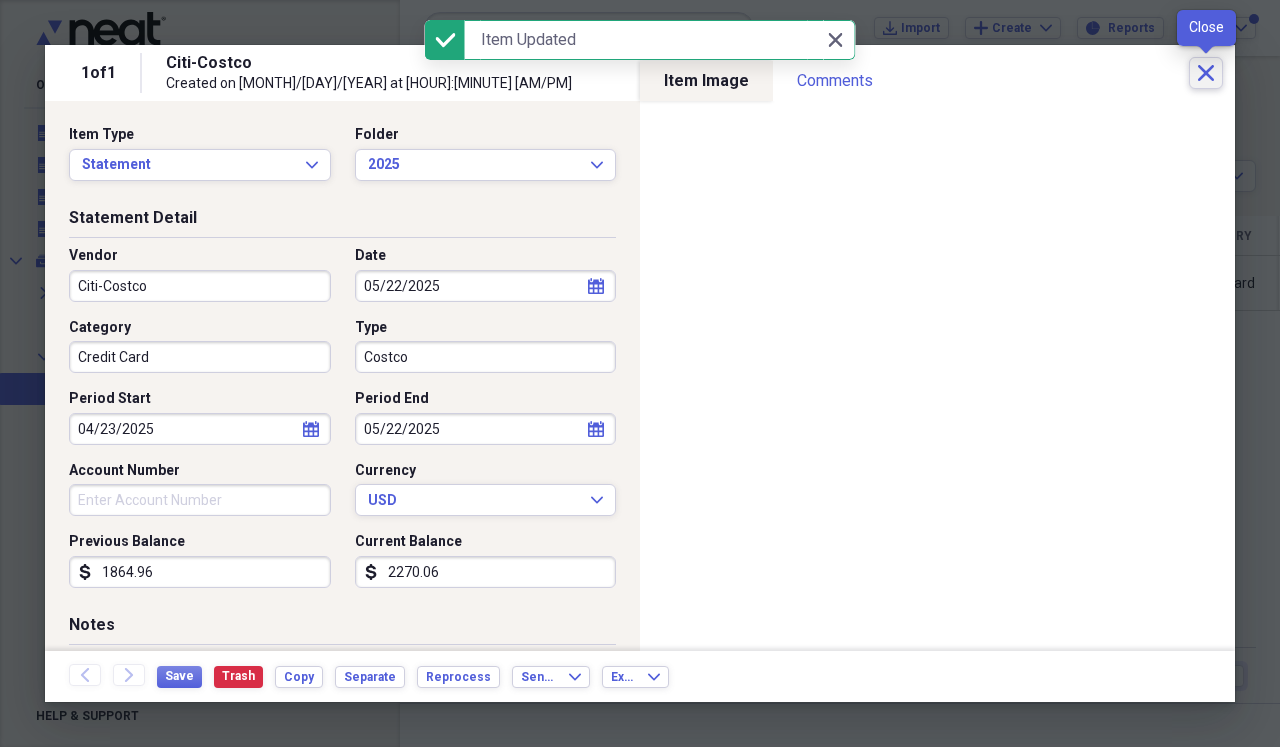 click 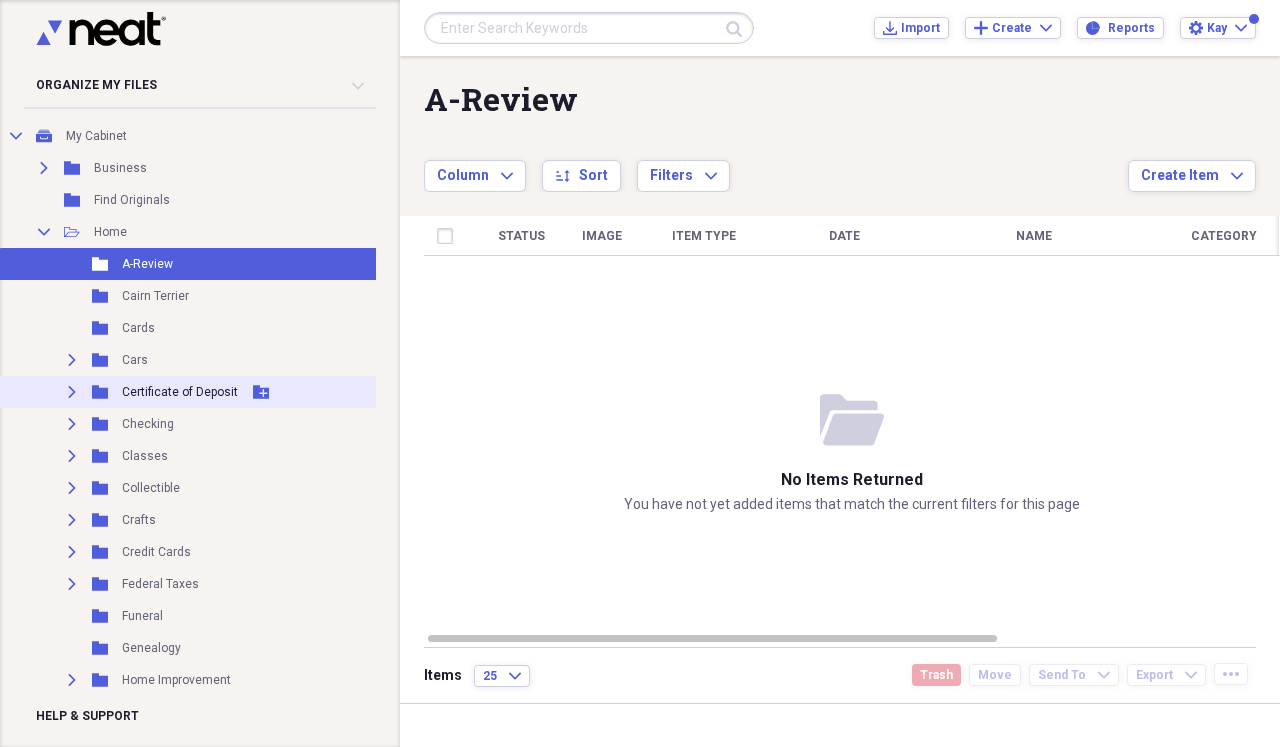 scroll, scrollTop: 127, scrollLeft: 0, axis: vertical 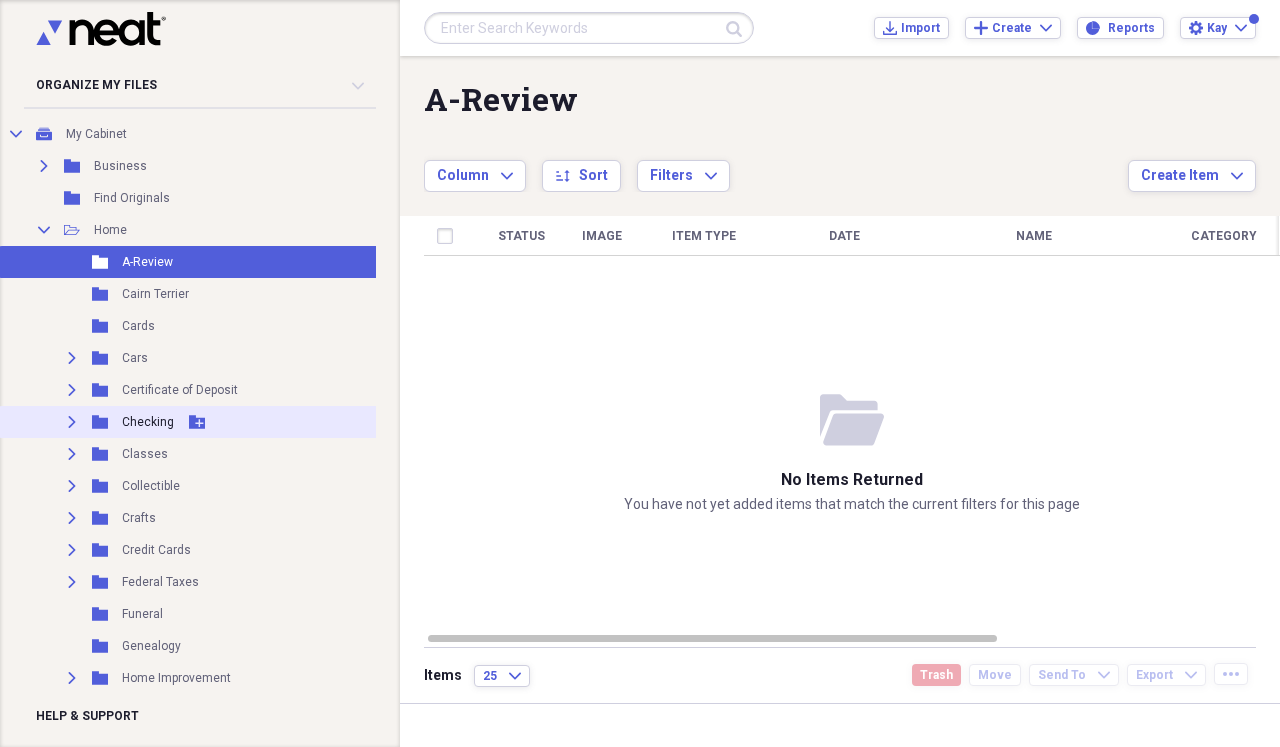click on "Expand" at bounding box center [72, 422] 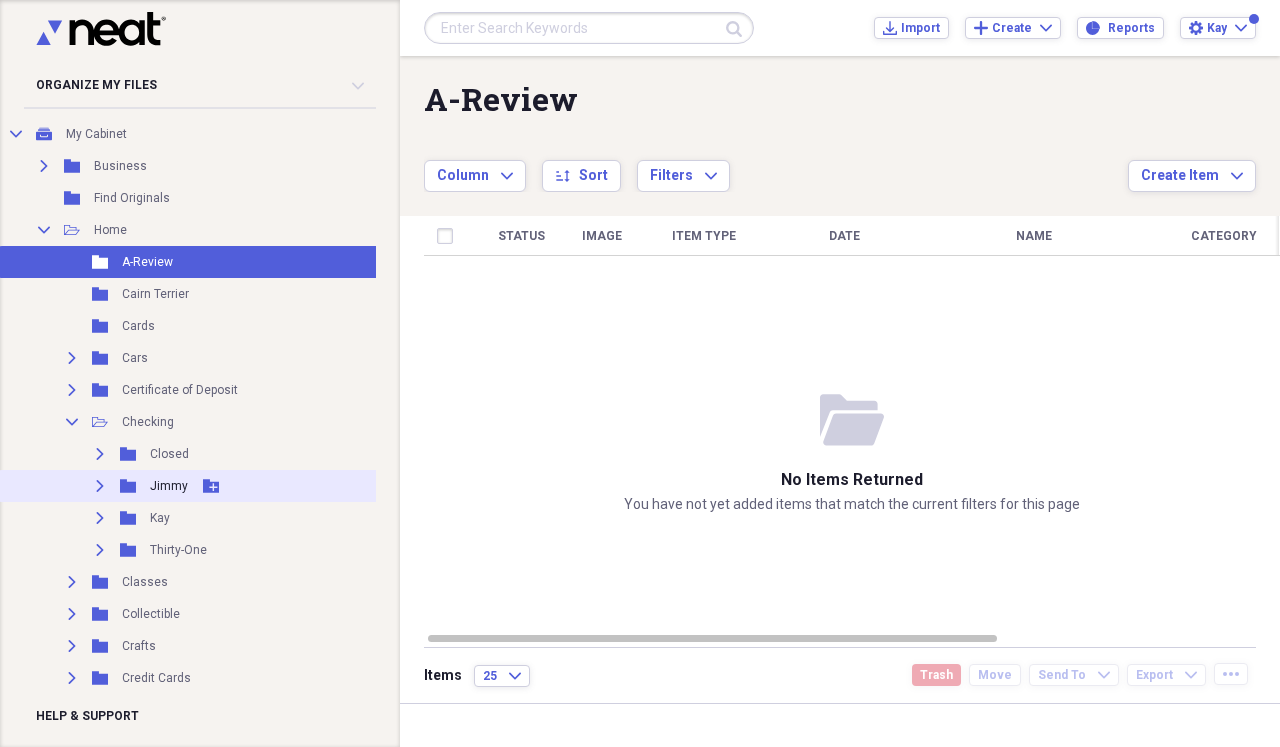 click on "Expand" at bounding box center (100, 486) 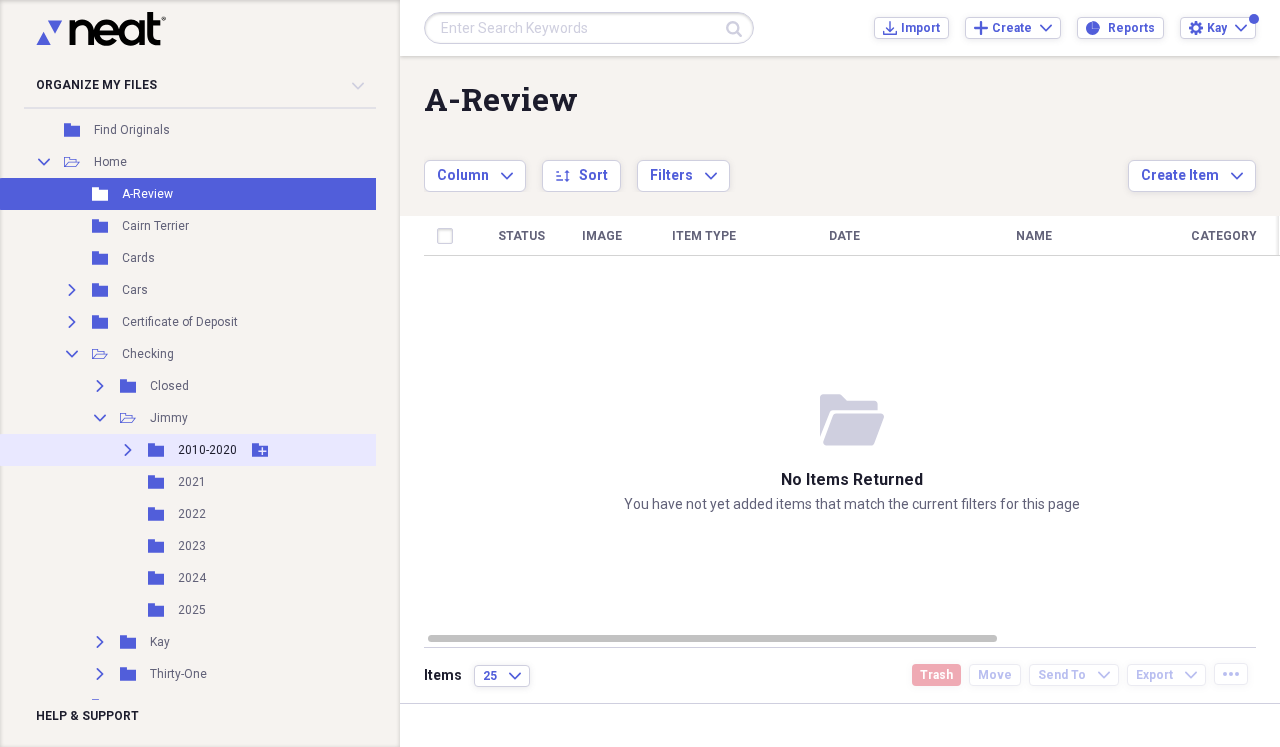 scroll, scrollTop: 209, scrollLeft: 0, axis: vertical 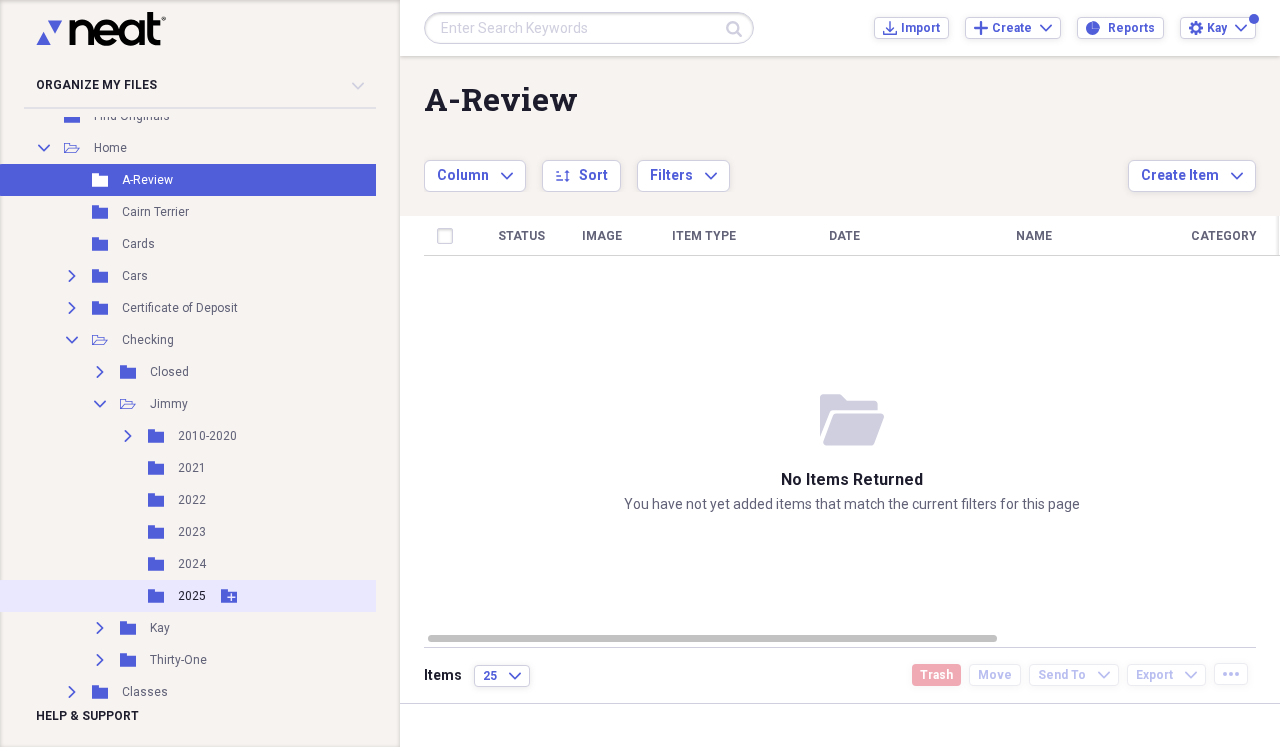 click on "2025" at bounding box center [192, 596] 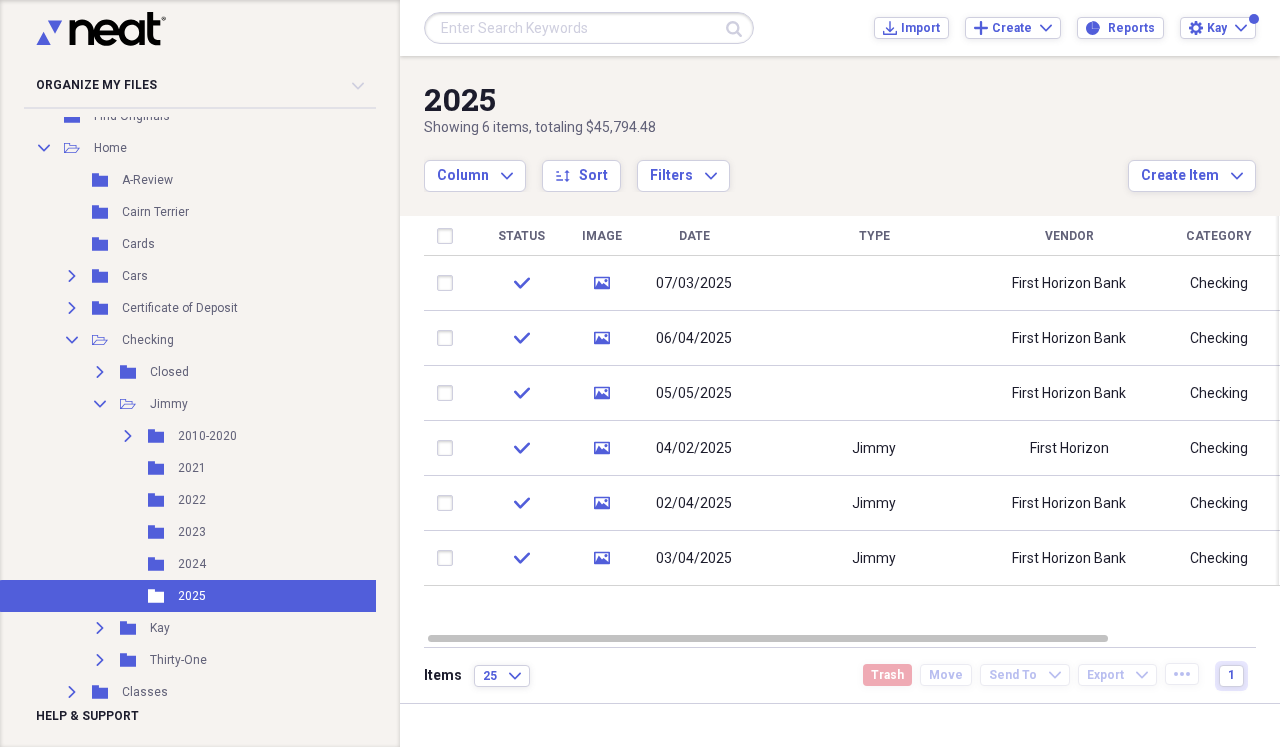 click on "Date" at bounding box center (694, 236) 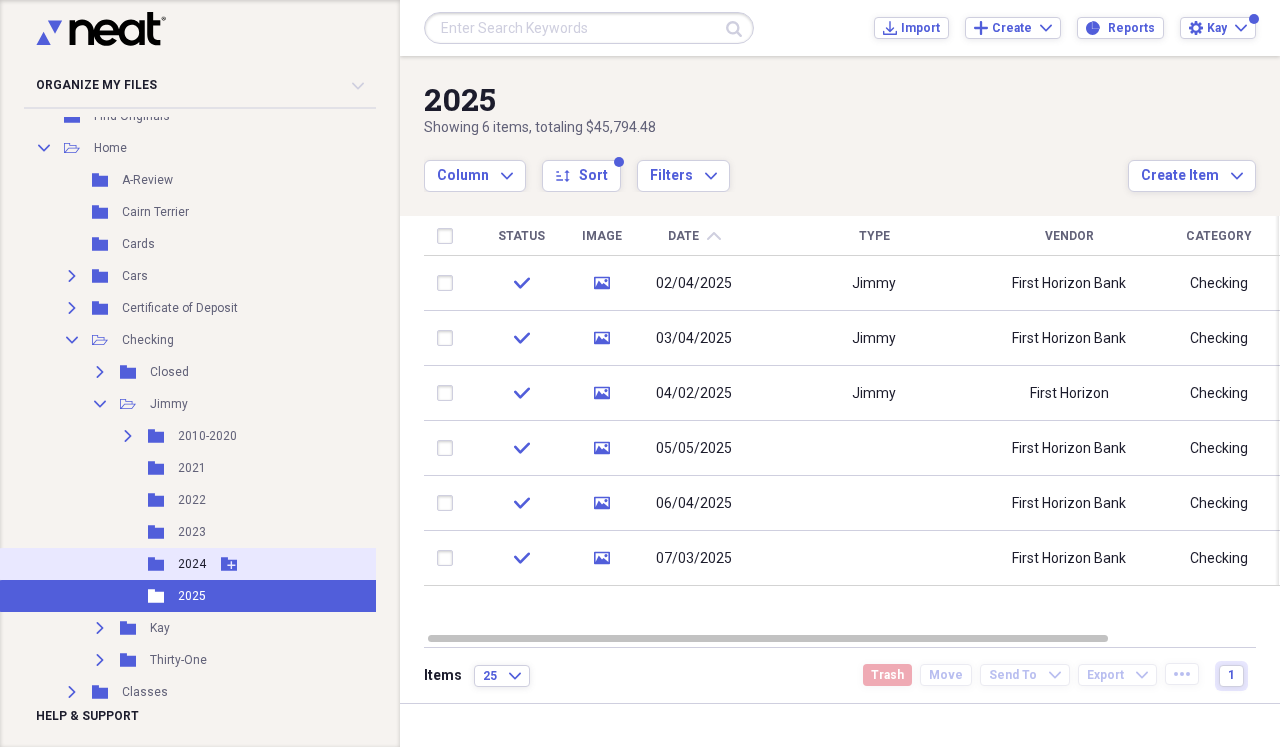 click on "2024" at bounding box center (192, 564) 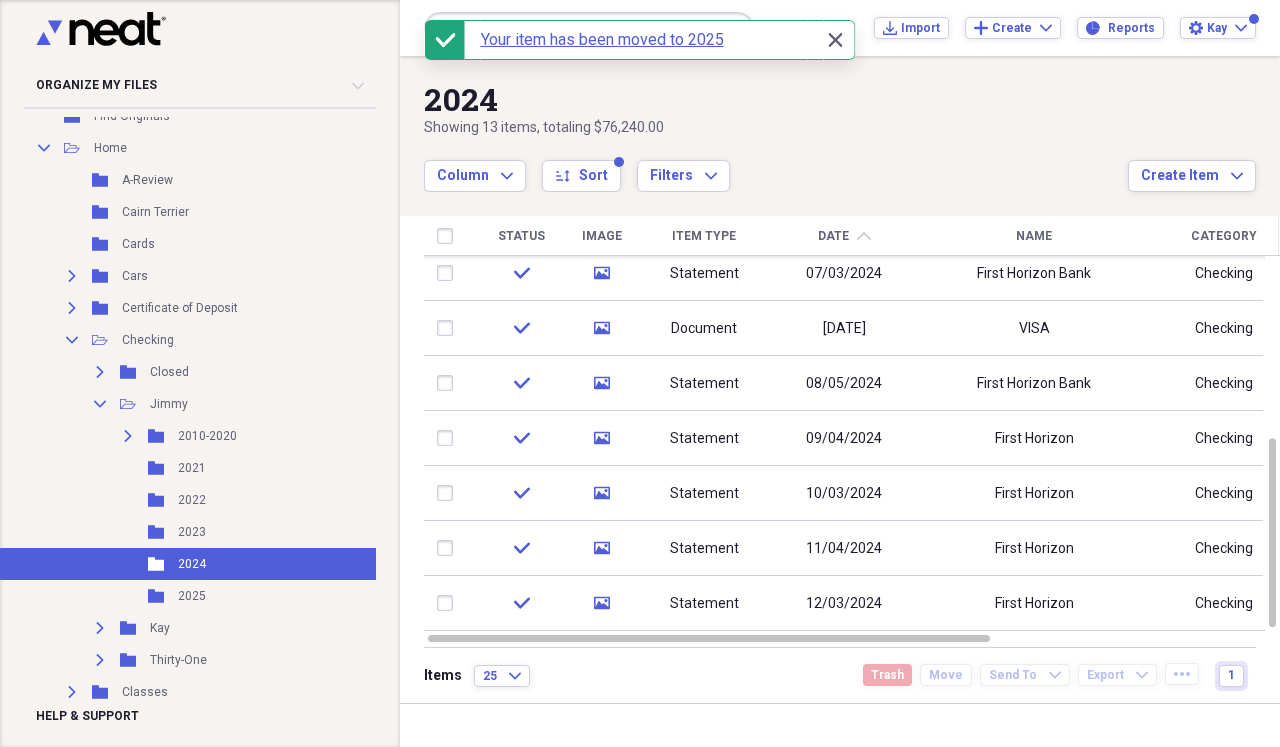 click on "2025" at bounding box center (192, 596) 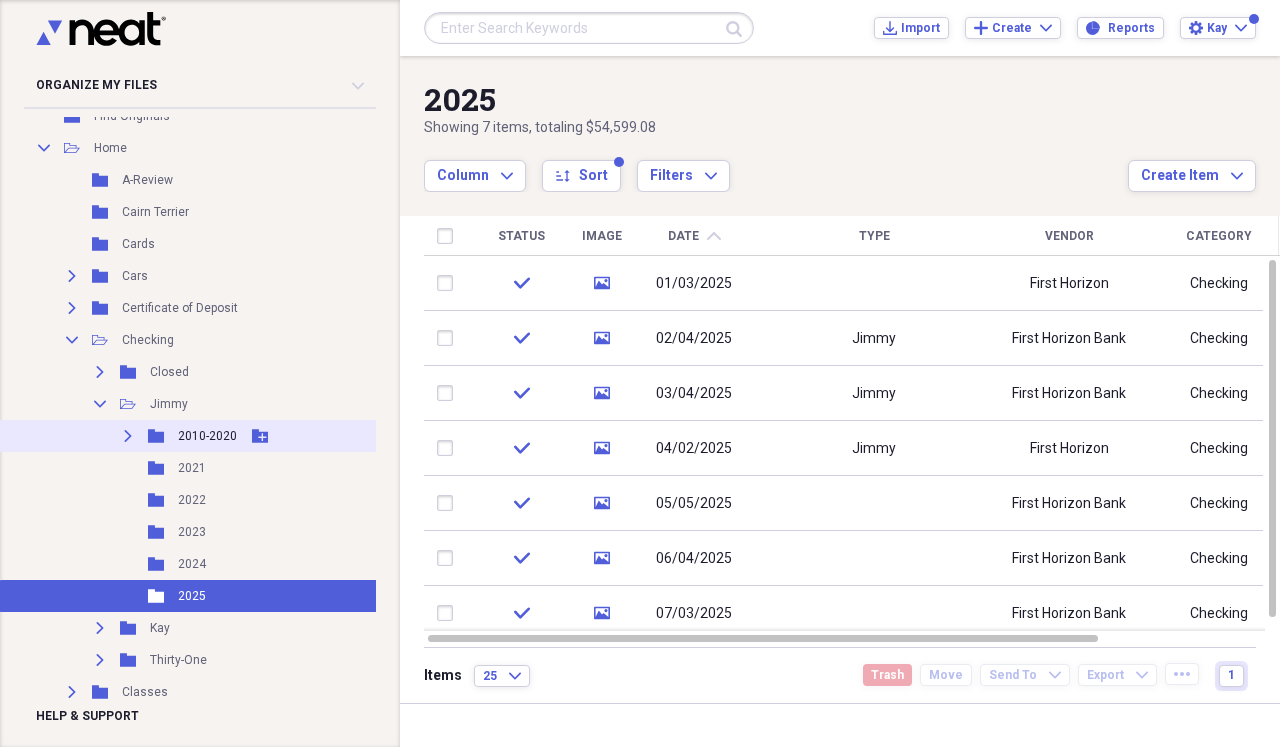 click on "Expand" 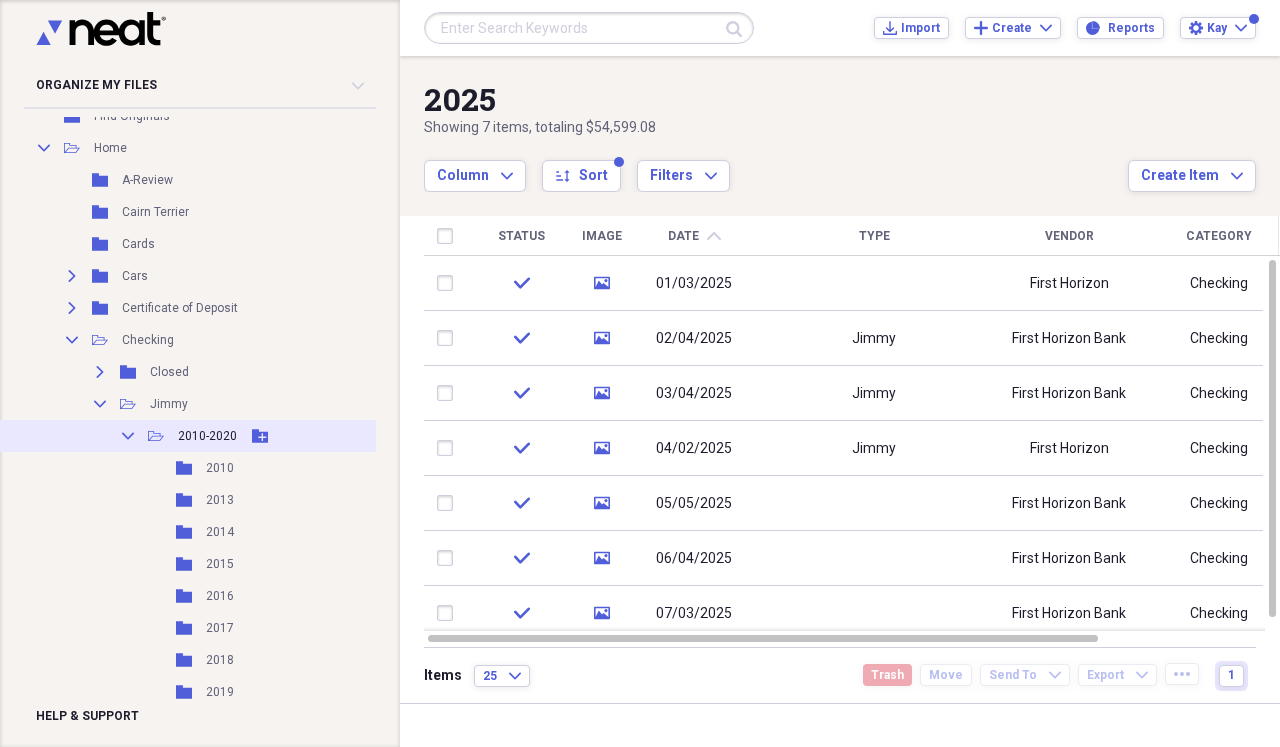 click on "Collapse" 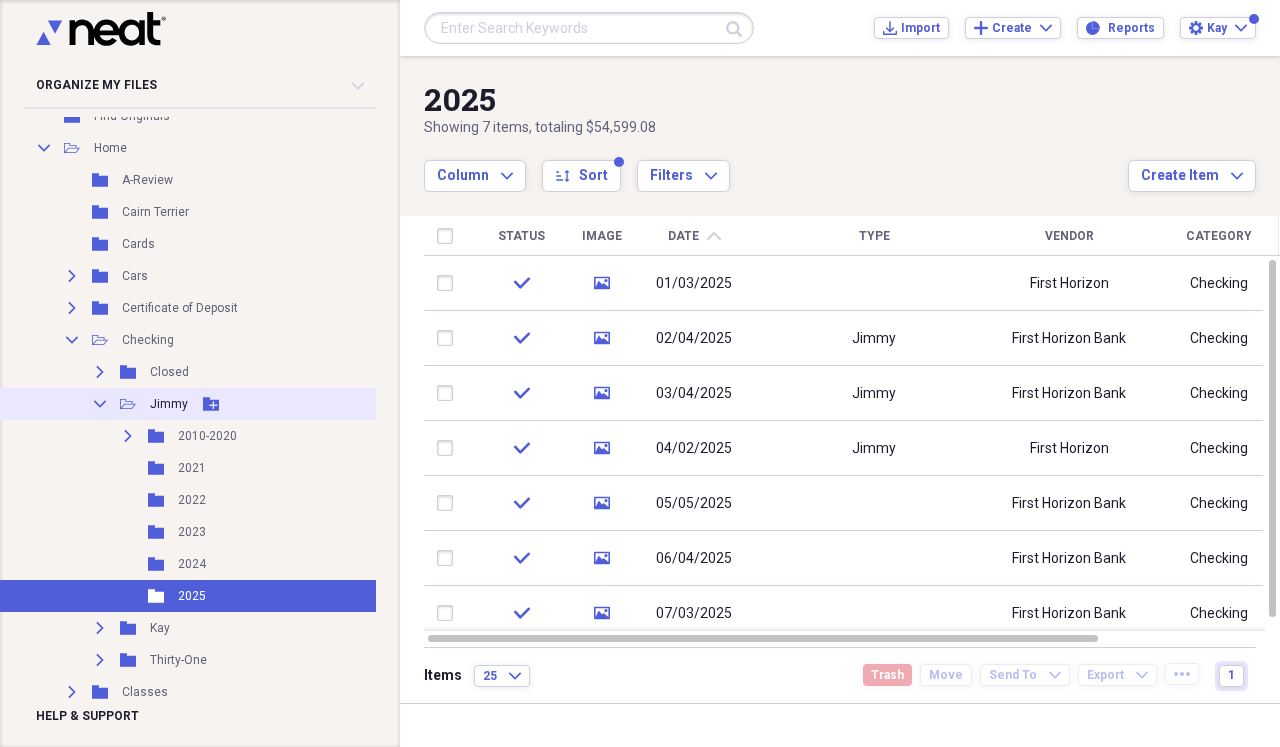 click on "Collapse" 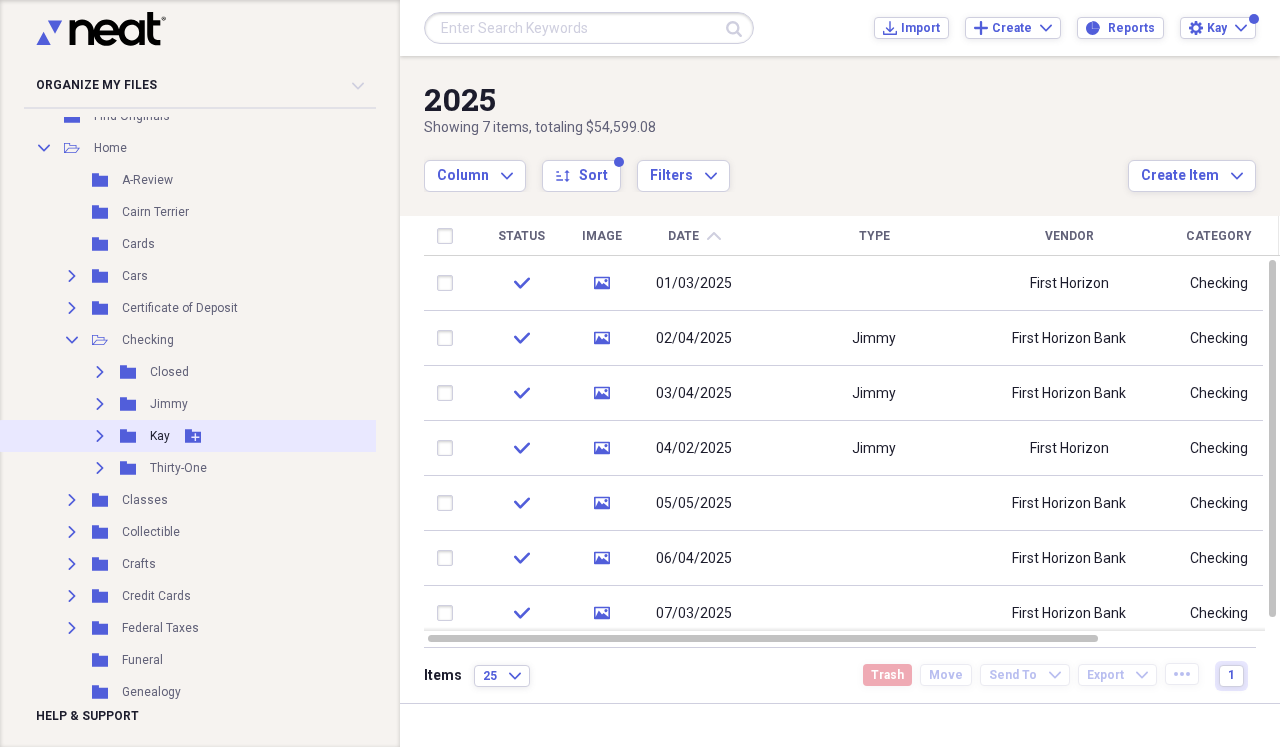 click 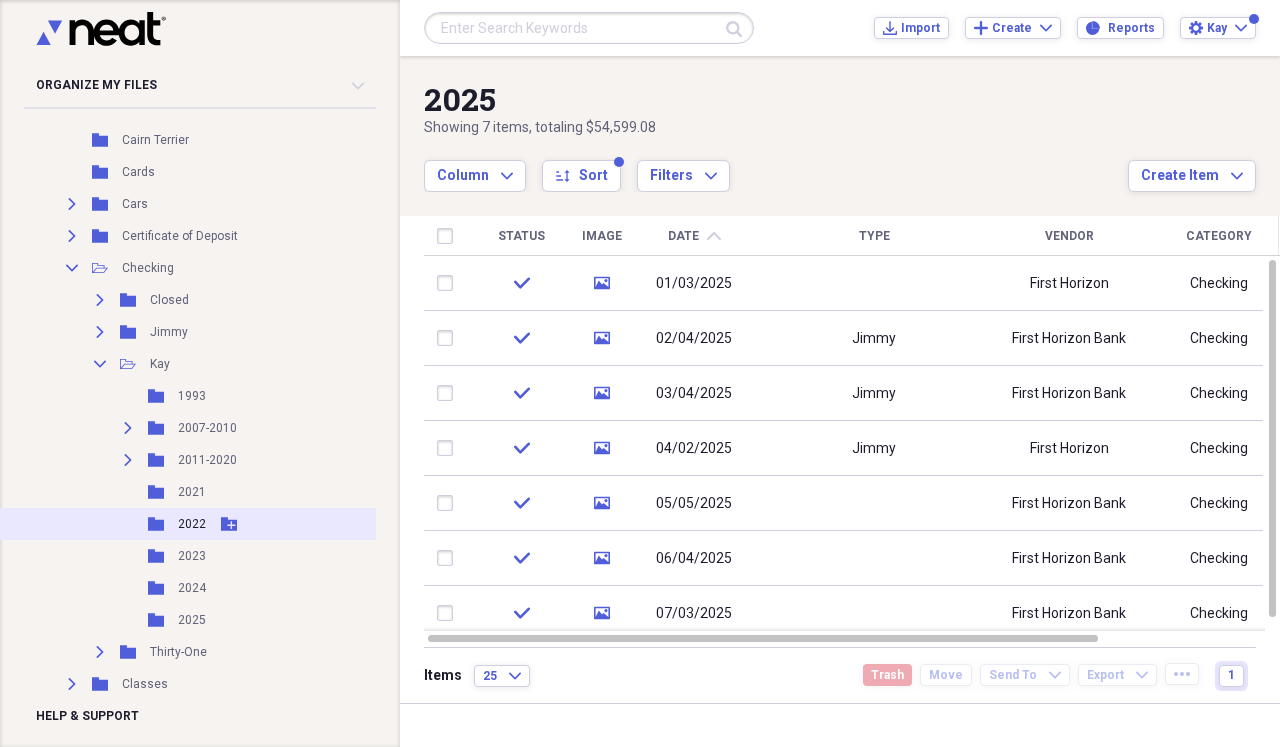 scroll, scrollTop: 284, scrollLeft: 0, axis: vertical 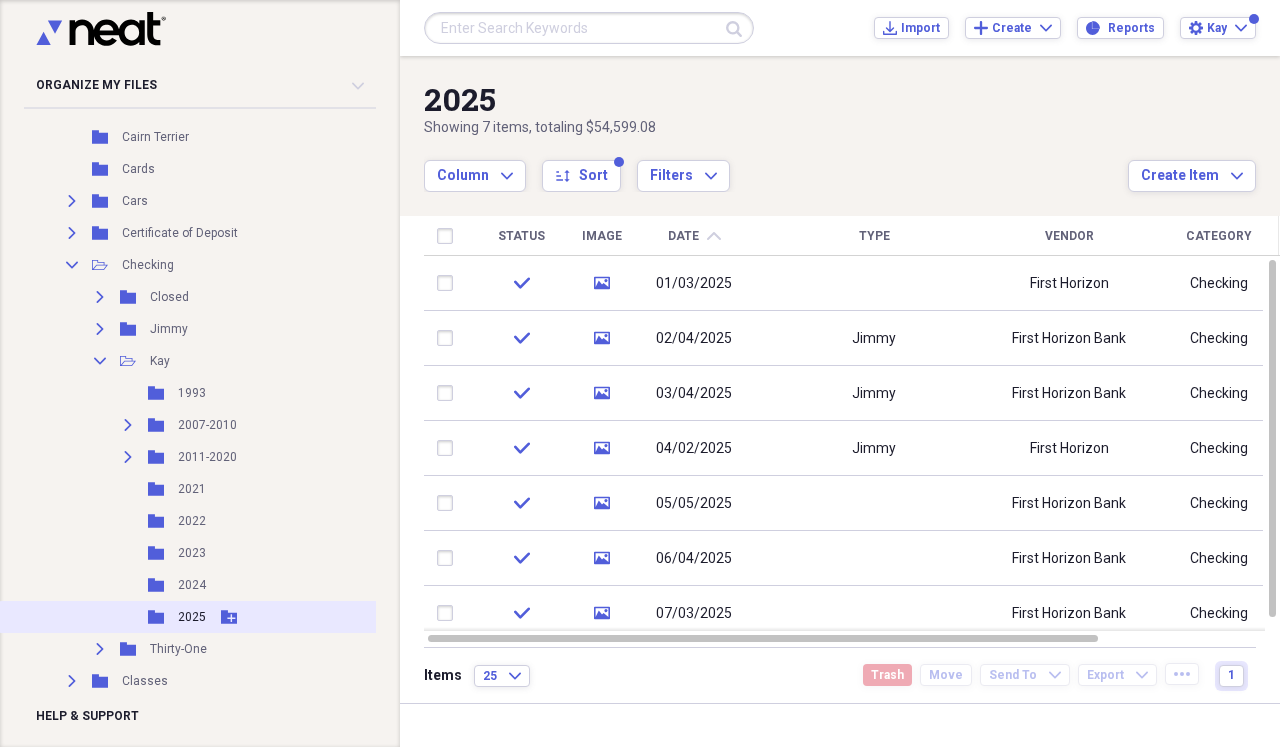 click on "Folder 2025 Add Folder" at bounding box center [196, 617] 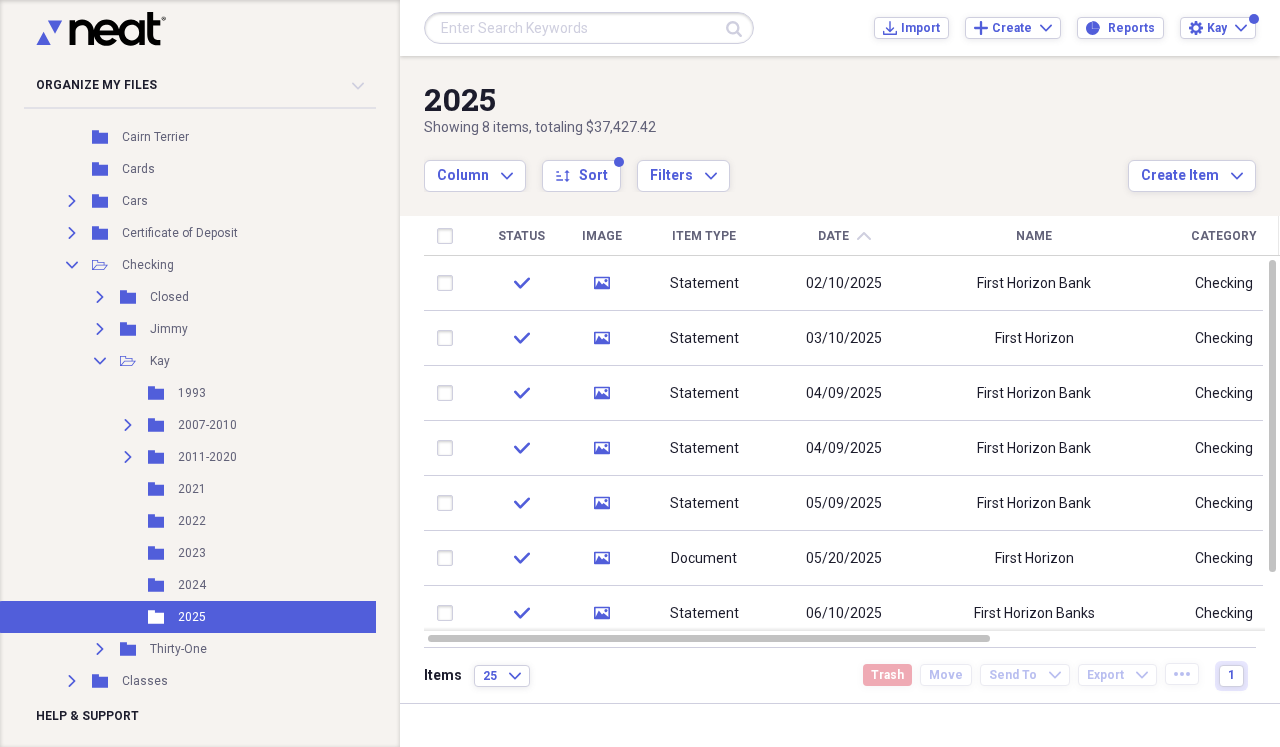 click on "Date" at bounding box center [833, 236] 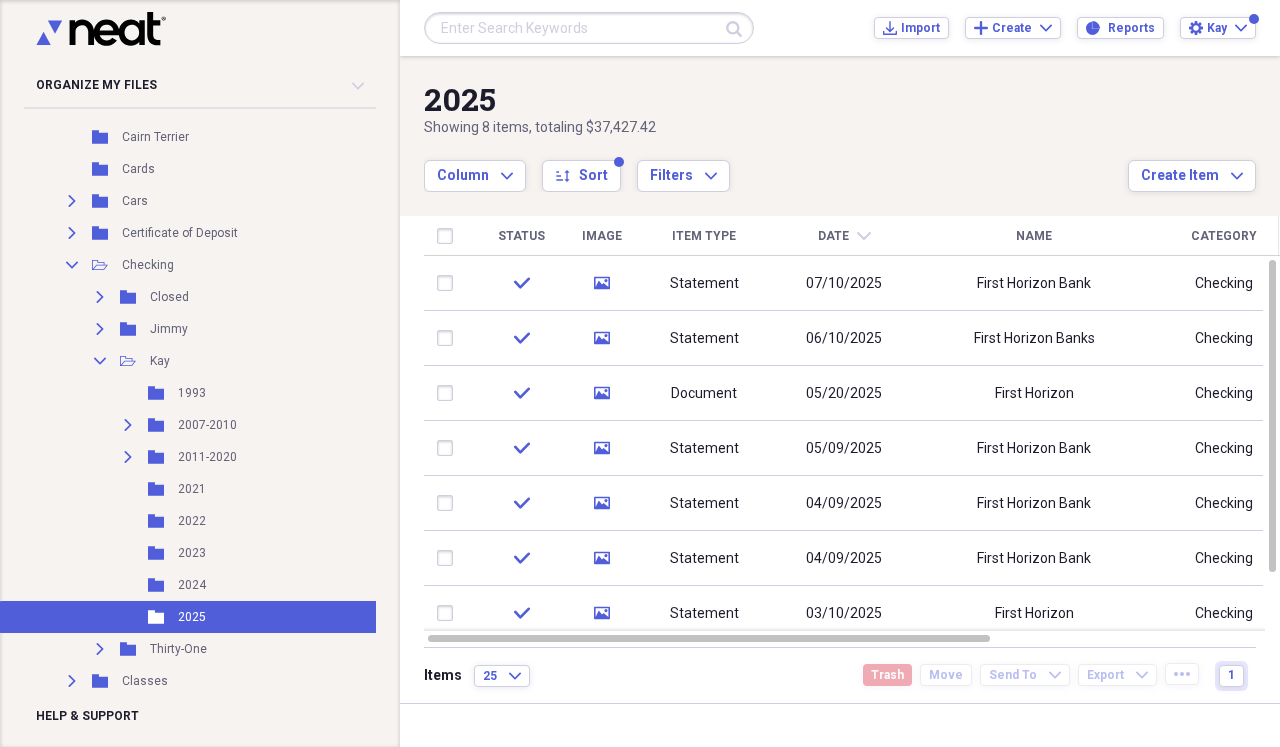 click on "Date" at bounding box center (833, 236) 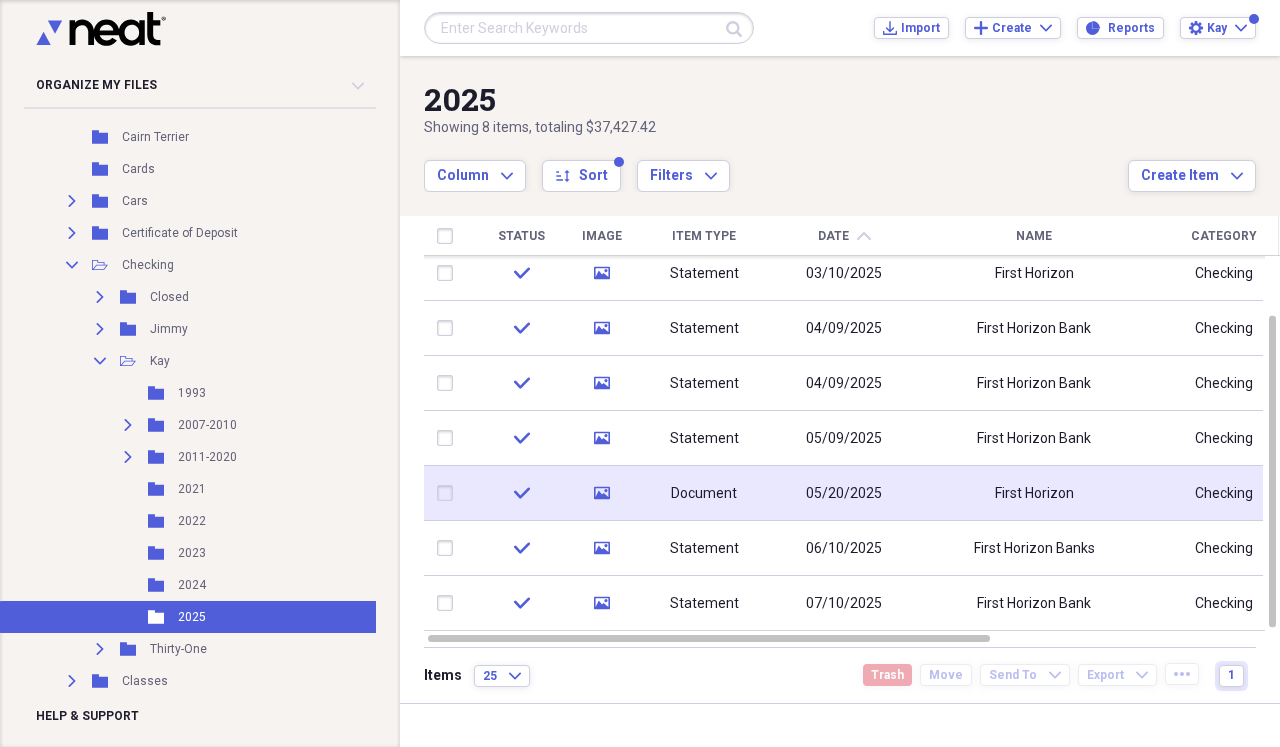 click on "05/20/2025" at bounding box center [844, 494] 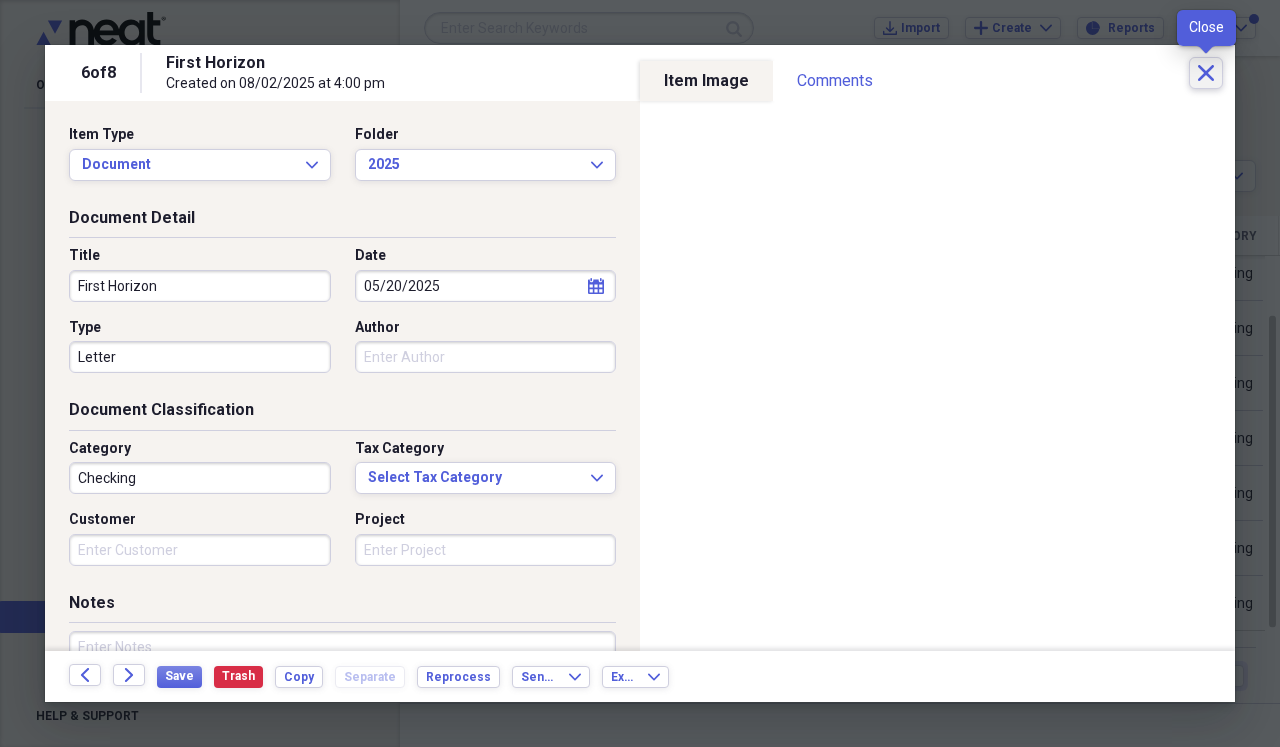 click on "Close" 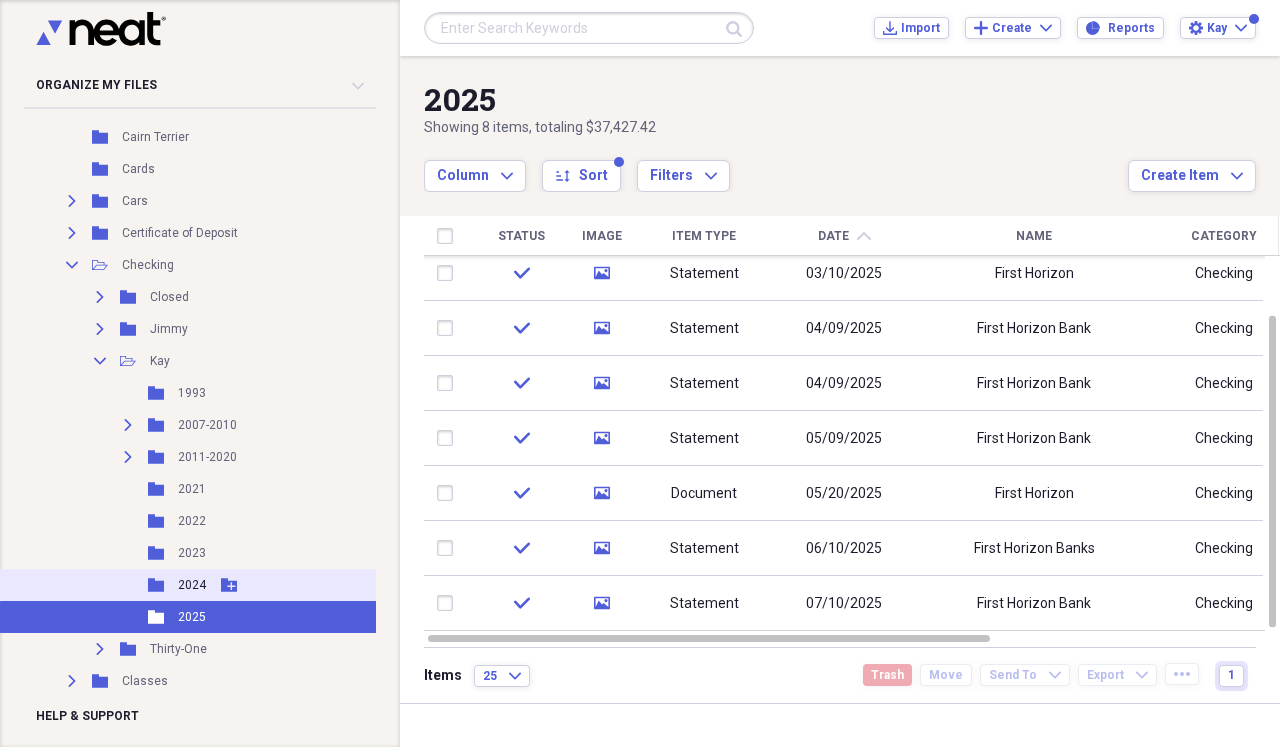 click on "2024" at bounding box center (192, 585) 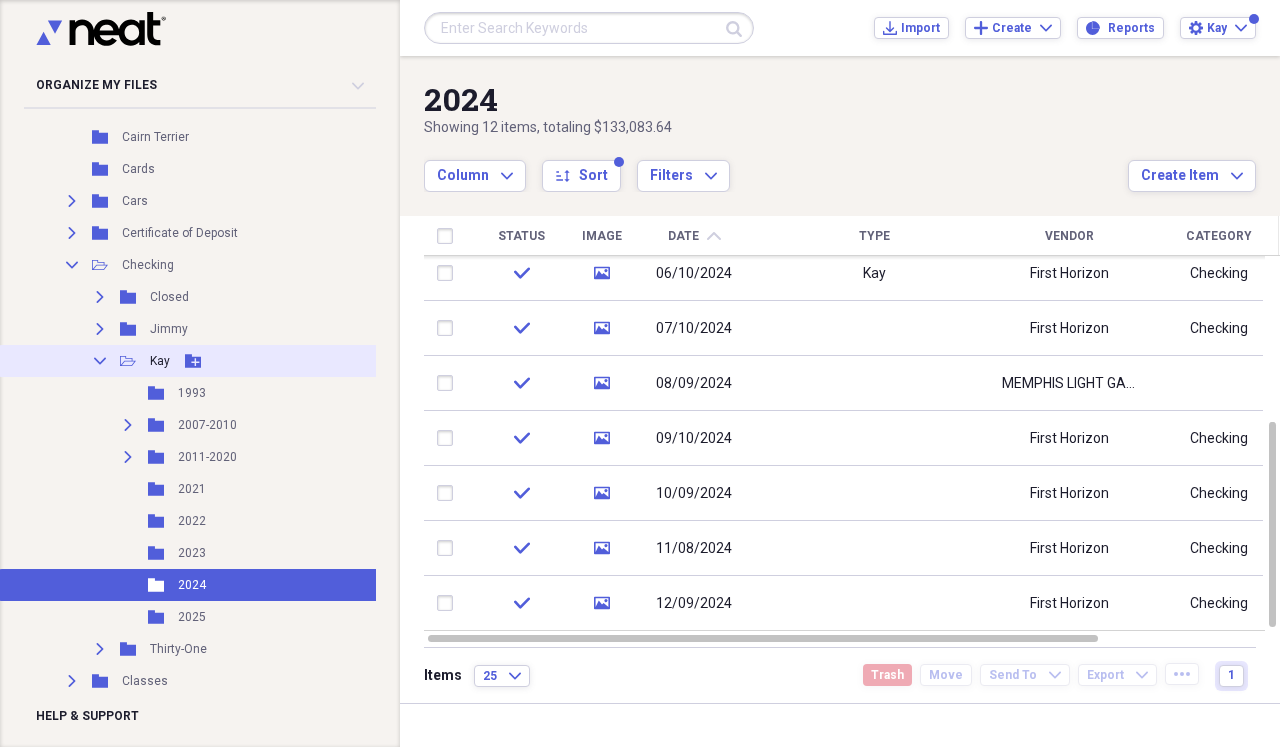 click on "Collapse" 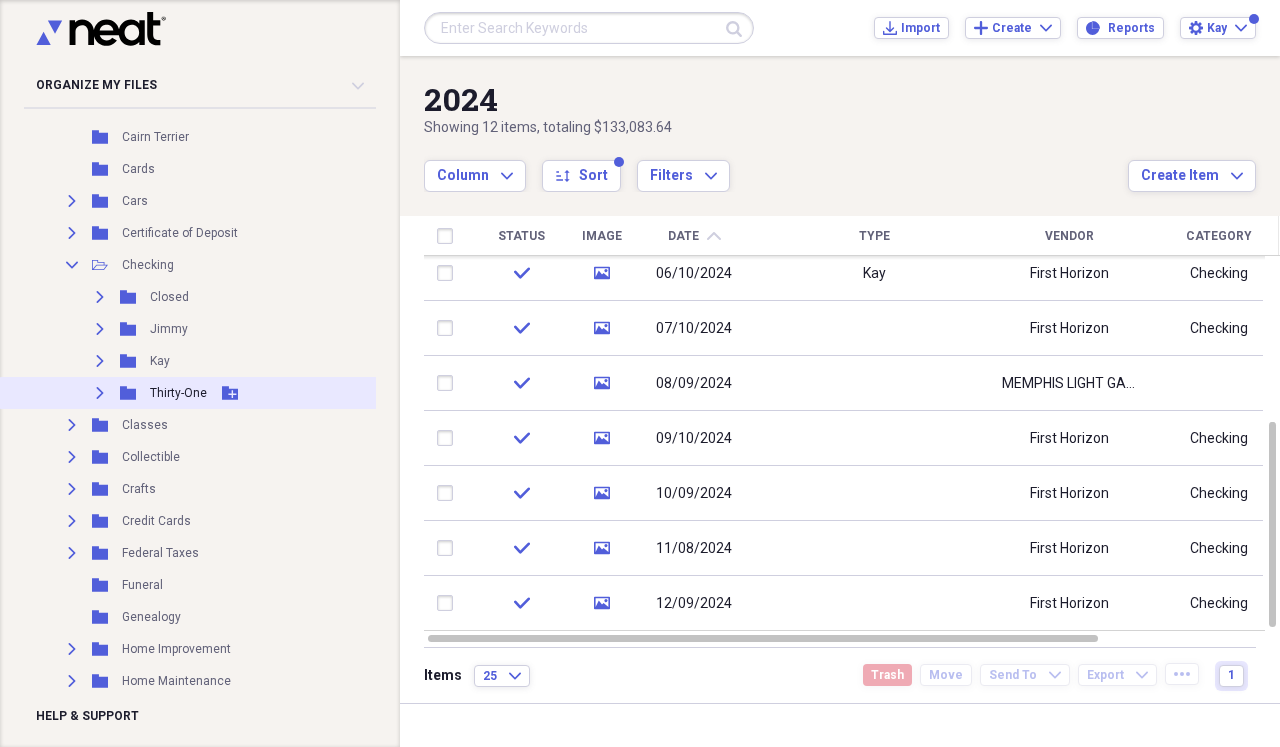 click on "Expand" 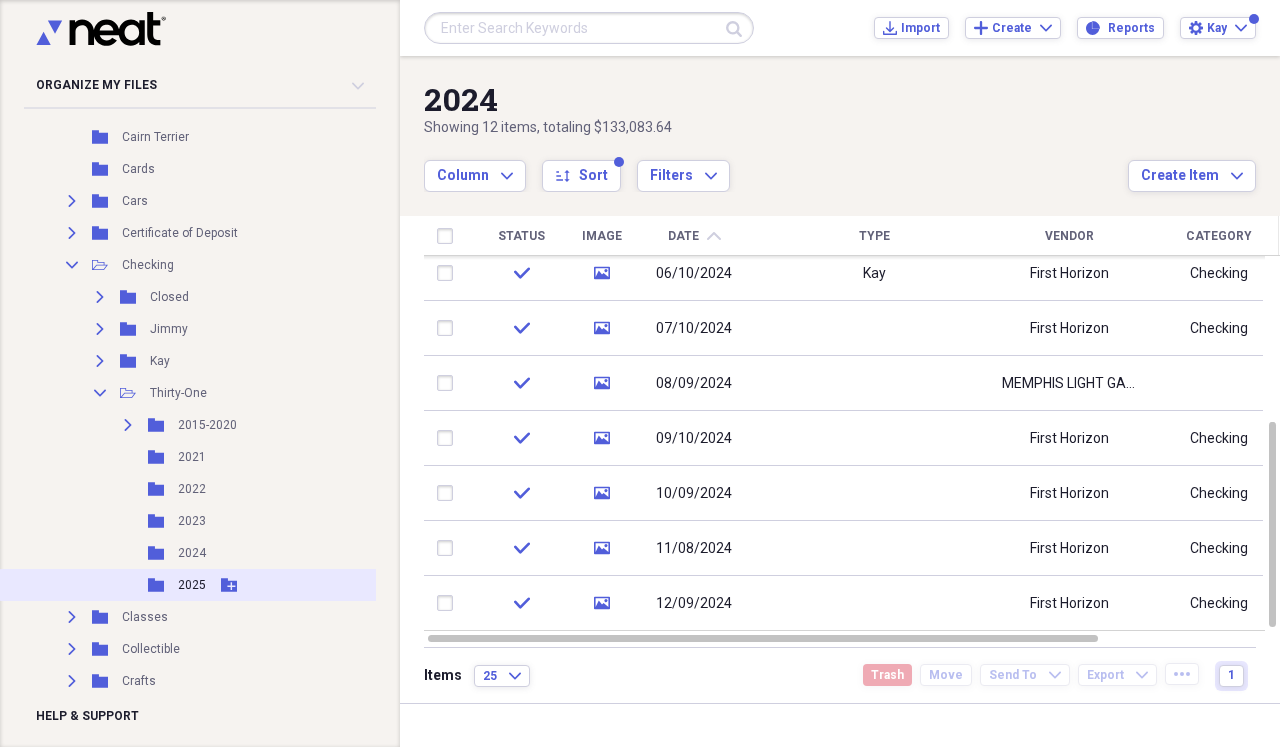 click on "2025" at bounding box center [192, 585] 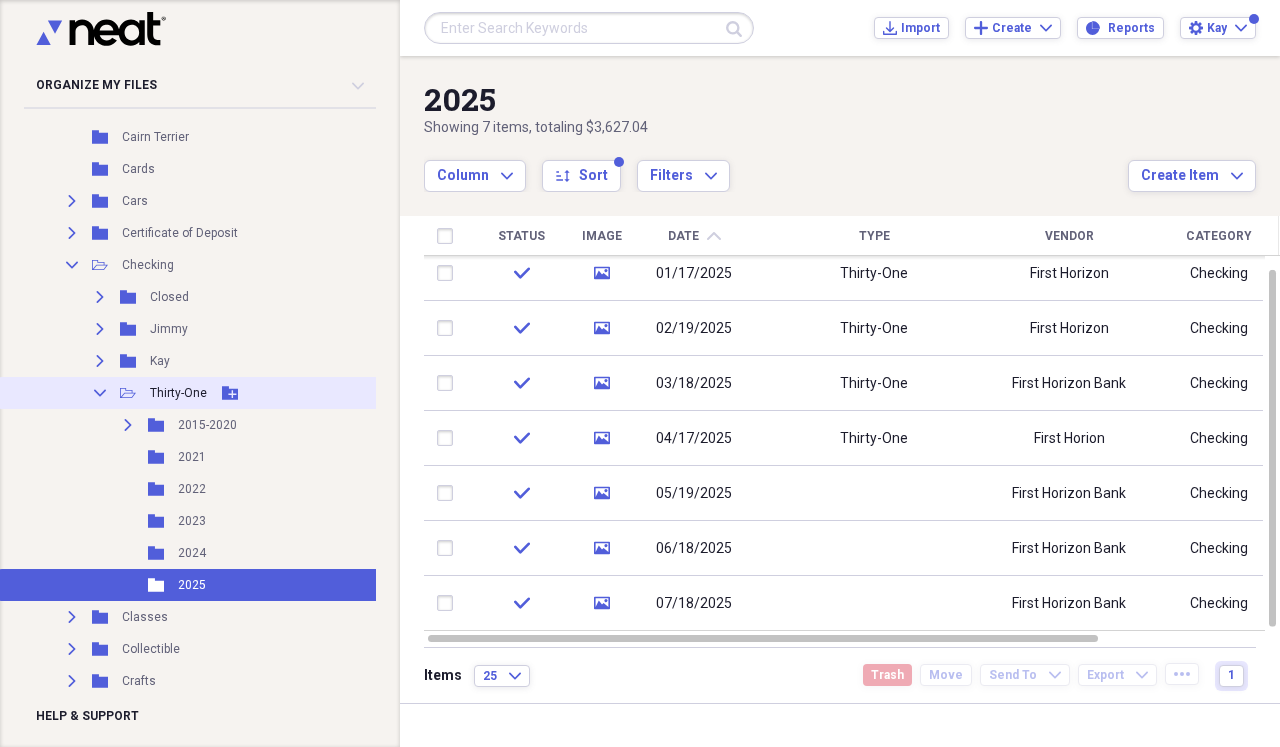 click on "Collapse" at bounding box center [100, 393] 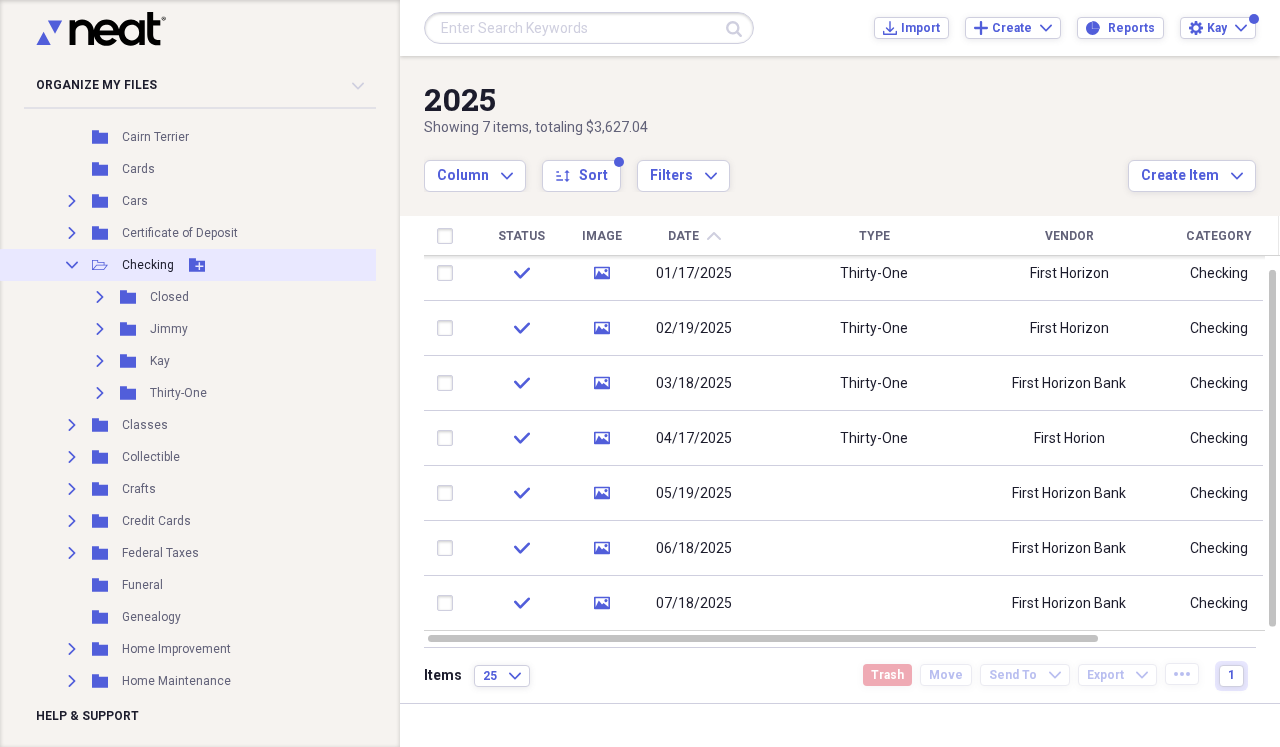 click on "Collapse" 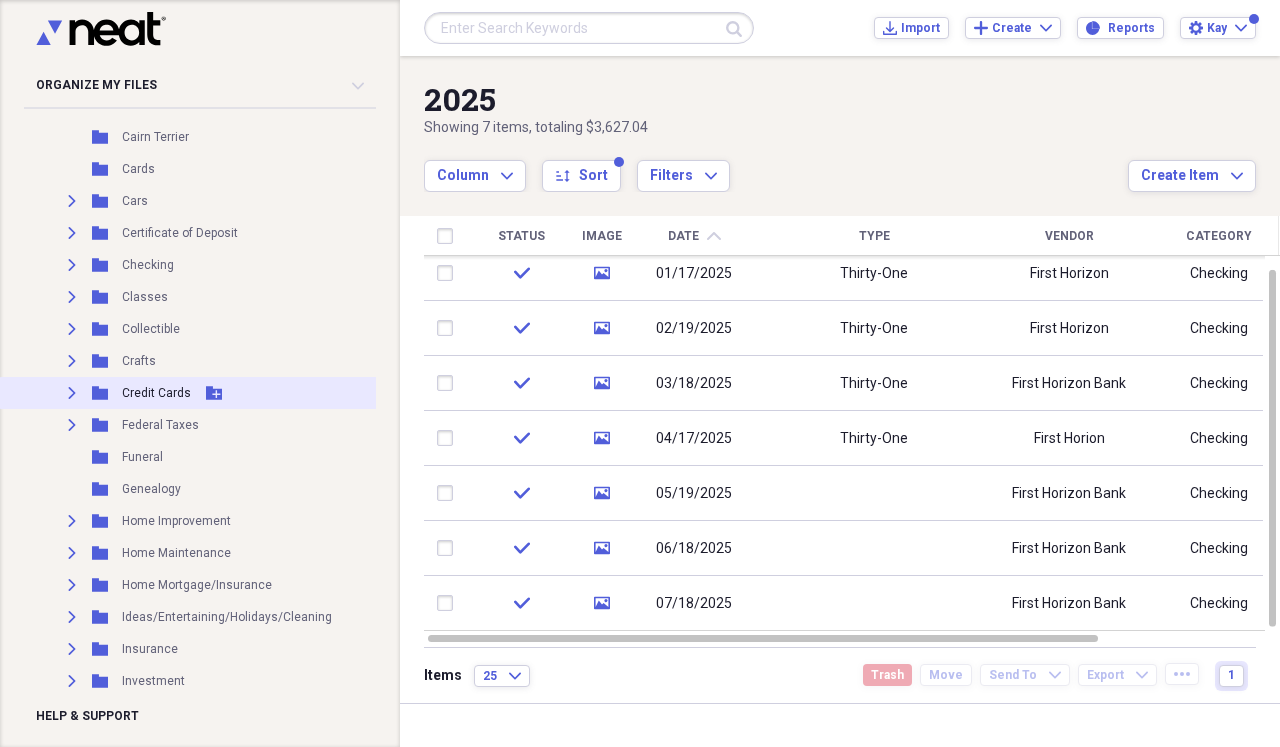 click on "Expand" at bounding box center [72, 393] 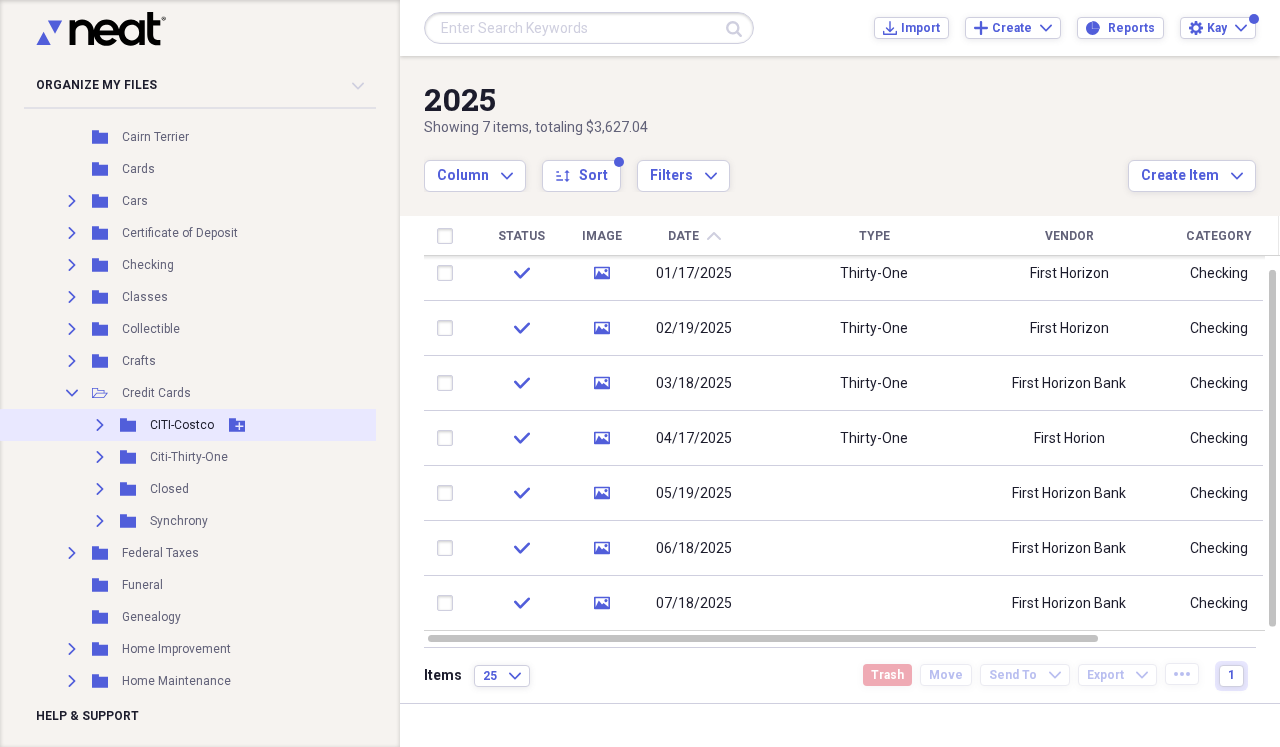 click 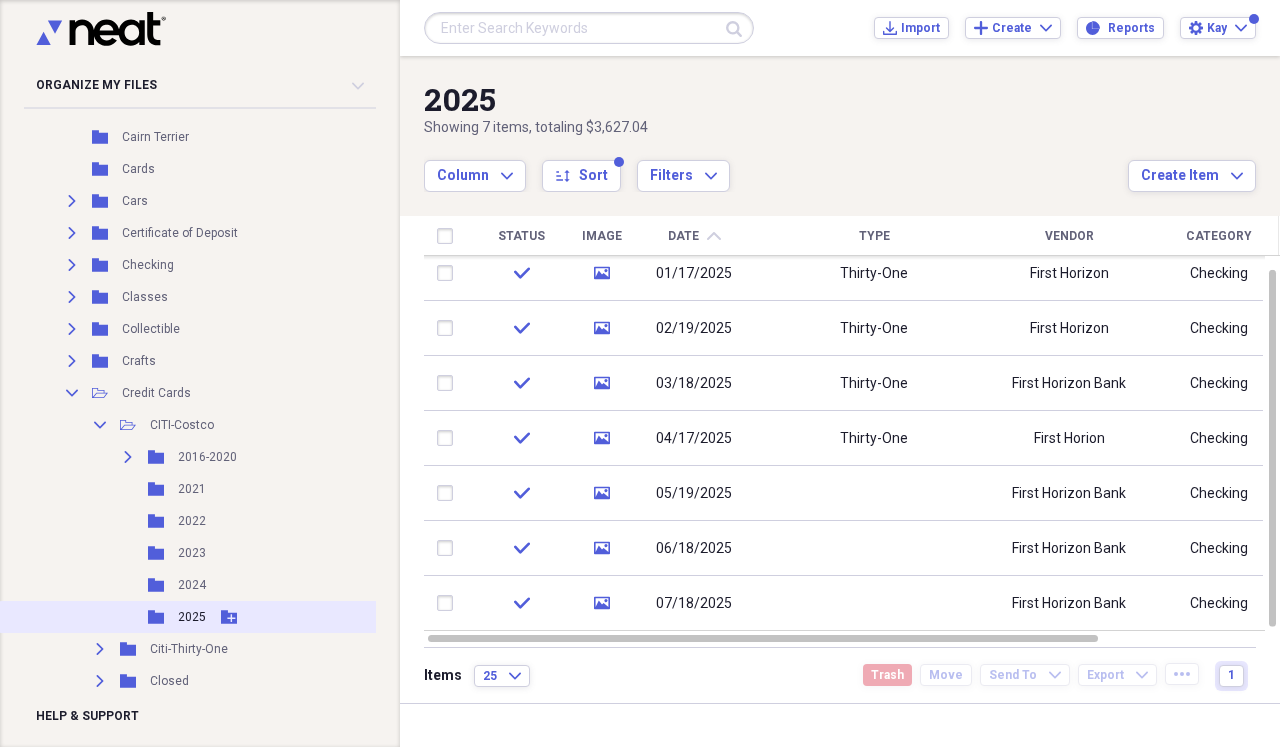 click on "2025" at bounding box center (192, 617) 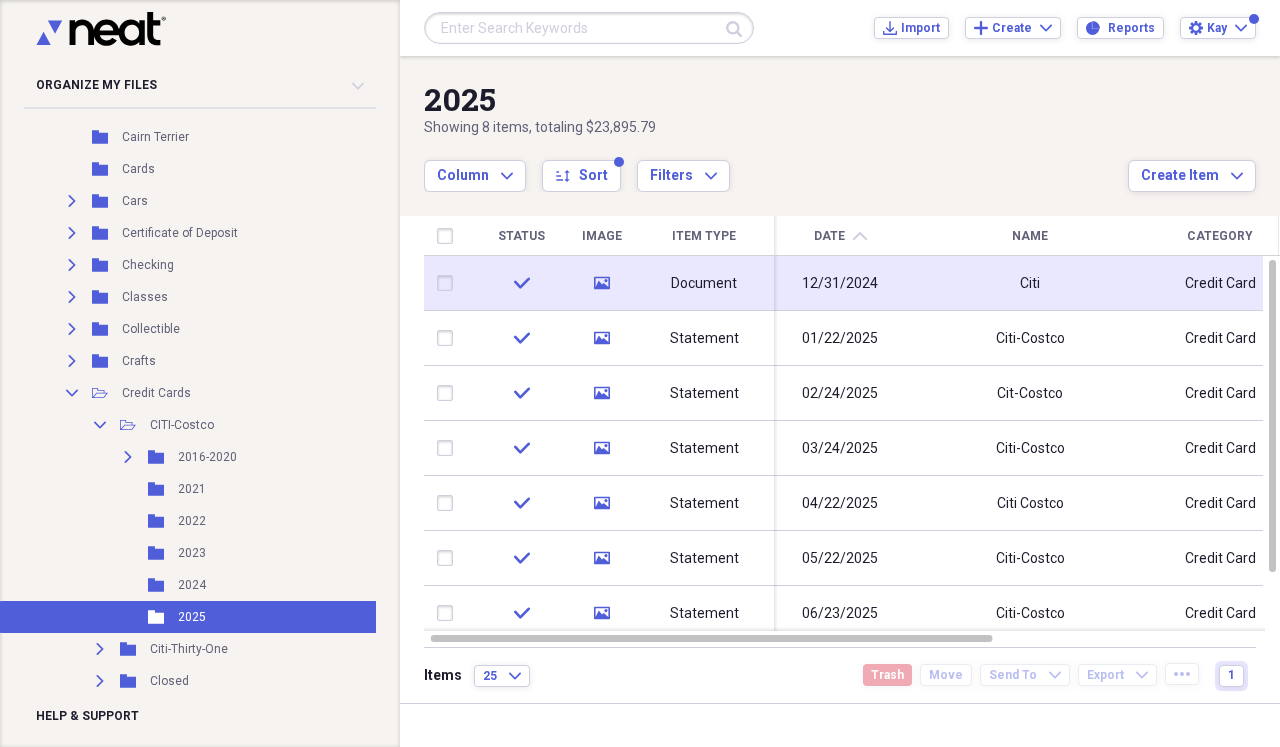 click on "Document" at bounding box center (704, 283) 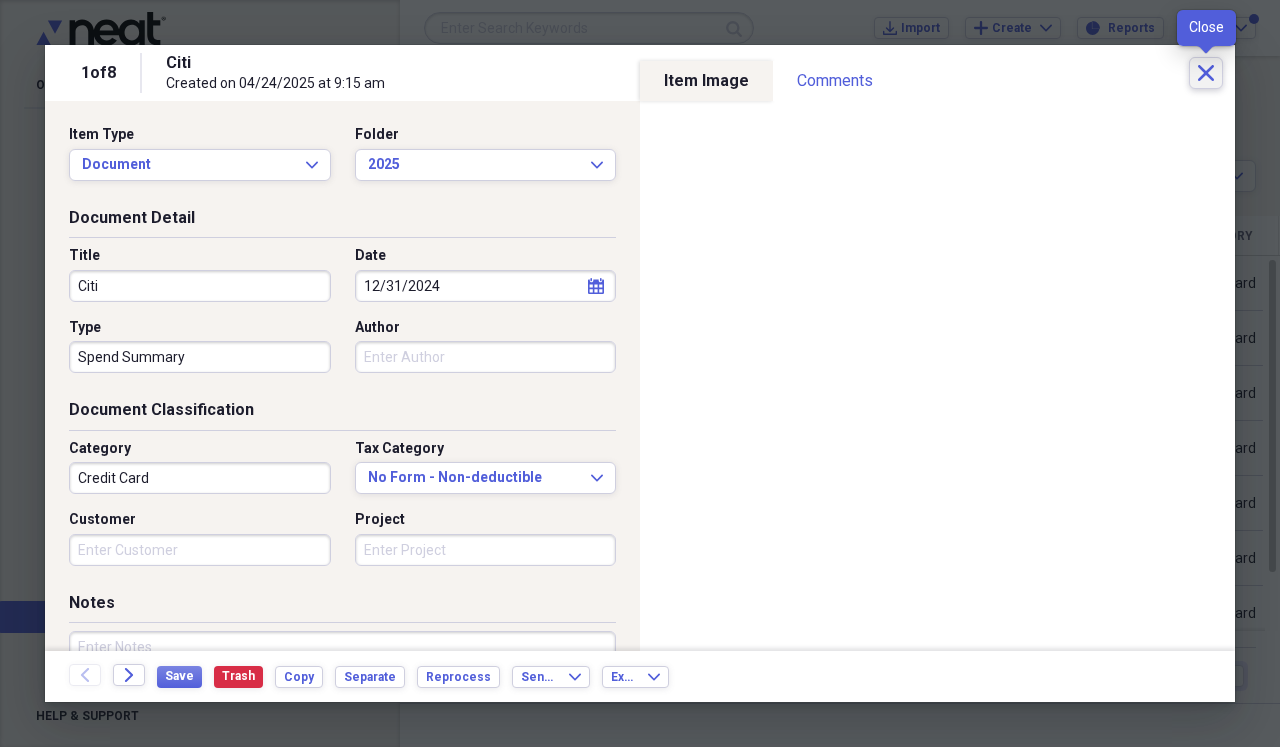 click on "Close" at bounding box center [1206, 73] 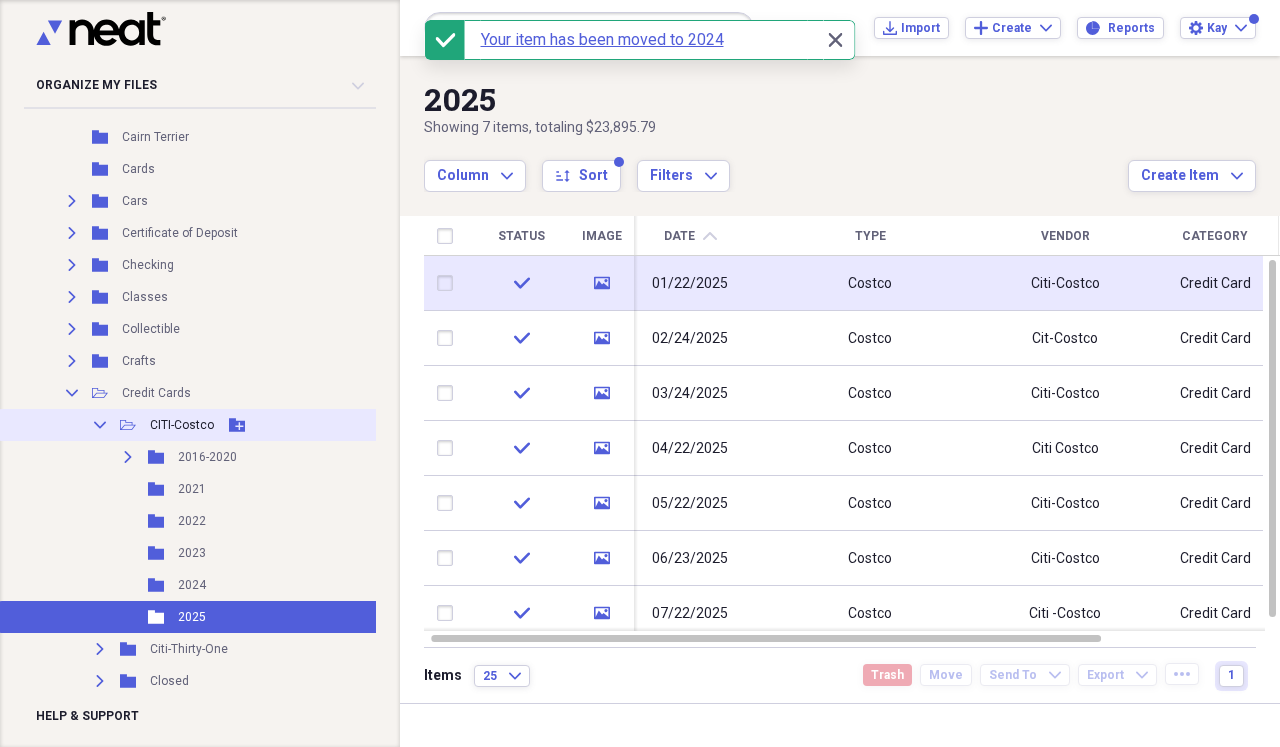 click 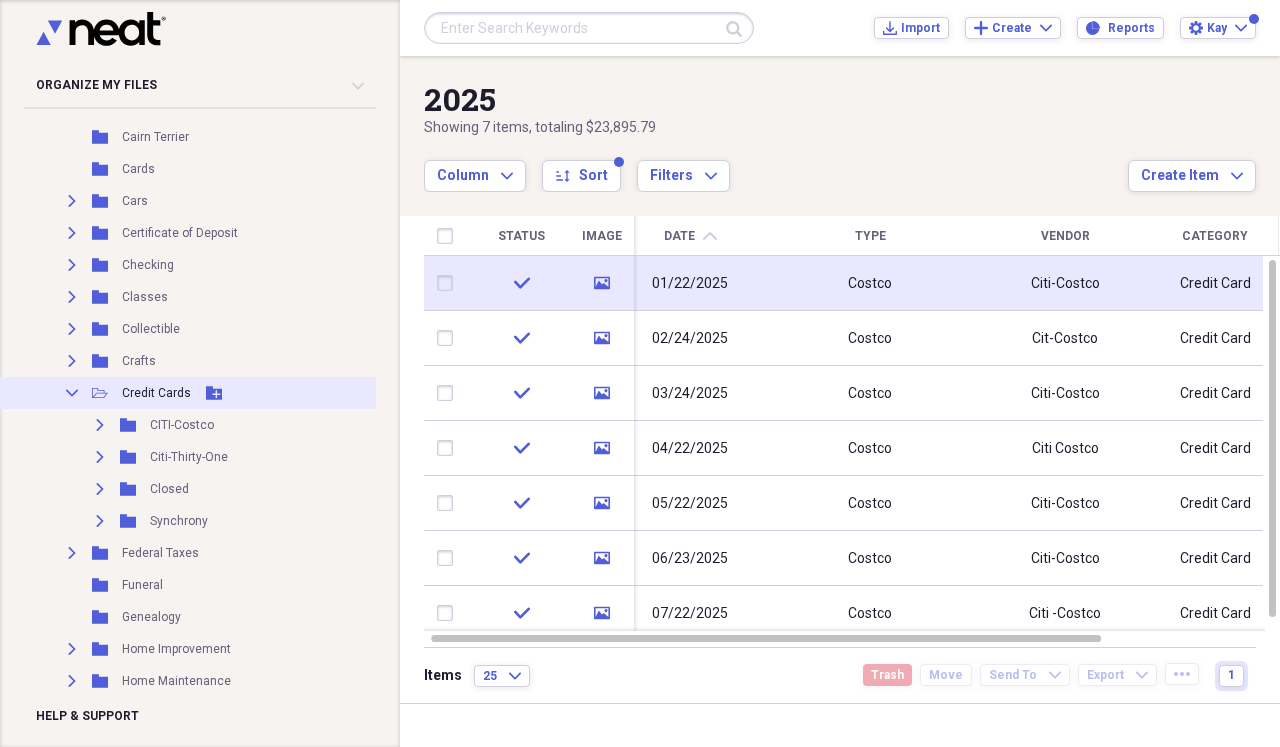 click on "Collapse" 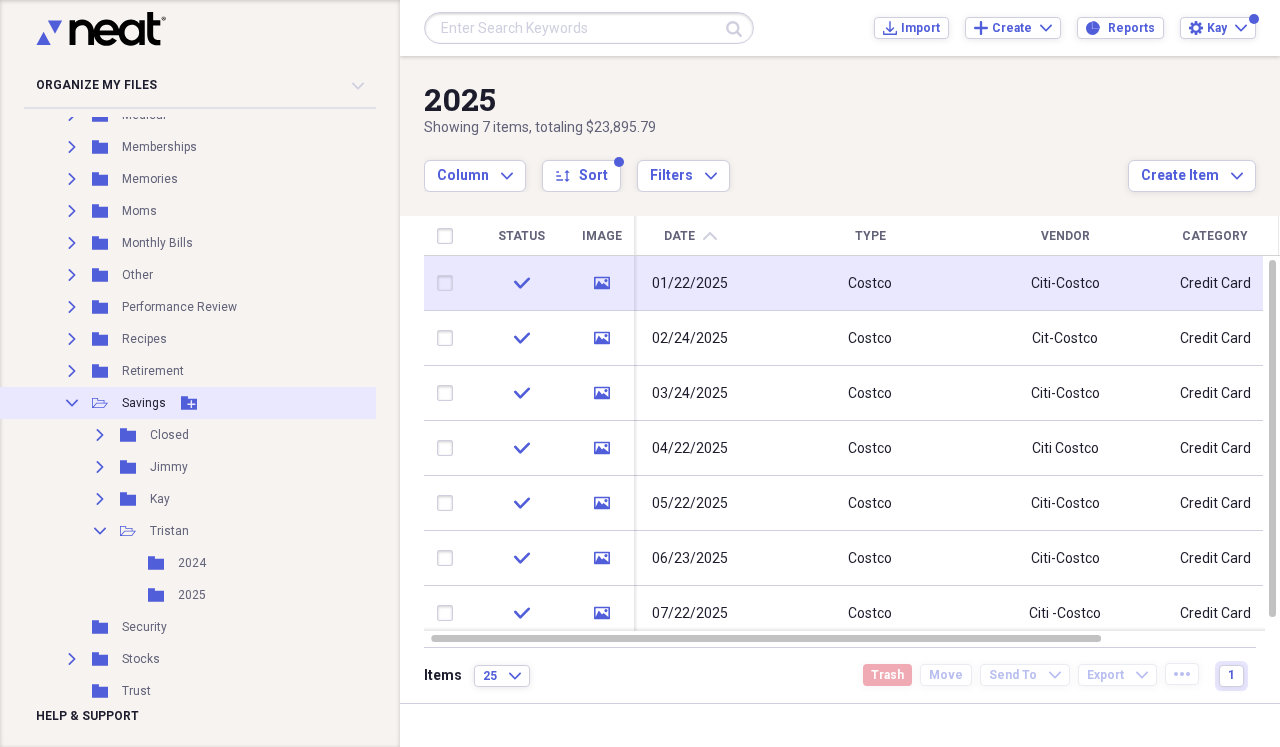 scroll, scrollTop: 925, scrollLeft: 0, axis: vertical 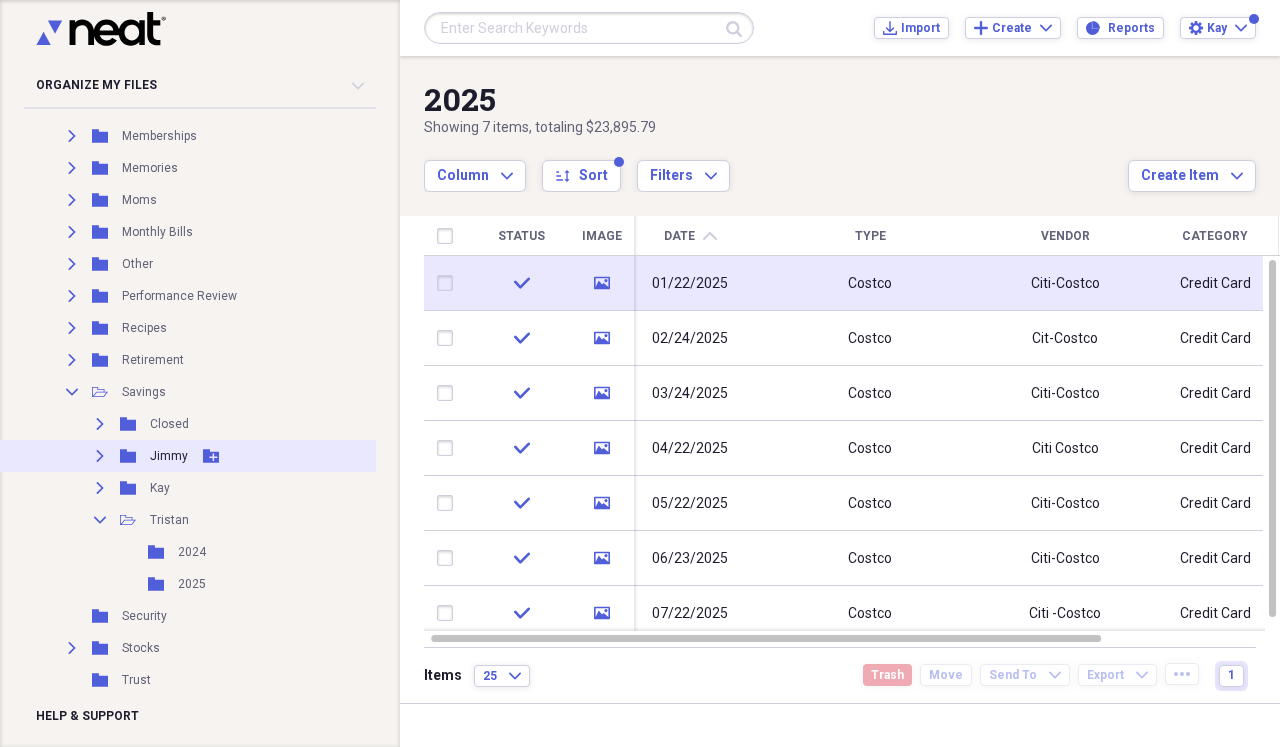 click on "Expand" 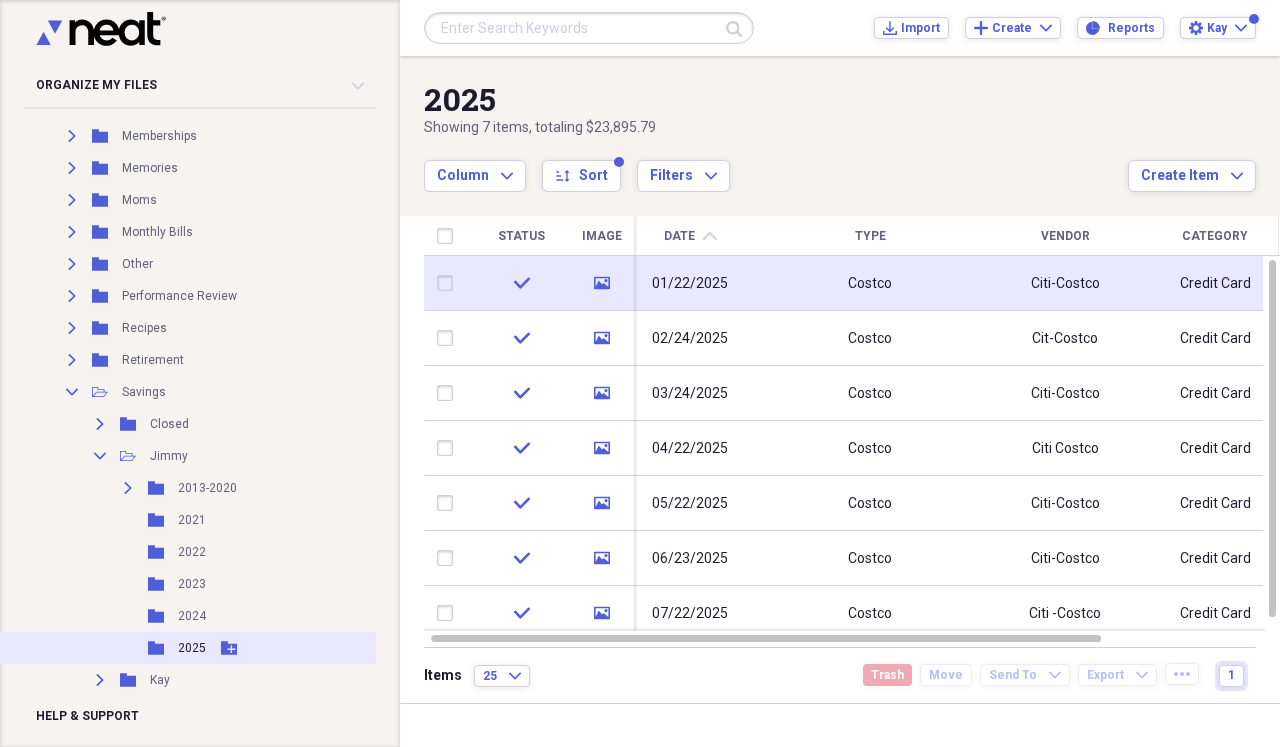 click on "2025" at bounding box center [192, 648] 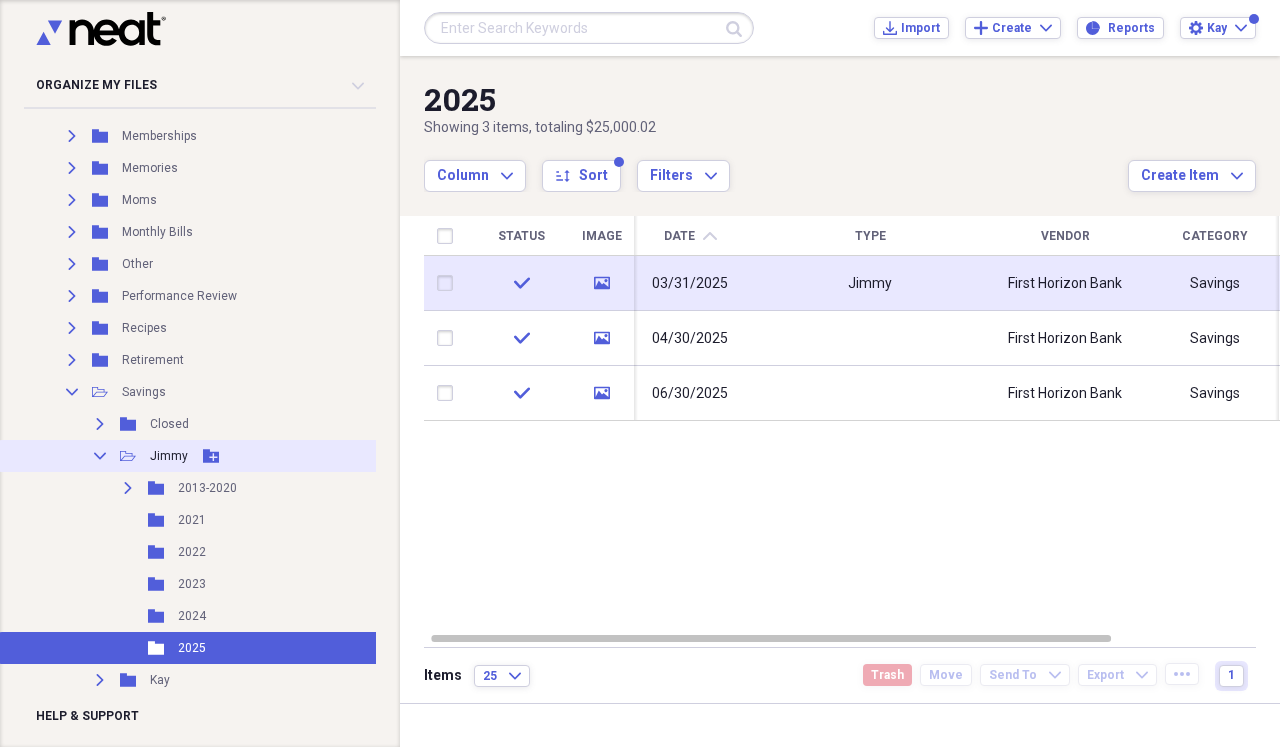 click on "Collapse" 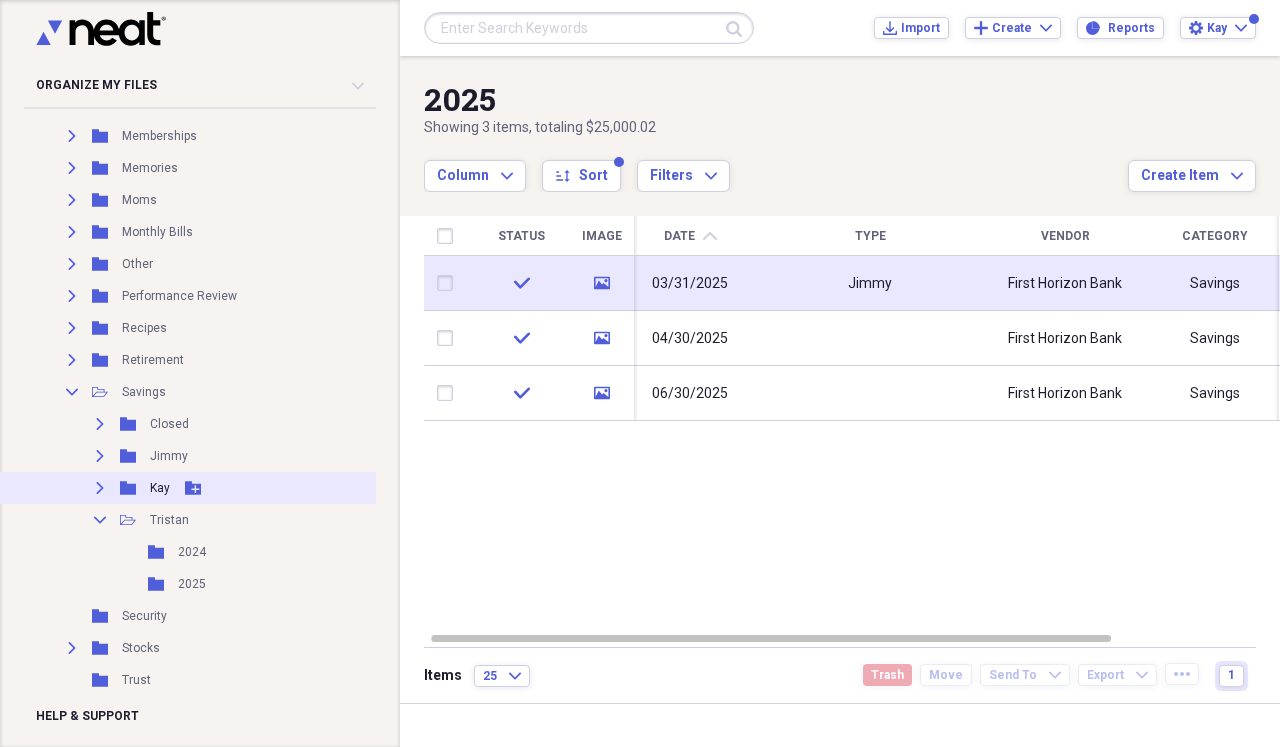 click on "Expand" at bounding box center [100, 488] 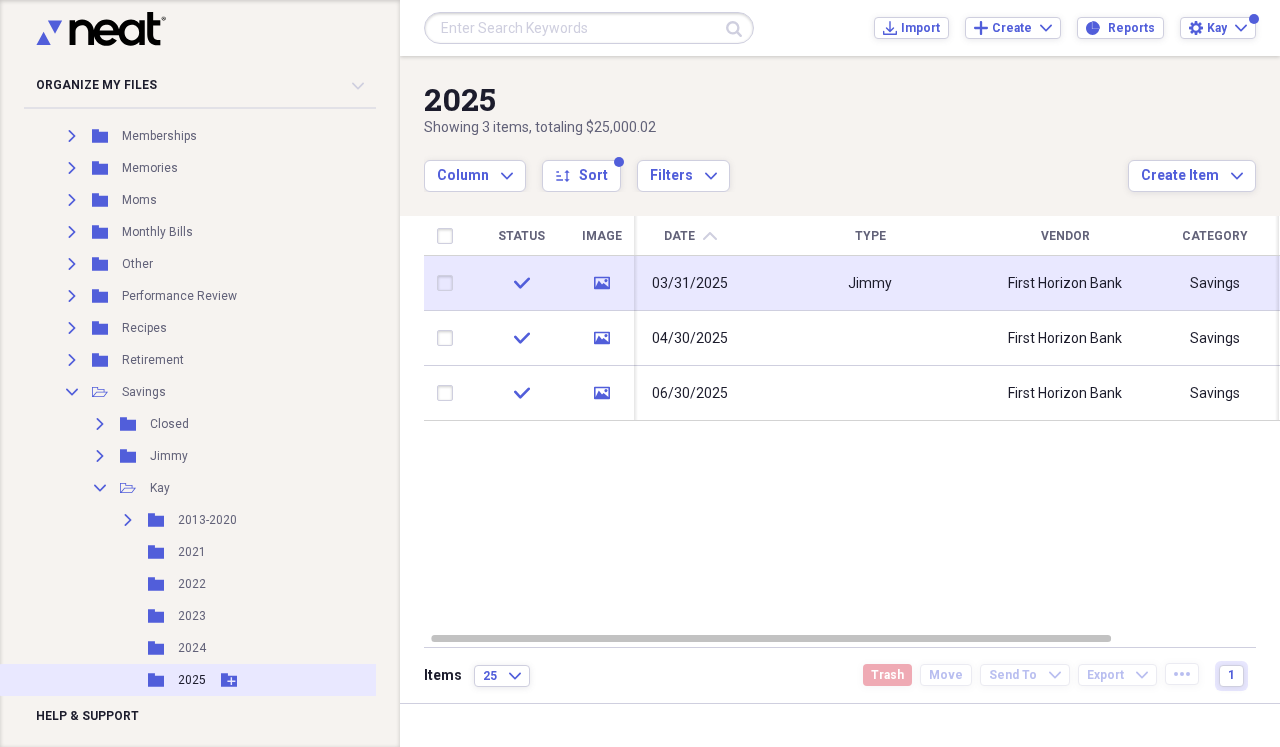 click on "2025" at bounding box center [192, 680] 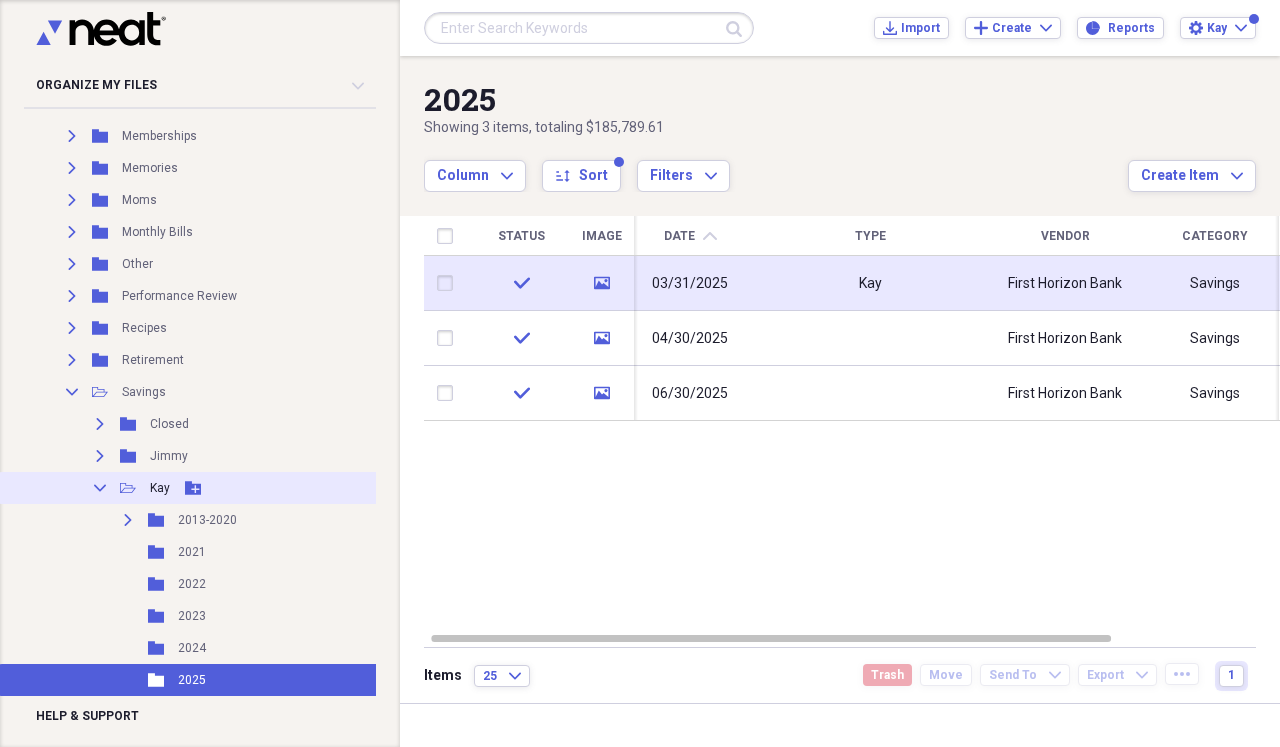 click on "Collapse" at bounding box center [100, 488] 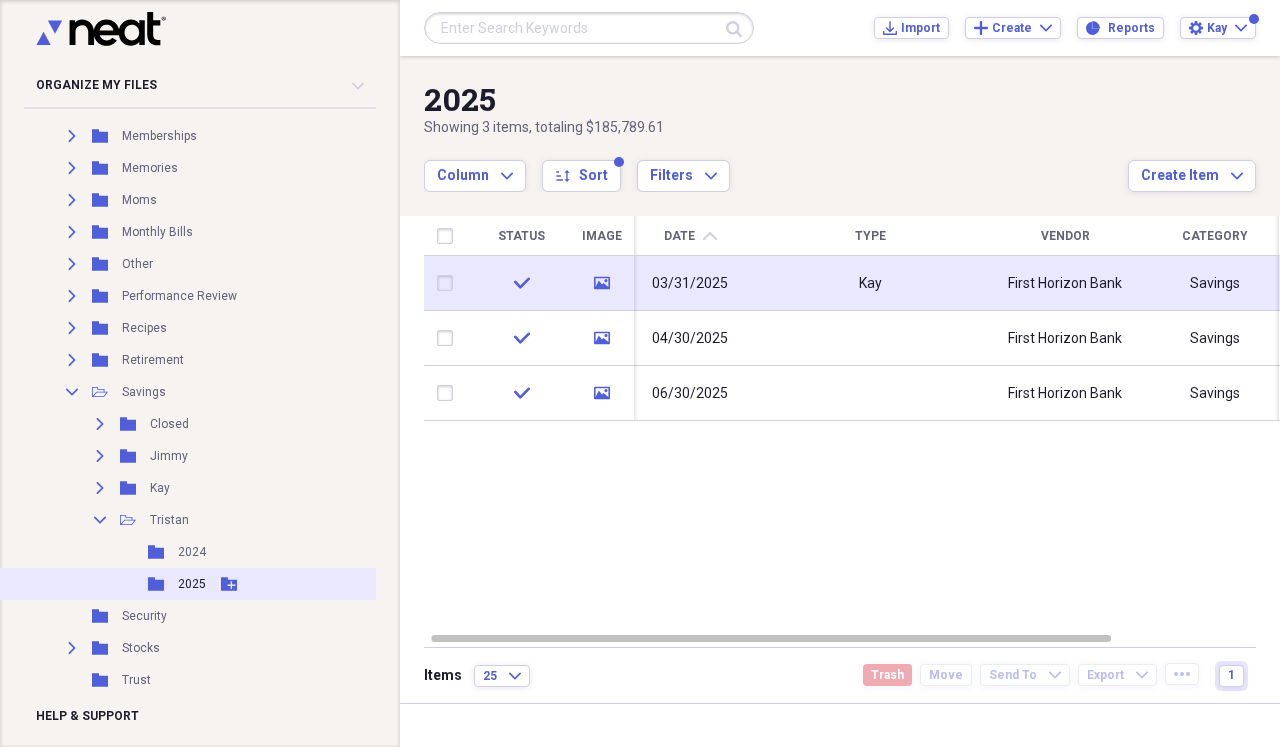 click on "2025" at bounding box center [192, 584] 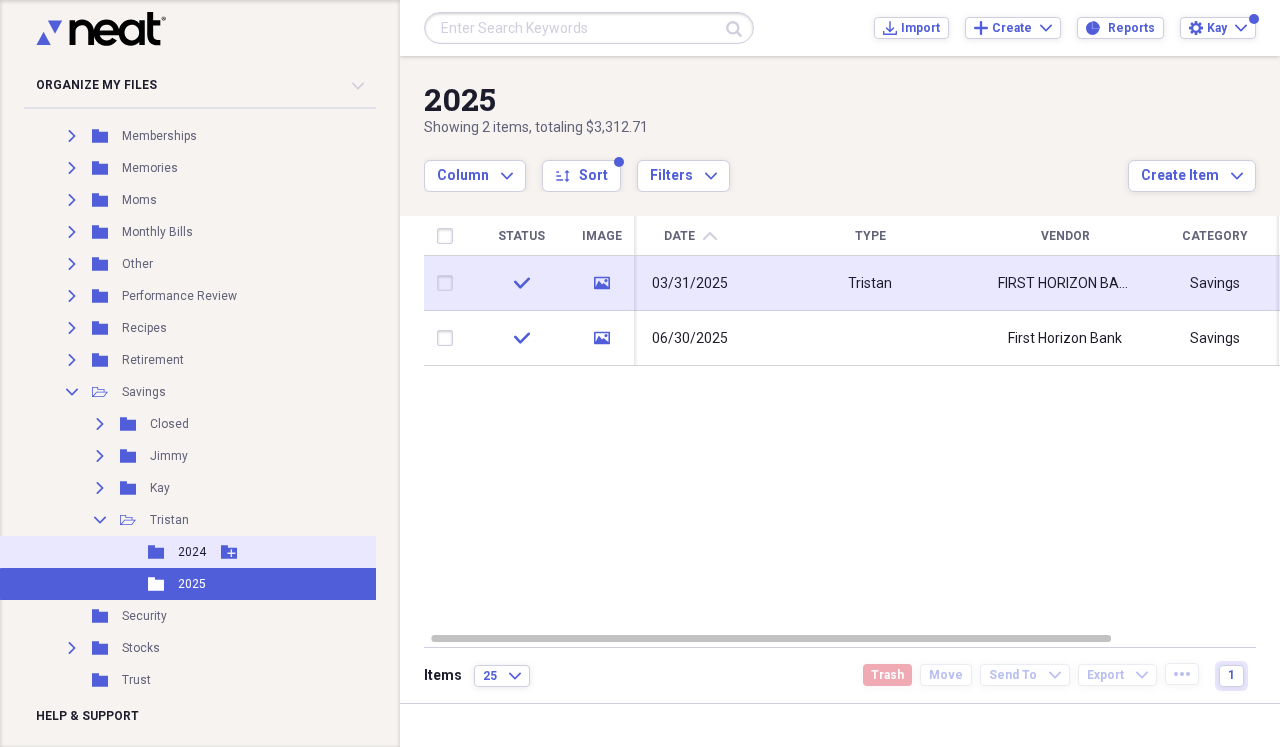 click on "2024" at bounding box center [192, 552] 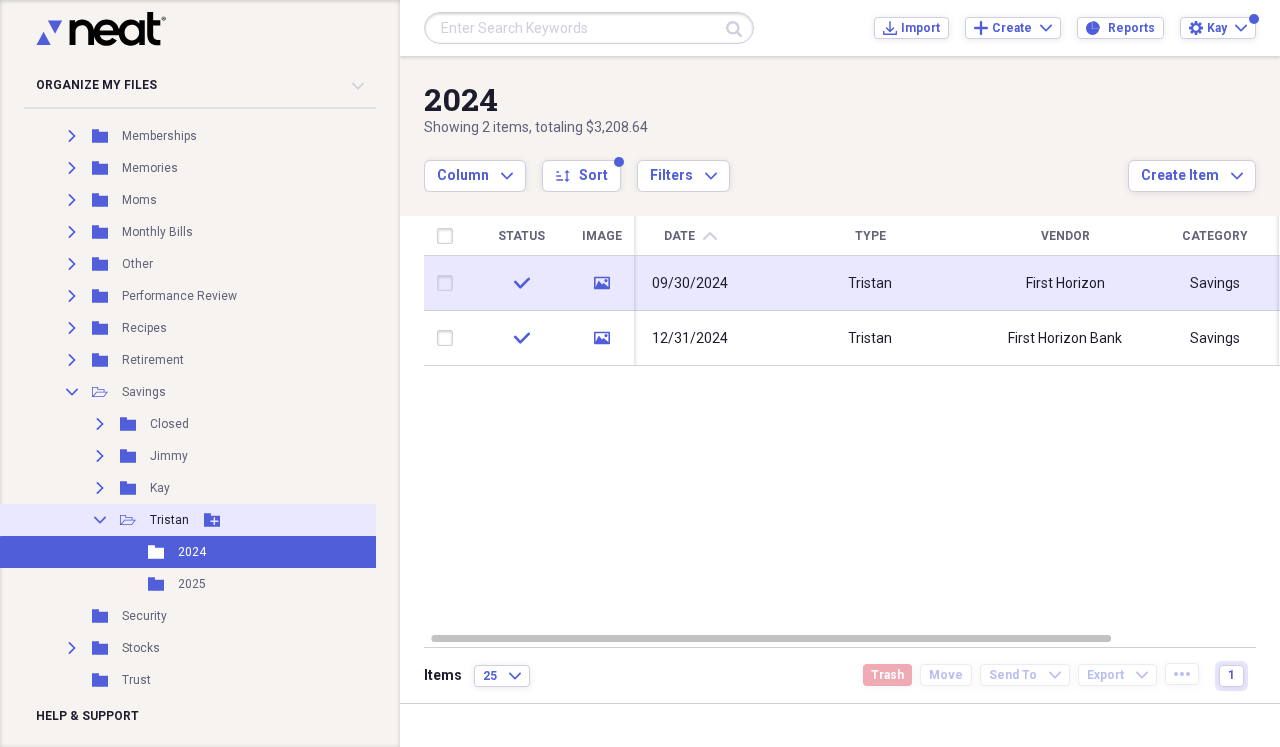 click on "Collapse" 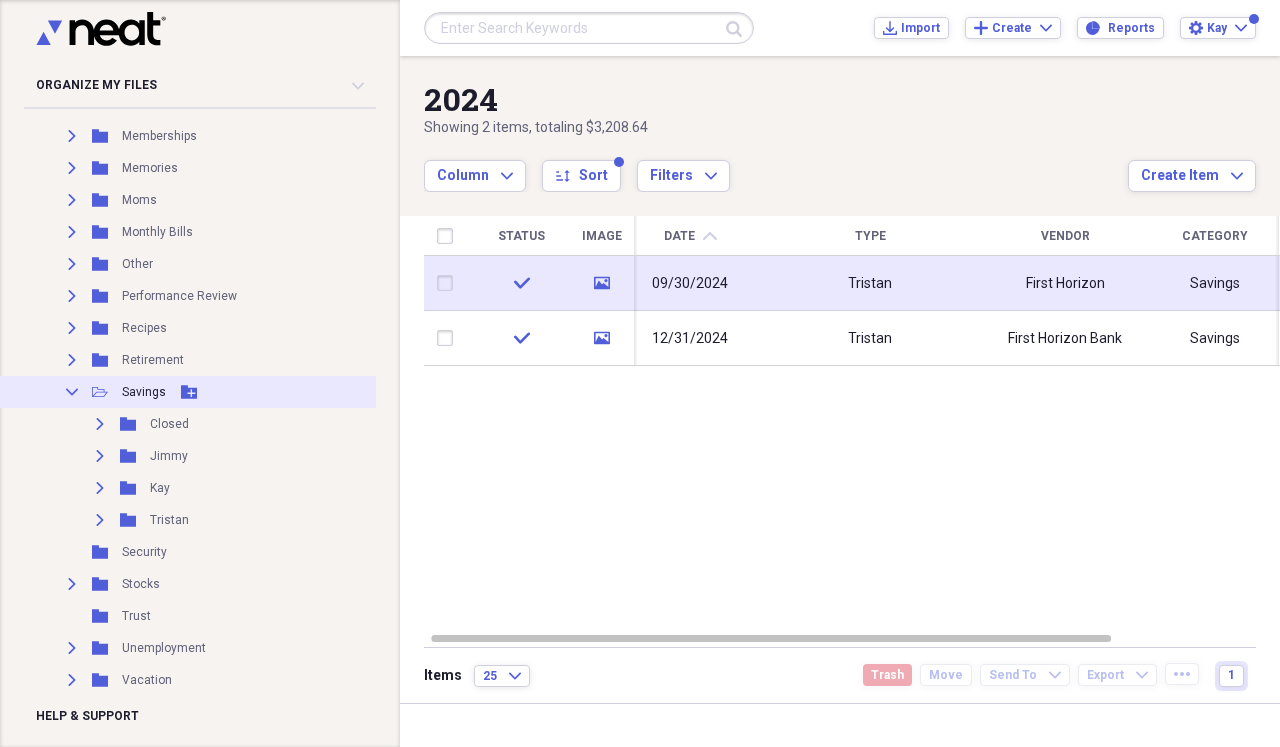 click on "Collapse" 